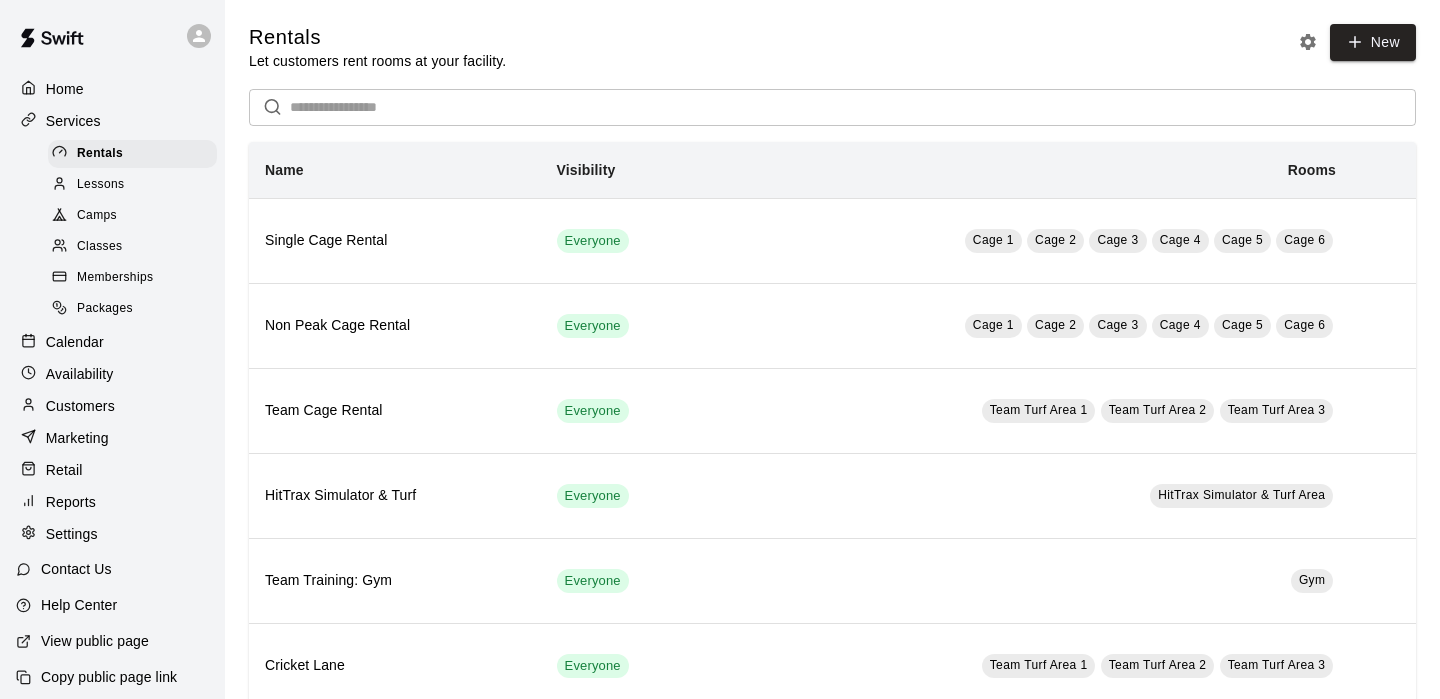 scroll, scrollTop: 0, scrollLeft: 0, axis: both 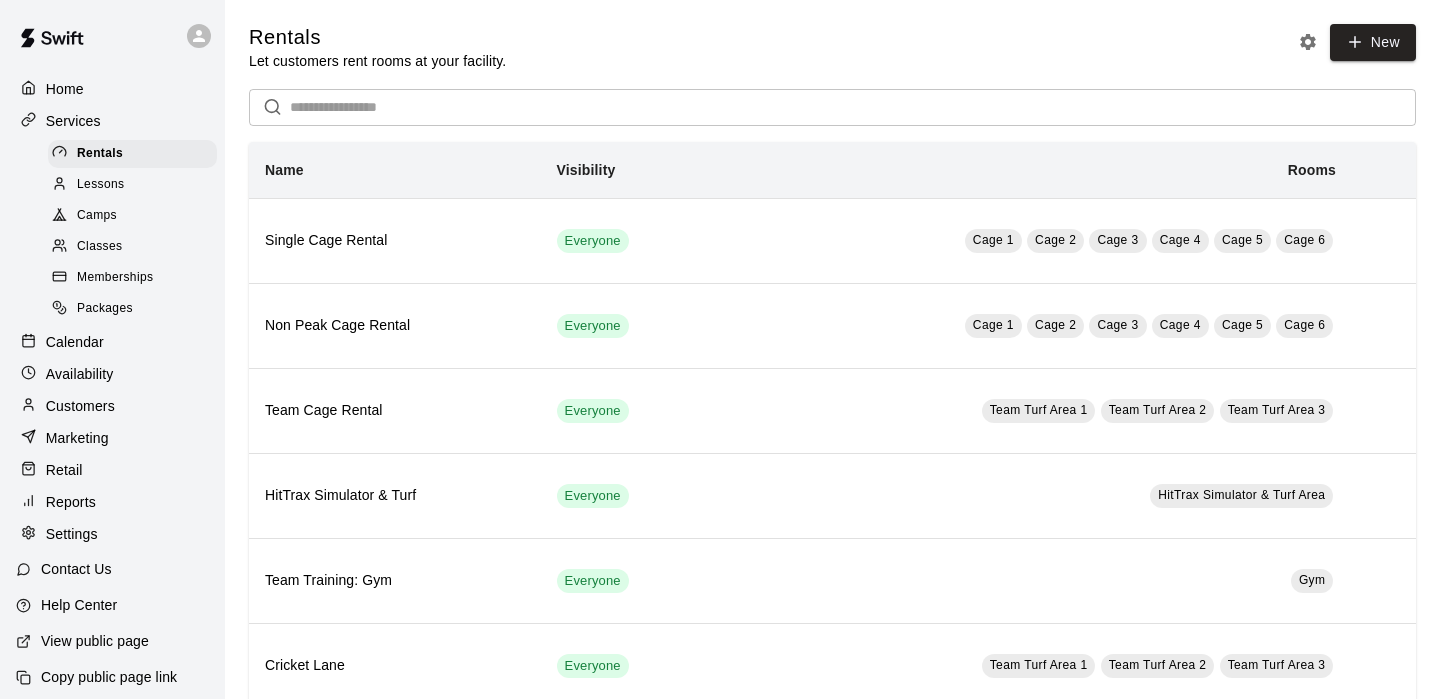click on "Calendar" at bounding box center (75, 342) 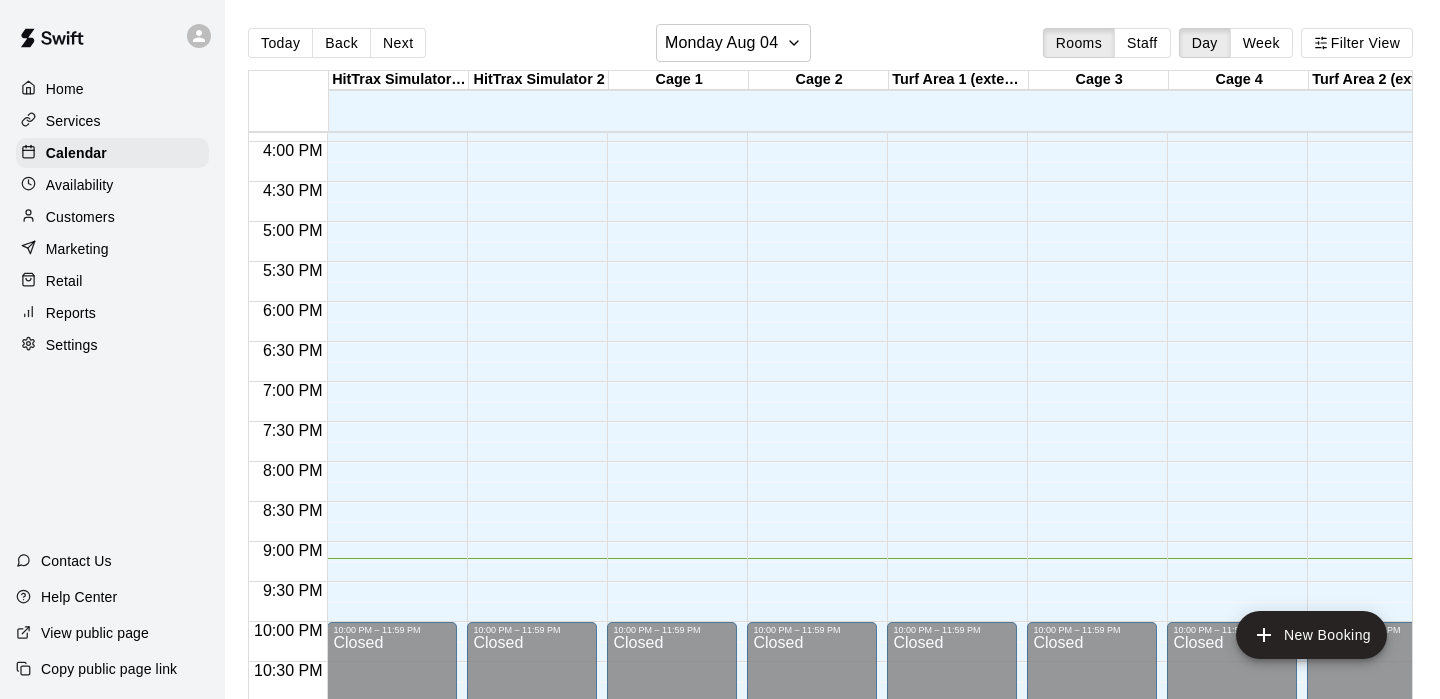 scroll, scrollTop: 1271, scrollLeft: 95, axis: both 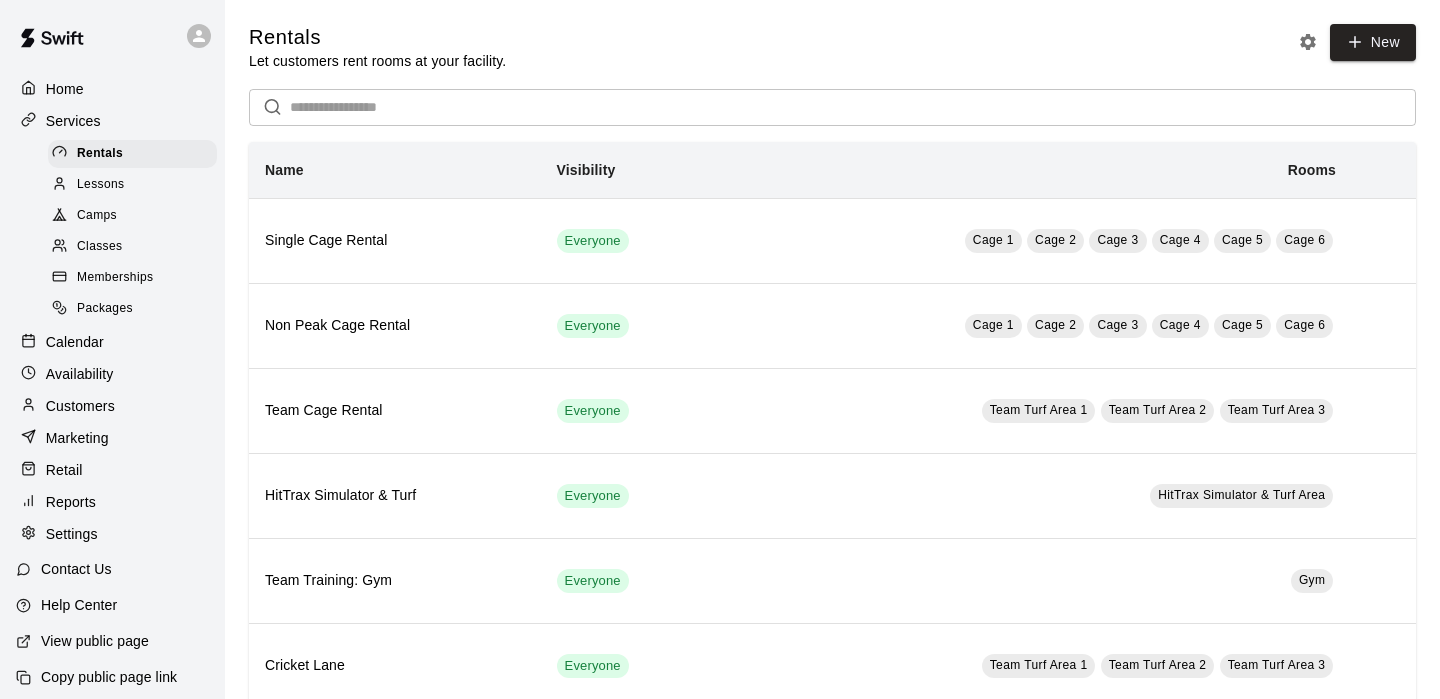 click on "Calendar" at bounding box center [75, 342] 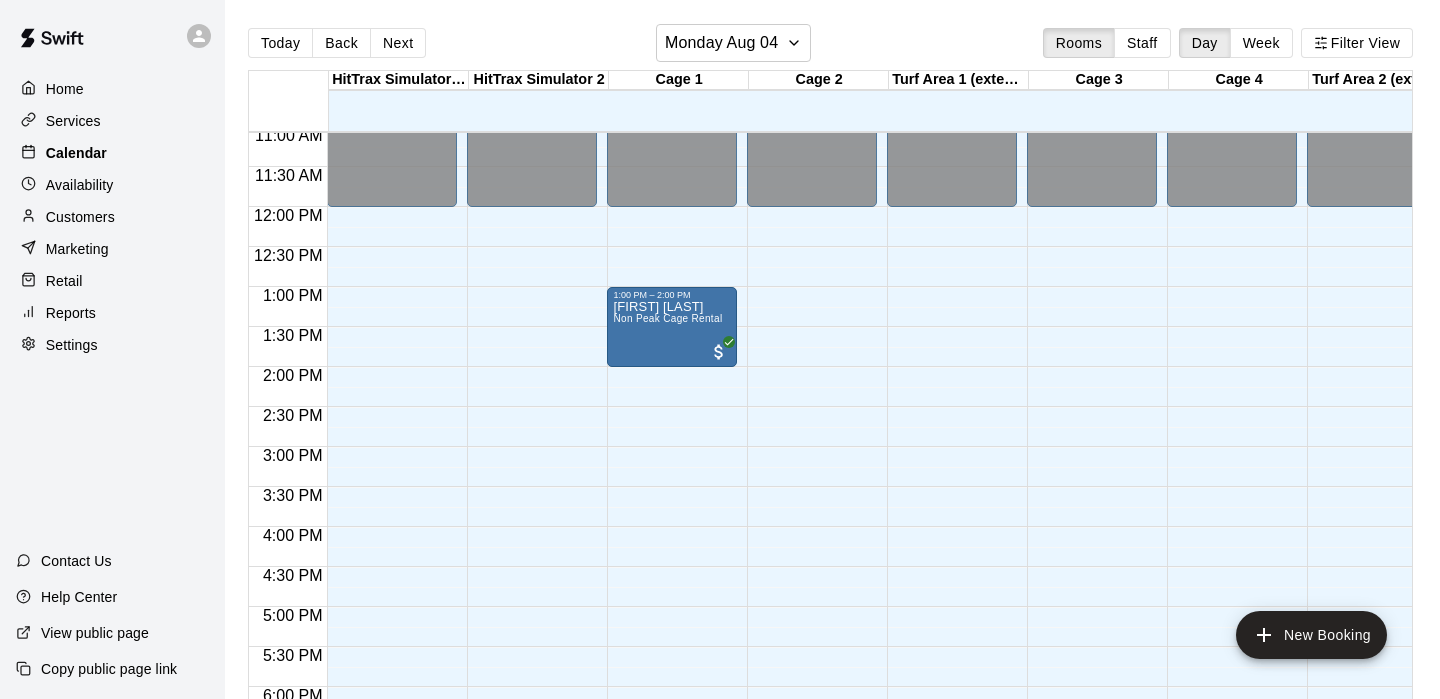 scroll, scrollTop: 886, scrollLeft: 45, axis: both 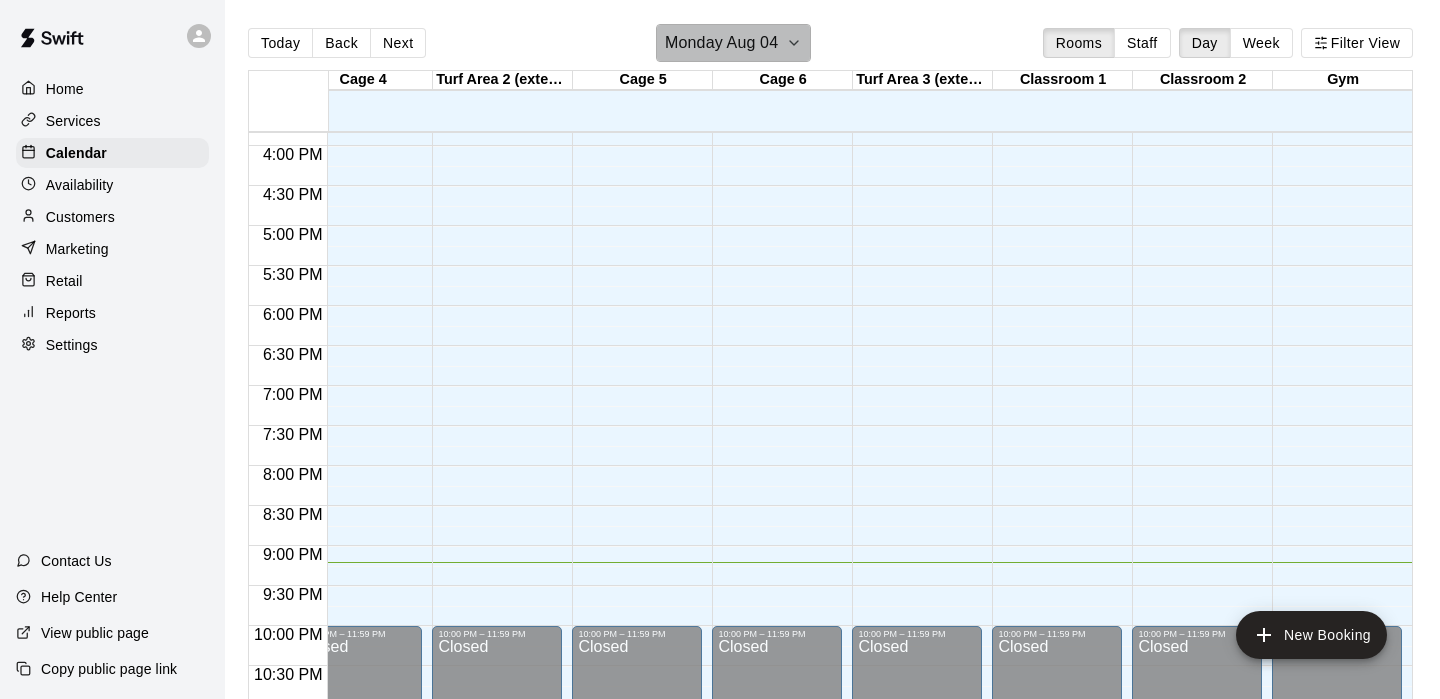 click 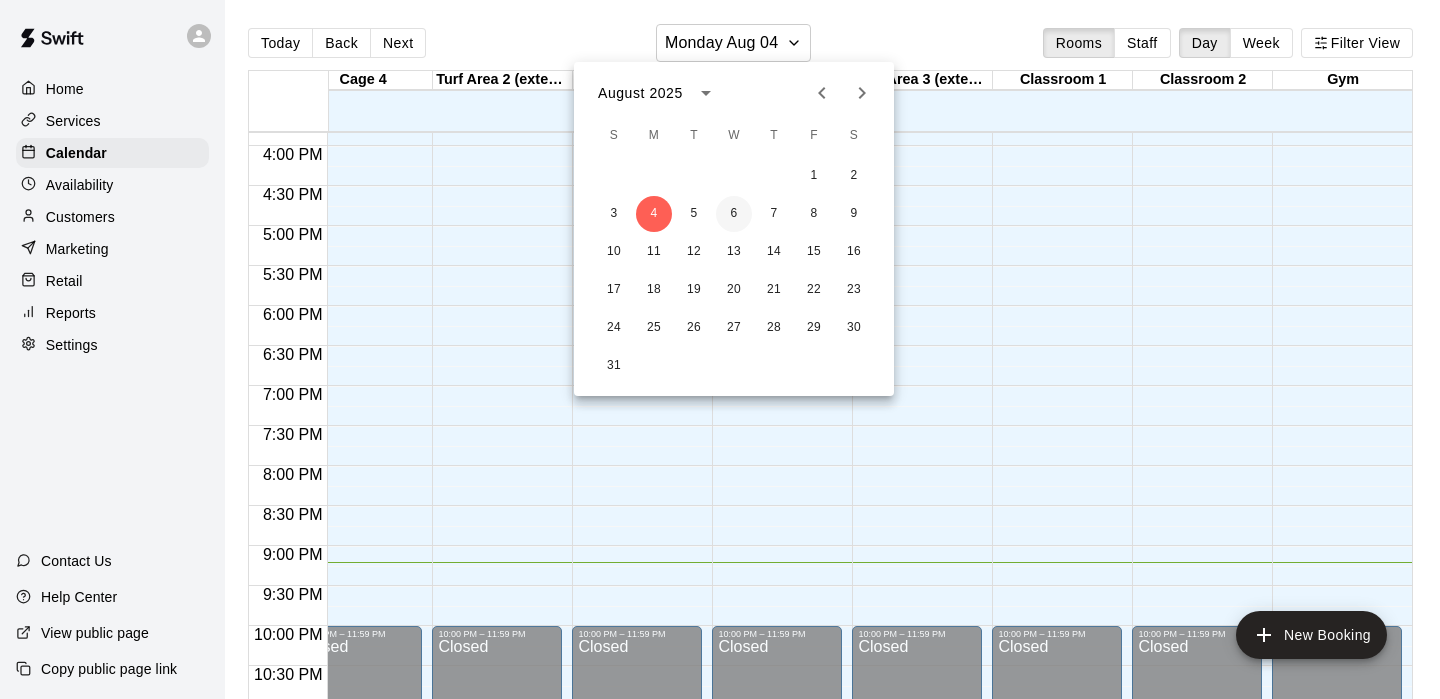 click on "6" at bounding box center [734, 214] 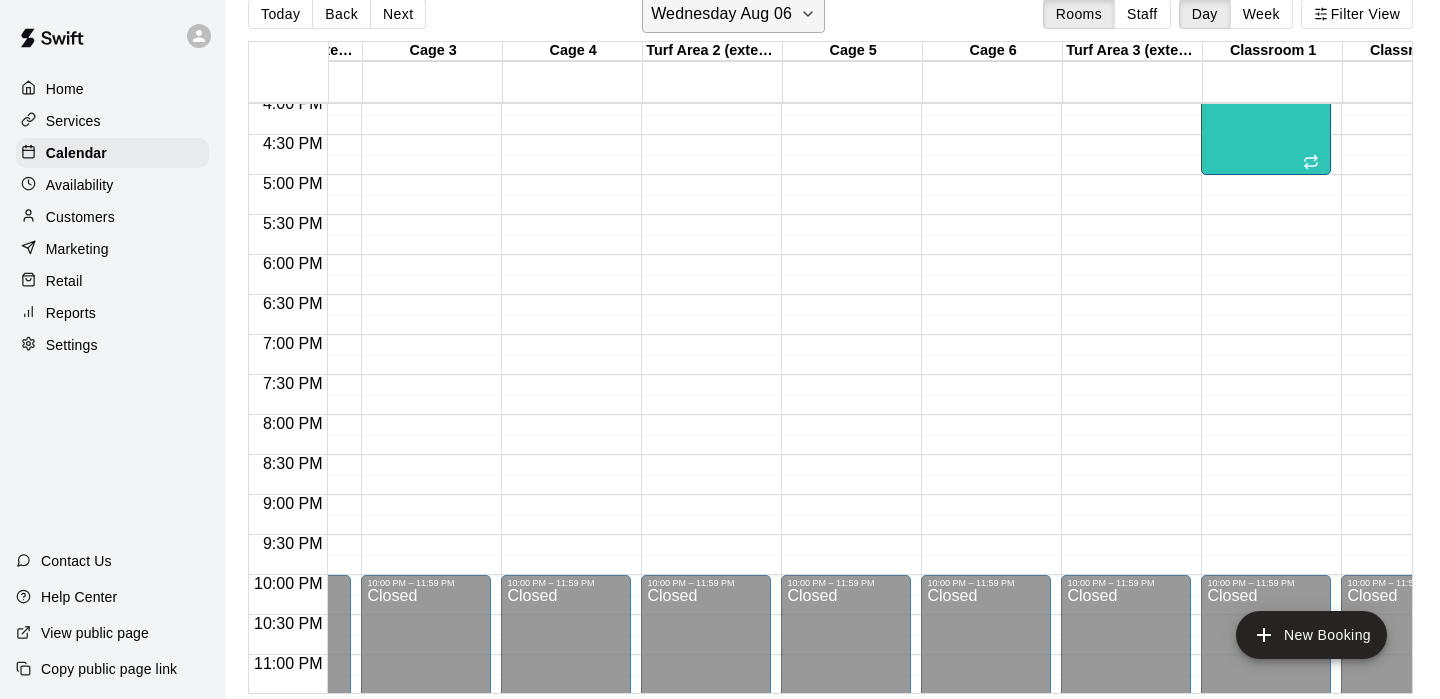 click 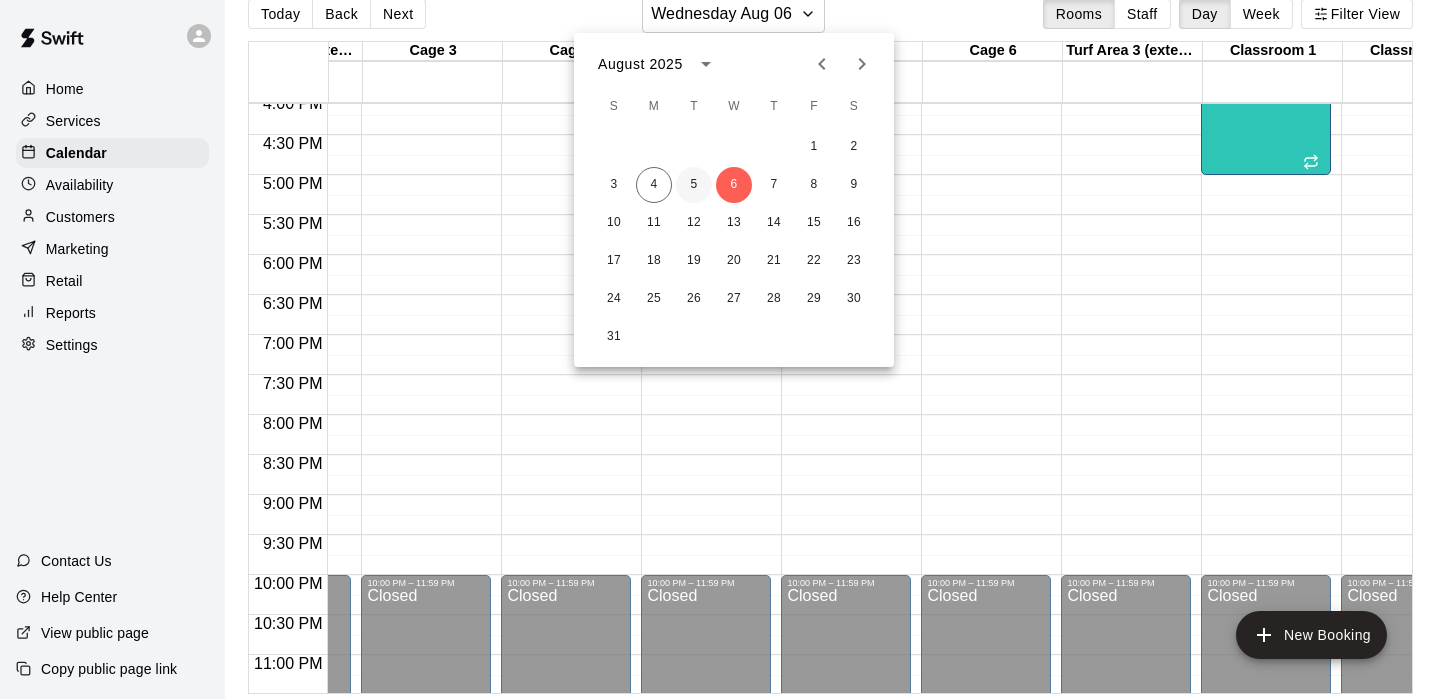 click on "5" at bounding box center [694, 185] 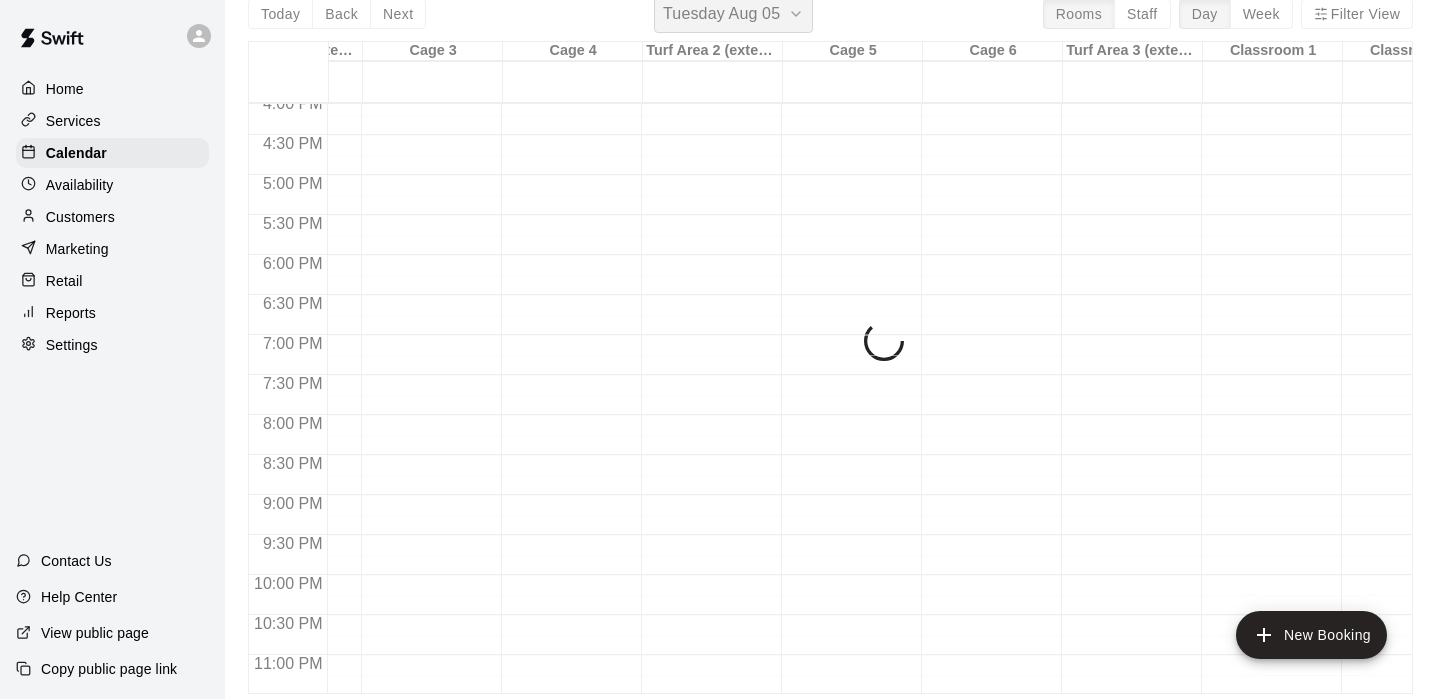 scroll, scrollTop: 24, scrollLeft: 0, axis: vertical 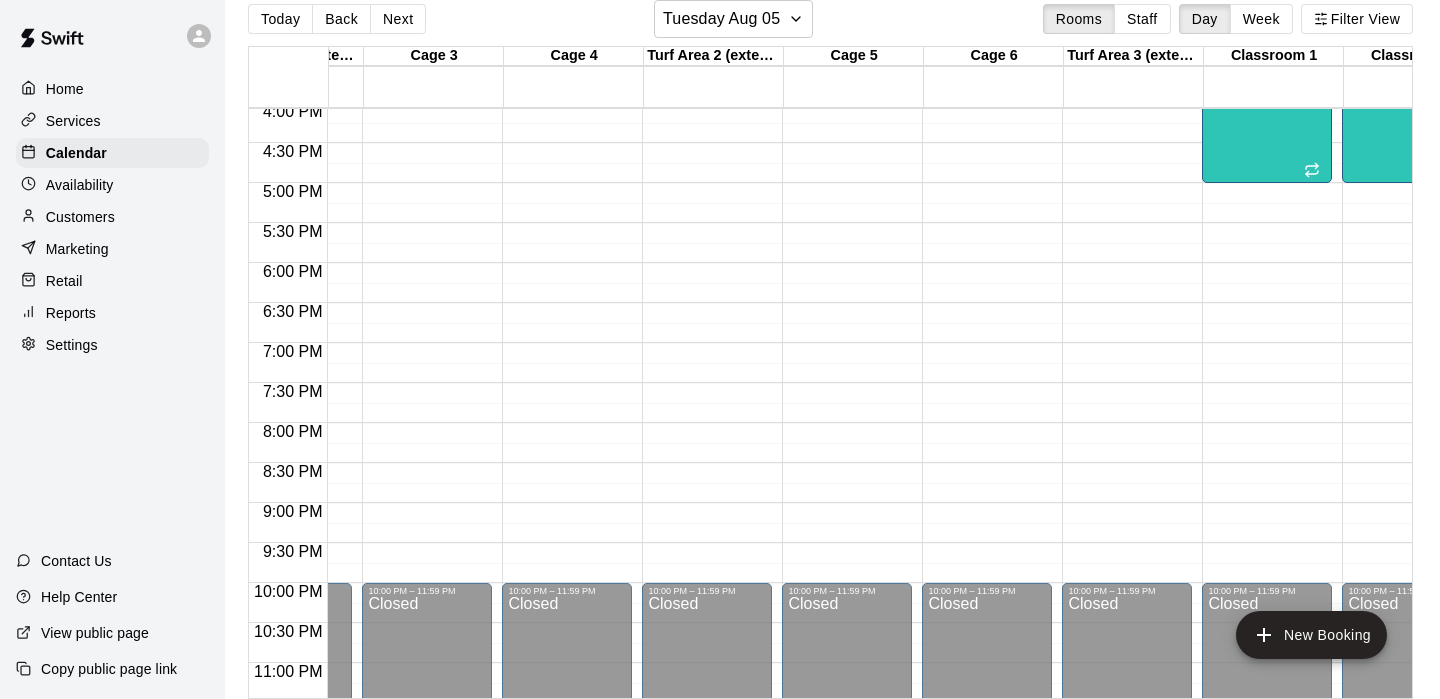 click on "12:00 AM – 8:30 AM Closed 10:00 PM – 11:59 PM Closed" at bounding box center [427, -217] 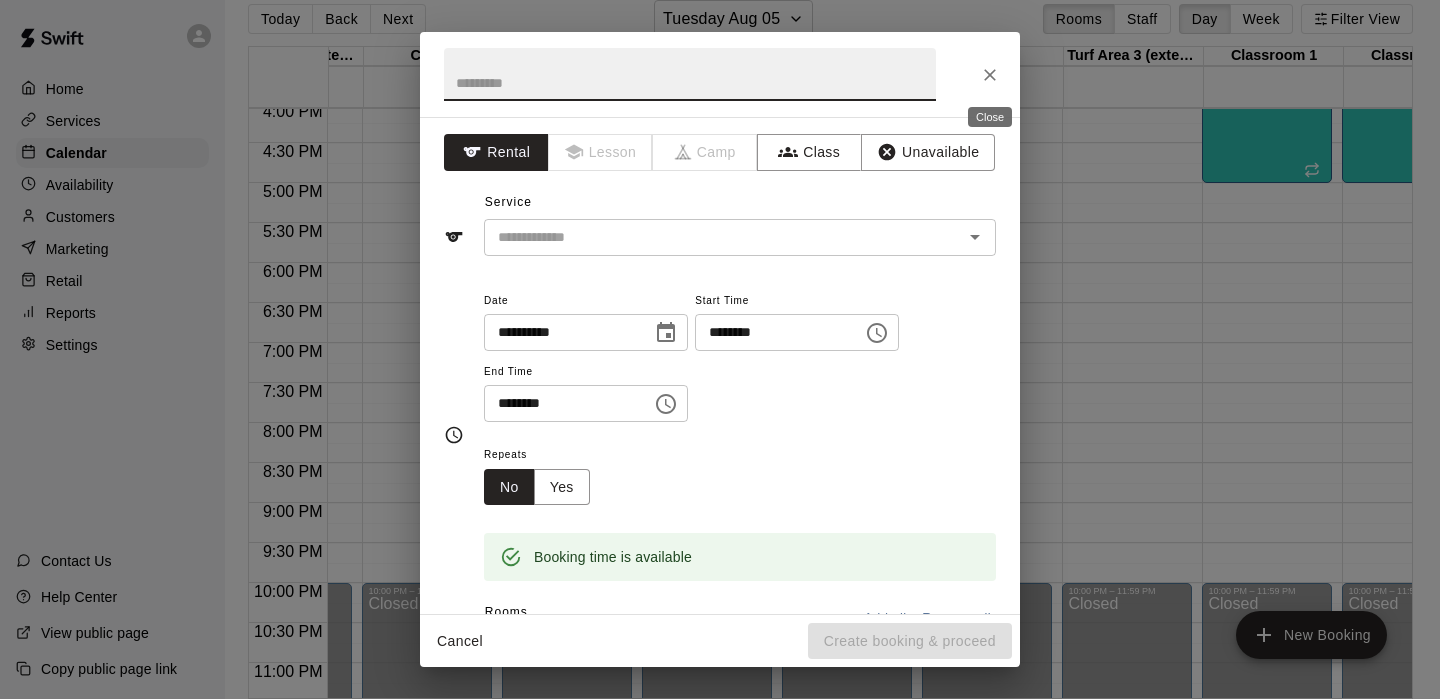 click 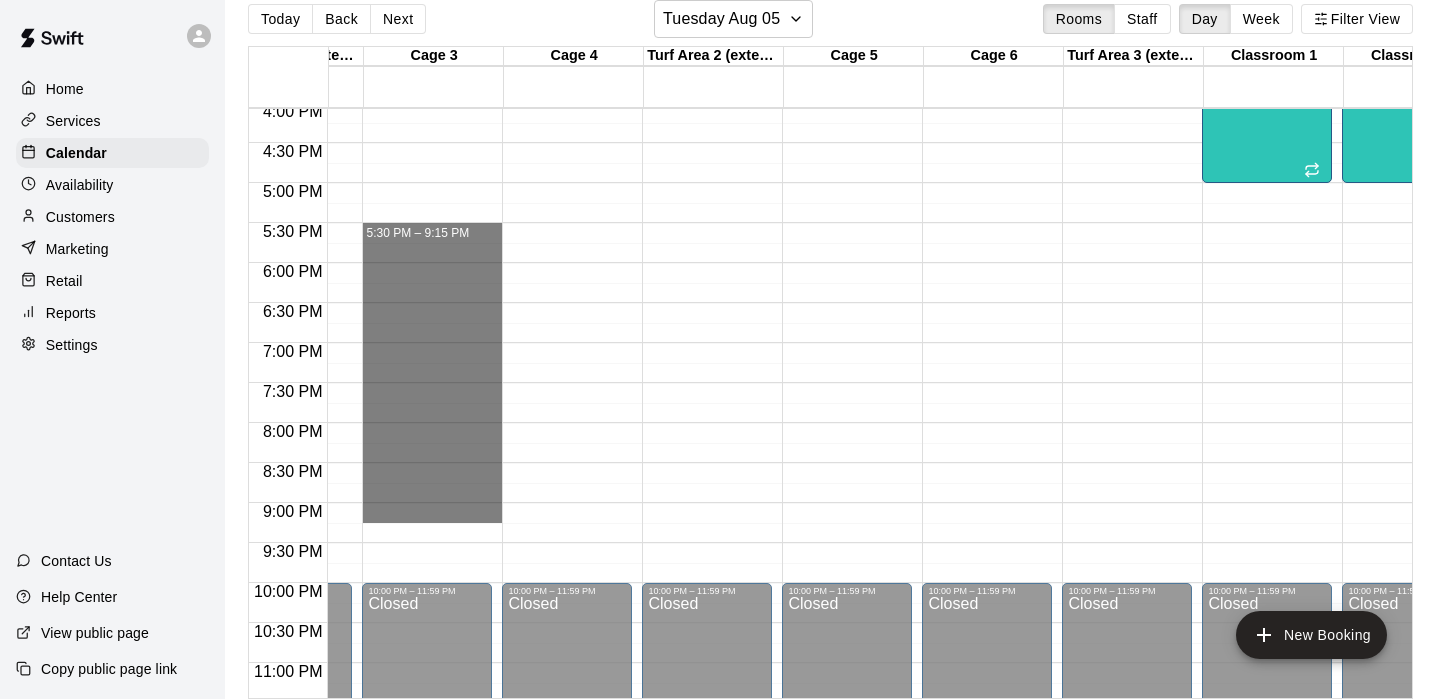 drag, startPoint x: 466, startPoint y: 226, endPoint x: 457, endPoint y: 516, distance: 290.13962 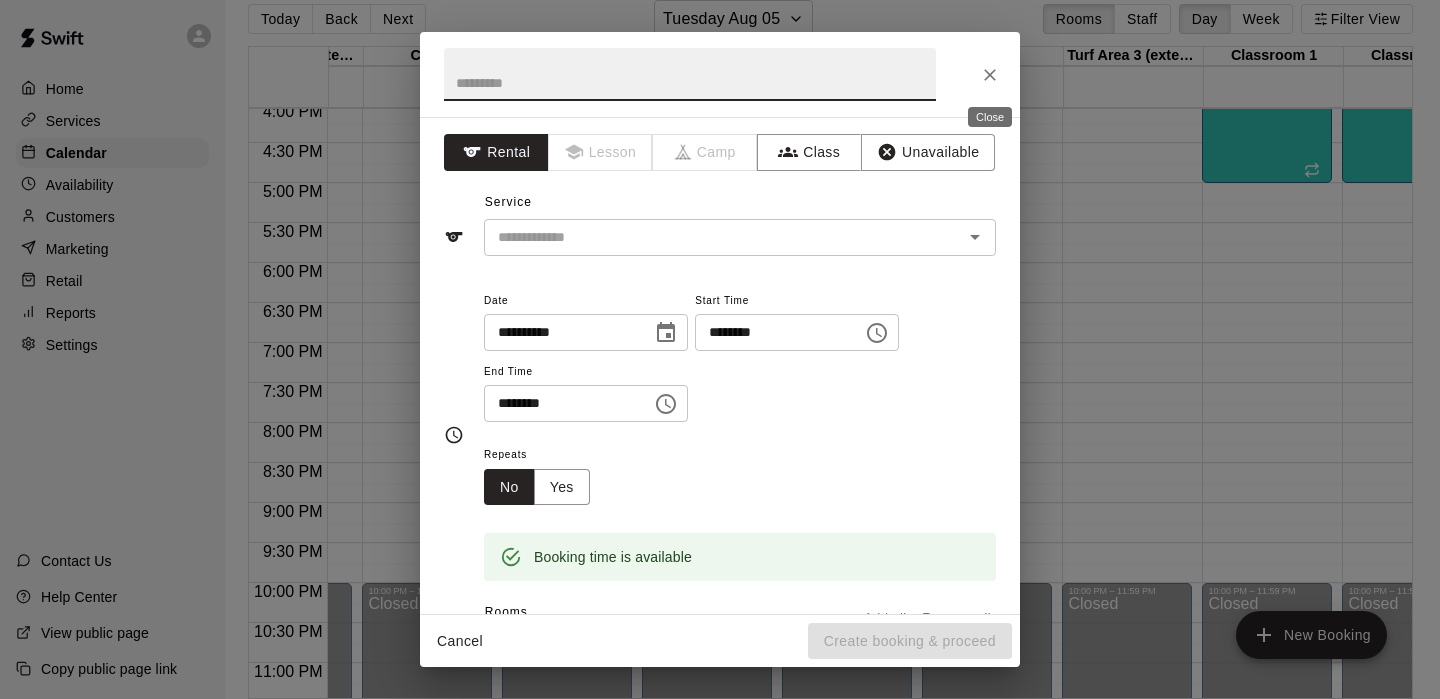 click 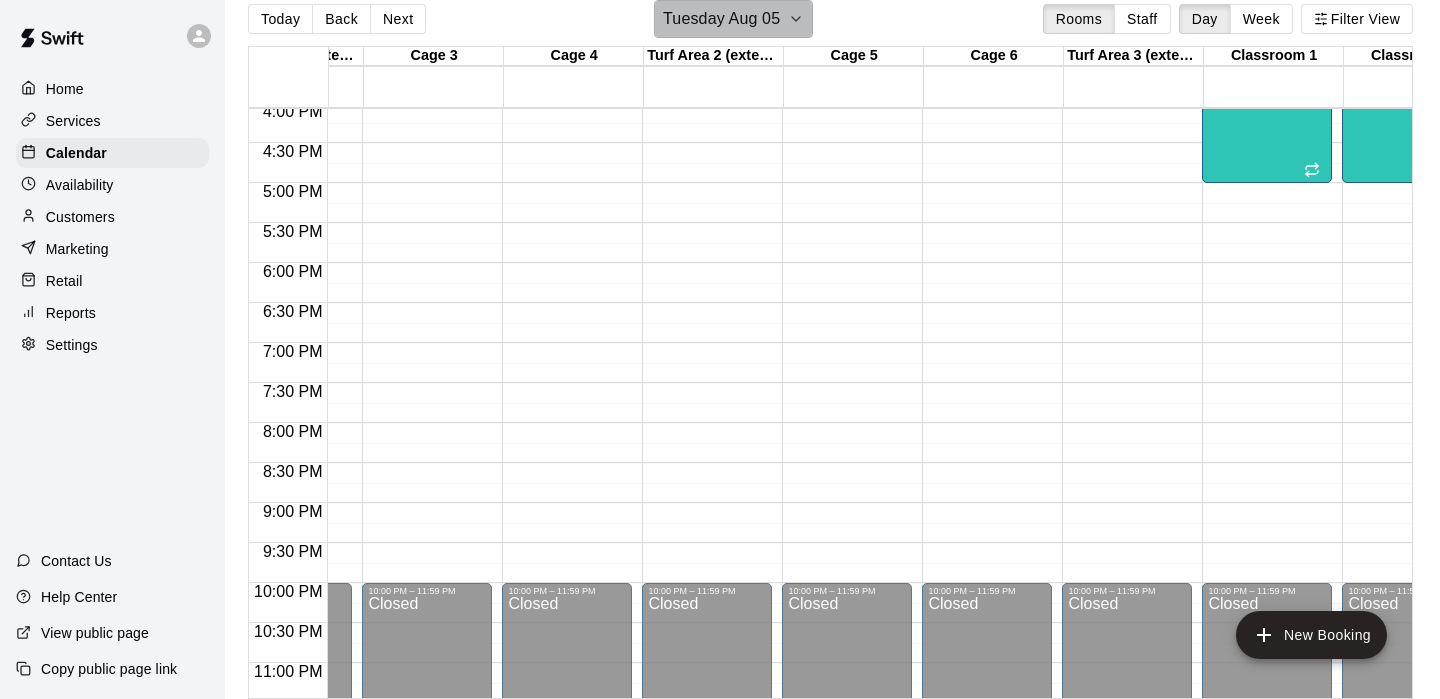 click 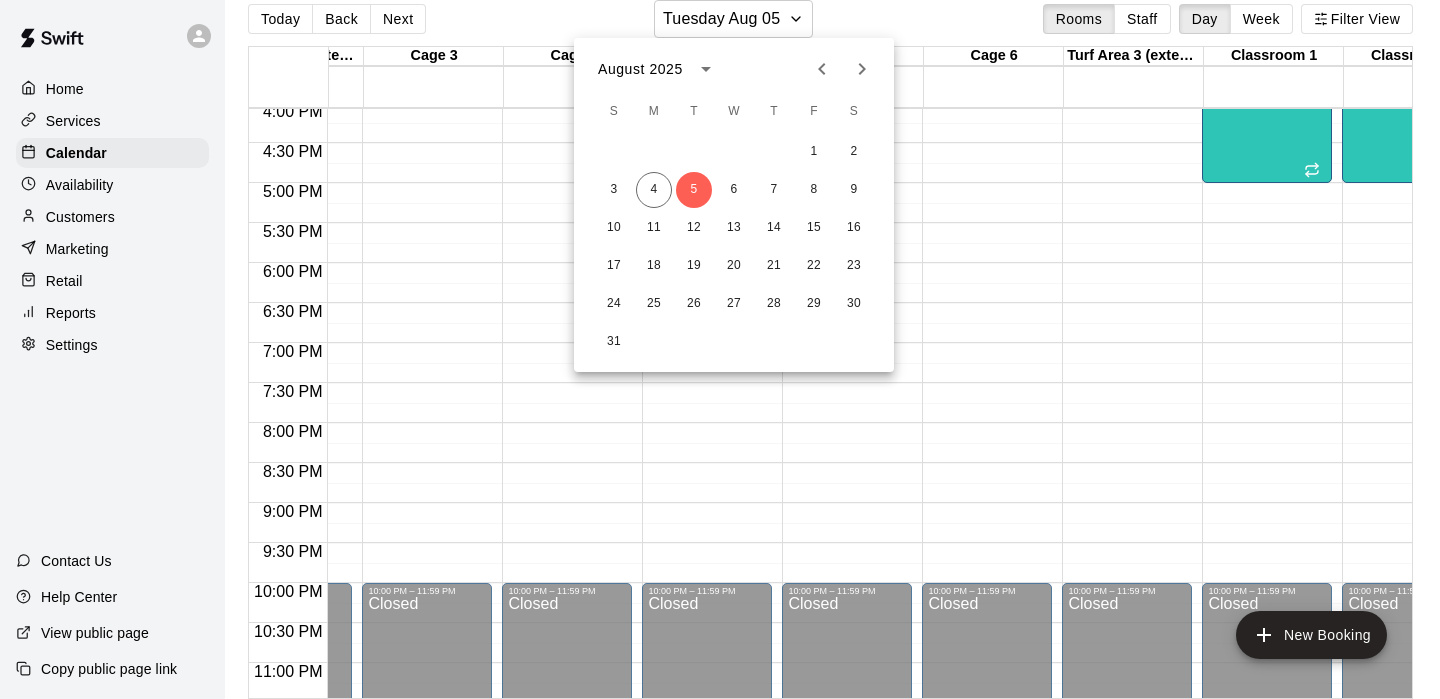 click 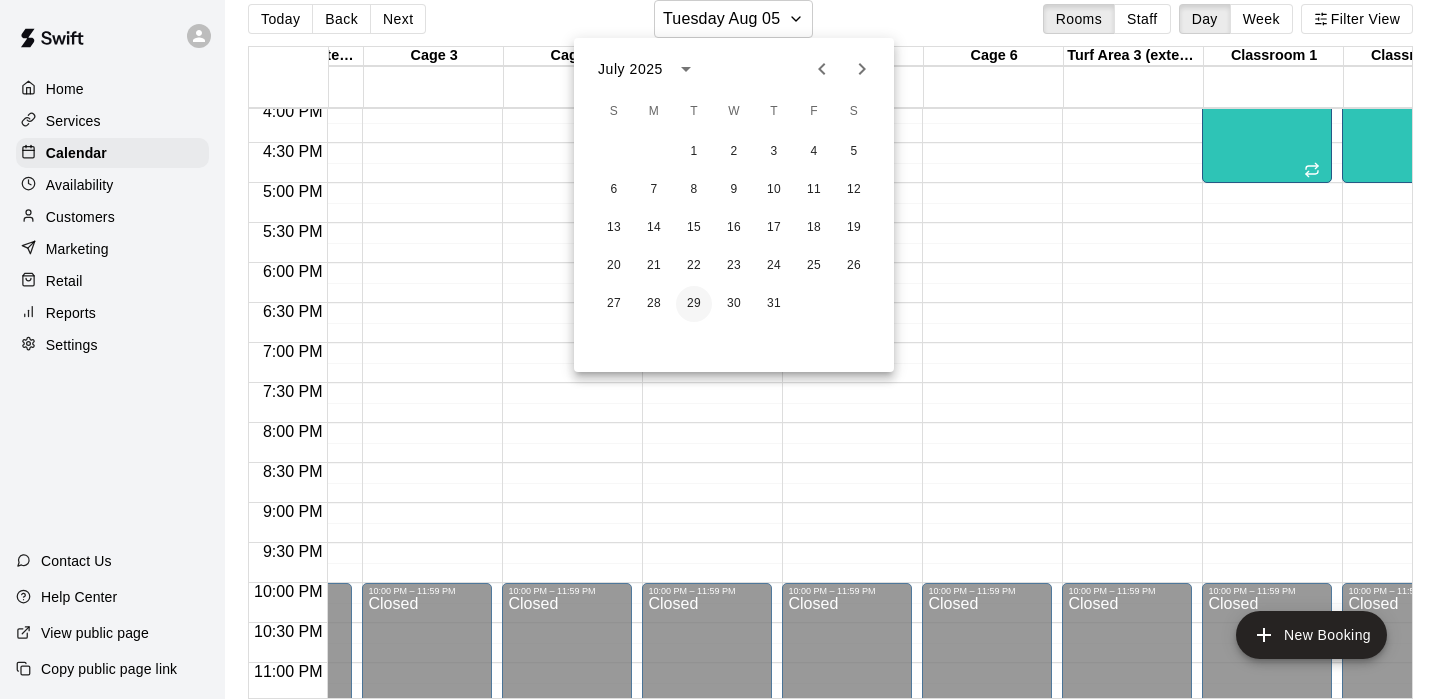 click on "29" at bounding box center [694, 304] 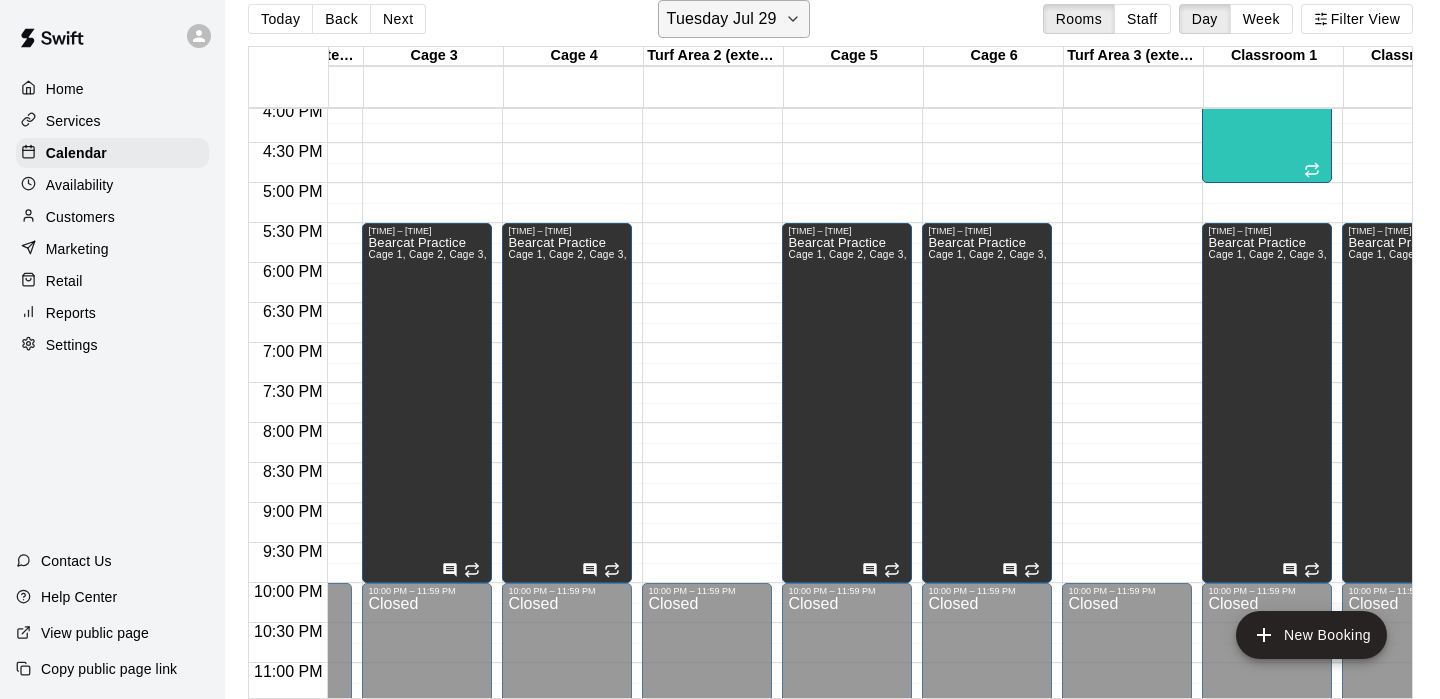 click 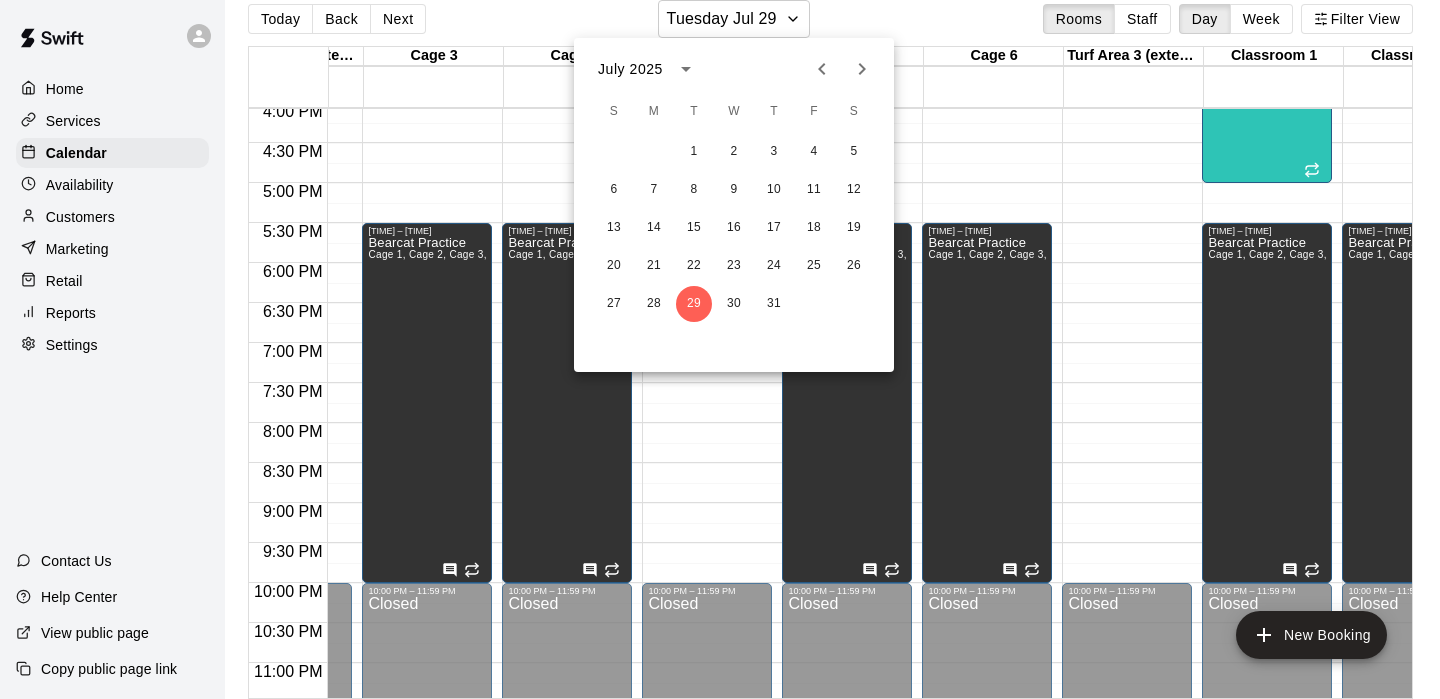 click 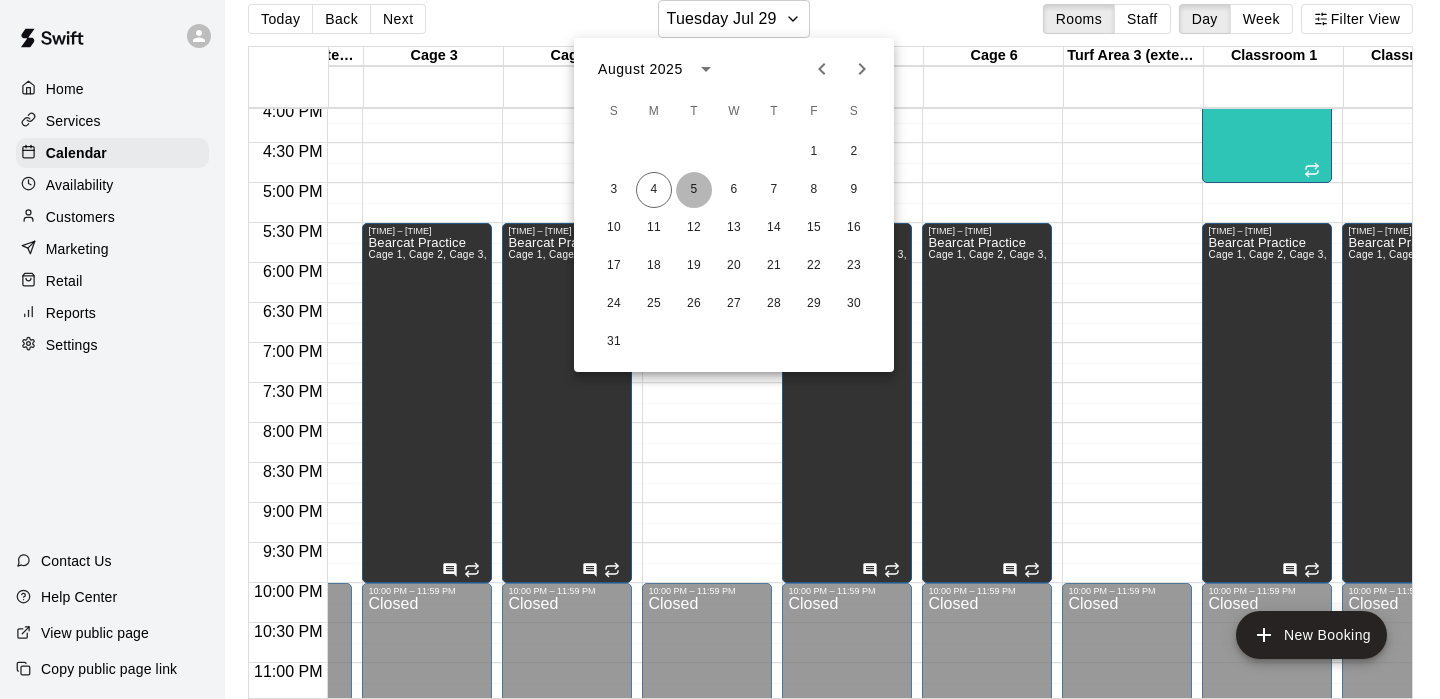 click on "5" at bounding box center [694, 190] 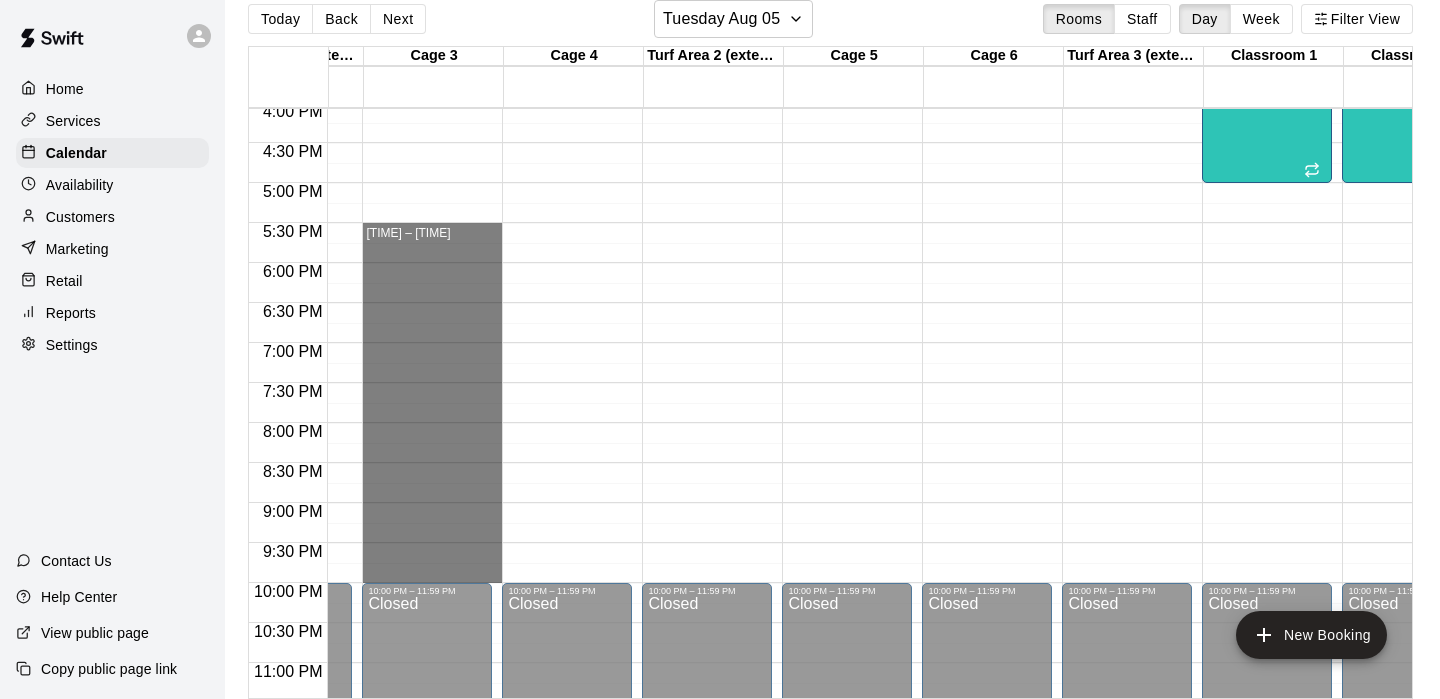 drag, startPoint x: 422, startPoint y: 230, endPoint x: 449, endPoint y: 574, distance: 345.05795 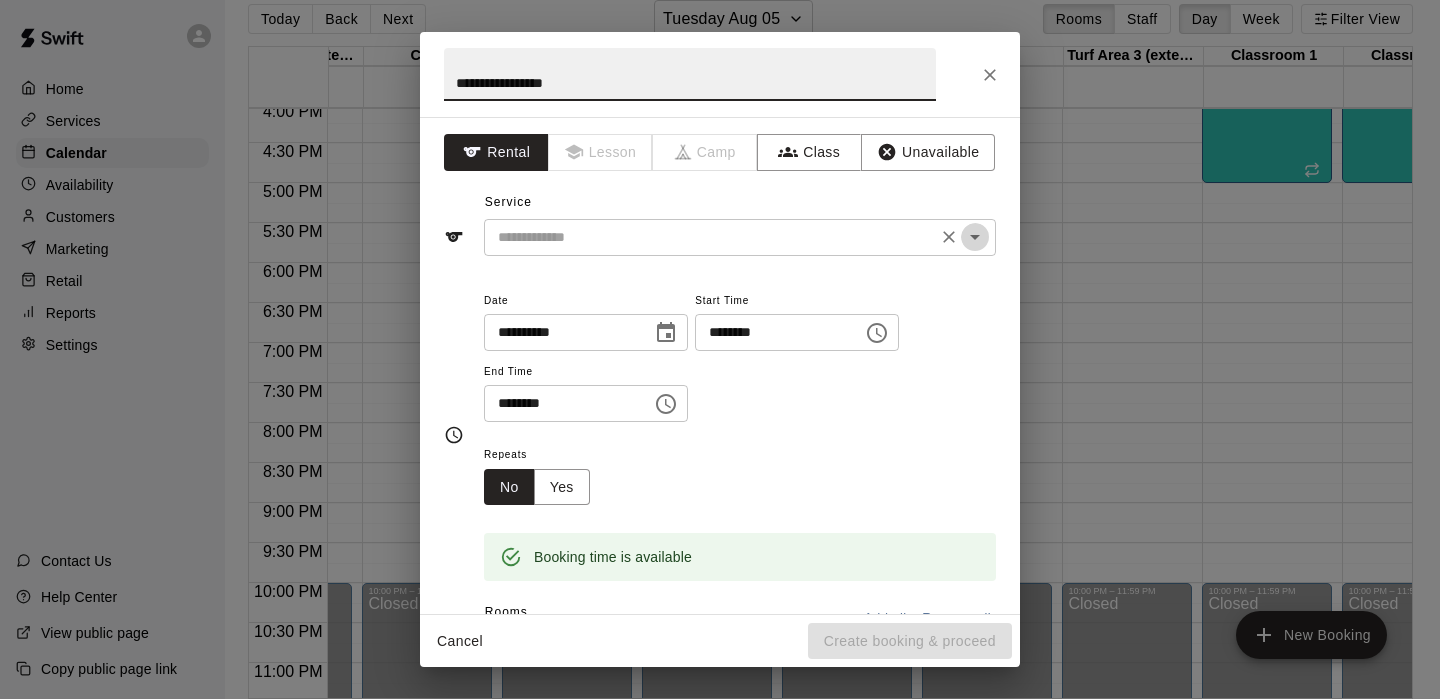 click 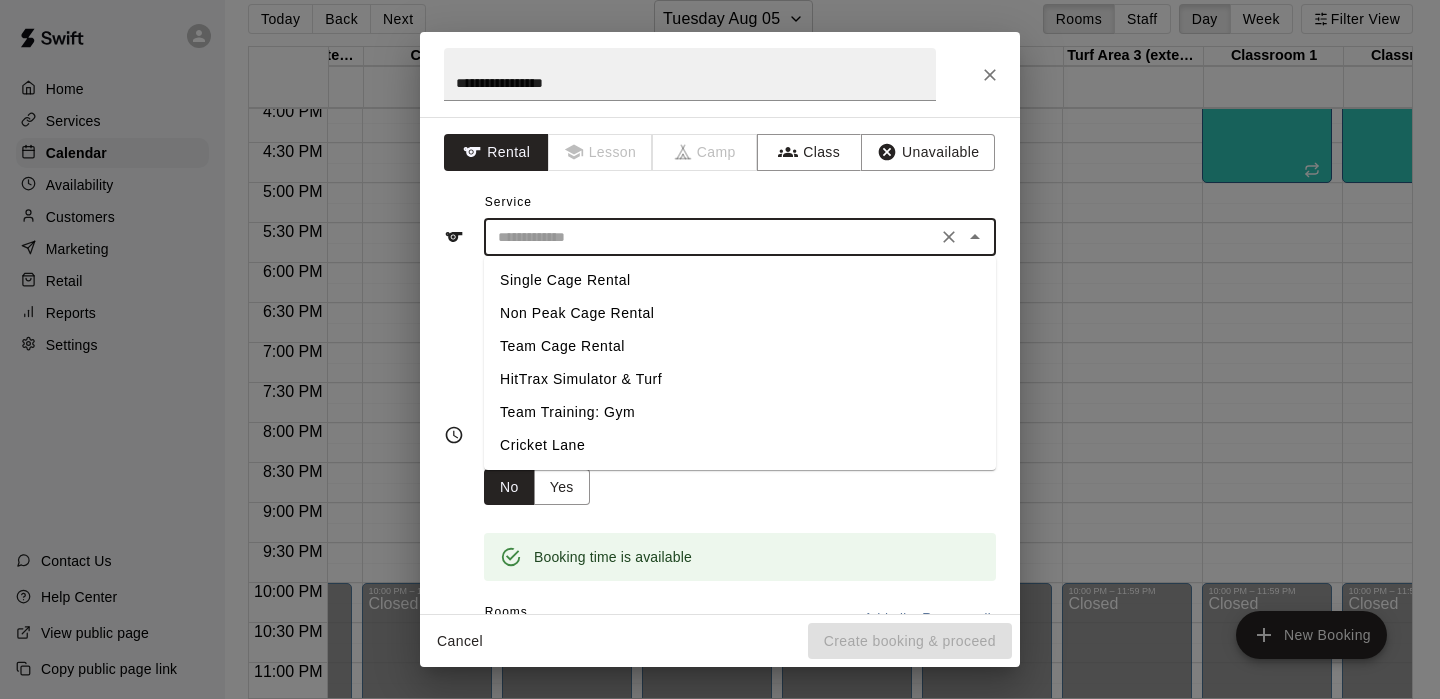 click on "Single Cage Rental" at bounding box center (740, 280) 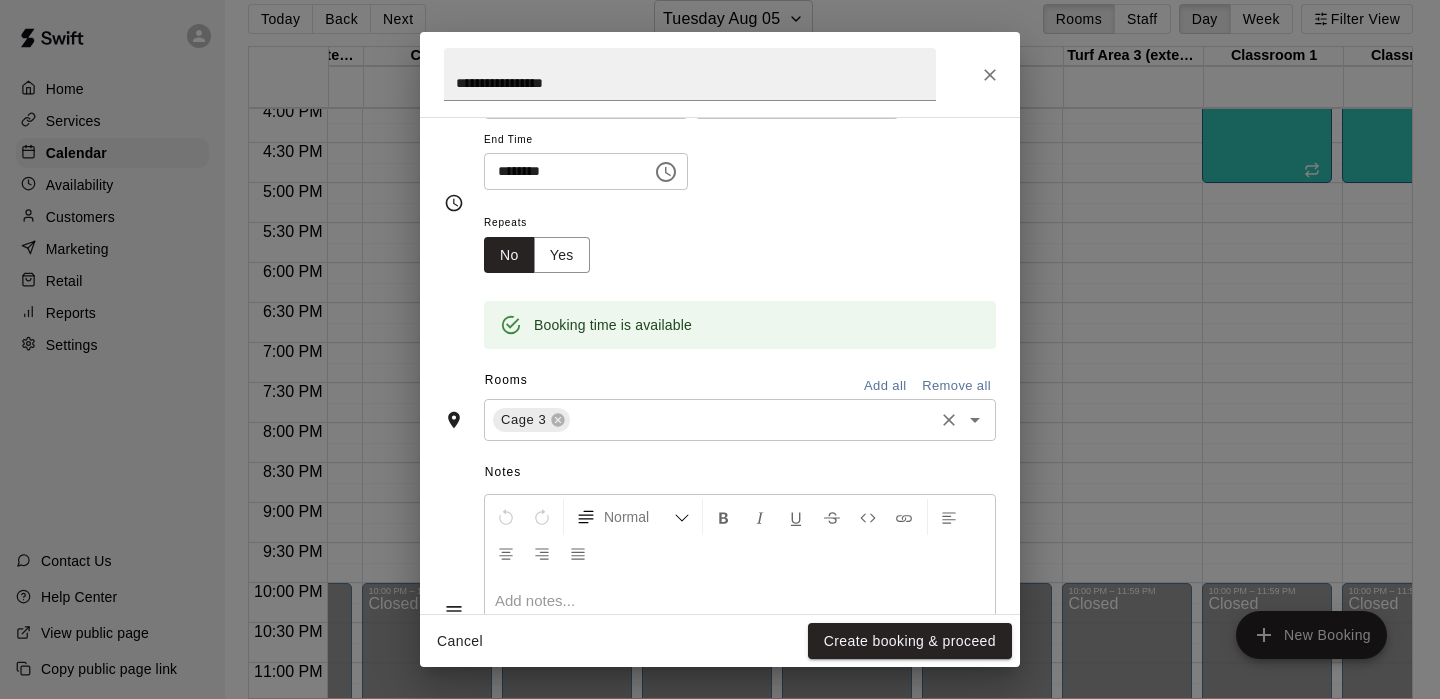 scroll, scrollTop: 235, scrollLeft: 0, axis: vertical 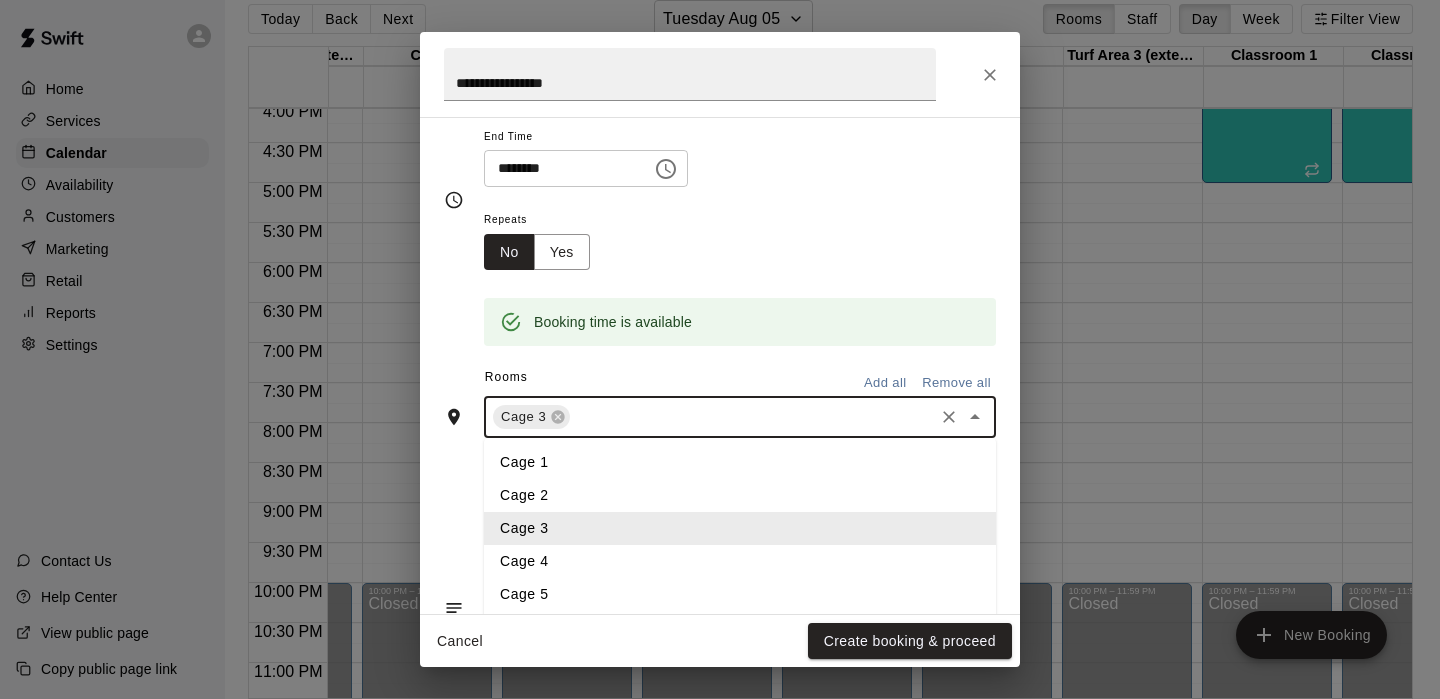 click at bounding box center (752, 417) 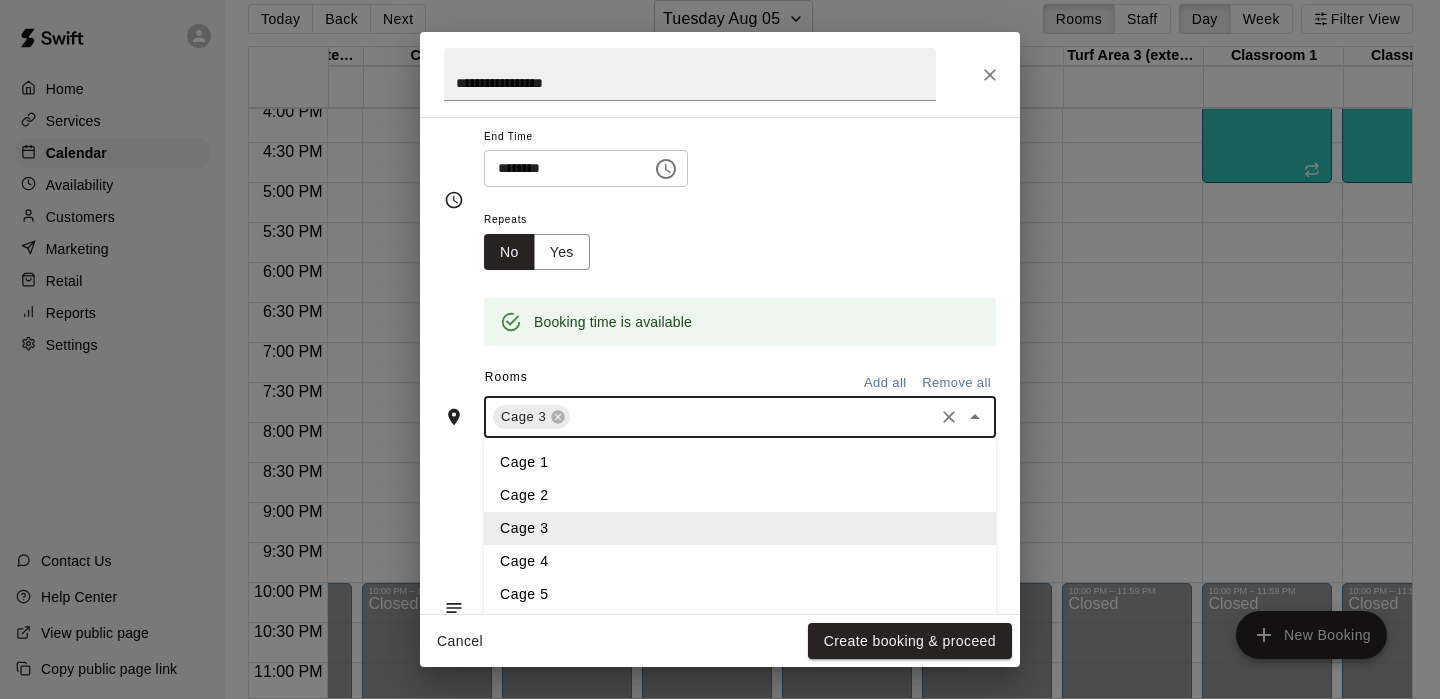 click on "Cage 1" at bounding box center [740, 462] 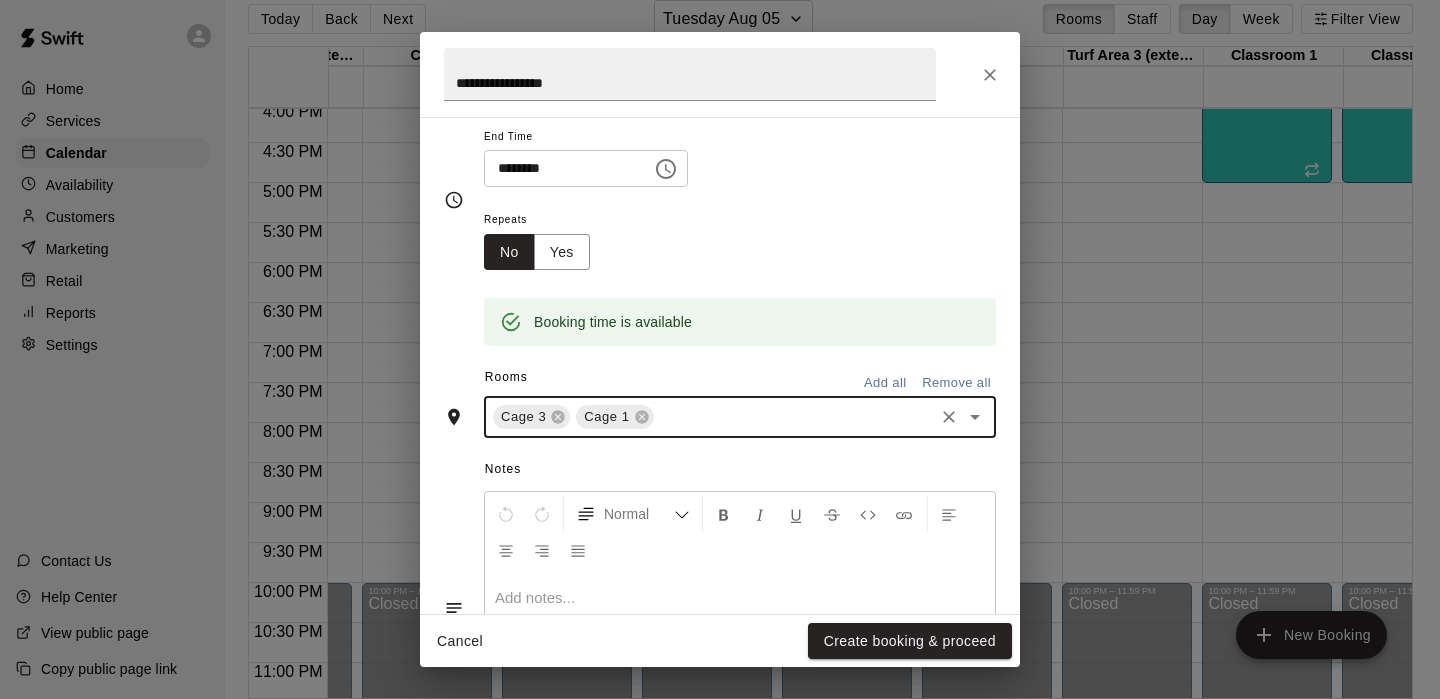 click at bounding box center [794, 417] 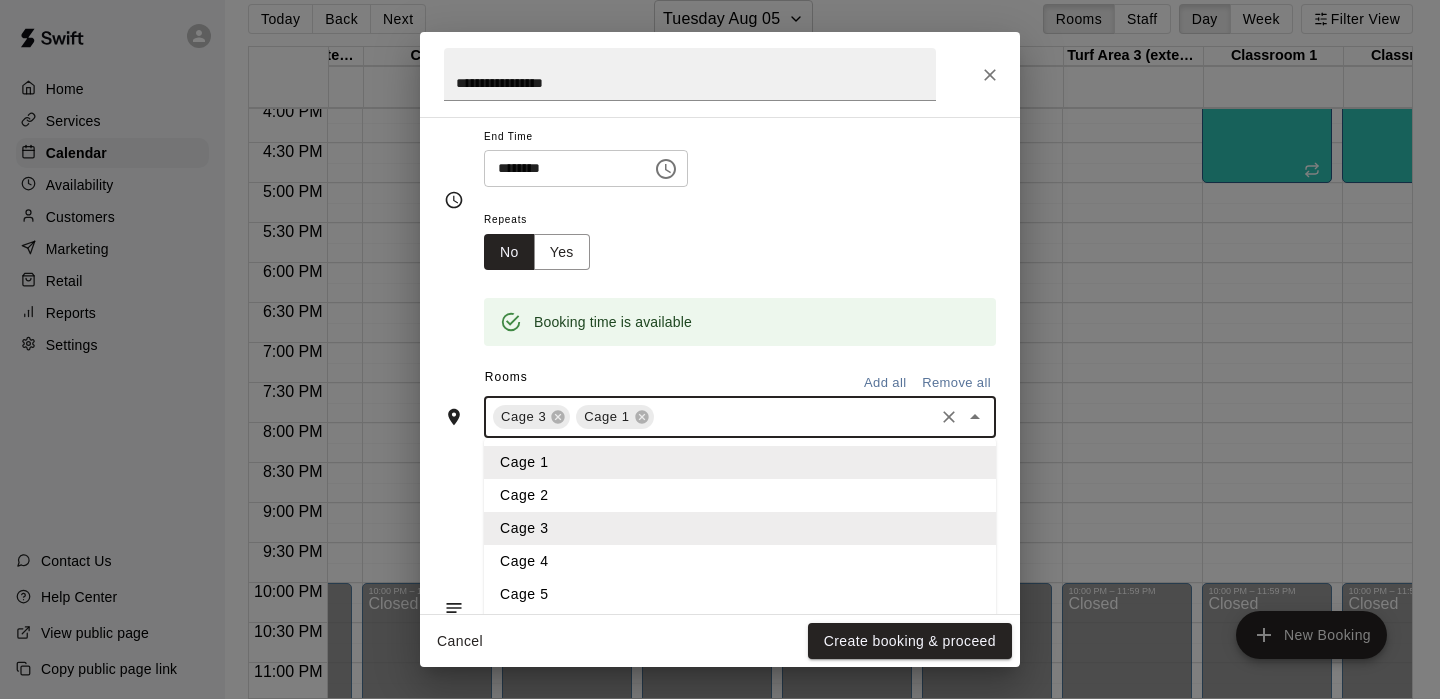 click on "Cage 2" at bounding box center (740, 495) 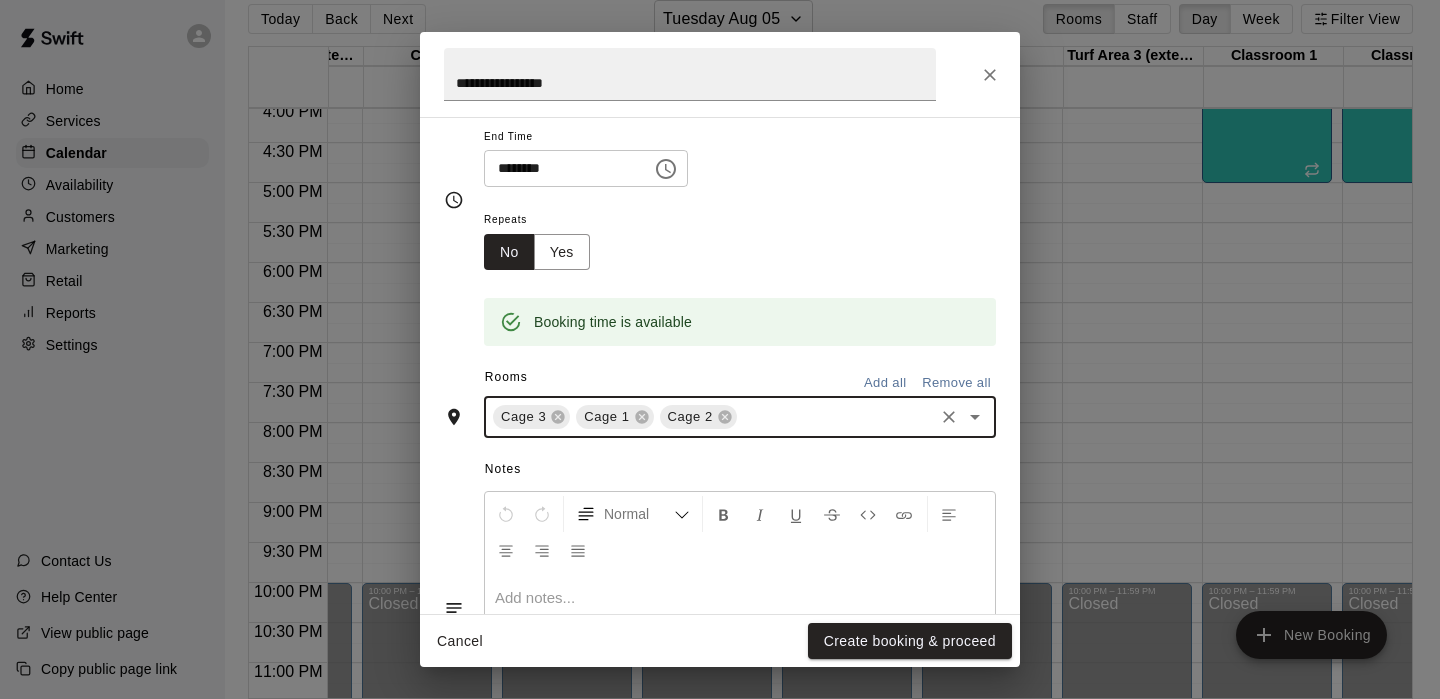 click at bounding box center [835, 417] 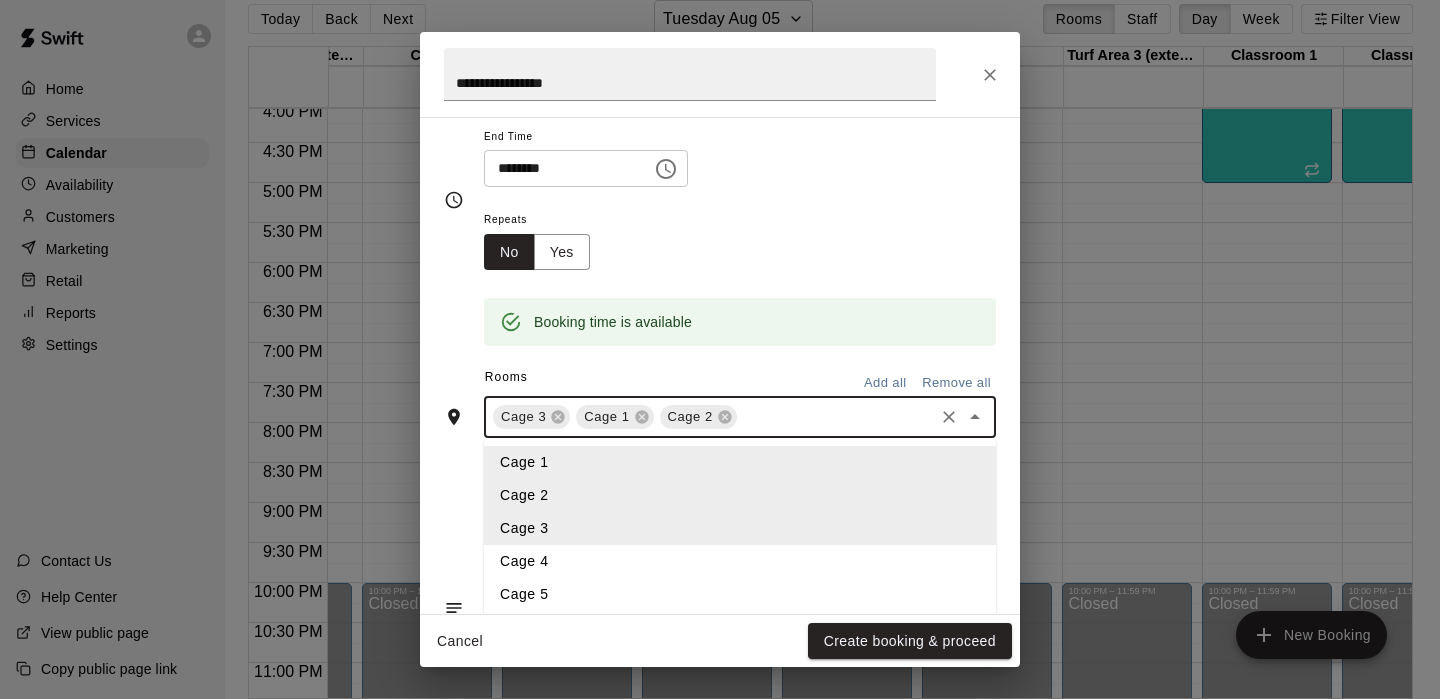 click on "Cage 4" at bounding box center (740, 561) 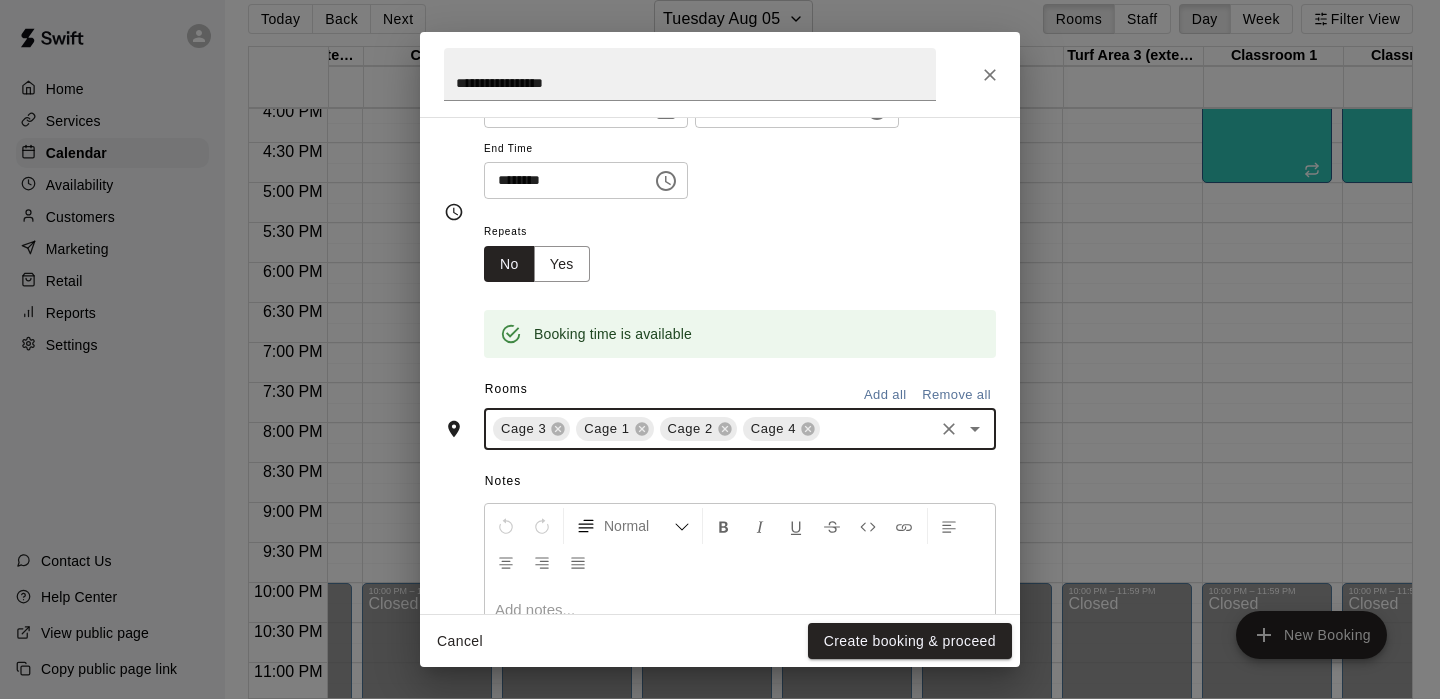 scroll, scrollTop: 235, scrollLeft: 0, axis: vertical 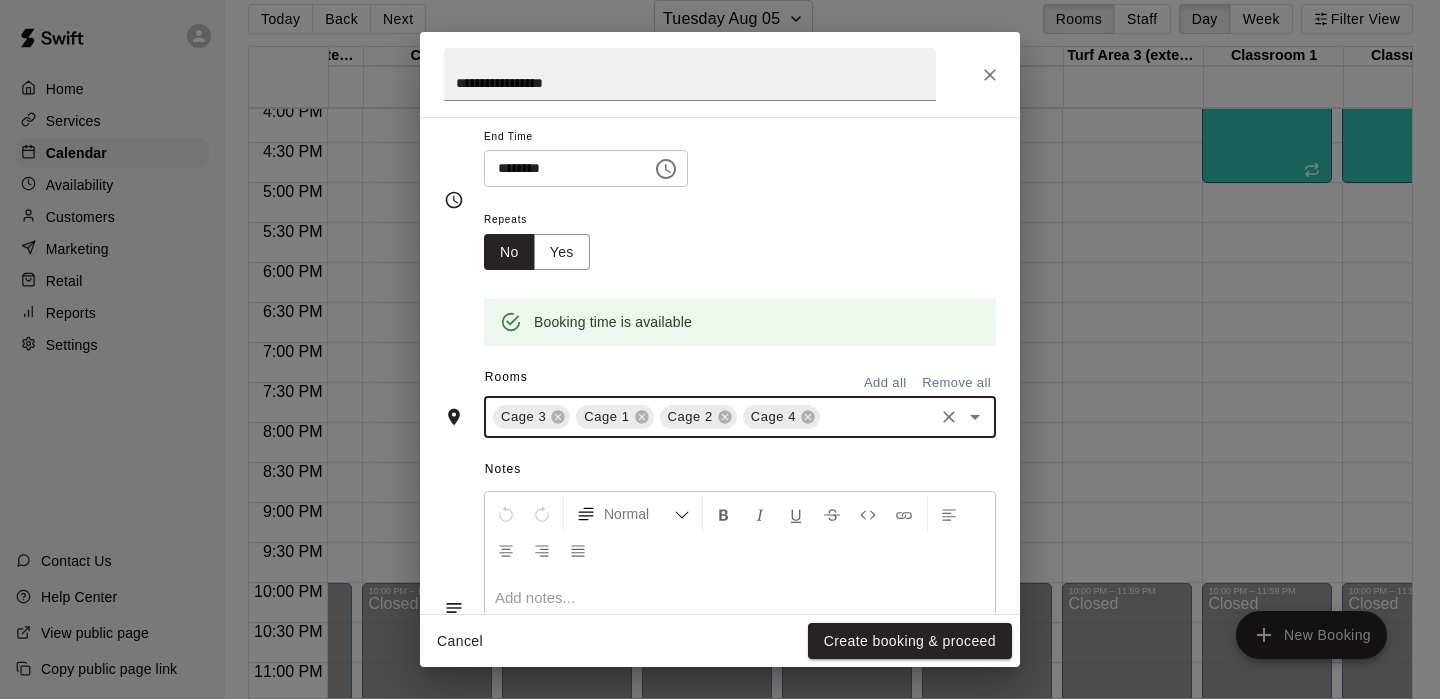 click at bounding box center (877, 417) 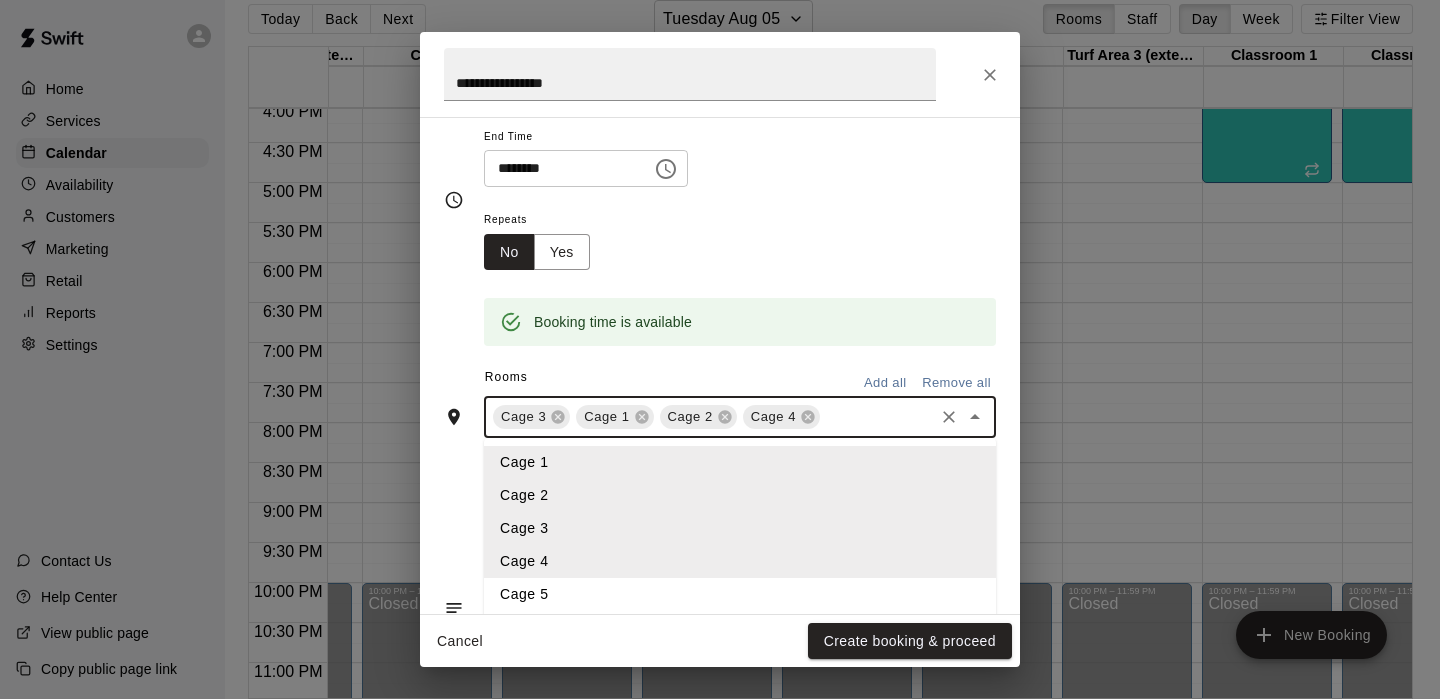 click on "Cage 5" at bounding box center [740, 594] 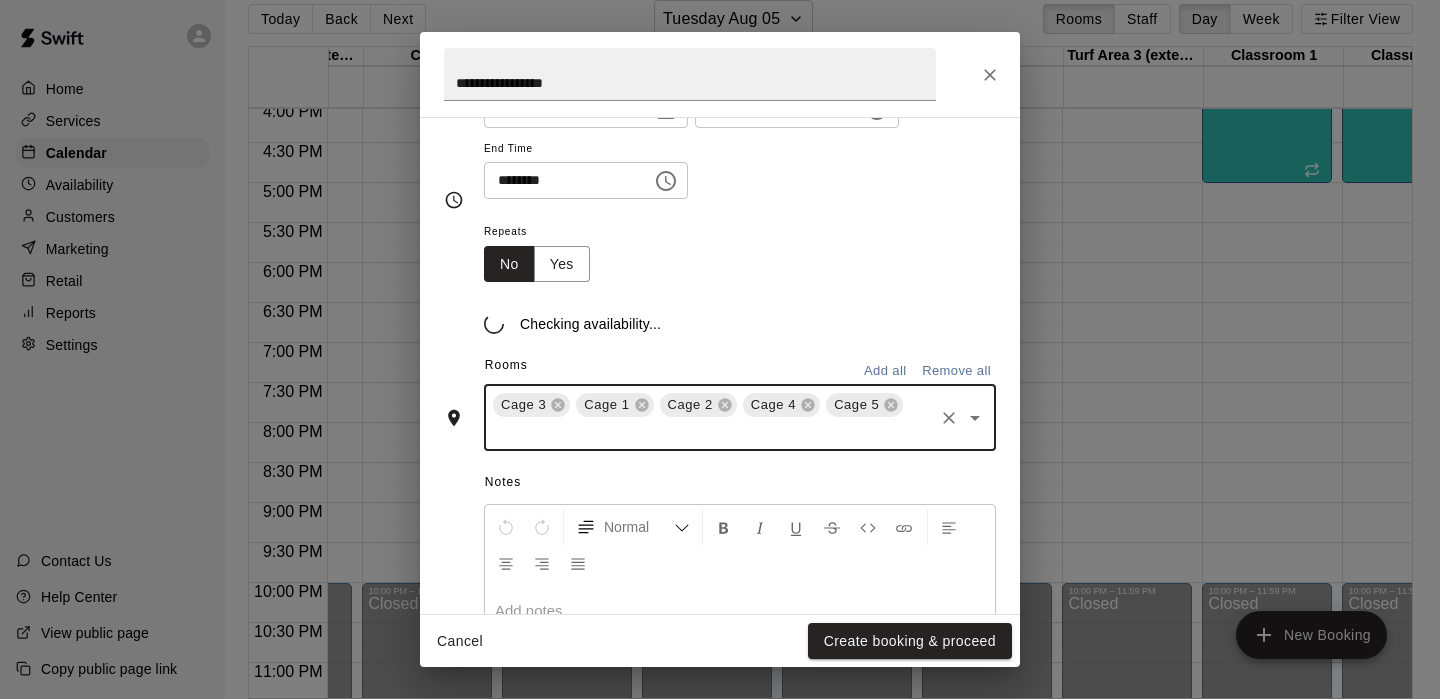 scroll, scrollTop: 235, scrollLeft: 0, axis: vertical 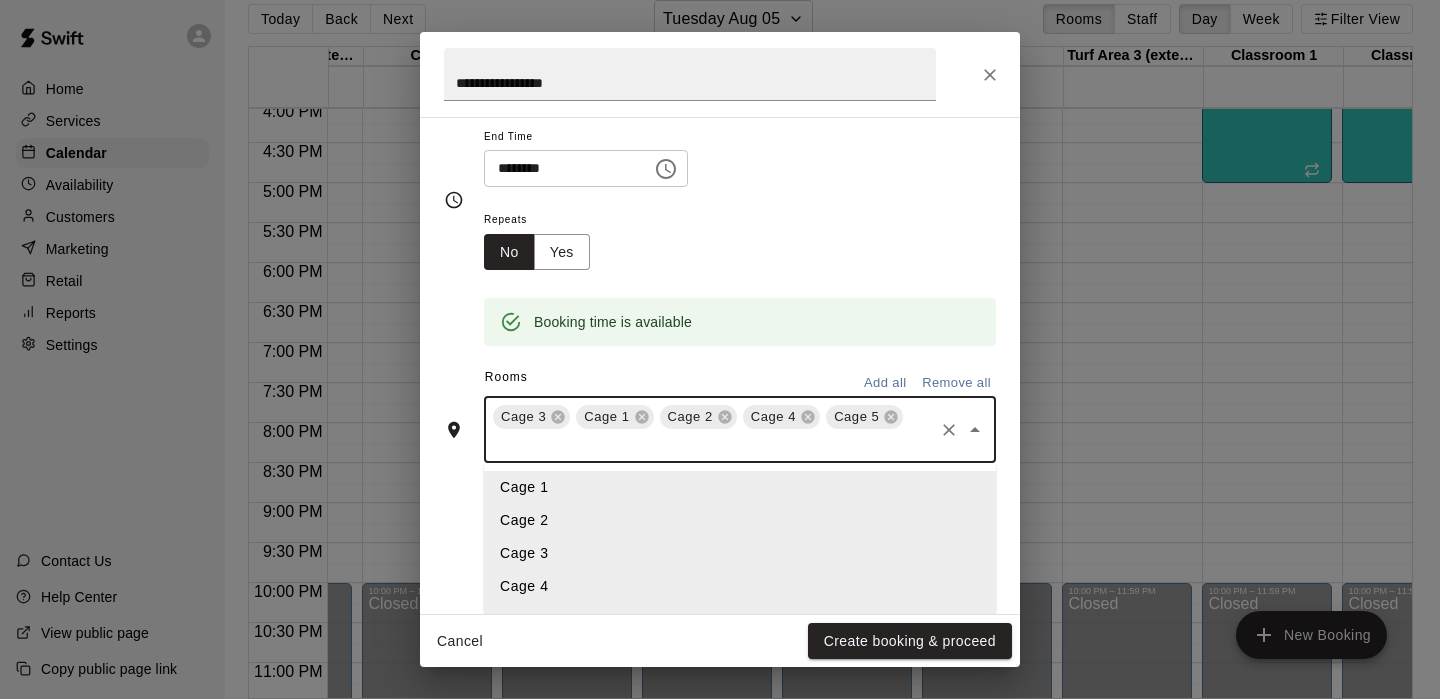 click at bounding box center (710, 444) 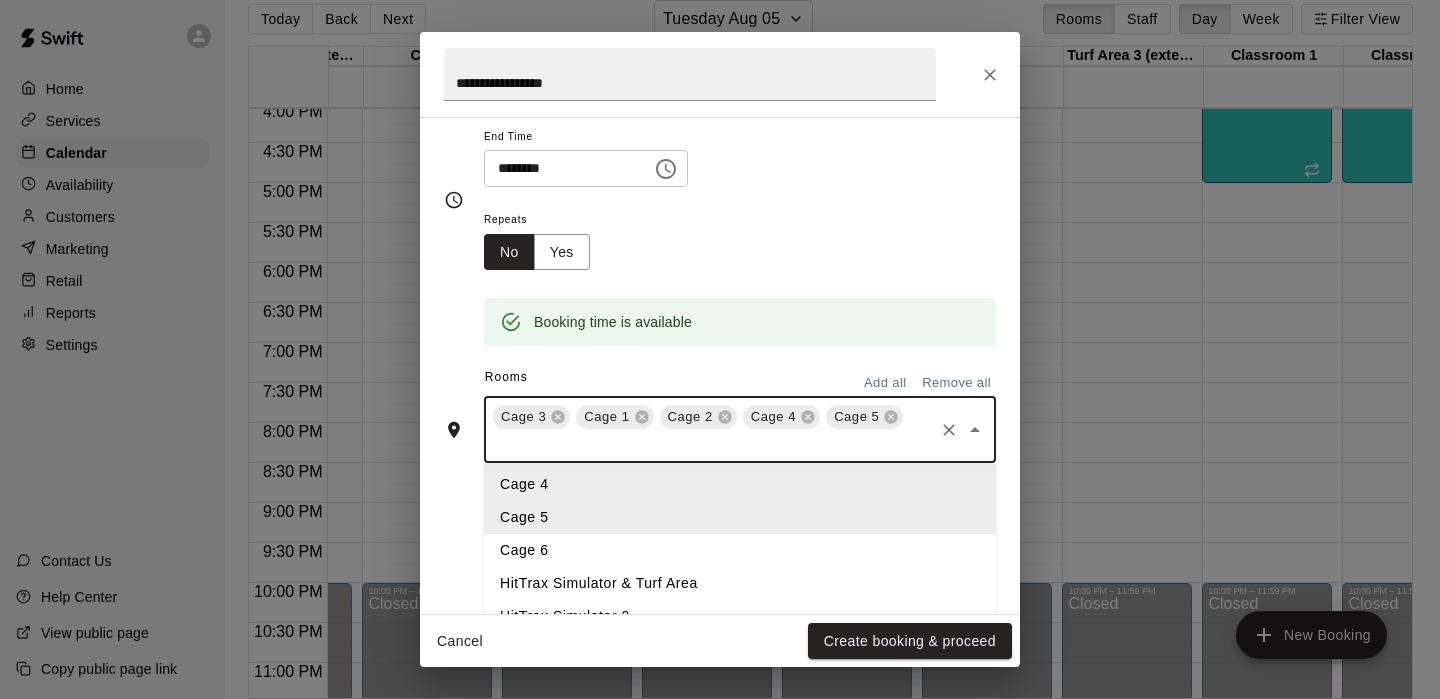 scroll, scrollTop: 103, scrollLeft: 0, axis: vertical 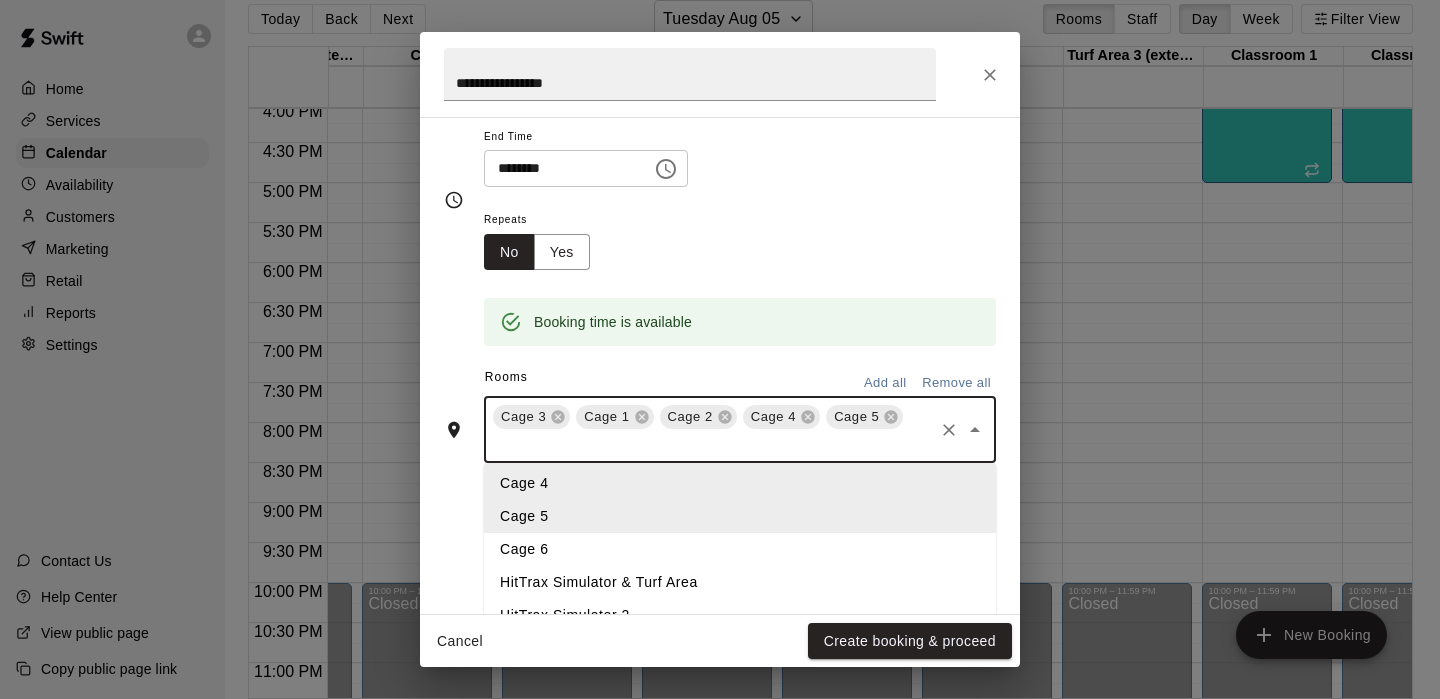 click on "Cage 6" at bounding box center (740, 549) 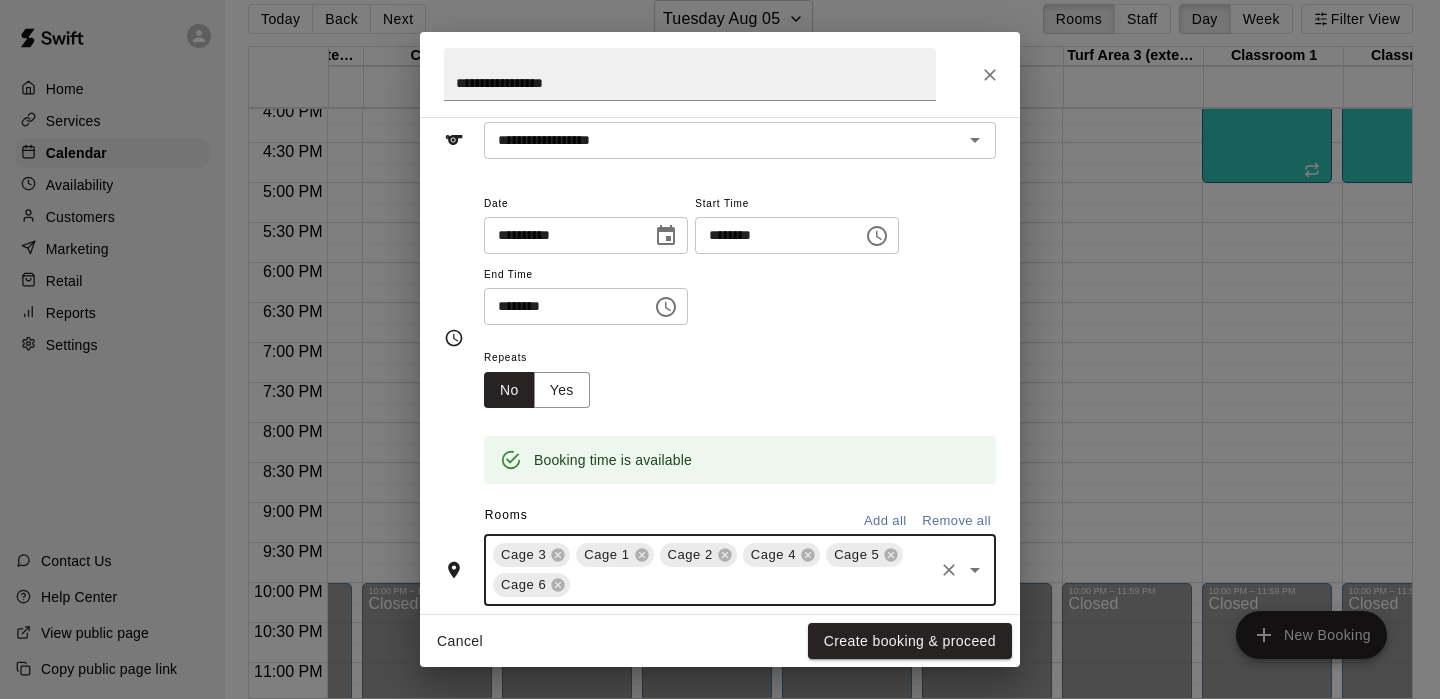 scroll, scrollTop: 99, scrollLeft: 0, axis: vertical 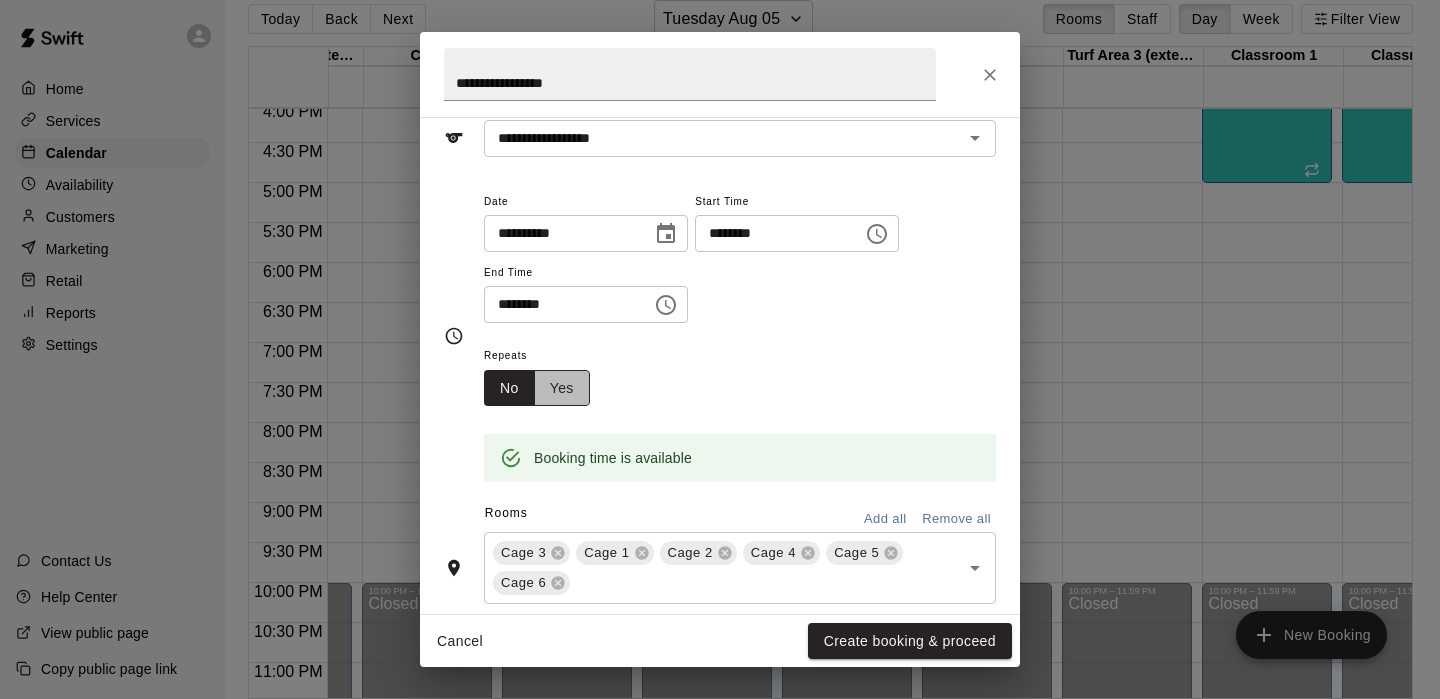 click on "Yes" at bounding box center [562, 388] 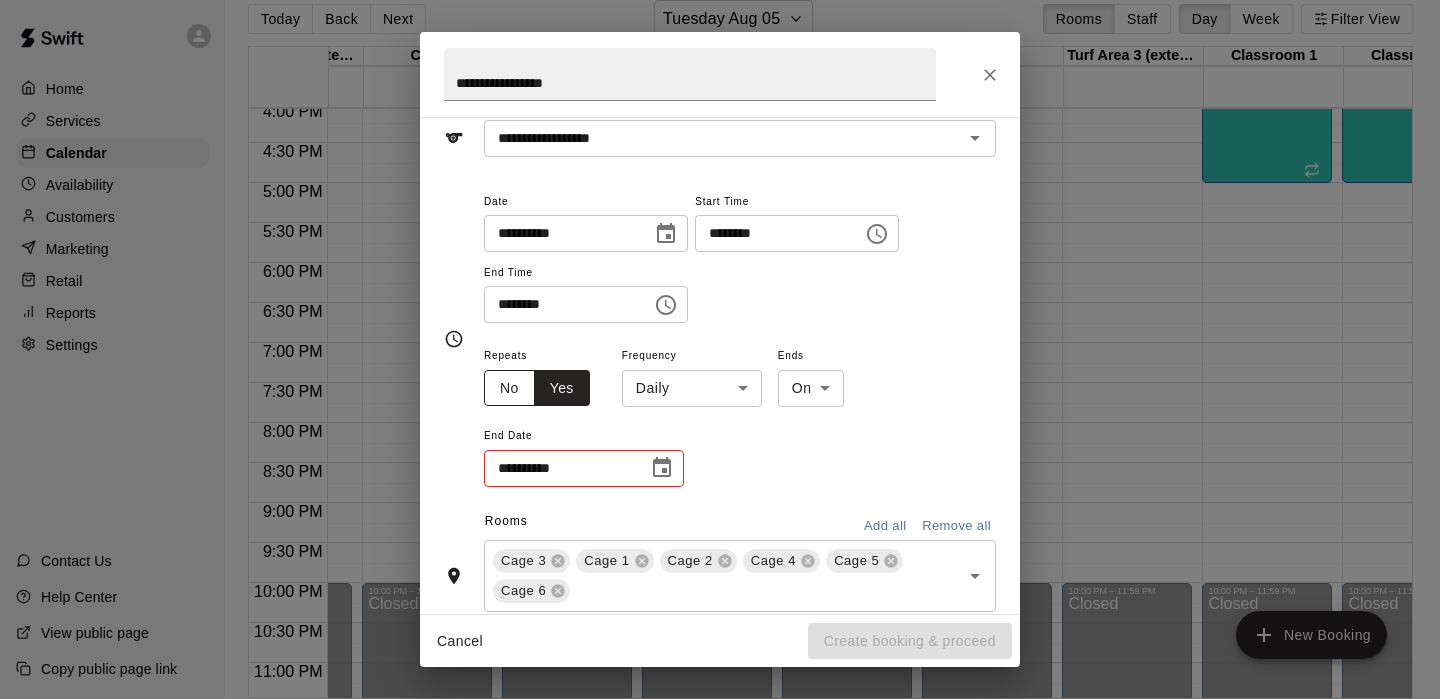 click on "No" at bounding box center [509, 388] 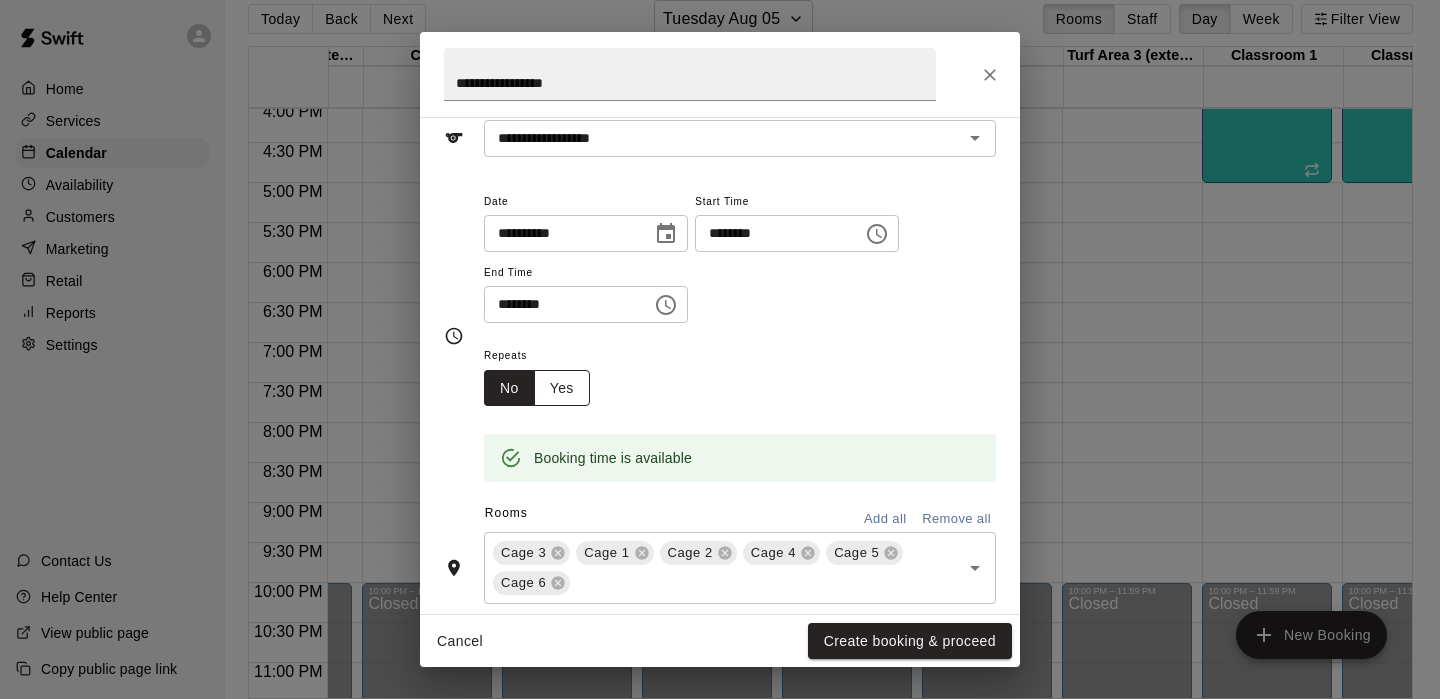 click on "Yes" at bounding box center (562, 388) 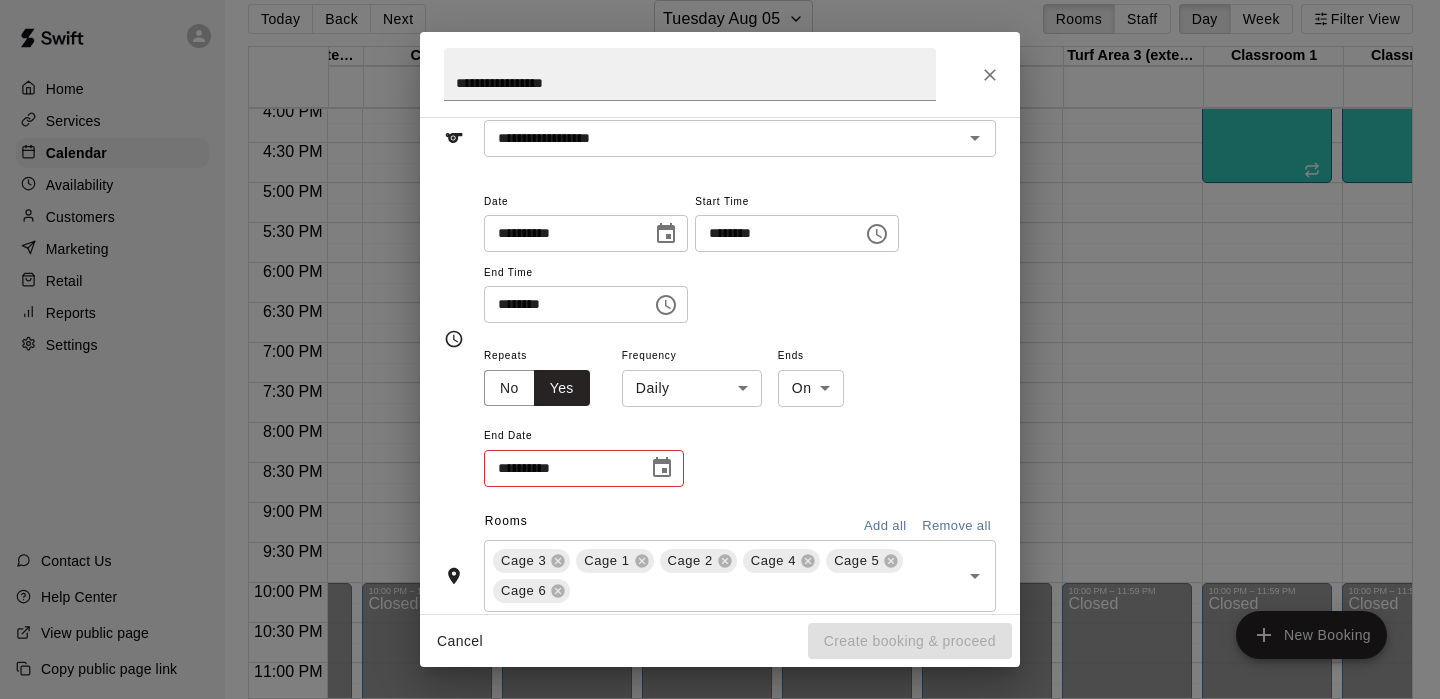 click on "Home Services Calendar Availability Customers Marketing Retail Reports Settings Contact Us Help Center View public page Copy public page link Today Back Next Tuesday Aug 05 Rooms Staff Day Week Filter View HitTrax Simulator & Turf Area 05 Tue HitTrax Simulator 2 05 Tue Cage 1 05 Tue Cage 2 05 Tue Turf Area 1 (extension) 05 Tue Cage 3 05 Tue Cage 4 05 Tue Turf Area 2 (extension) 05 Tue Cage 5 05 Tue Cage 6 05 Tue Turf Area 3 (extension) 05 Tue Classroom 1 05 Tue Classroom 2 05 Tue Gym 05 Tue 12:00 AM 12:30 AM 1:00 AM 1:30 AM 2:00 AM 2:30 AM 3:00 AM 3:30 AM 4:00 AM 4:30 AM 5:00 AM 5:30 AM 6:00 AM 6:30 AM 7:00 AM 7:30 AM 8:00 AM 8:30 AM 9:00 AM 9:30 AM 10:00 AM 10:30 AM 11:00 AM 11:30 AM 12:00 PM 12:30 PM 1:00 PM 1:30 PM 2:00 PM 2:30 PM 3:00 PM 3:30 PM 4:00 PM 4:30 PM 5:00 PM 5:30 PM 6:00 PM 6:30 PM 7:00 PM 7:30 PM 8:00 PM 8:30 PM 9:00 PM 9:30 PM 10:00 PM 10:30 PM 11:00 PM 11:30 PM 12:00 AM – 8:30 AM Closed 10:00 PM – 11:59 PM Closed 12:00 AM – 8:30 AM Closed 10:00 PM – 11:59 PM Closed Closed 3/25 spots" at bounding box center (720, 341) 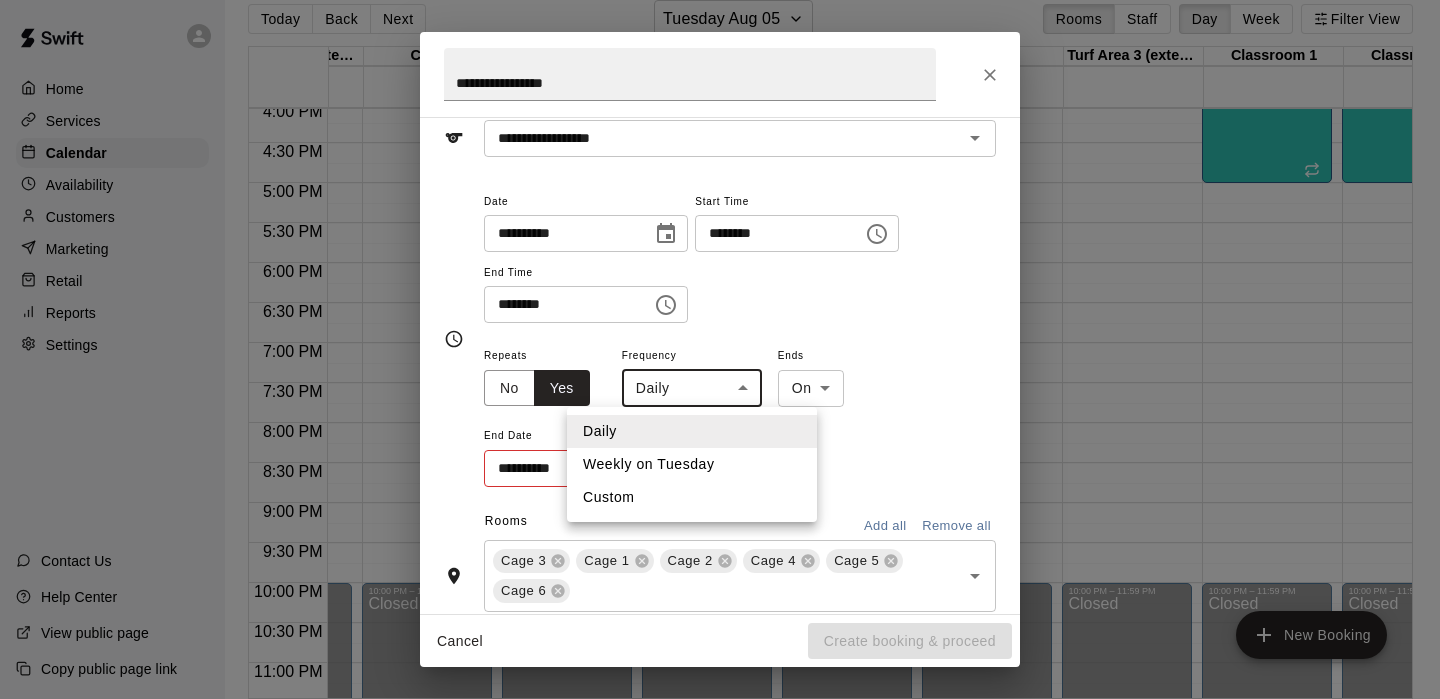 click on "Weekly on Tuesday" at bounding box center (692, 464) 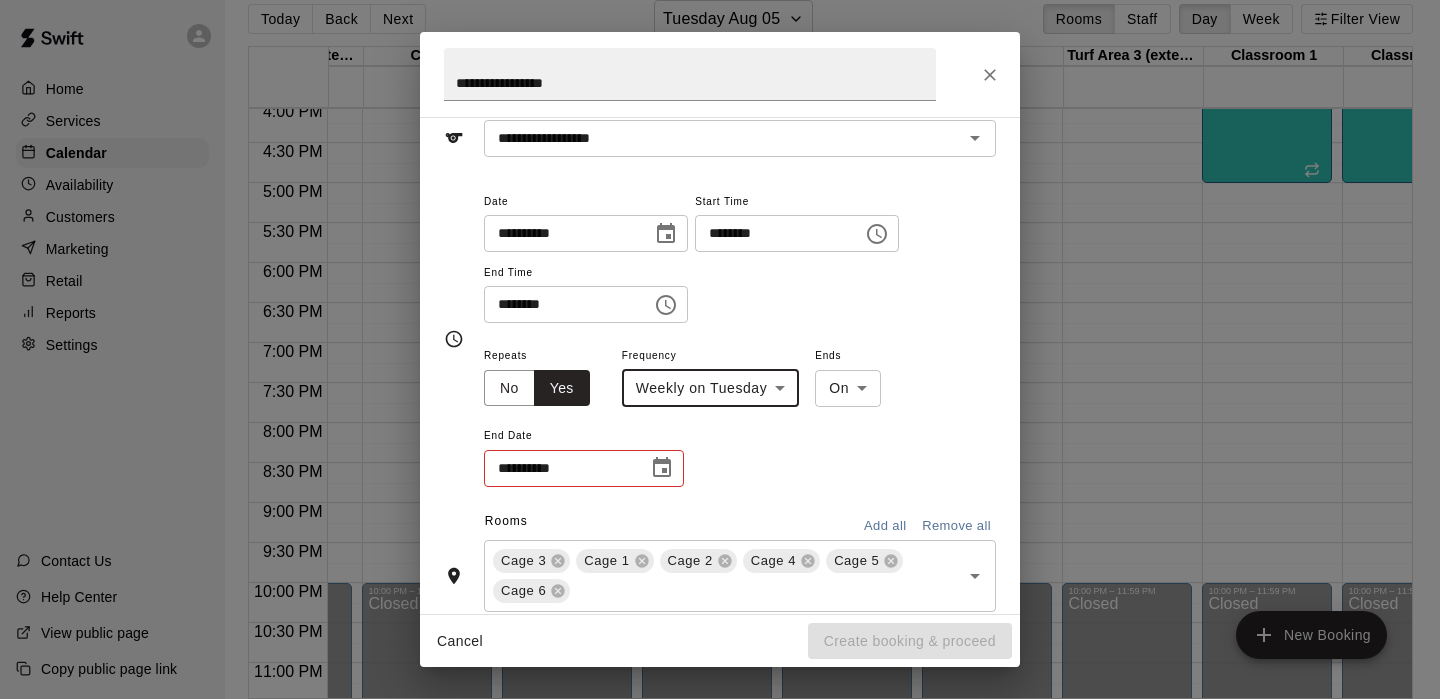 click 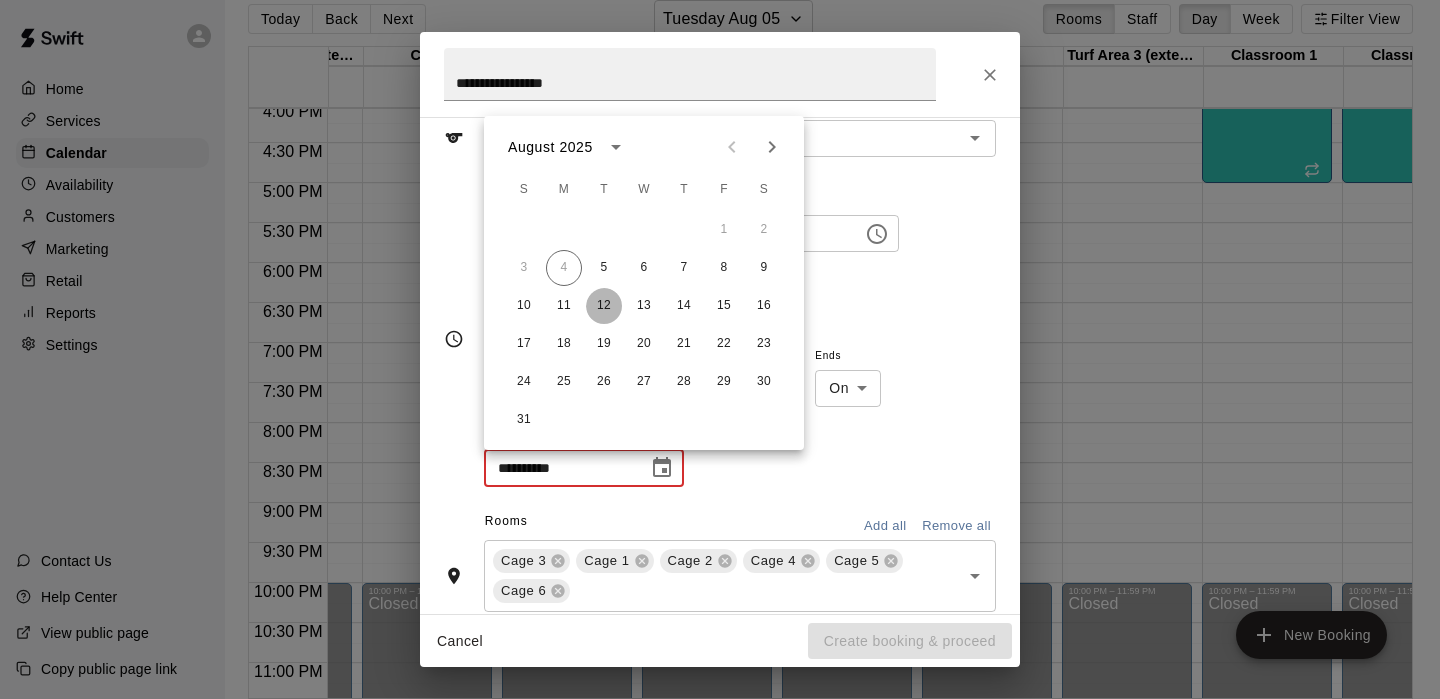 click on "12" at bounding box center (604, 306) 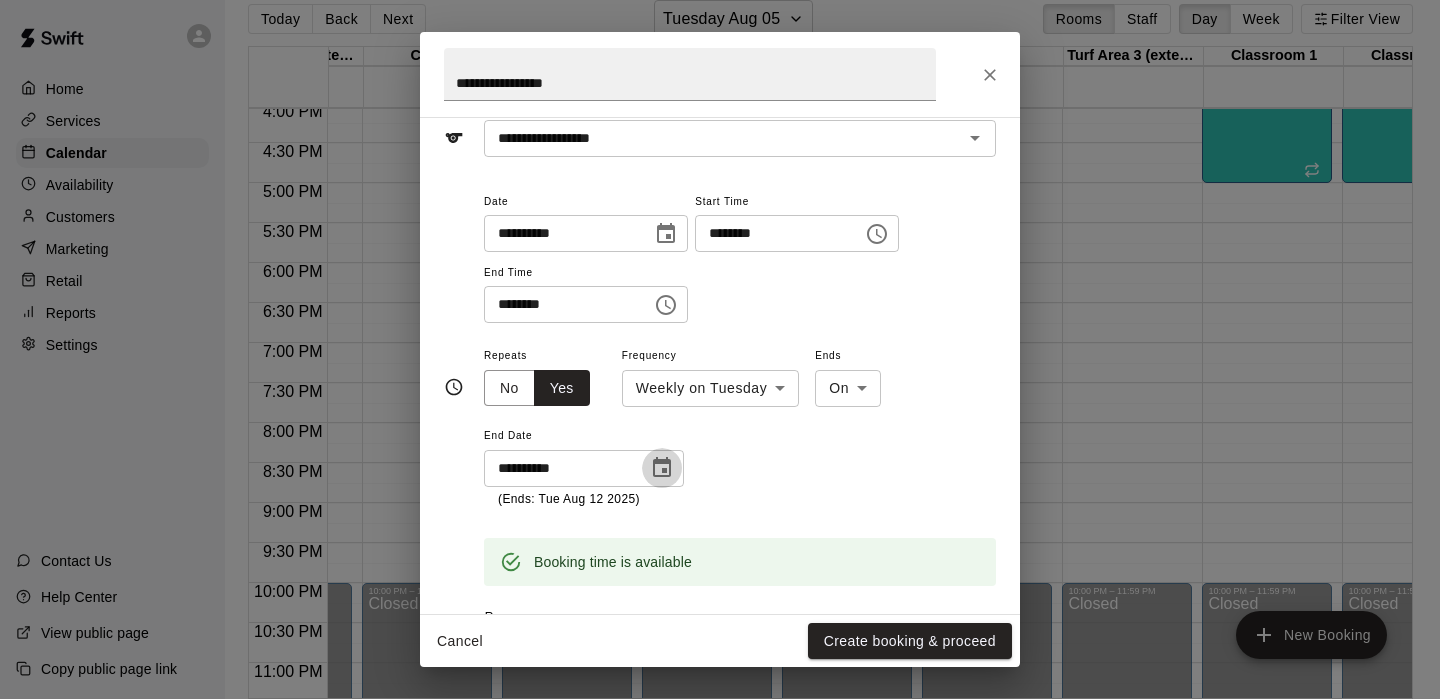 click 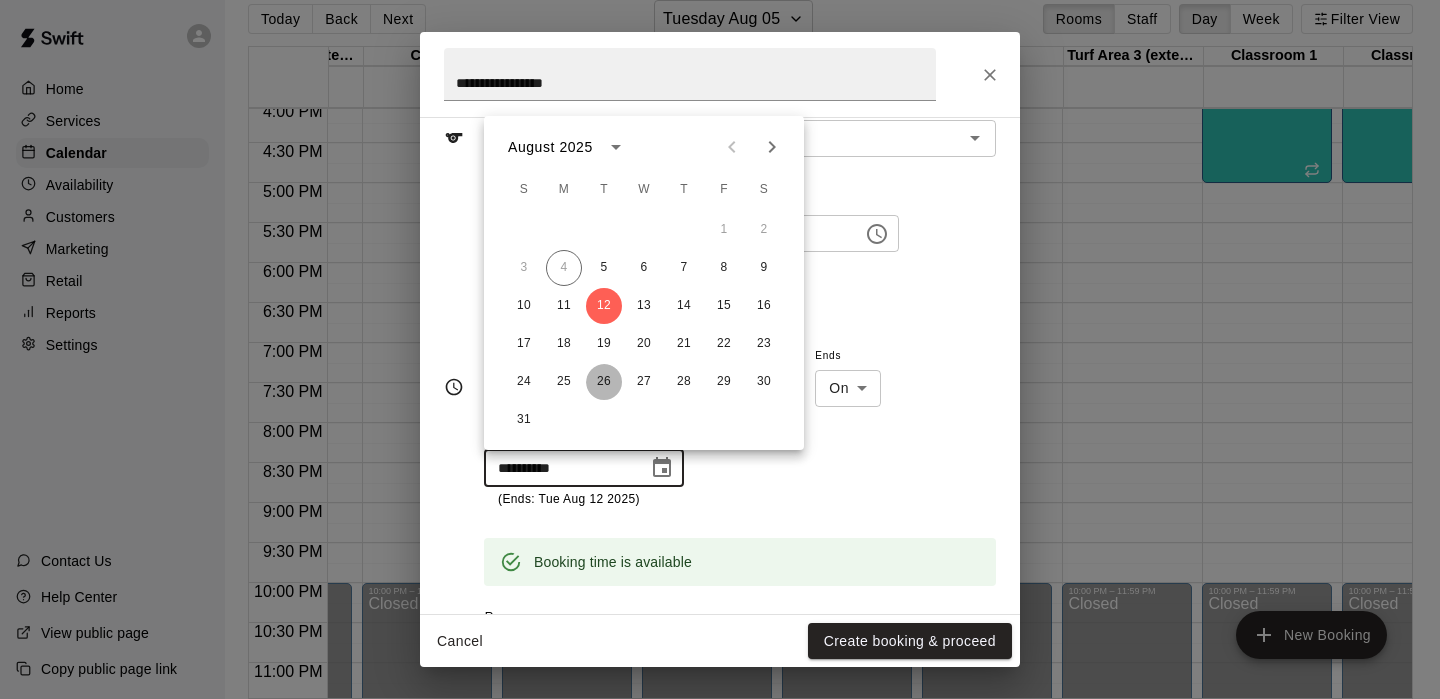 click on "26" at bounding box center [604, 382] 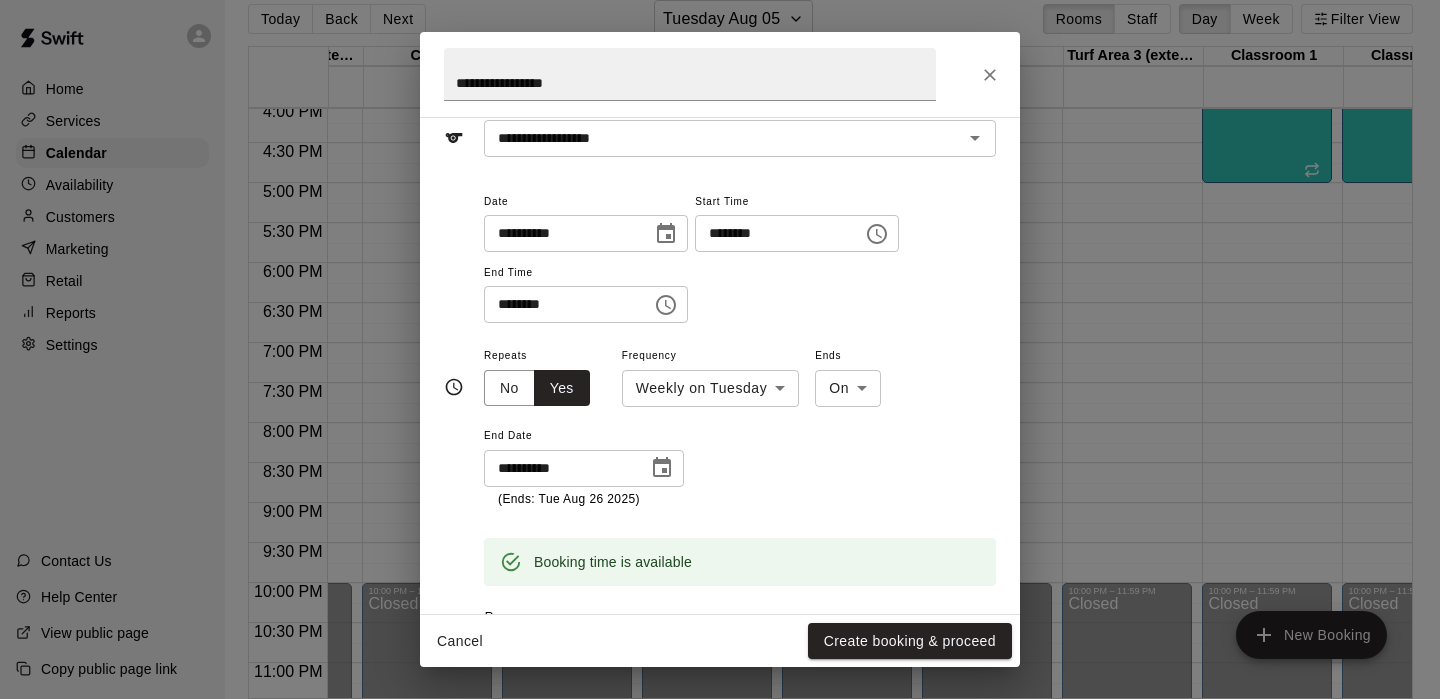 click on "Home Services Calendar Availability Customers Marketing Retail Reports Settings Contact Us Help Center View public page Copy public page link Today Back Next Tuesday Aug 05 Rooms Staff Day Week Filter View HitTrax Simulator & Turf Area 05 Tue HitTrax Simulator 2 05 Tue Cage 1 05 Tue Cage 2 05 Tue Turf Area 1 (extension) 05 Tue Cage 3 05 Tue Cage 4 05 Tue Turf Area 2 (extension) 05 Tue Cage 5 05 Tue Cage 6 05 Tue Turf Area 3 (extension) 05 Tue Classroom 1 05 Tue Classroom 2 05 Tue Gym 05 Tue 12:00 AM 12:30 AM 1:00 AM 1:30 AM 2:00 AM 2:30 AM 3:00 AM 3:30 AM 4:00 AM 4:30 AM 5:00 AM 5:30 AM 6:00 AM 6:30 AM 7:00 AM 7:30 AM 8:00 AM 8:30 AM 9:00 AM 9:30 AM 10:00 AM 10:30 AM 11:00 AM 11:30 AM 12:00 PM 12:30 PM 1:00 PM 1:30 PM 2:00 PM 2:30 PM 3:00 PM 3:30 PM 4:00 PM 4:30 PM 5:00 PM 5:30 PM 6:00 PM 6:30 PM 7:00 PM 7:30 PM 8:00 PM 8:30 PM 9:00 PM 9:30 PM 10:00 PM 10:30 PM 11:00 PM 11:30 PM 12:00 AM – 8:30 AM Closed 10:00 PM – 11:59 PM Closed 12:00 AM – 8:30 AM Closed 10:00 PM – 11:59 PM Closed Closed 3/25 spots" at bounding box center [720, 341] 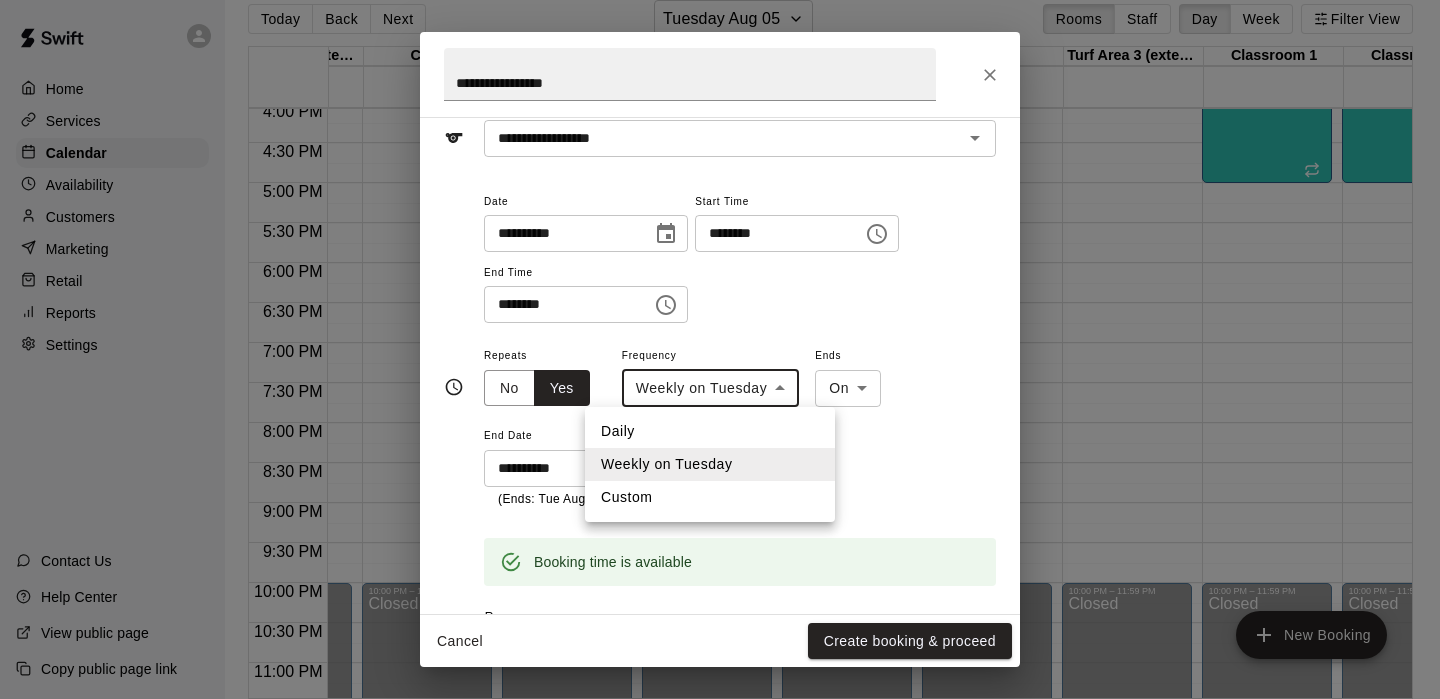 click on "Custom" at bounding box center [710, 497] 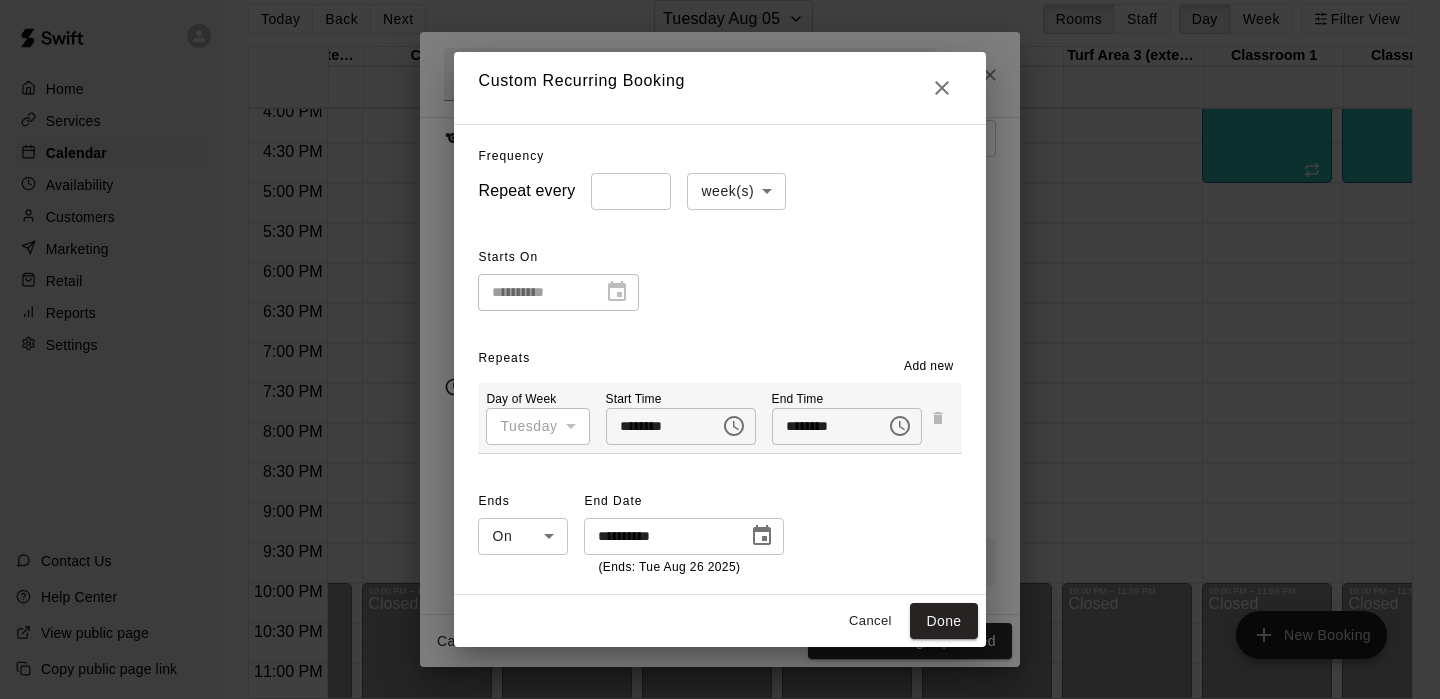 click on "Cancel" at bounding box center (870, 621) 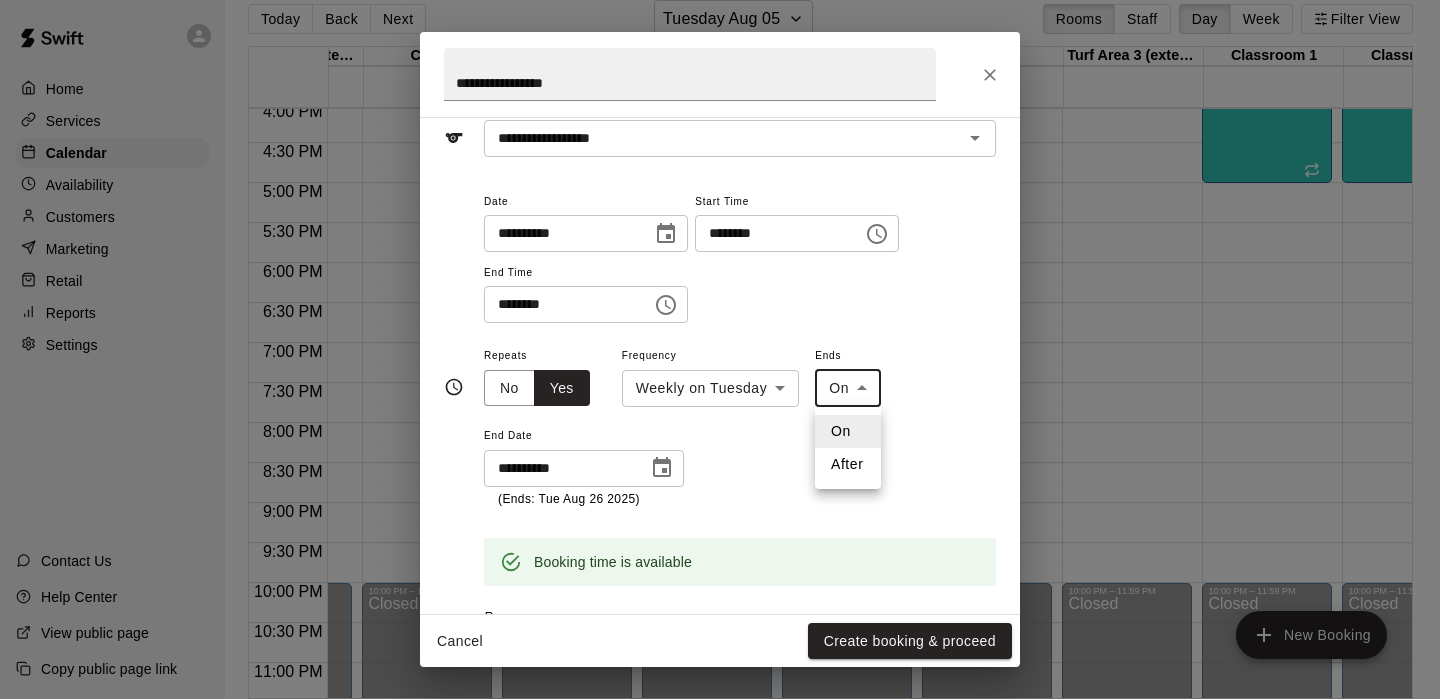 click on "Home Services Calendar Availability Customers Marketing Retail Reports Settings Contact Us Help Center View public page Copy public page link Today Back Next Tuesday Aug 05 Rooms Staff Day Week Filter View HitTrax Simulator & Turf Area 05 Tue HitTrax Simulator 2 05 Tue Cage 1 05 Tue Cage 2 05 Tue Turf Area 1 (extension) 05 Tue Cage 3 05 Tue Cage 4 05 Tue Turf Area 2 (extension) 05 Tue Cage 5 05 Tue Cage 6 05 Tue Turf Area 3 (extension) 05 Tue Classroom 1 05 Tue Classroom 2 05 Tue Gym 05 Tue 12:00 AM 12:30 AM 1:00 AM 1:30 AM 2:00 AM 2:30 AM 3:00 AM 3:30 AM 4:00 AM 4:30 AM 5:00 AM 5:30 AM 6:00 AM 6:30 AM 7:00 AM 7:30 AM 8:00 AM 8:30 AM 9:00 AM 9:30 AM 10:00 AM 10:30 AM 11:00 AM 11:30 AM 12:00 PM 12:30 PM 1:00 PM 1:30 PM 2:00 PM 2:30 PM 3:00 PM 3:30 PM 4:00 PM 4:30 PM 5:00 PM 5:30 PM 6:00 PM 6:30 PM 7:00 PM 7:30 PM 8:00 PM 8:30 PM 9:00 PM 9:30 PM 10:00 PM 10:30 PM 11:00 PM 11:30 PM 12:00 AM – 8:30 AM Closed 10:00 PM – 11:59 PM Closed 12:00 AM – 8:30 AM Closed 10:00 PM – 11:59 PM Closed Closed 3/25 spots" at bounding box center [720, 341] 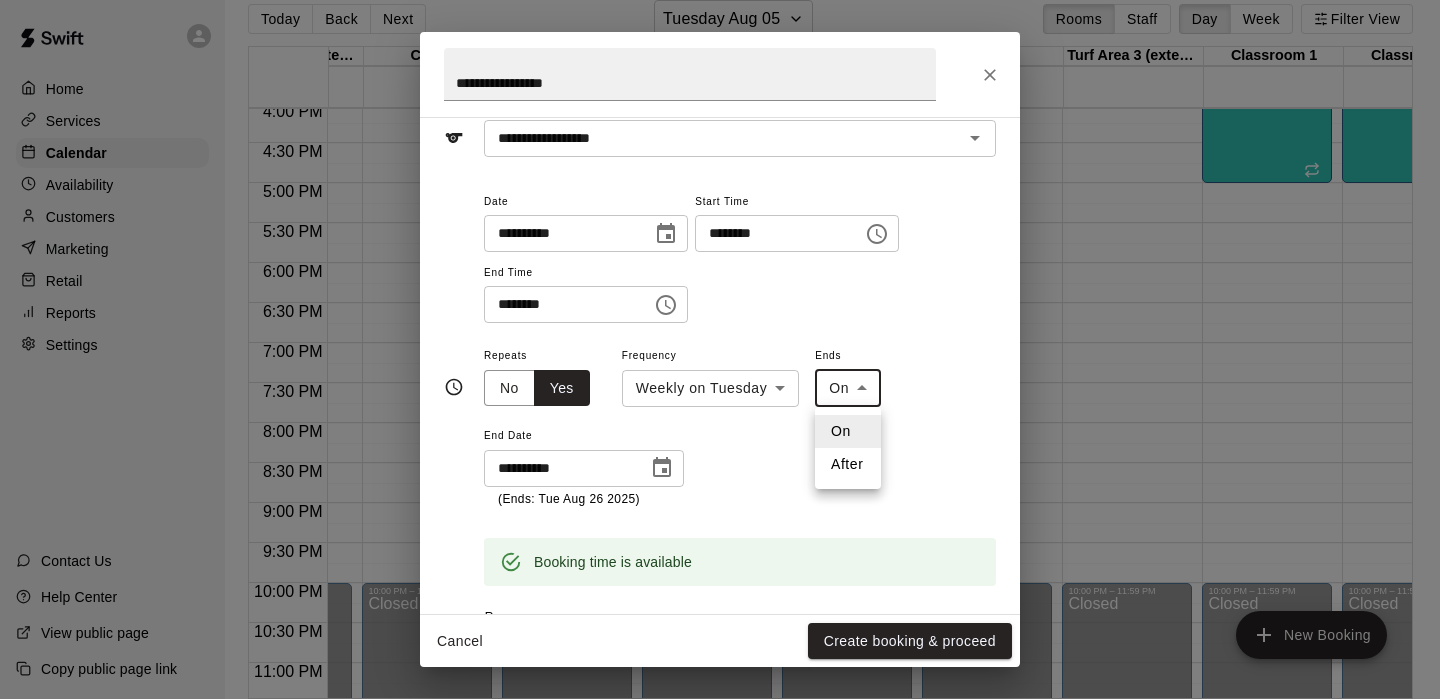 click at bounding box center [720, 349] 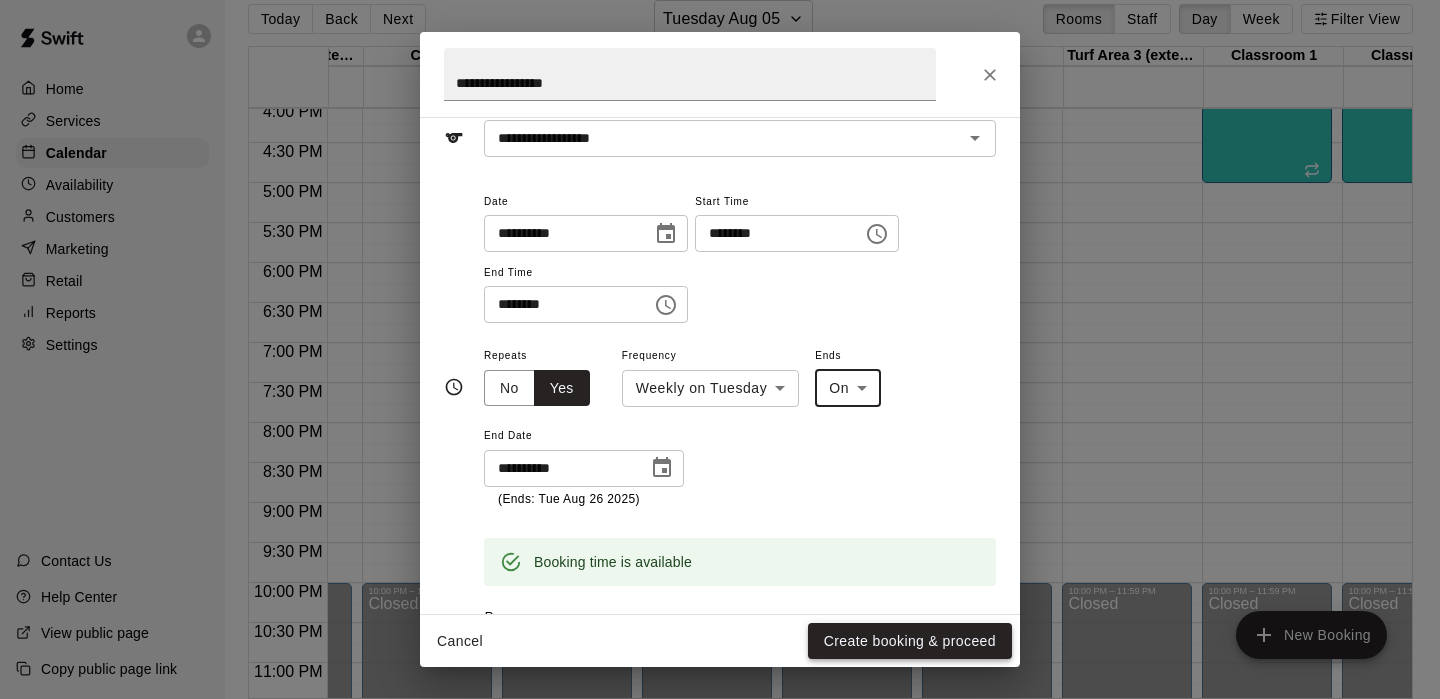 click on "Create booking & proceed" at bounding box center (910, 641) 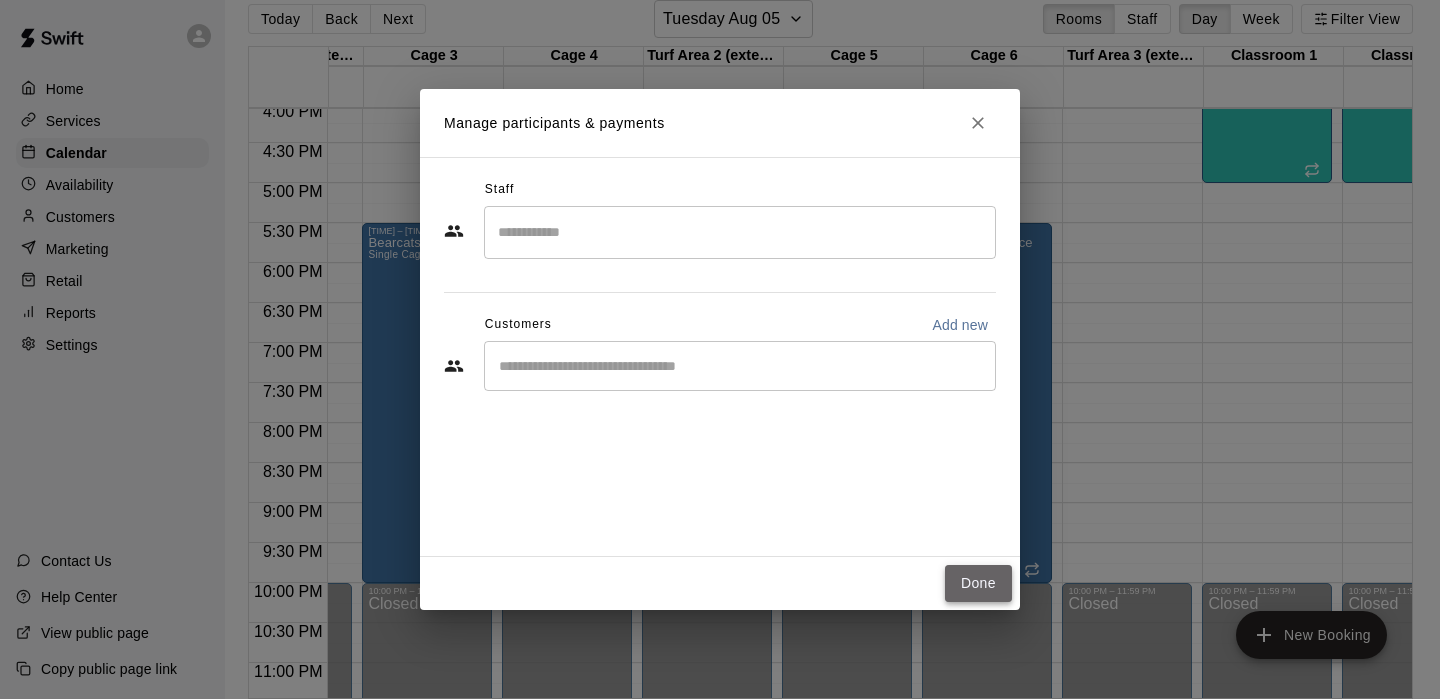 click on "Done" at bounding box center (978, 583) 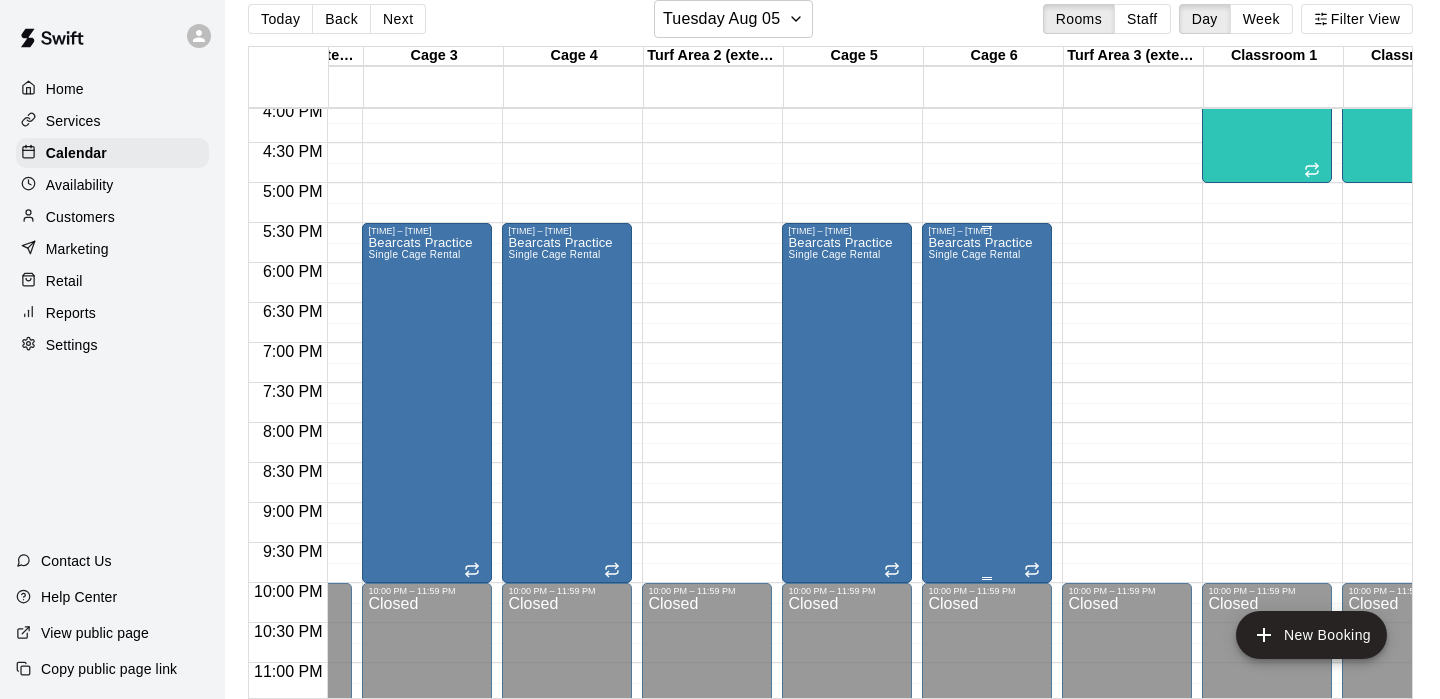 scroll, scrollTop: 1286, scrollLeft: 521, axis: both 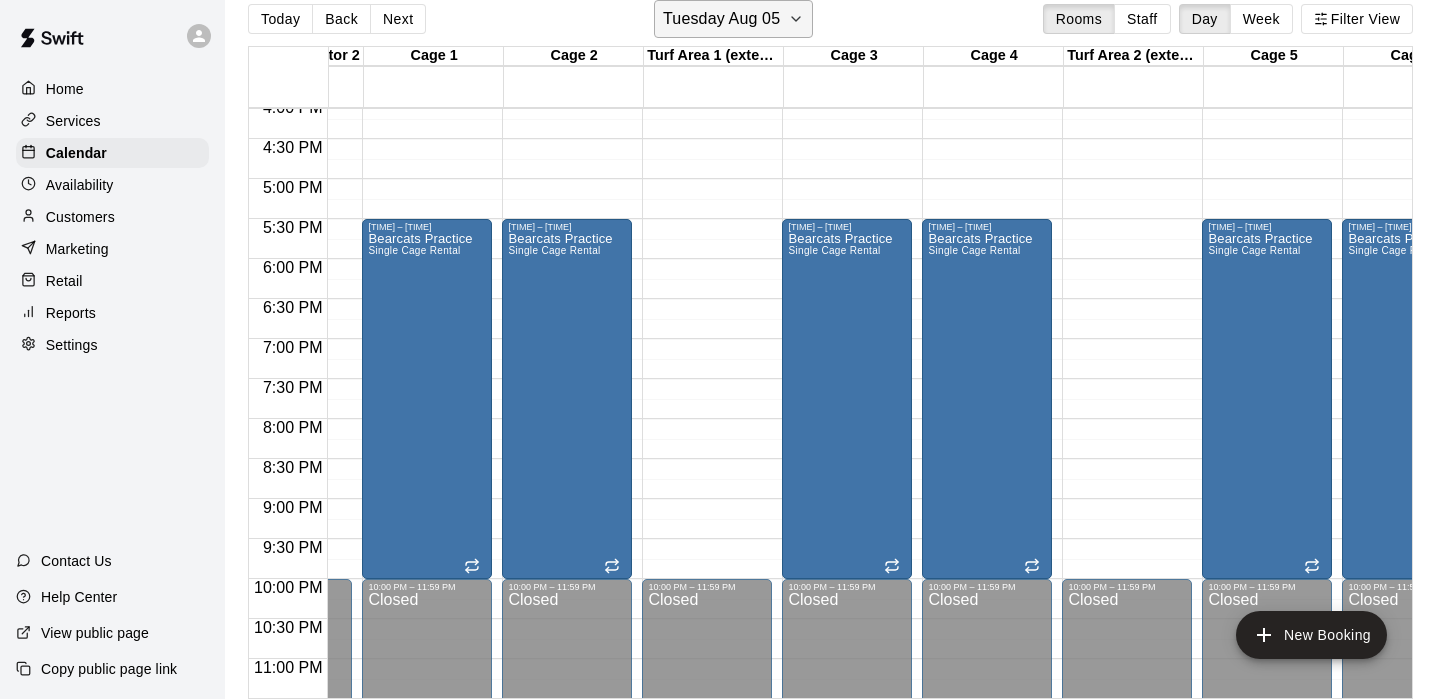 click 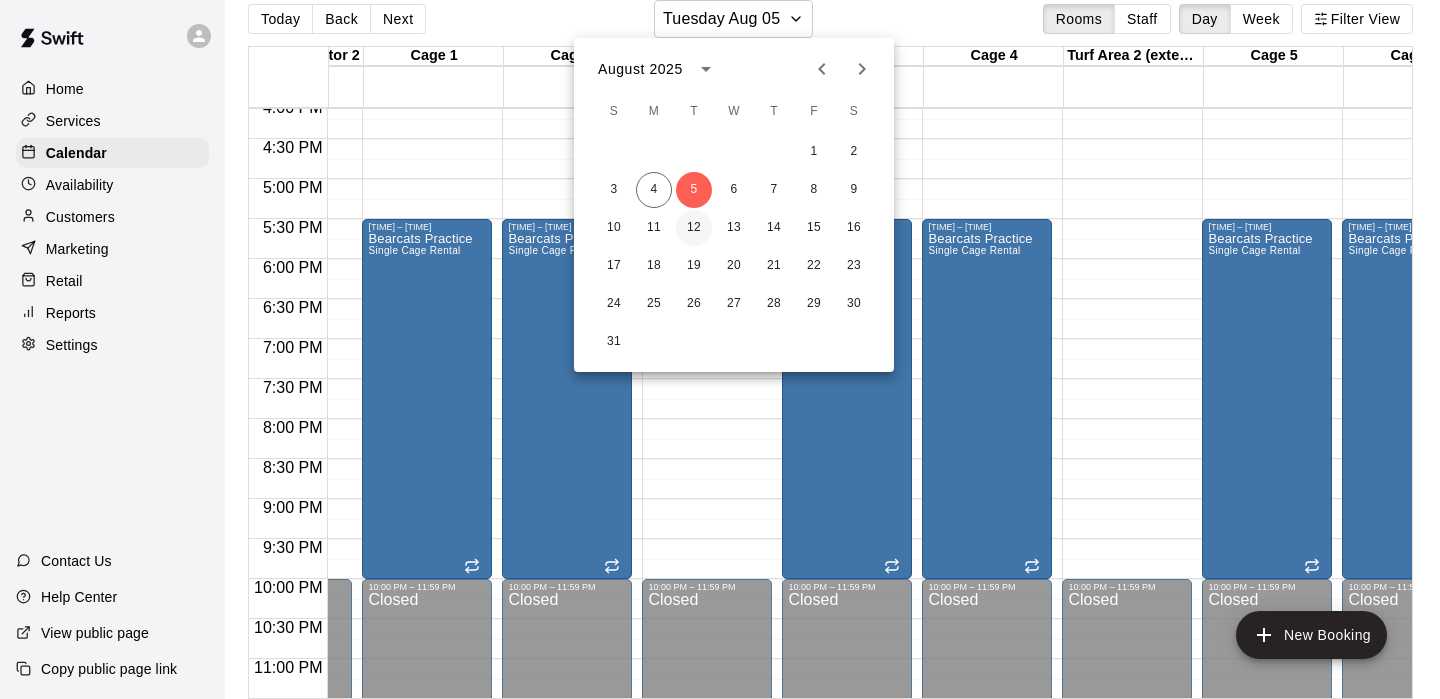 click on "12" at bounding box center (694, 228) 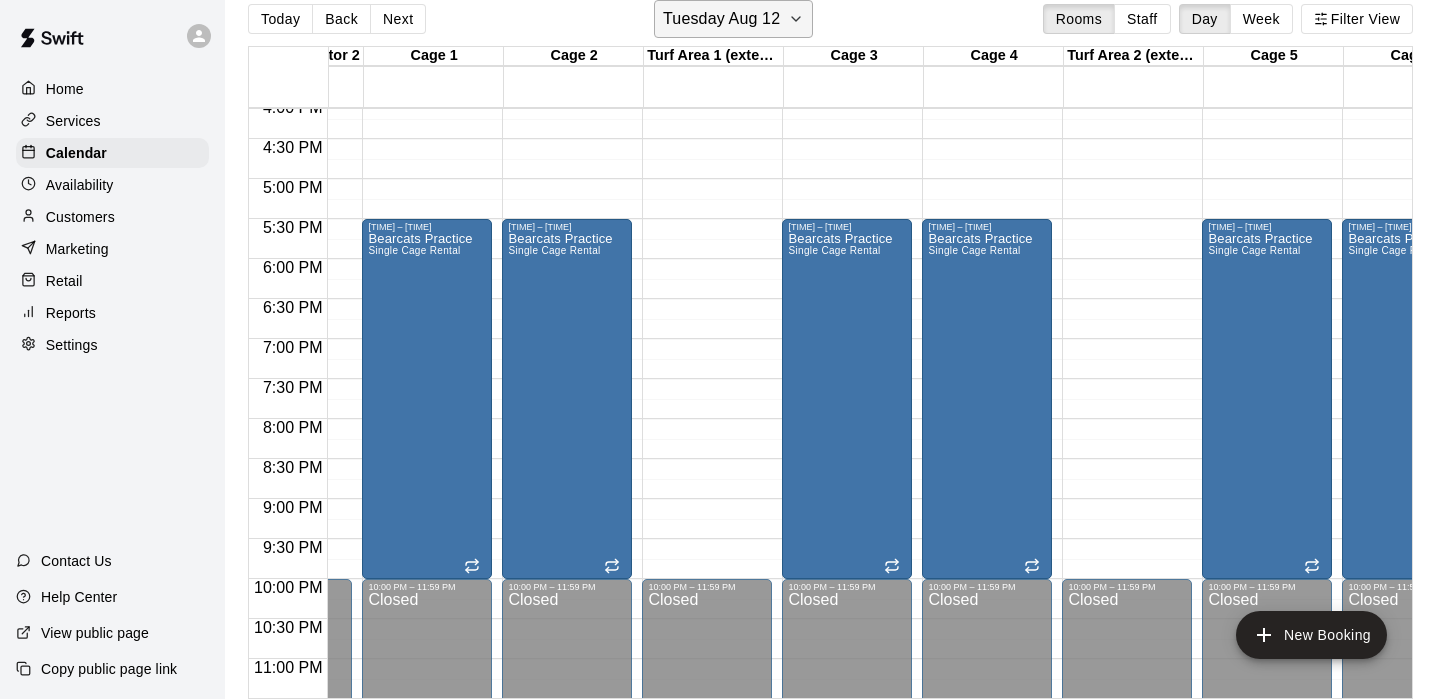 click 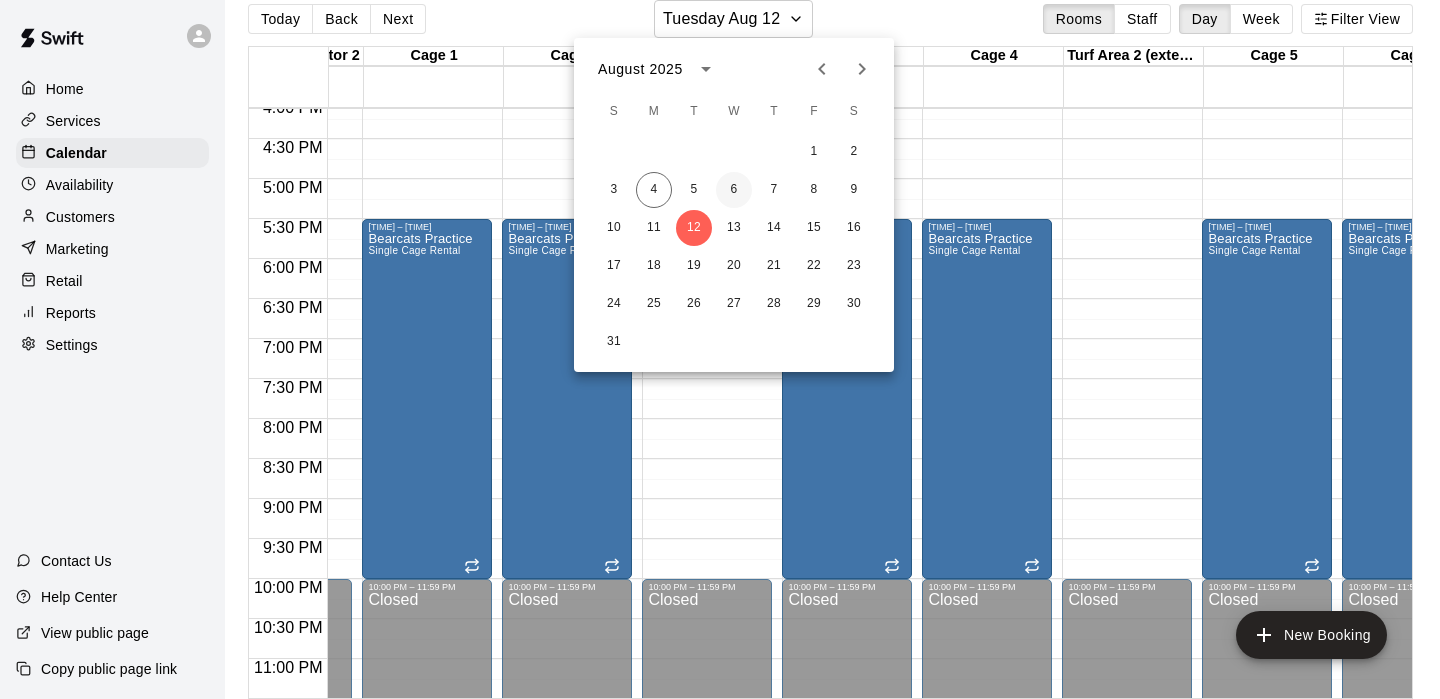 click on "6" at bounding box center [734, 190] 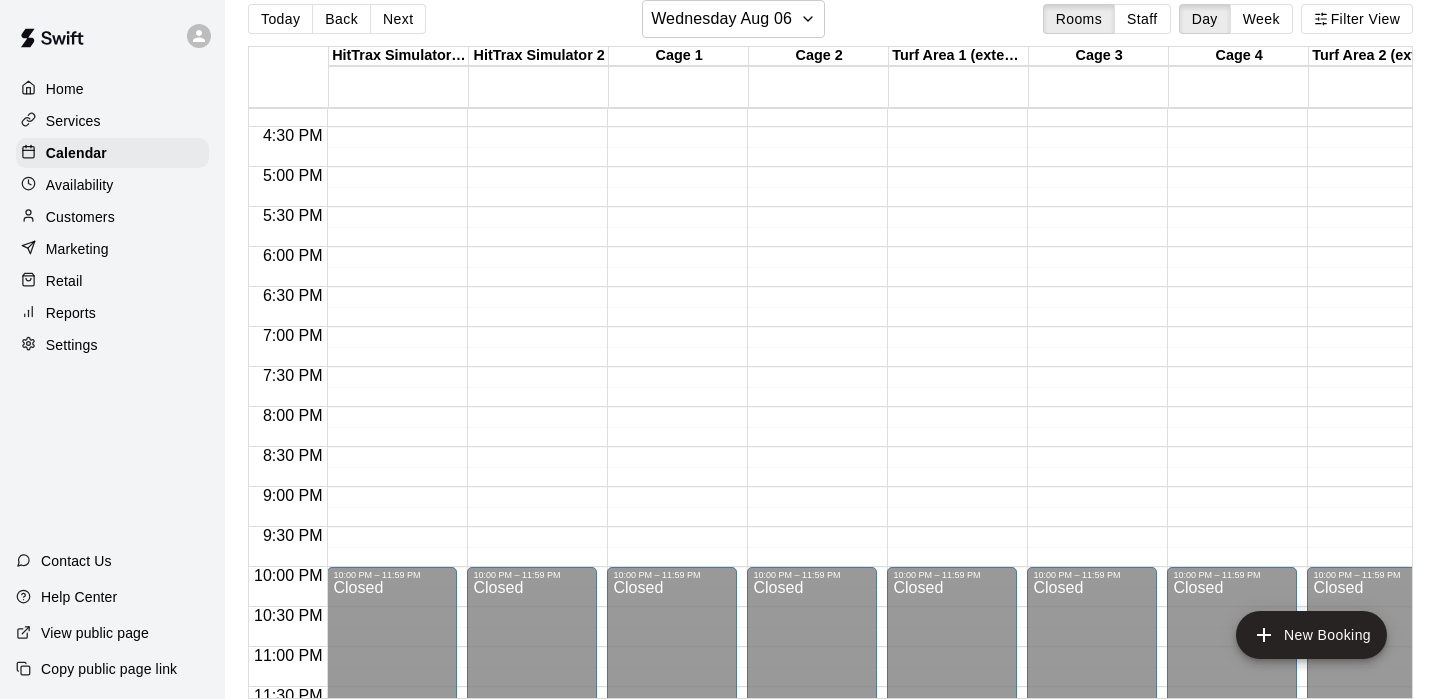 click on "[TIME] – [TIME] Closed [TIME] – [TIME] Multi Sport Camp ([MONTH]-[DAY]) [NUM]/[NUM] spots [TIME] – [TIME] Closed" at bounding box center (672, -233) 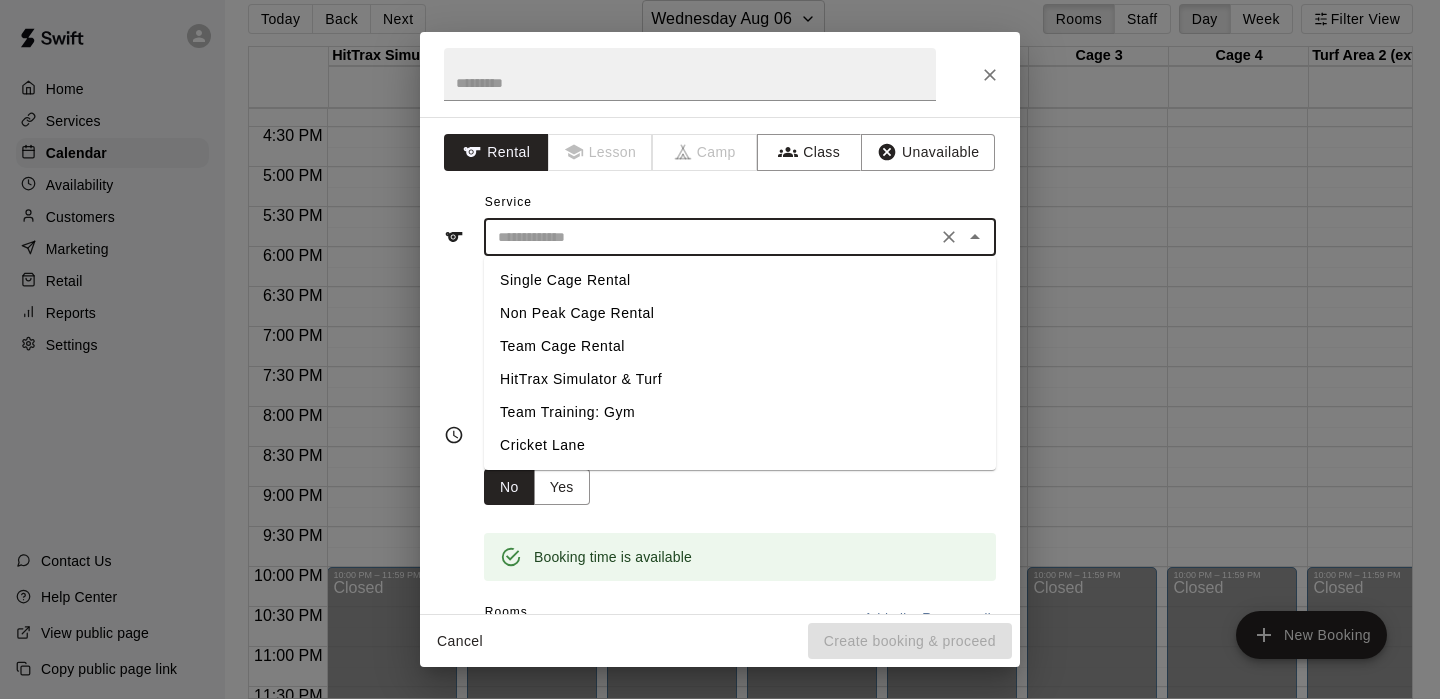 click at bounding box center [710, 237] 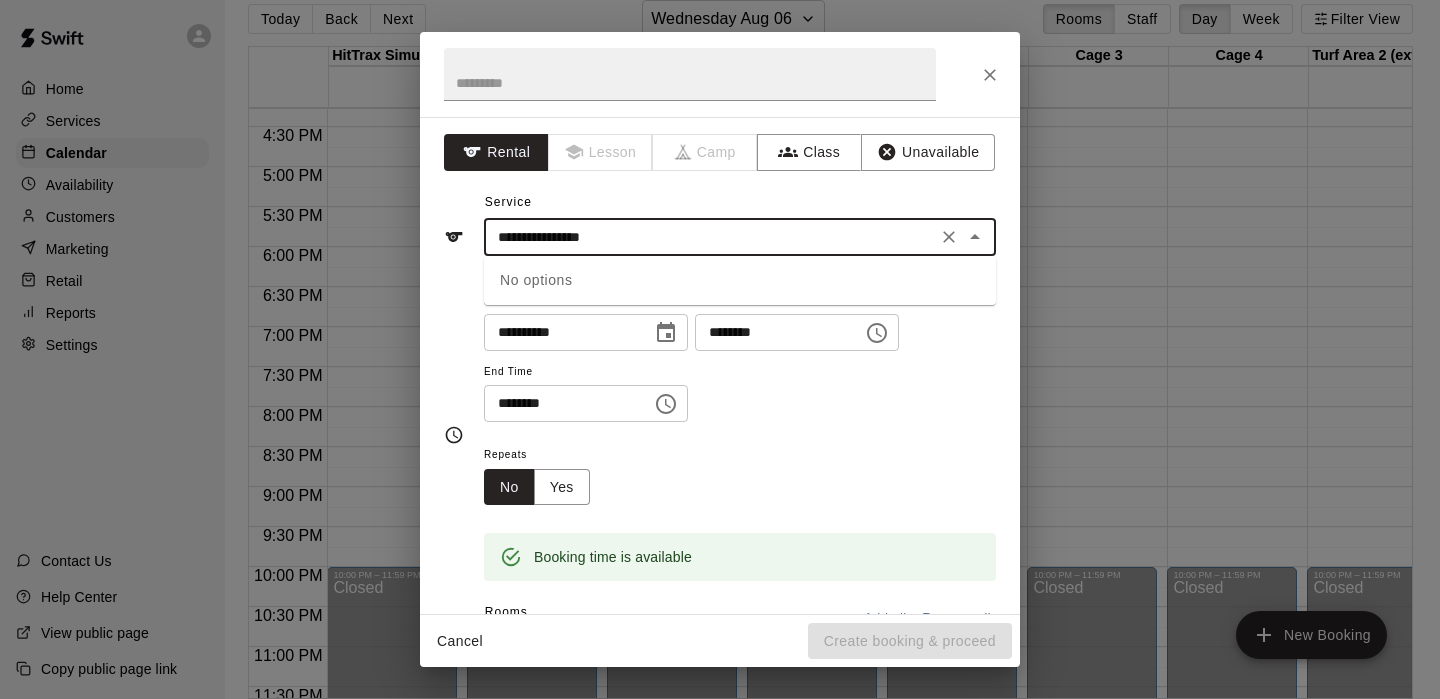 click on "**********" at bounding box center (710, 237) 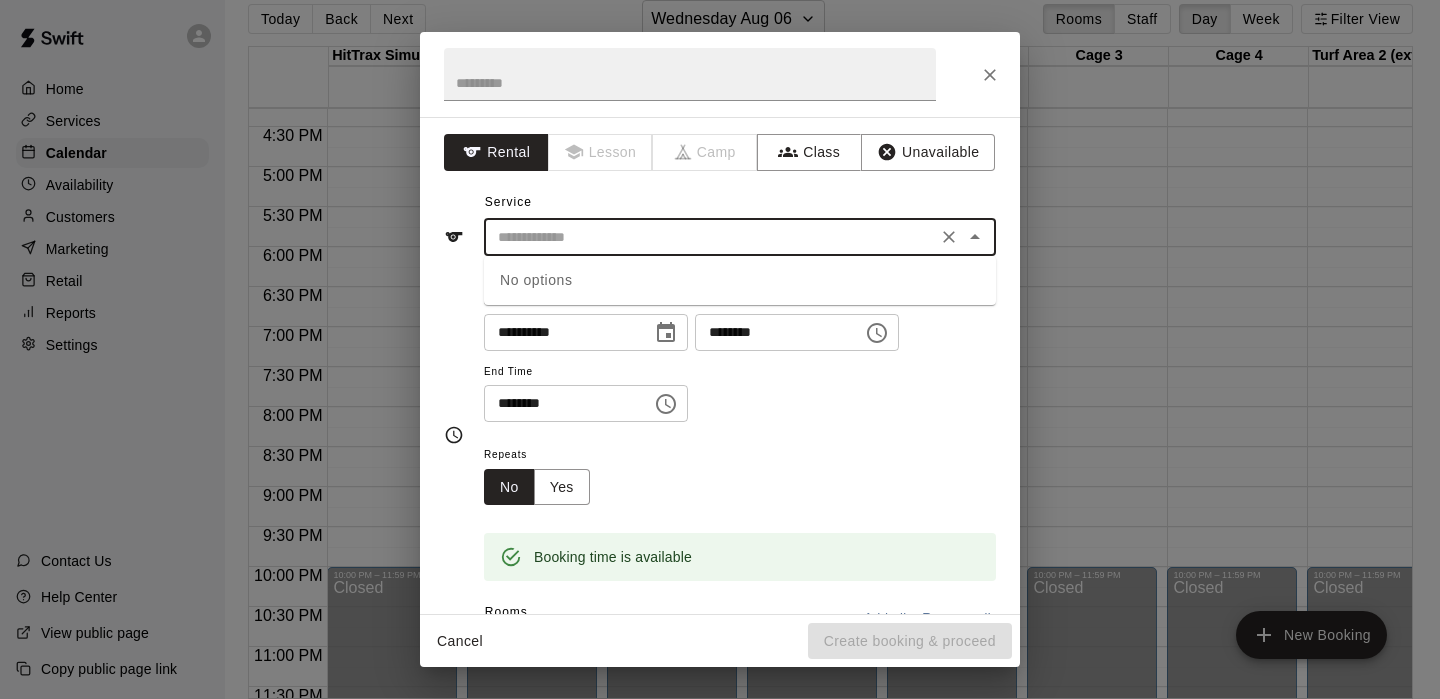 click on "**********" at bounding box center (740, 365) 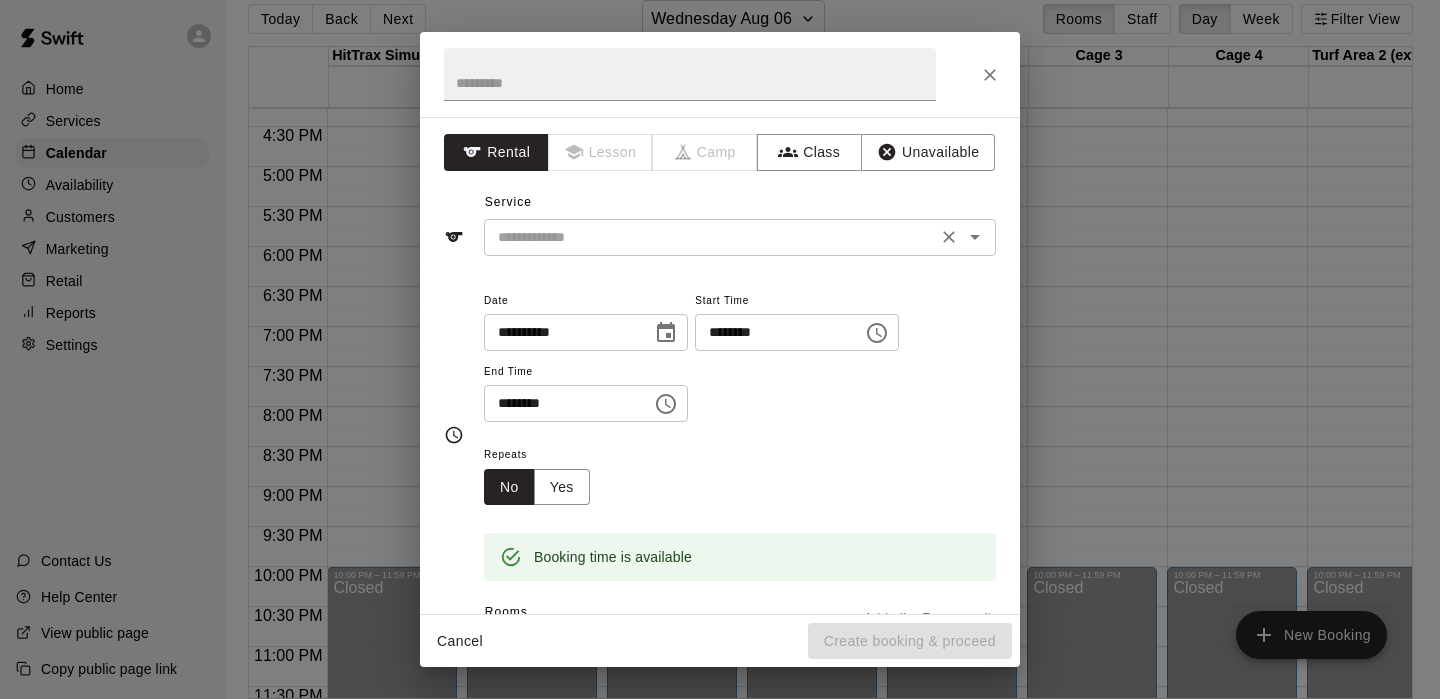 click at bounding box center (710, 237) 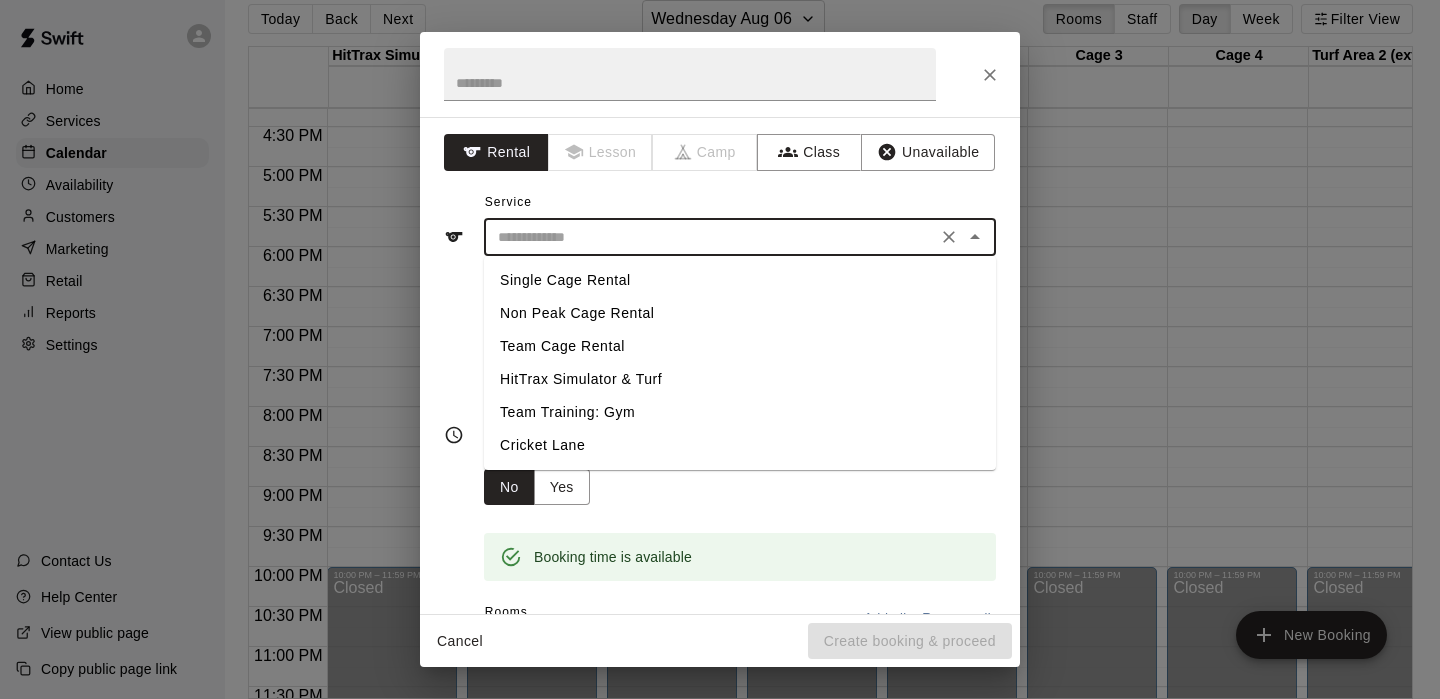 click on "Single Cage Rental" at bounding box center [740, 280] 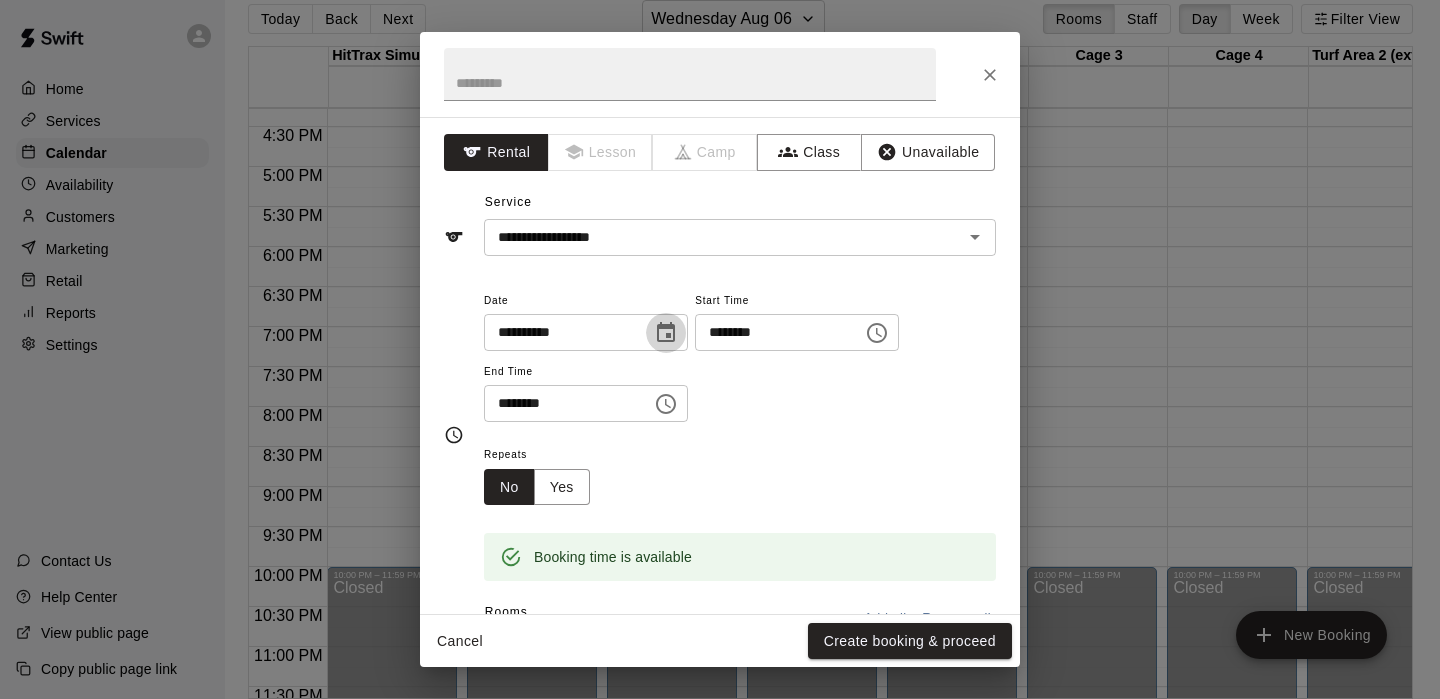 click 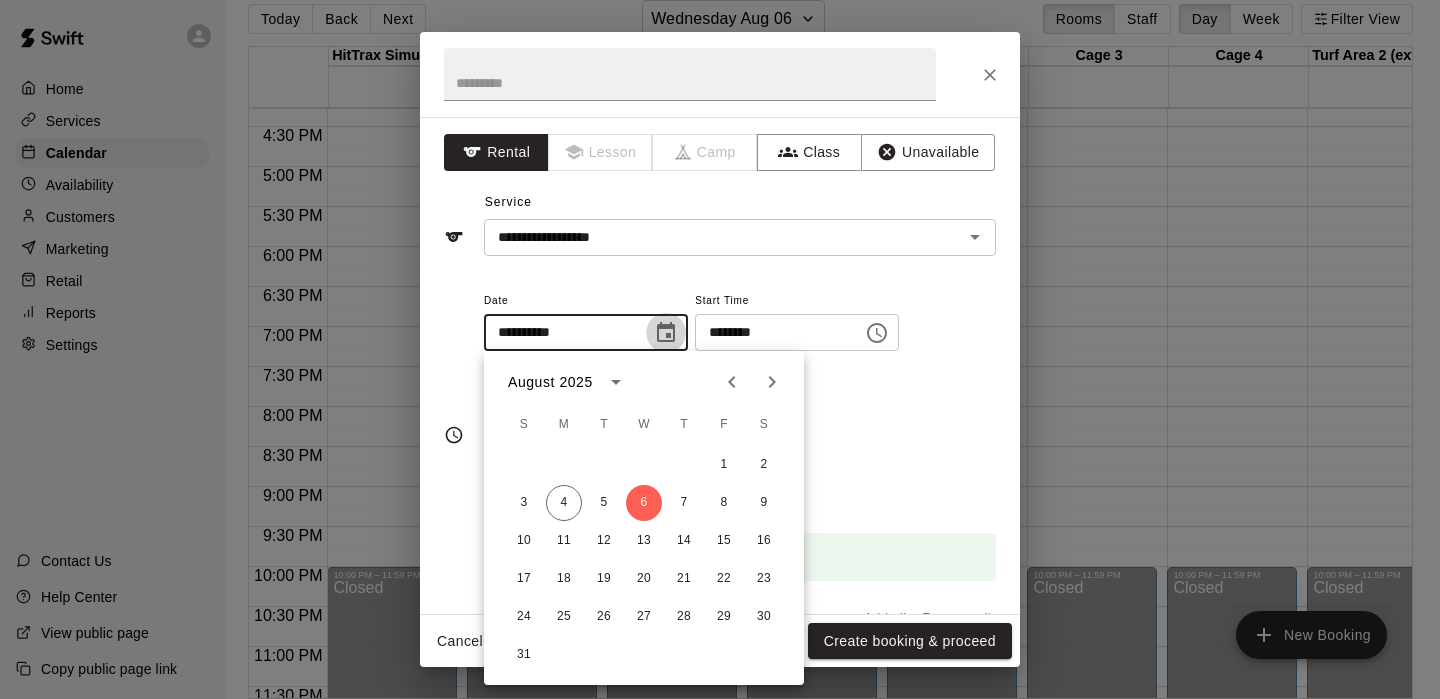 click 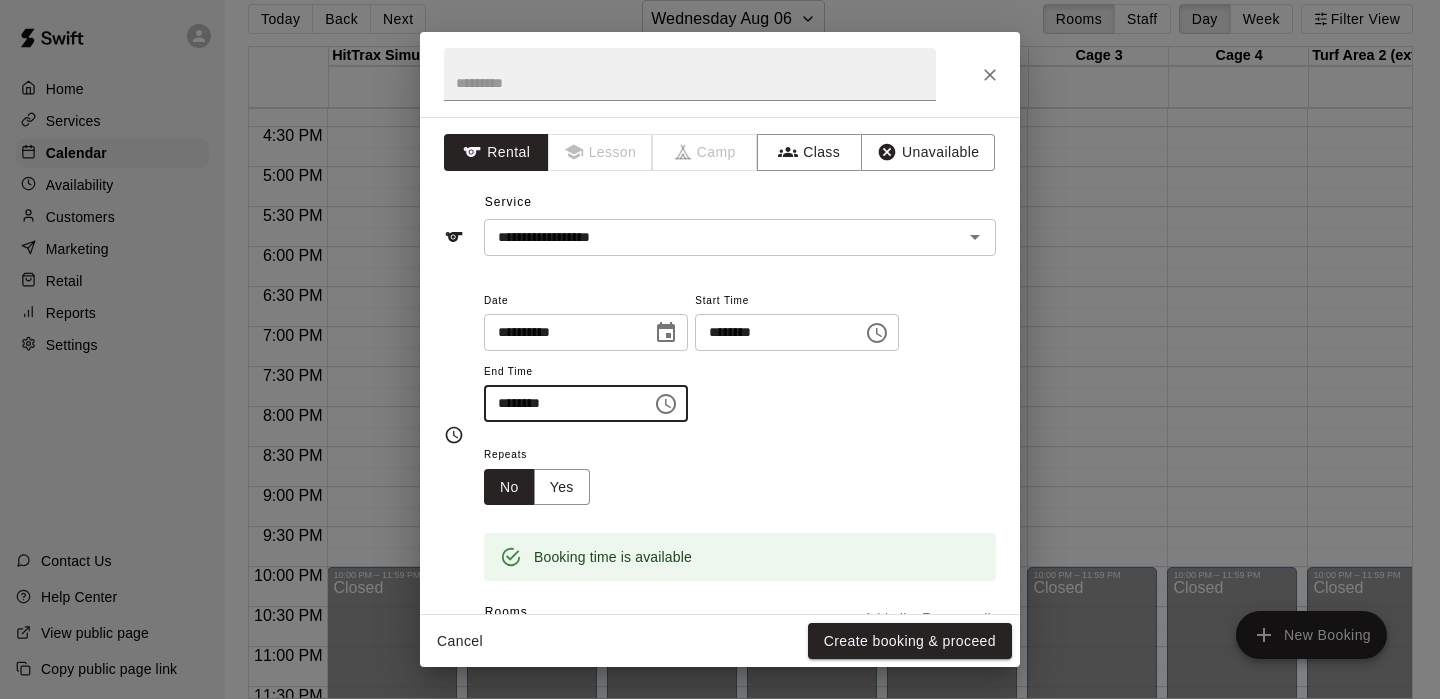 click on "********" at bounding box center (561, 403) 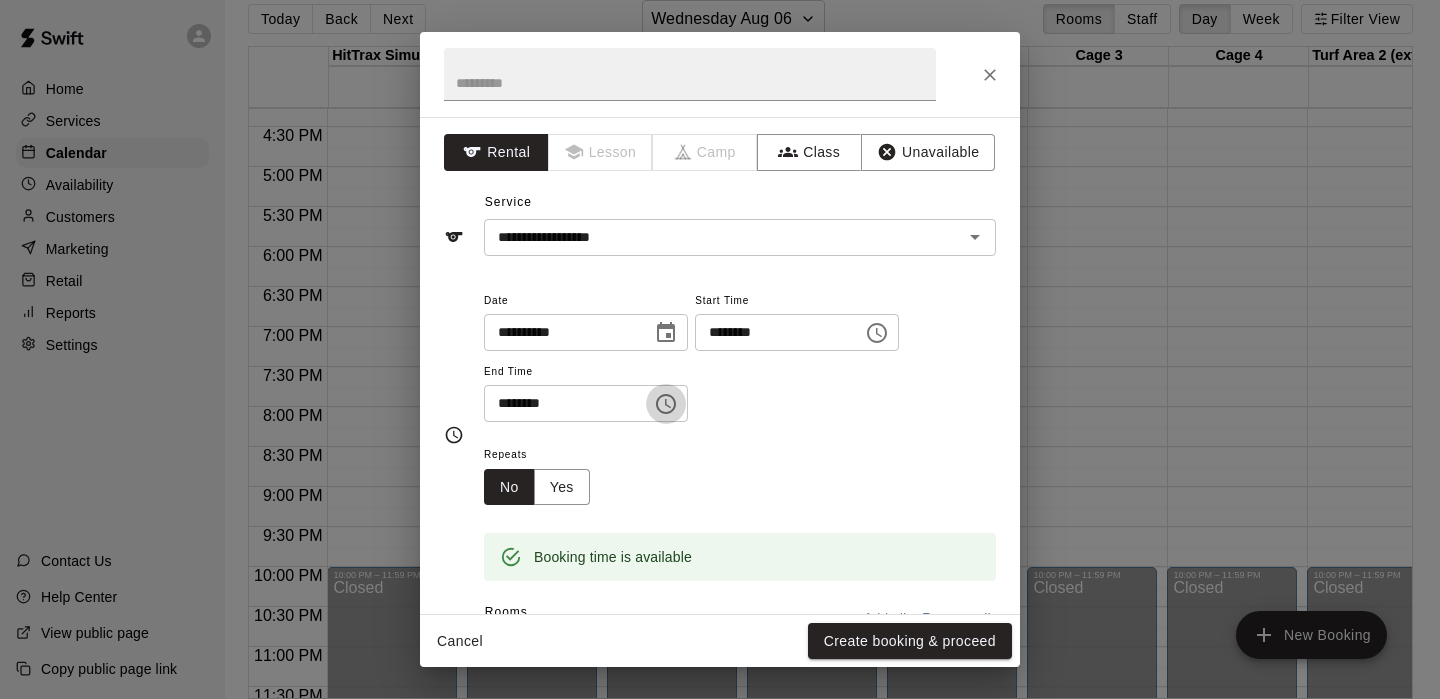 click 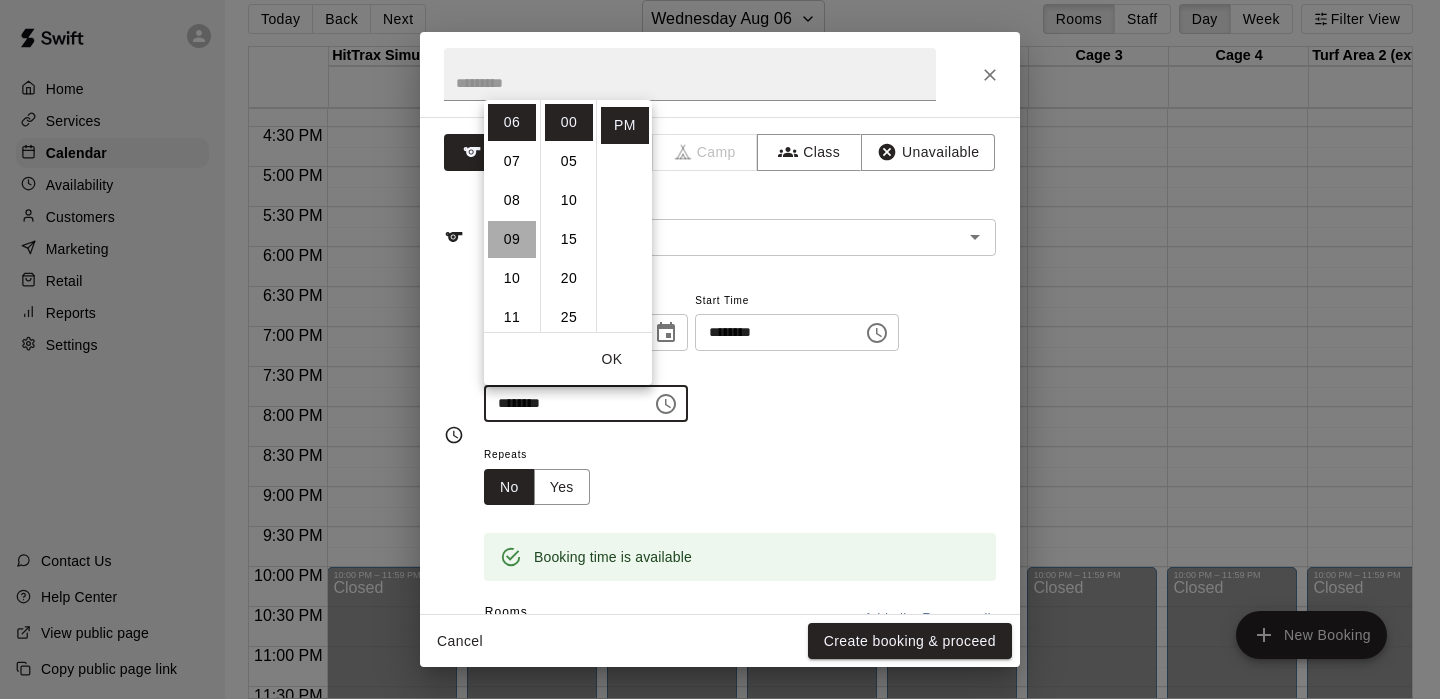 click on "09" at bounding box center [512, 239] 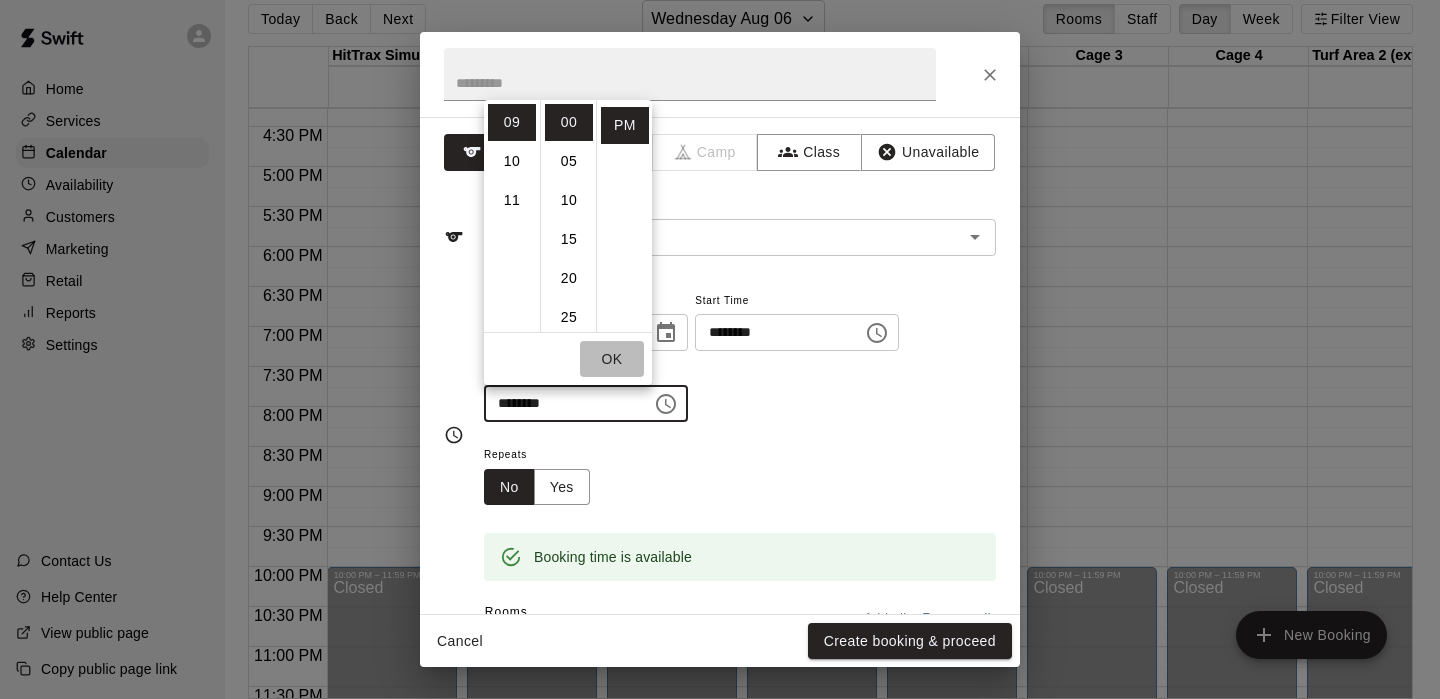 click on "OK" at bounding box center (612, 359) 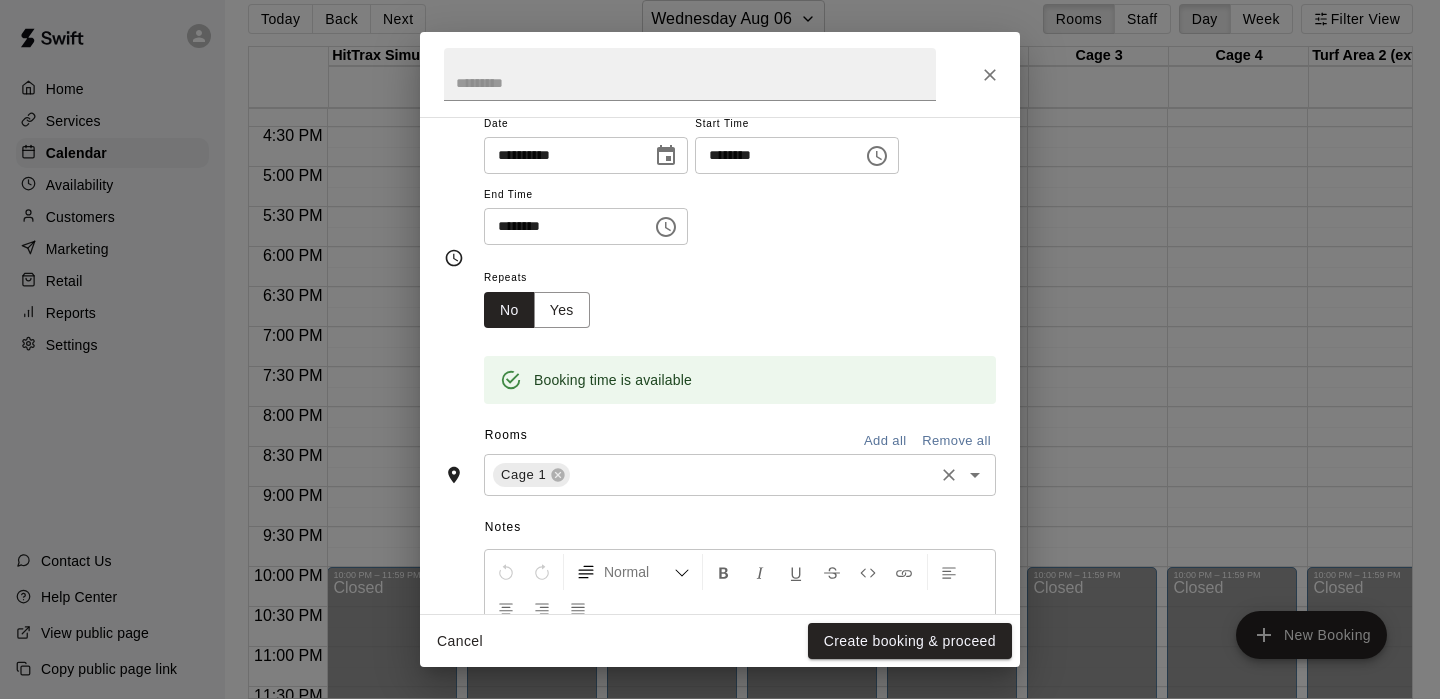 click at bounding box center (752, 475) 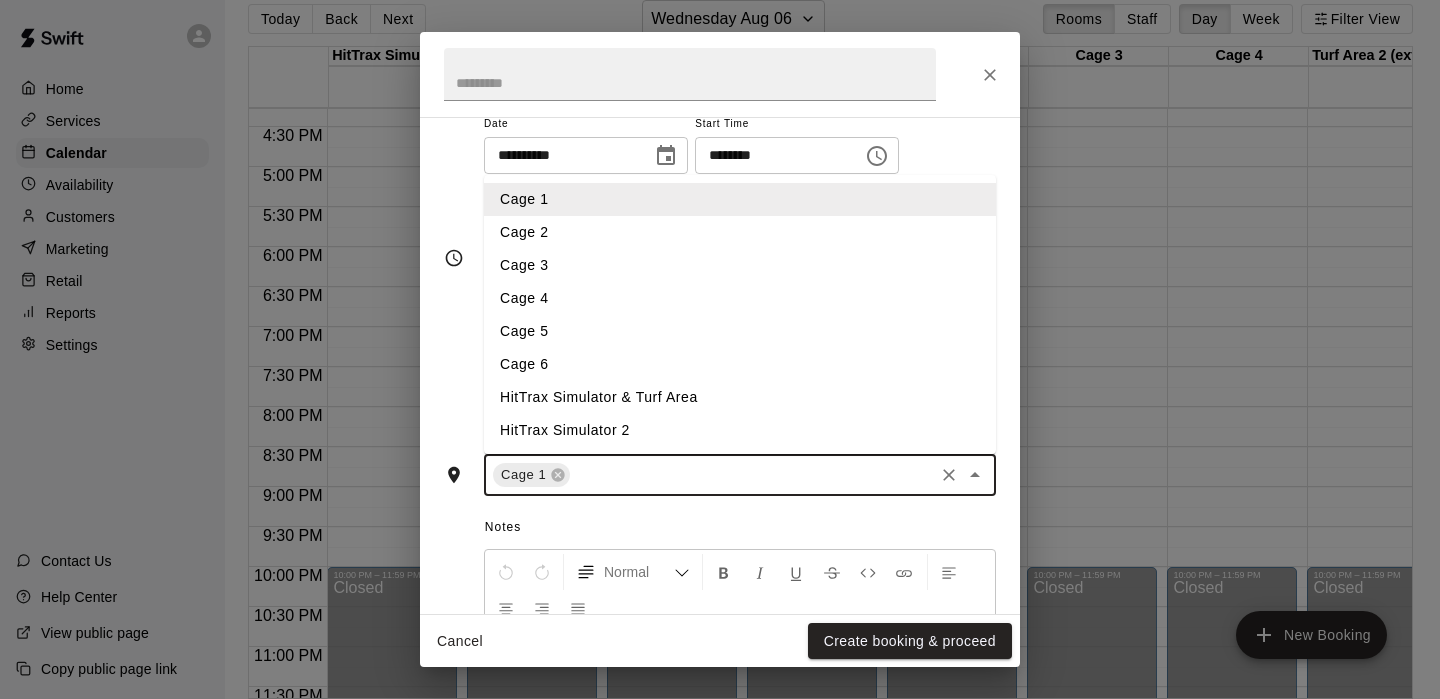 click on "Cage 2" at bounding box center [740, 232] 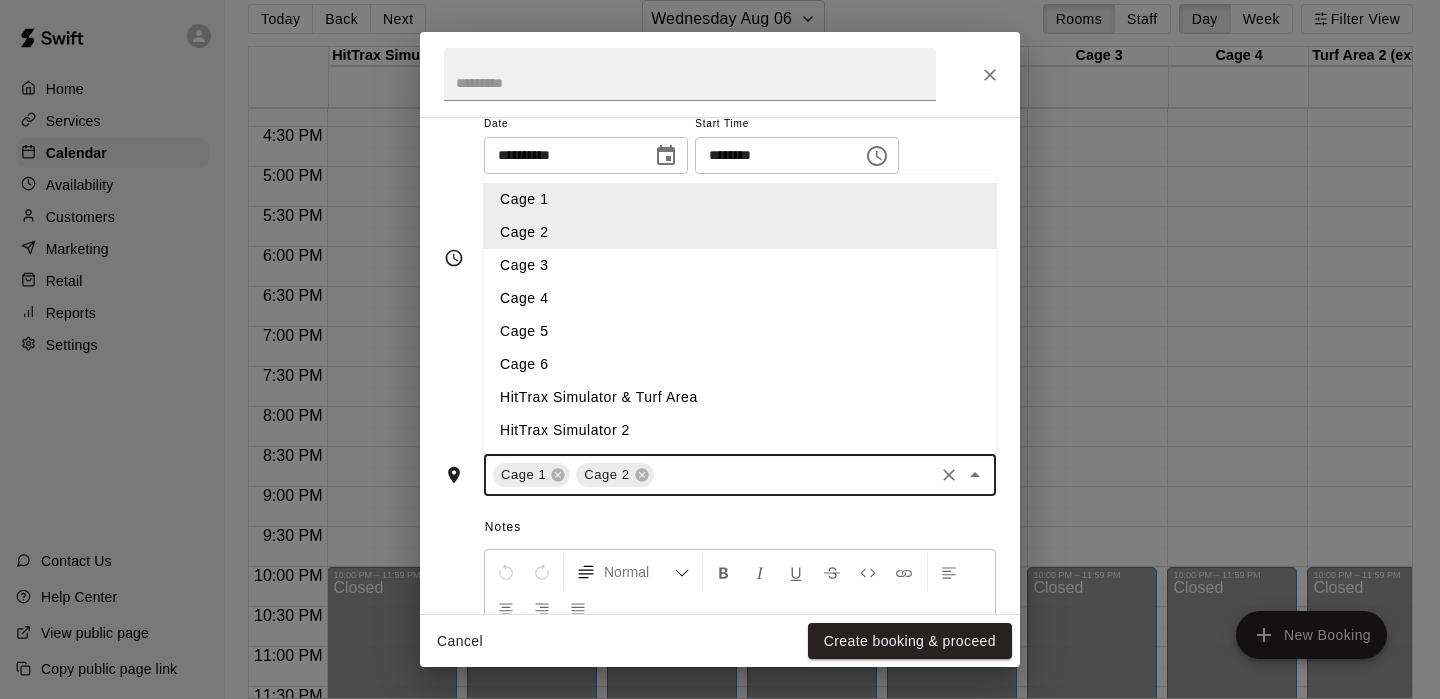 click at bounding box center (794, 475) 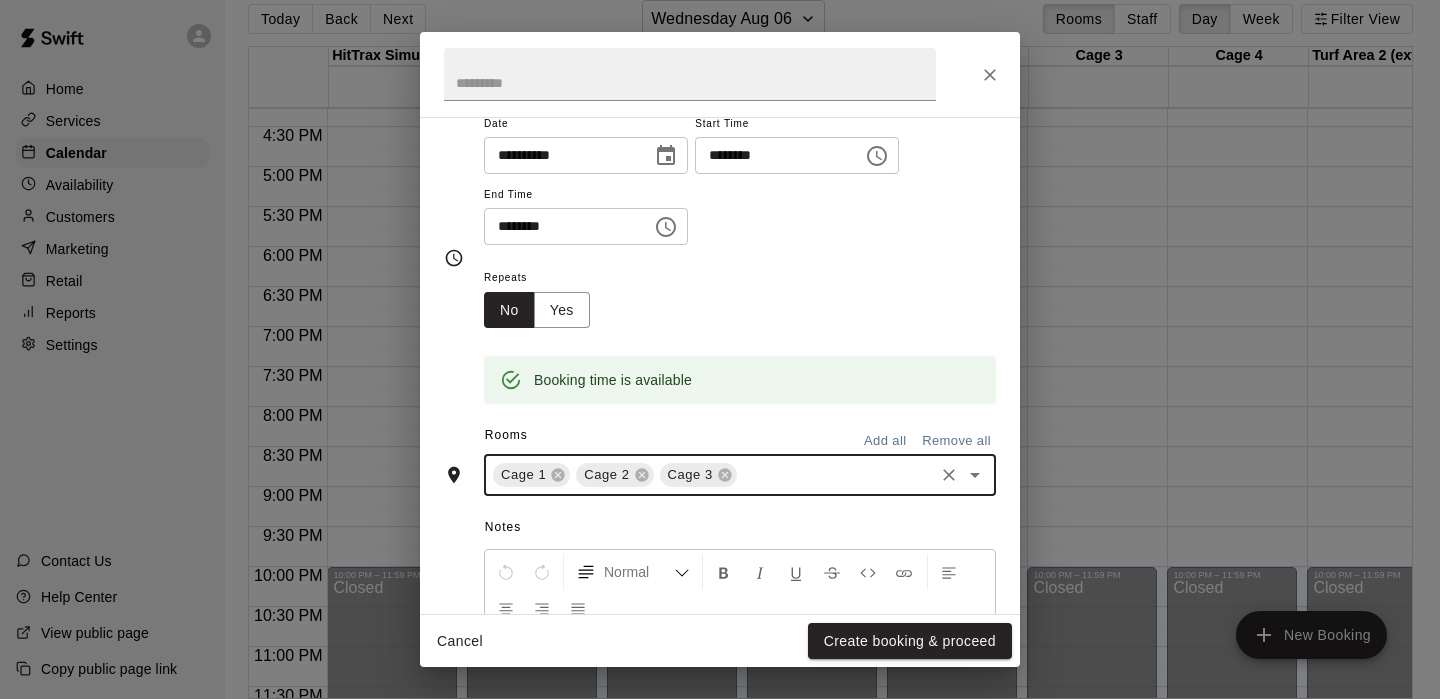 click at bounding box center (835, 475) 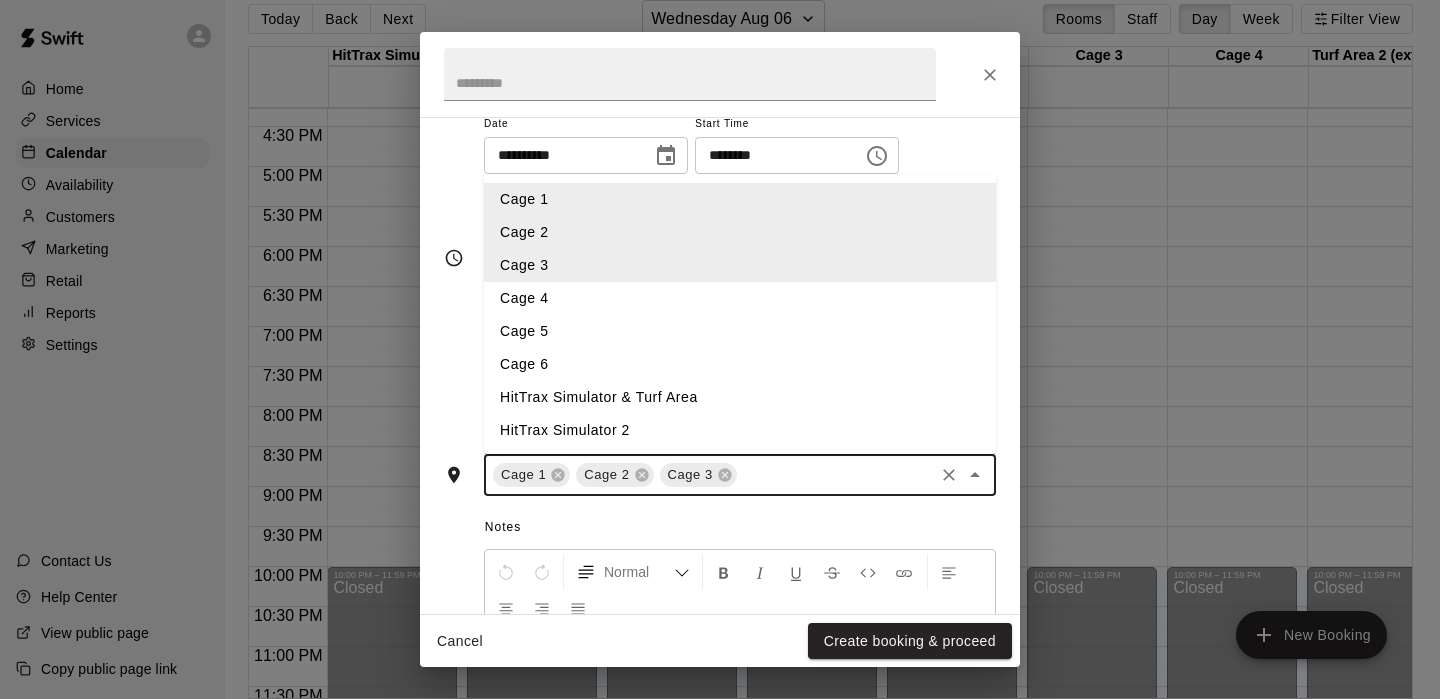 click on "Cage 4" at bounding box center (740, 298) 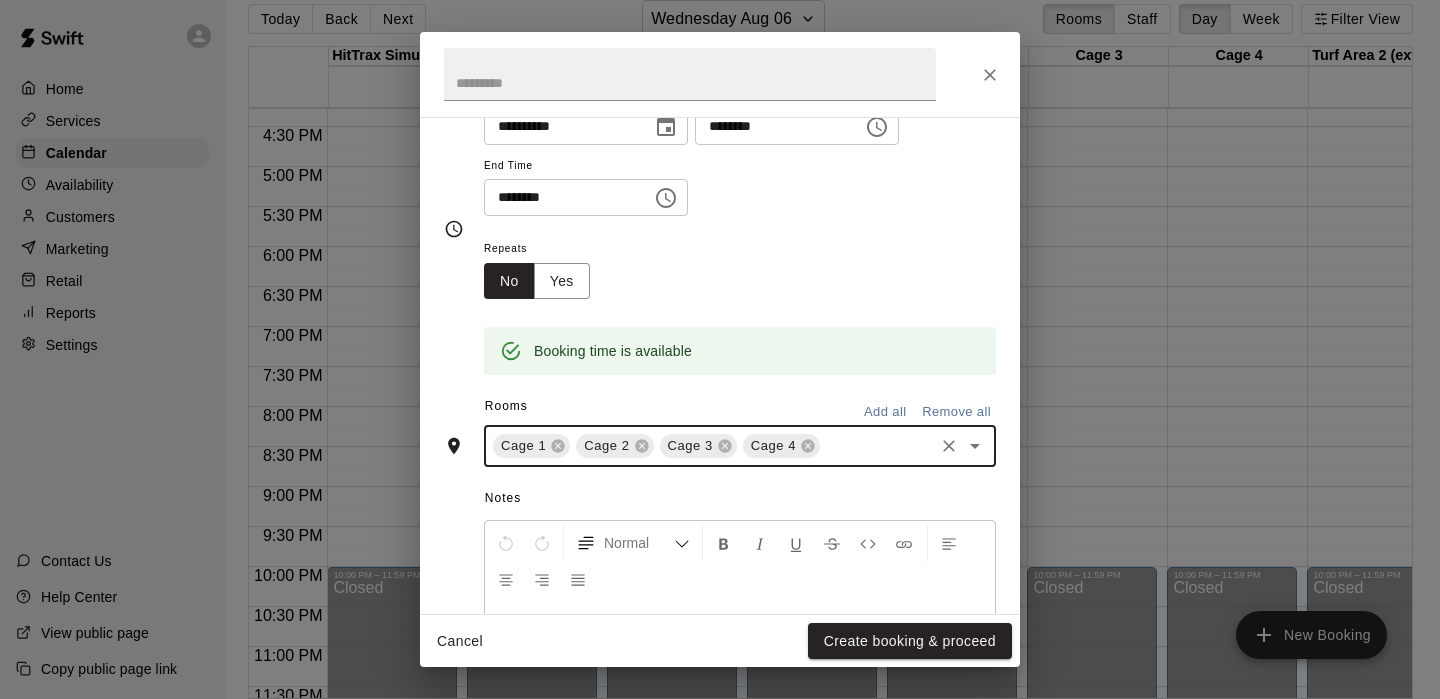 scroll, scrollTop: 153, scrollLeft: 0, axis: vertical 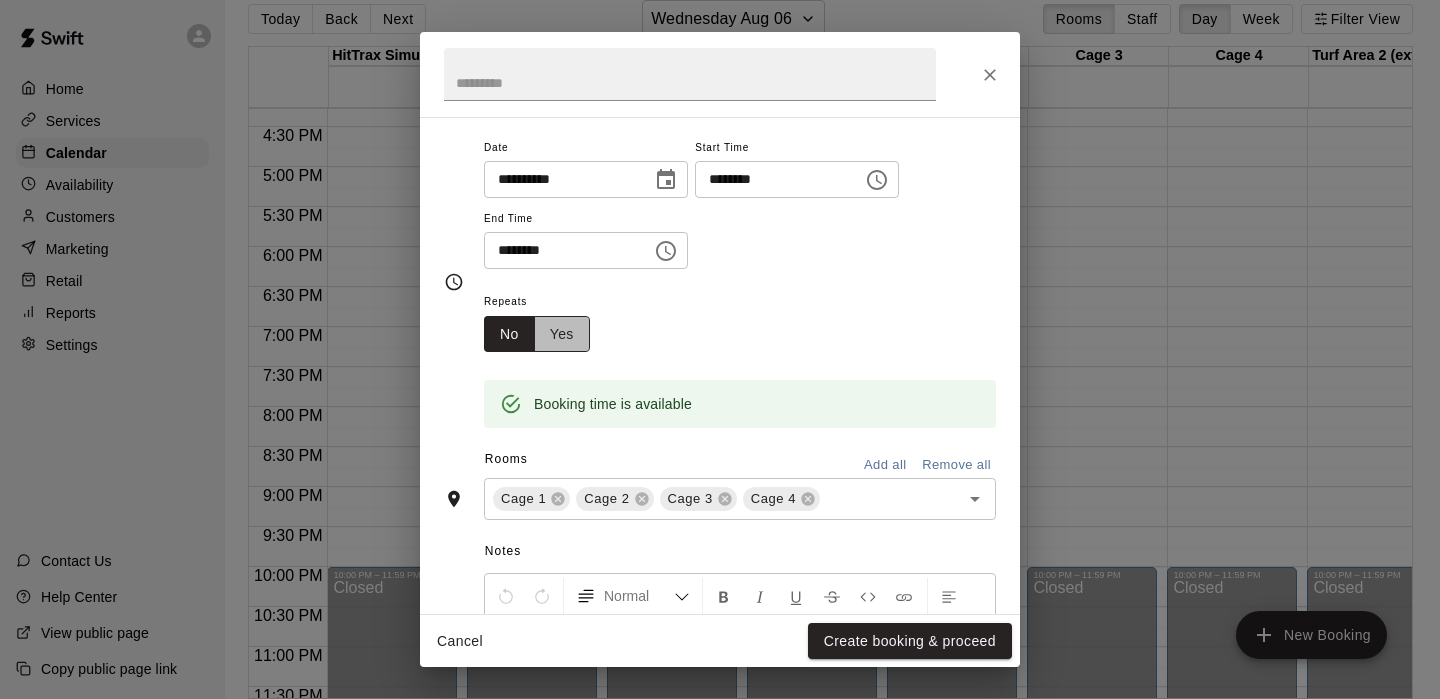 click on "Yes" at bounding box center (562, 334) 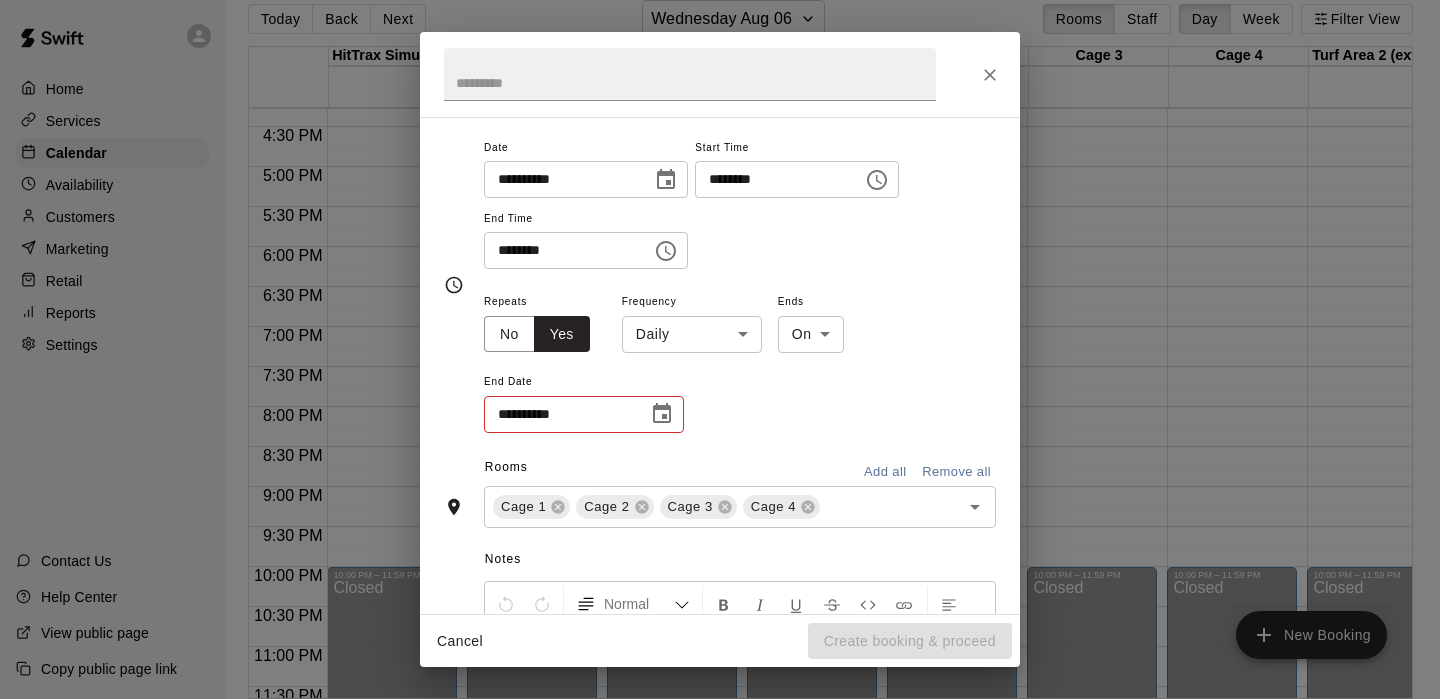 click 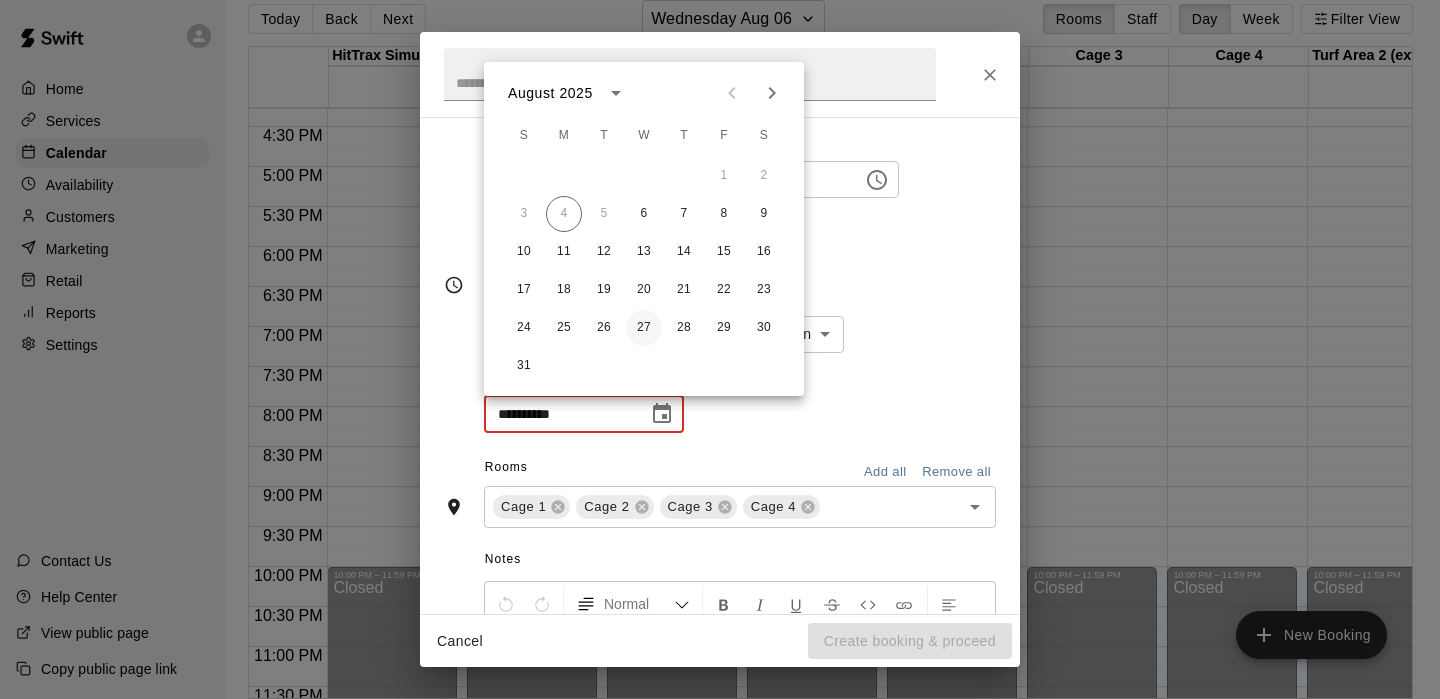 click on "27" at bounding box center (644, 328) 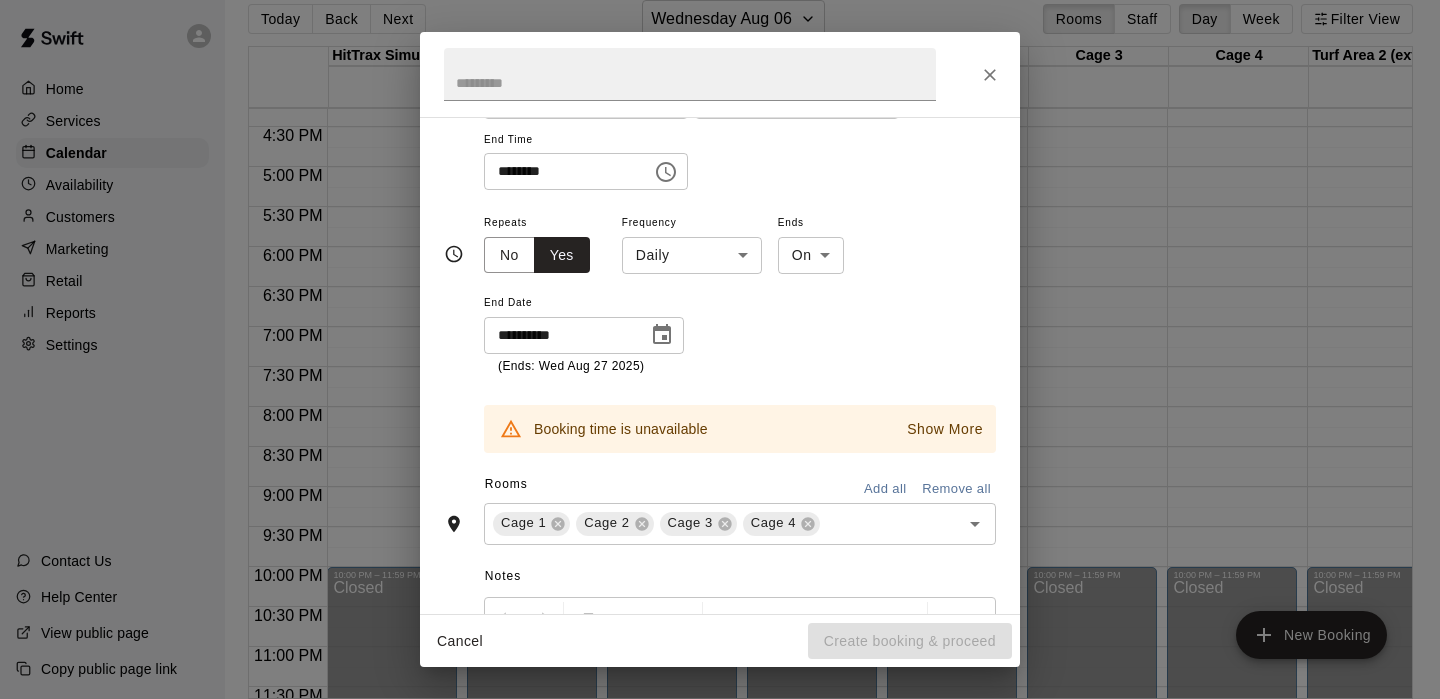 scroll, scrollTop: 234, scrollLeft: 0, axis: vertical 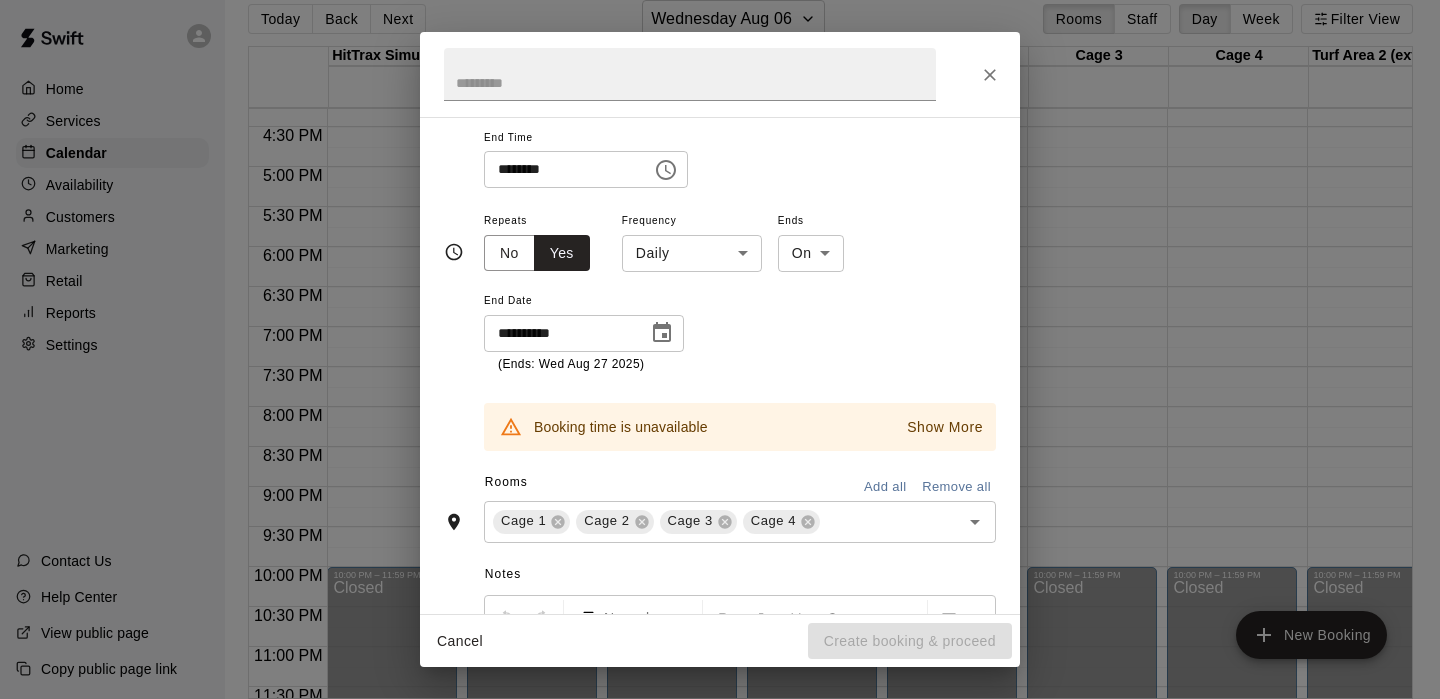 click on "Show More" at bounding box center [945, 427] 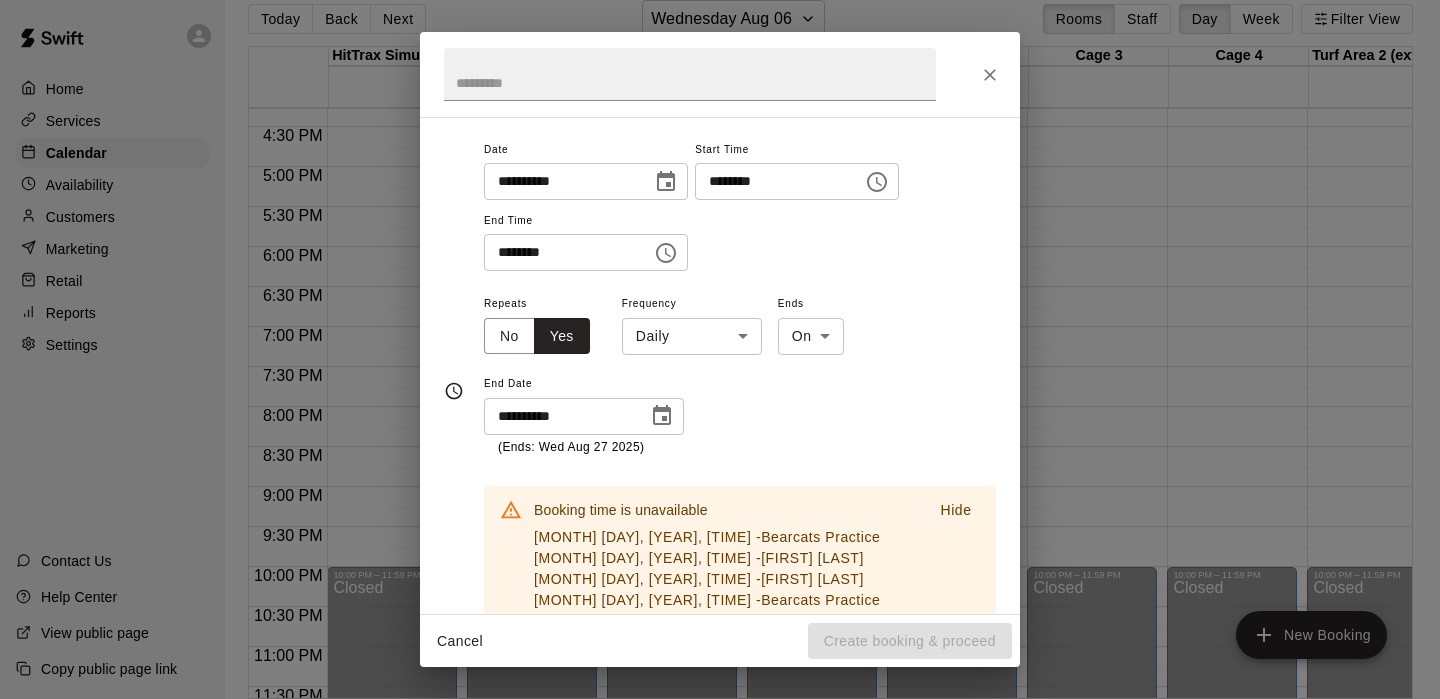scroll, scrollTop: 0, scrollLeft: 0, axis: both 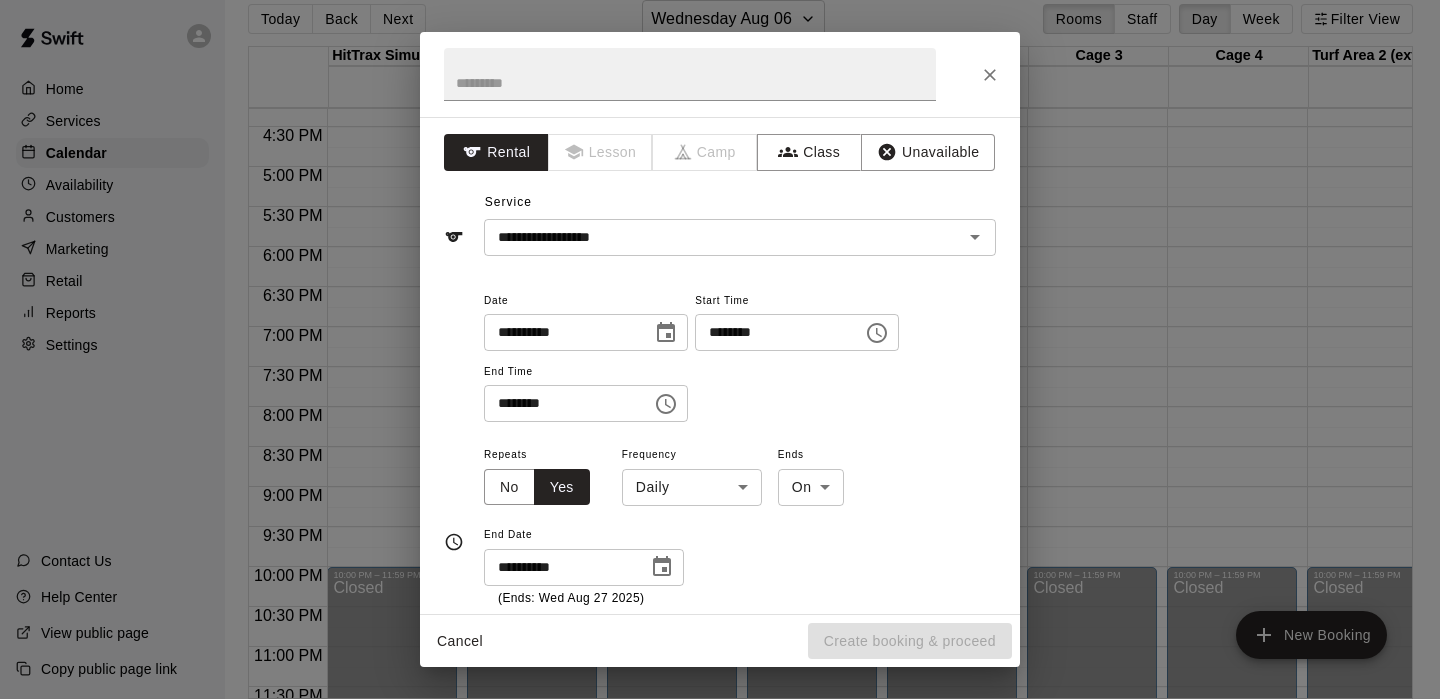 click on "Cancel" at bounding box center [460, 641] 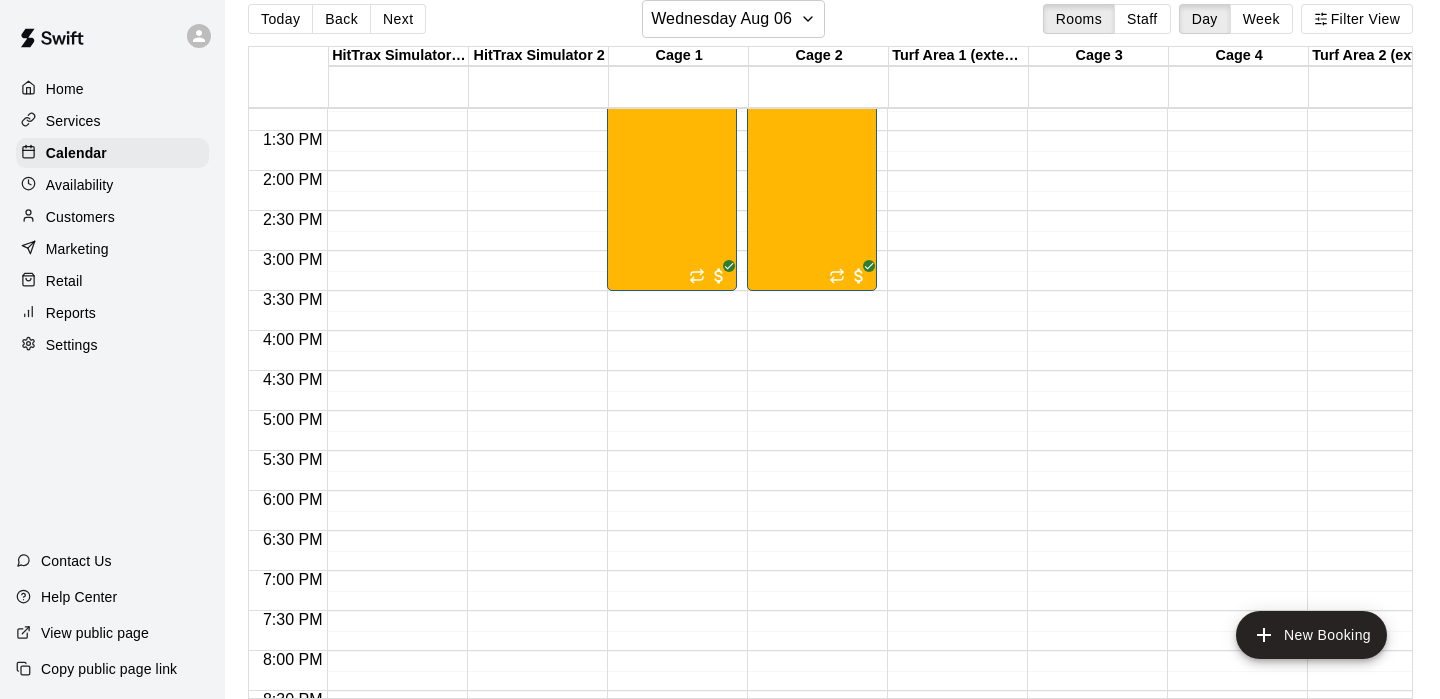 scroll, scrollTop: 1058, scrollLeft: 63, axis: both 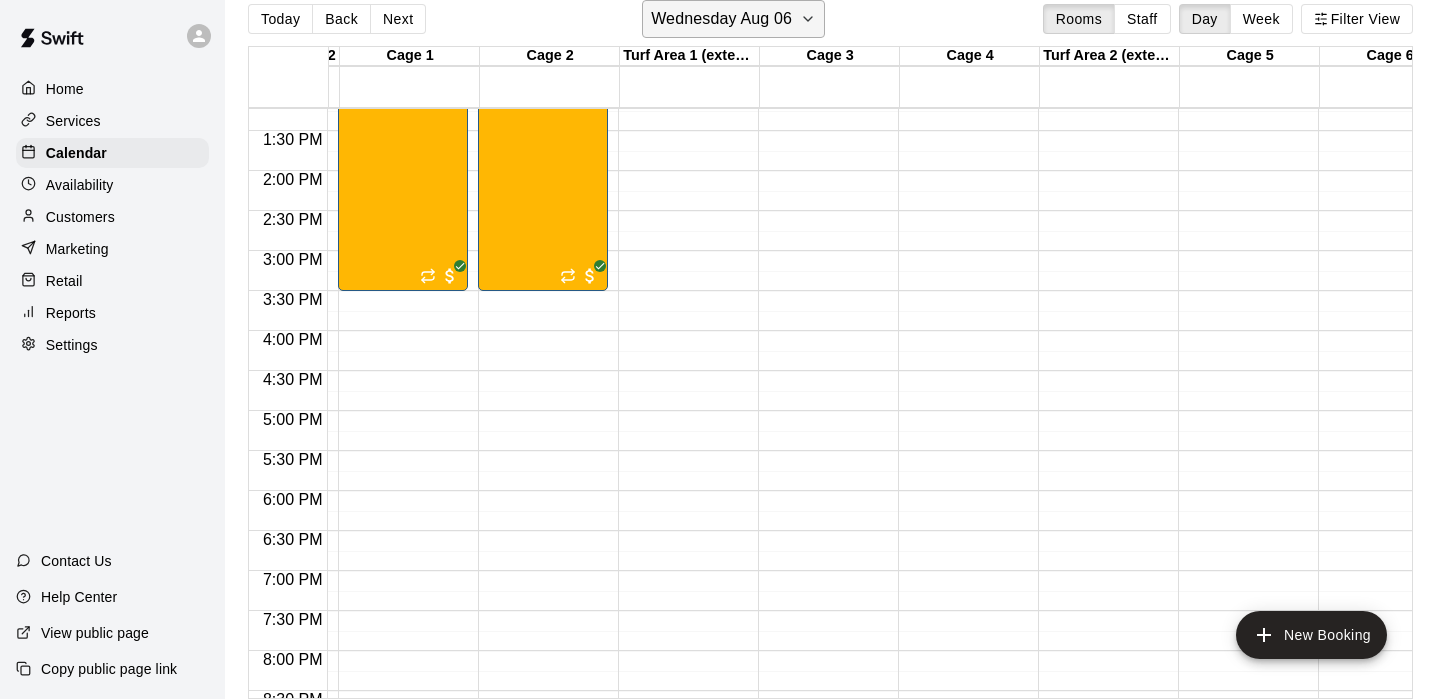 click 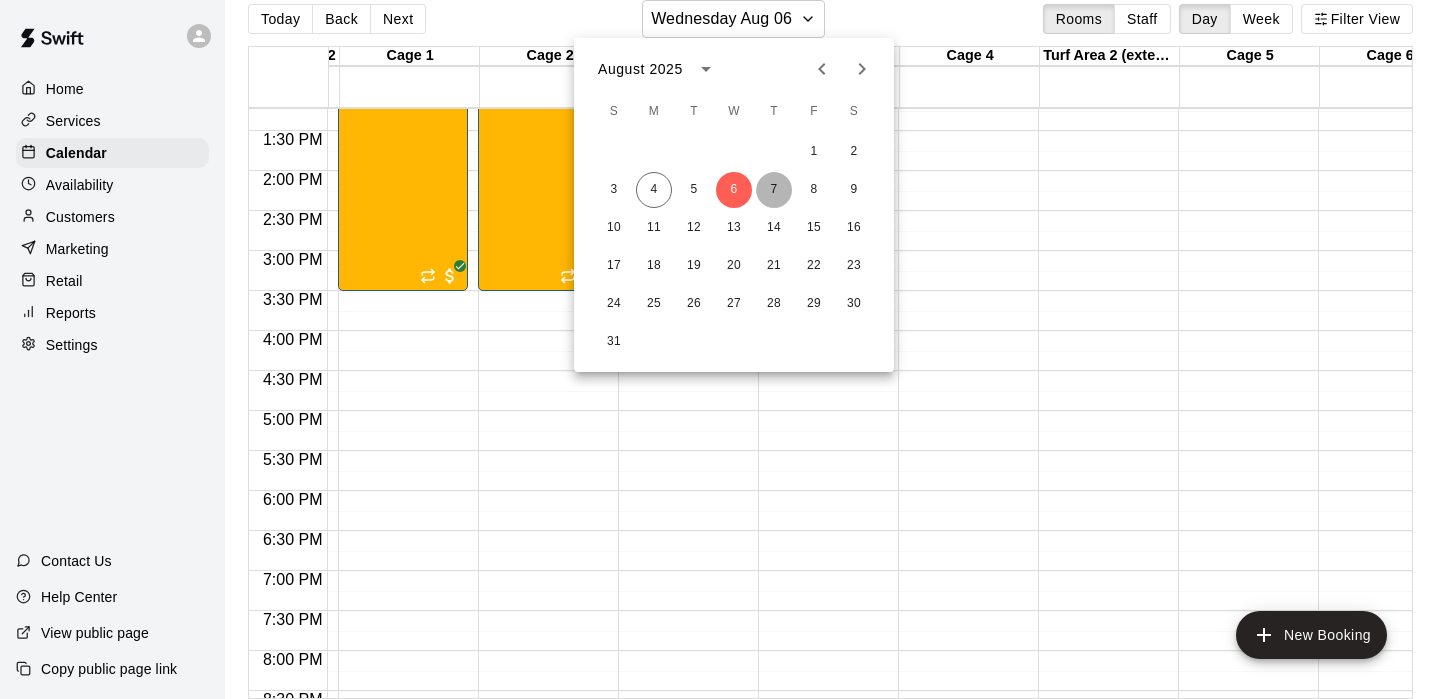 click on "7" at bounding box center (774, 190) 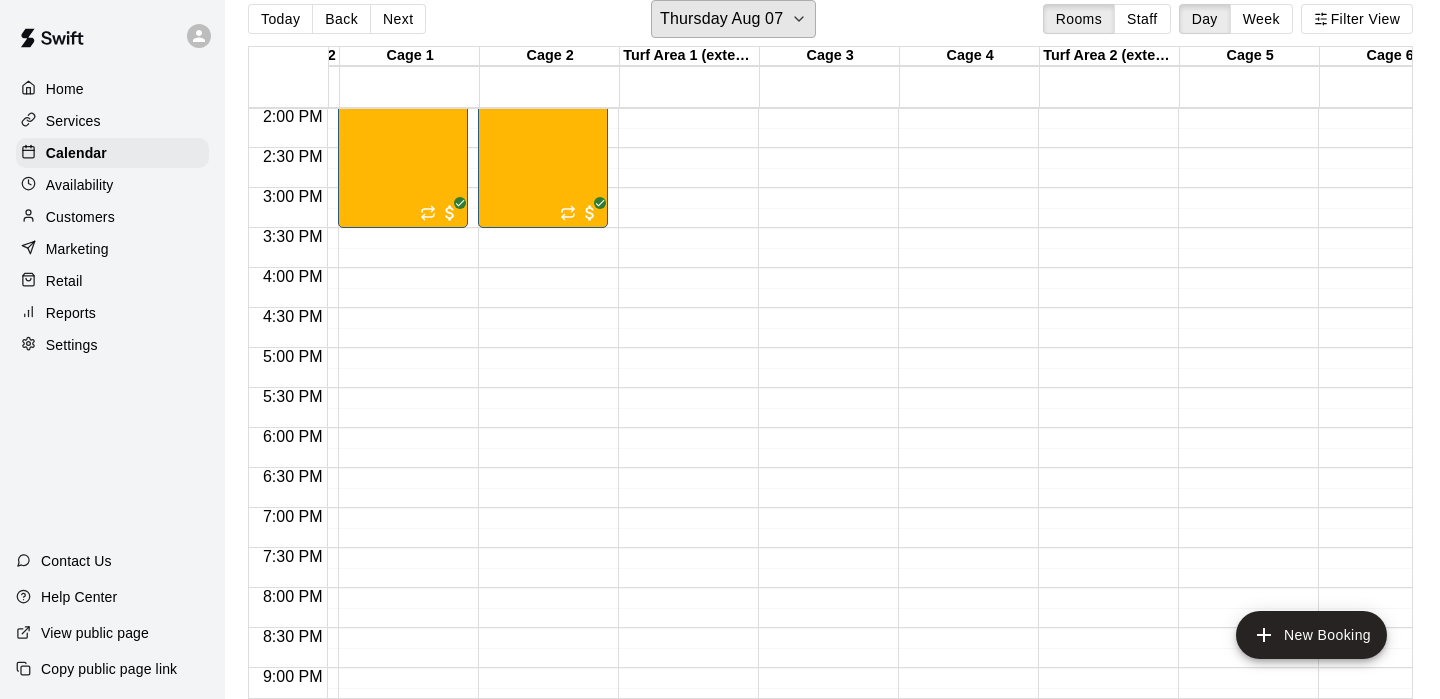 scroll, scrollTop: 1127, scrollLeft: 269, axis: both 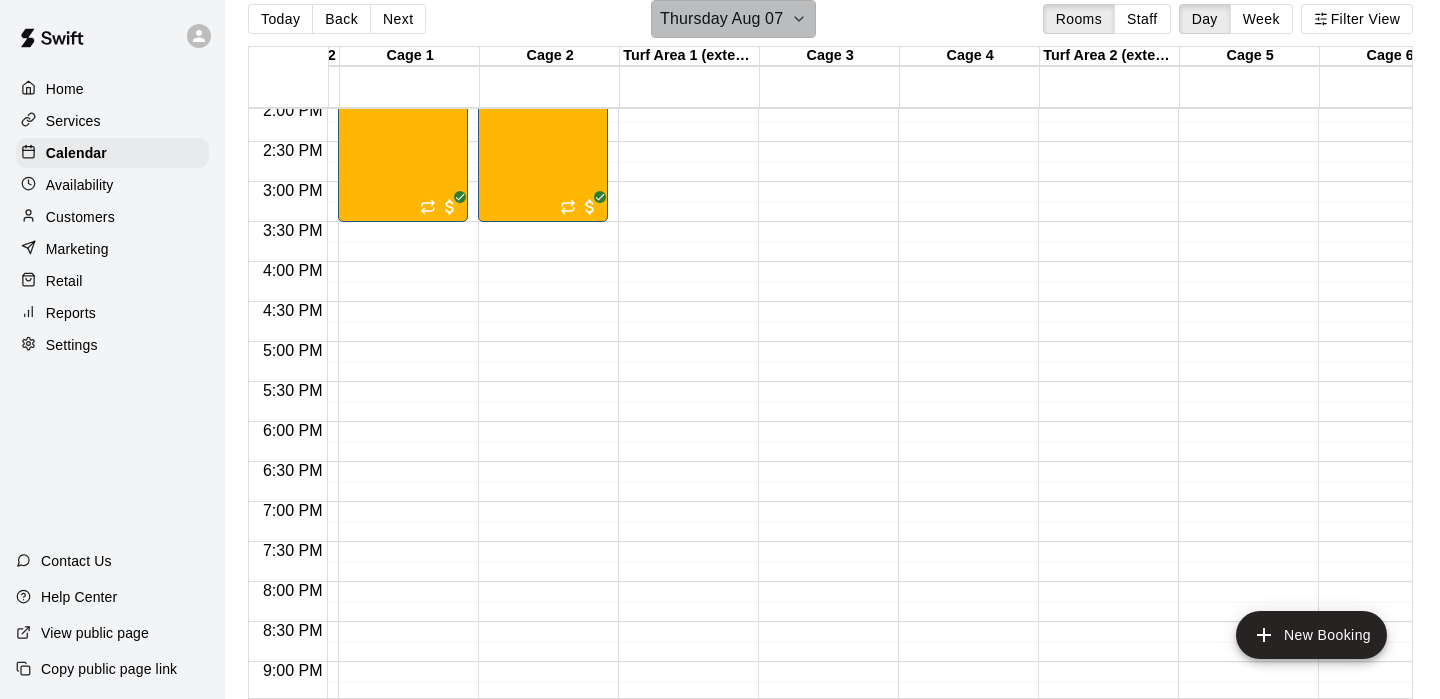 click 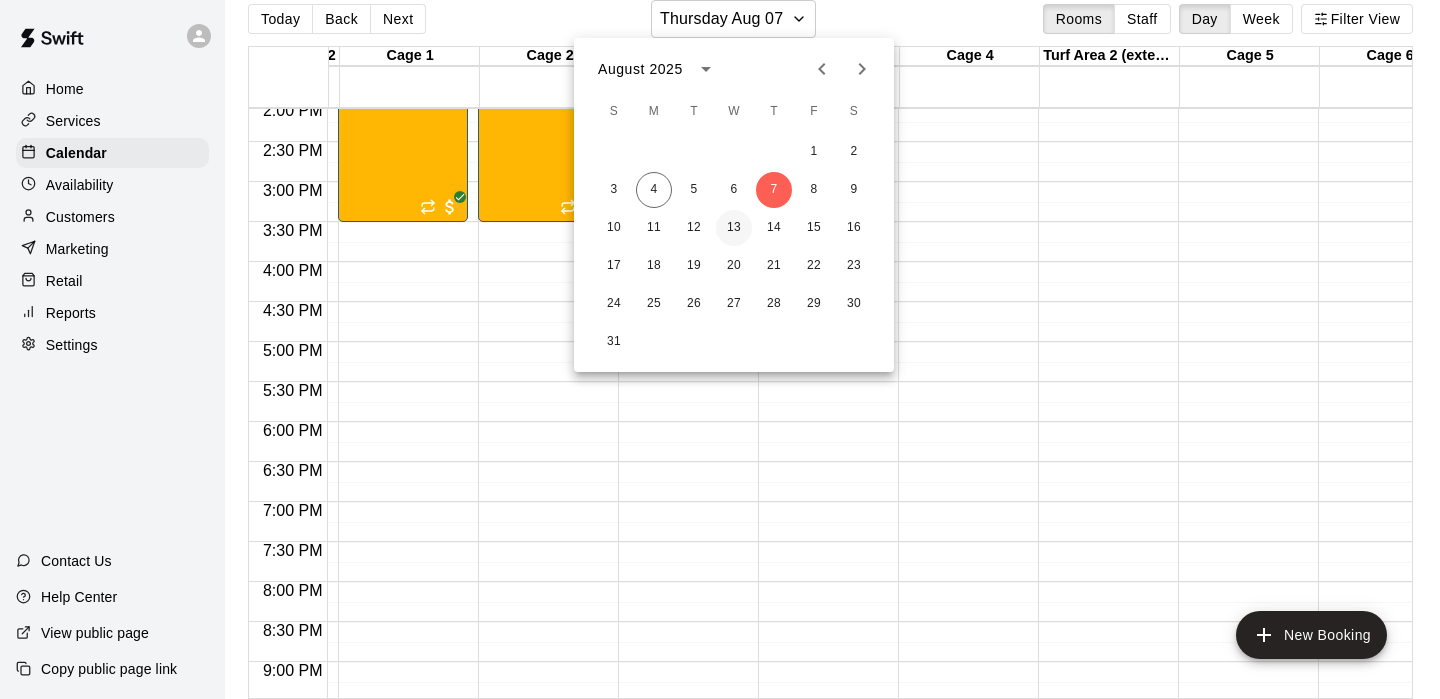 click on "13" at bounding box center (734, 228) 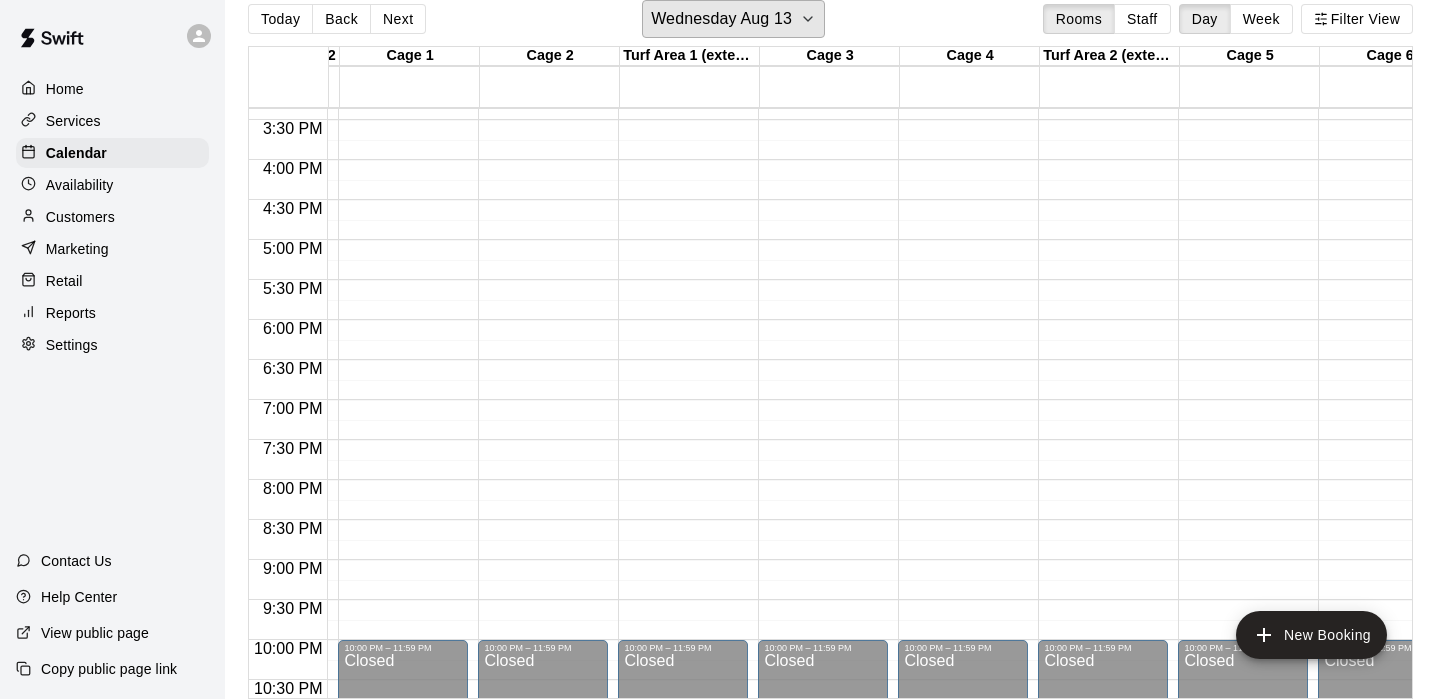 scroll, scrollTop: 1224, scrollLeft: 269, axis: both 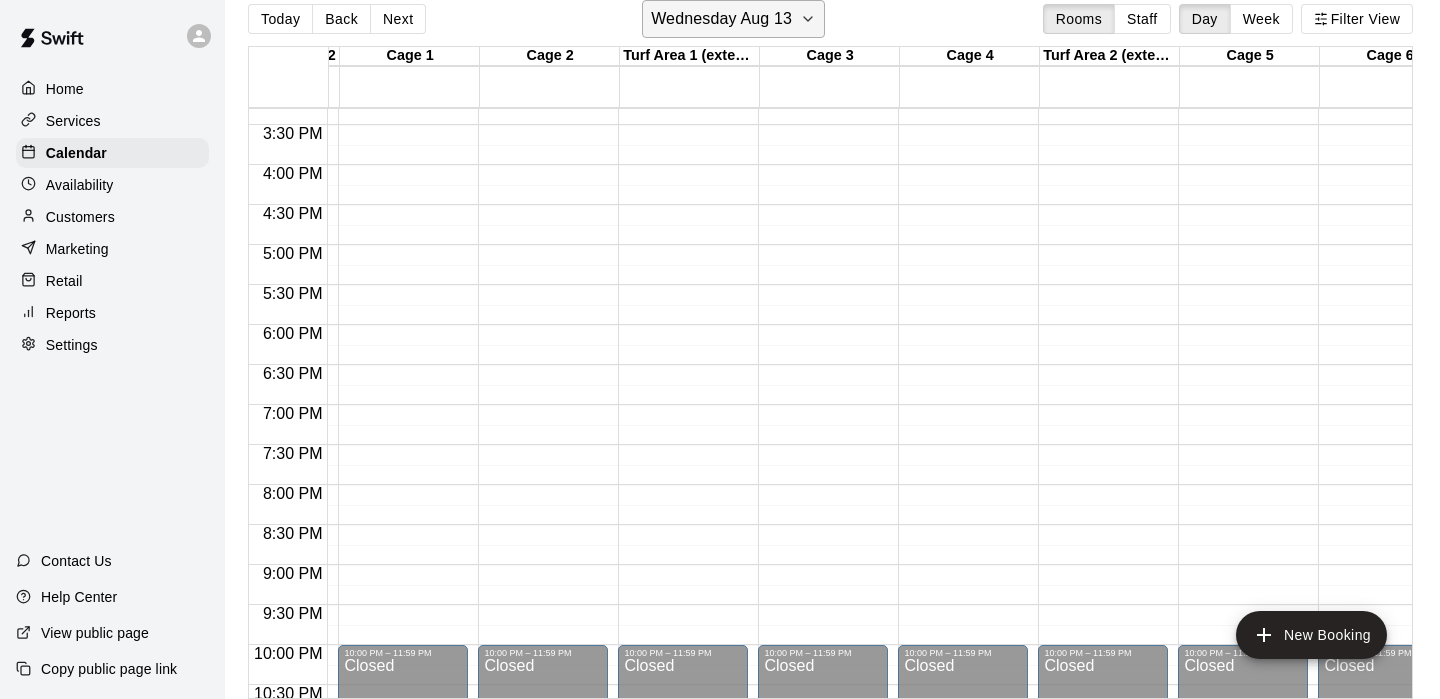 click 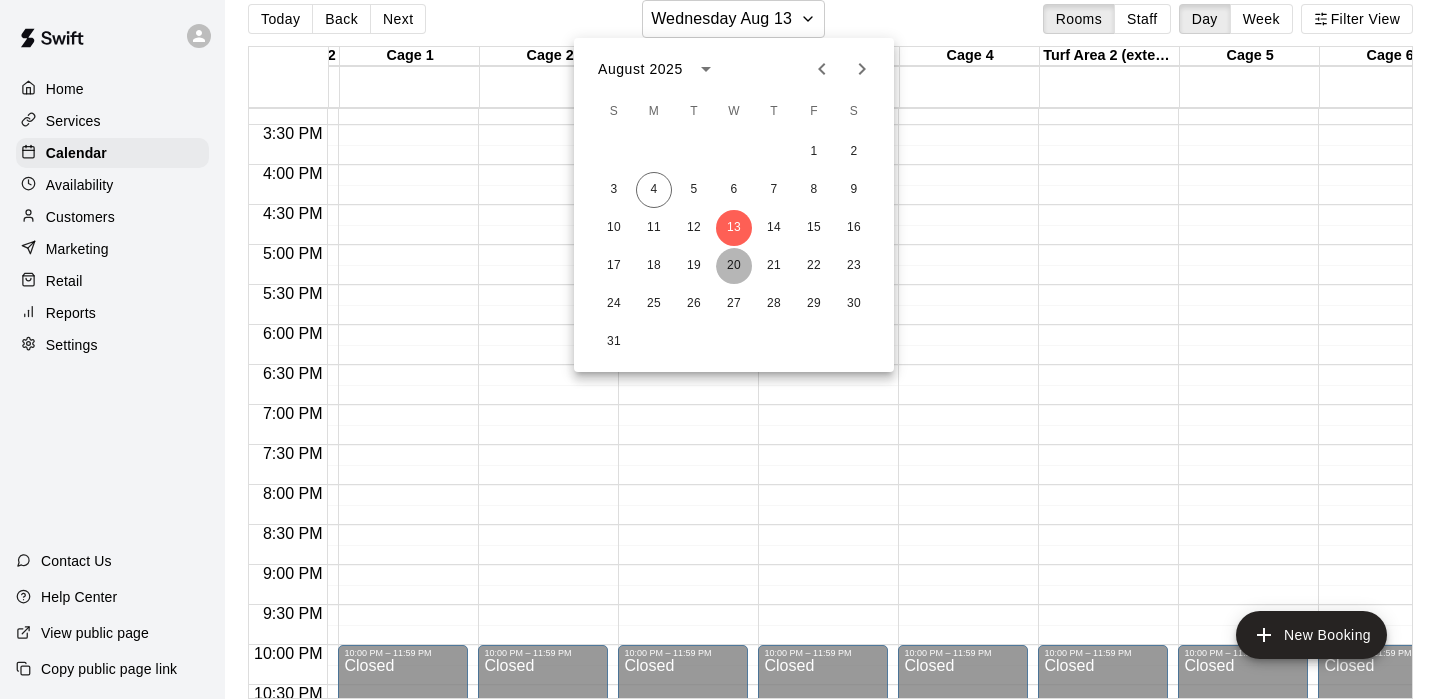 click on "20" at bounding box center (734, 266) 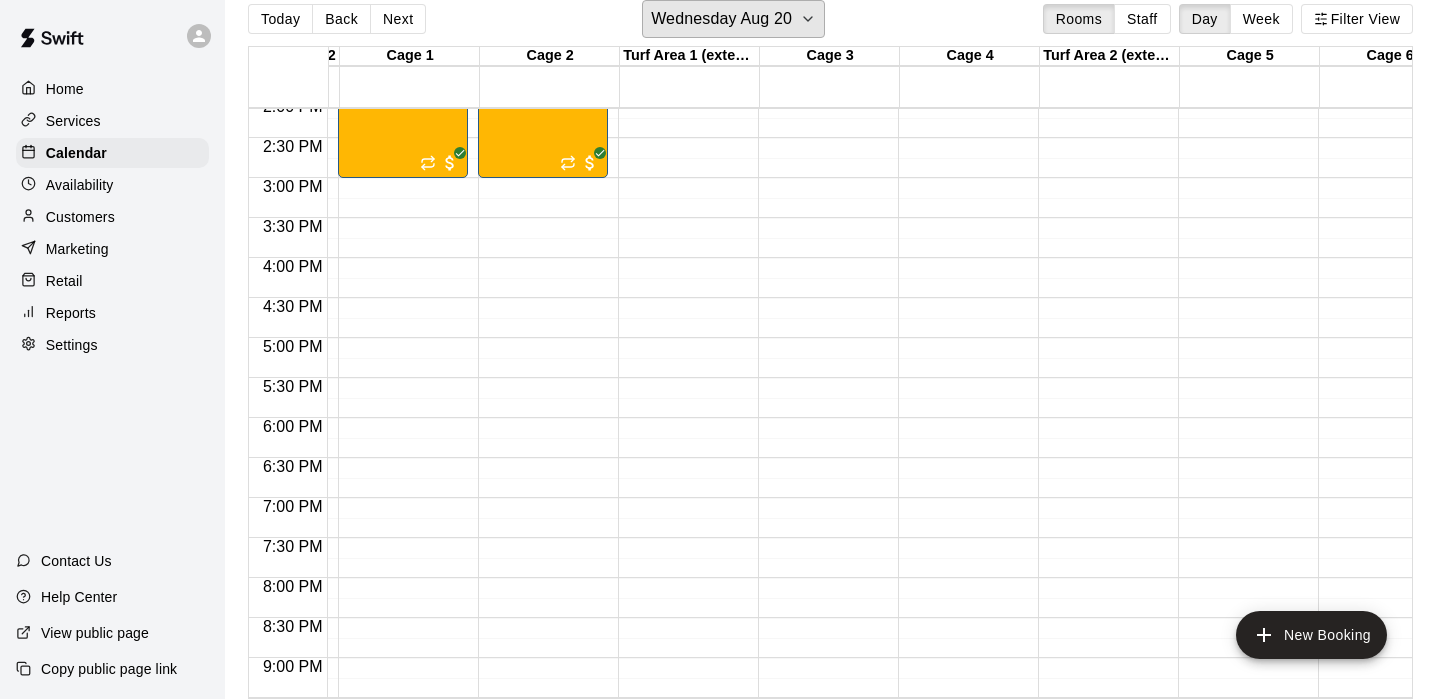 scroll, scrollTop: 1159, scrollLeft: 269, axis: both 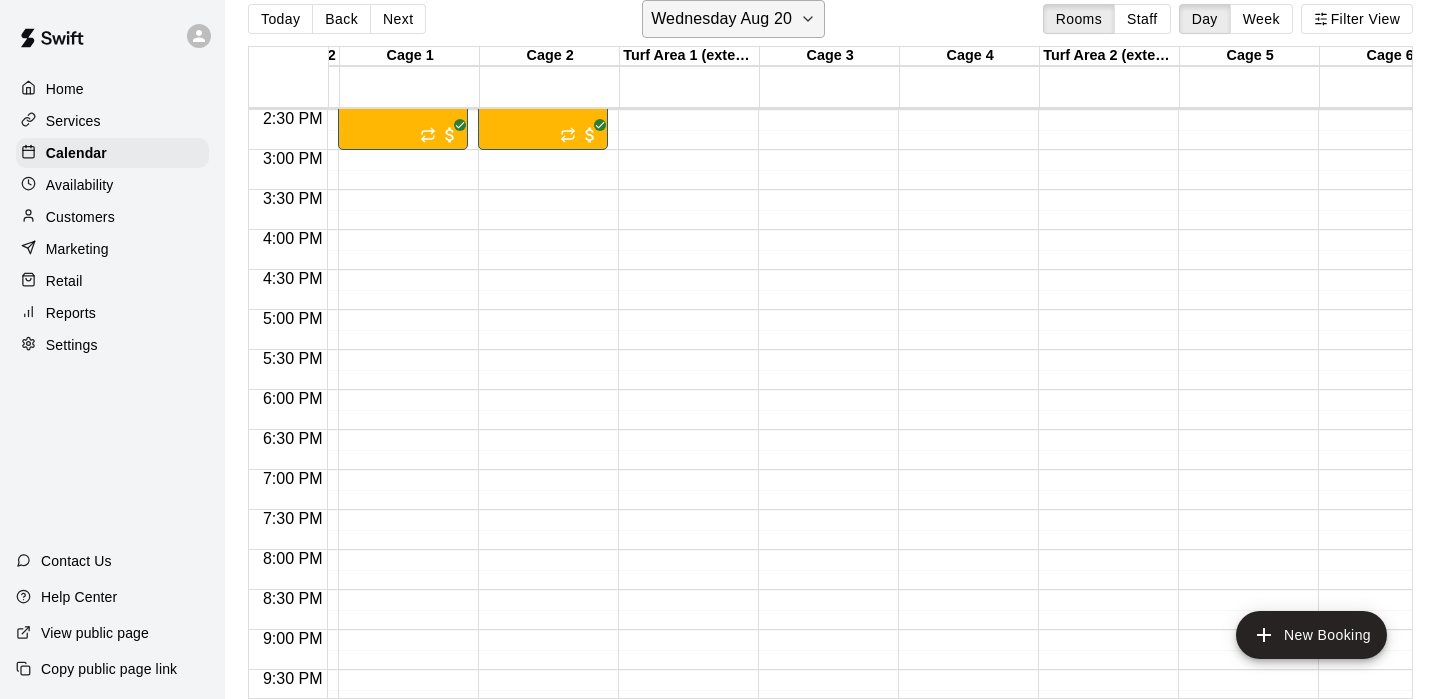 click 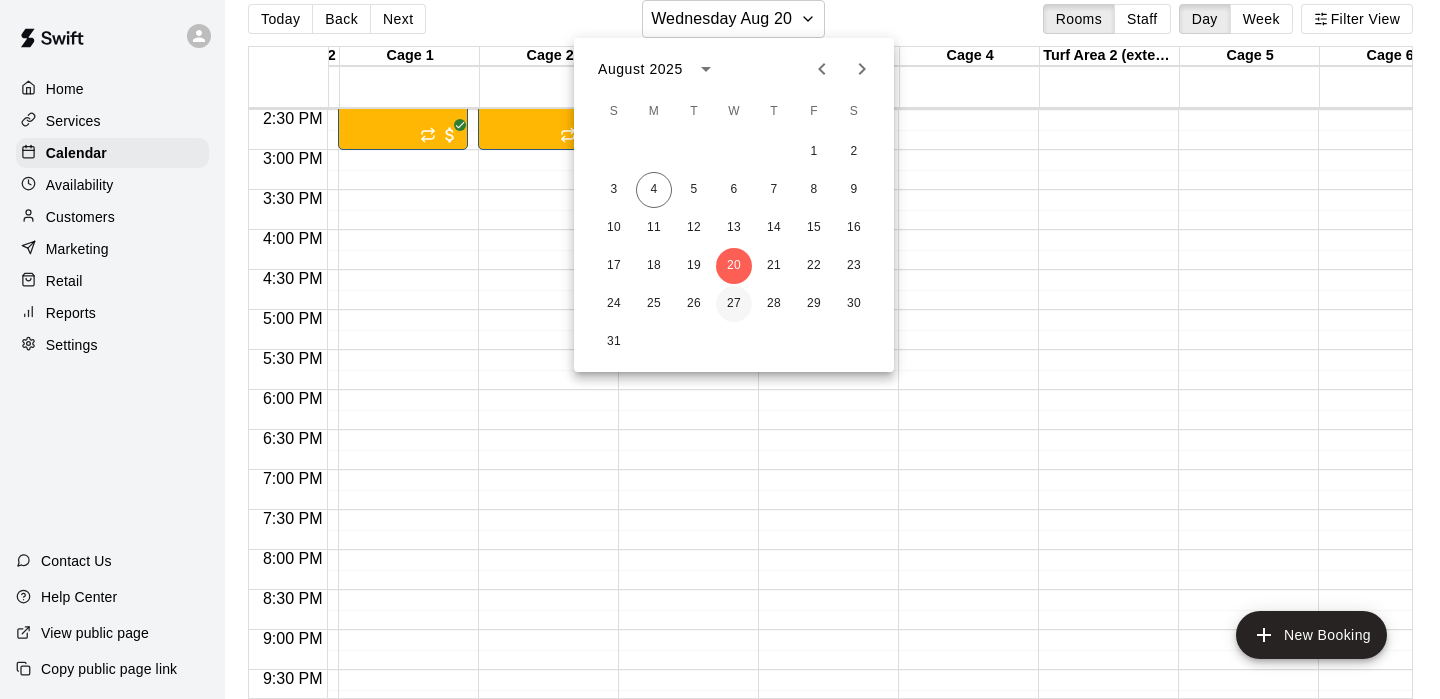 click on "27" at bounding box center [734, 304] 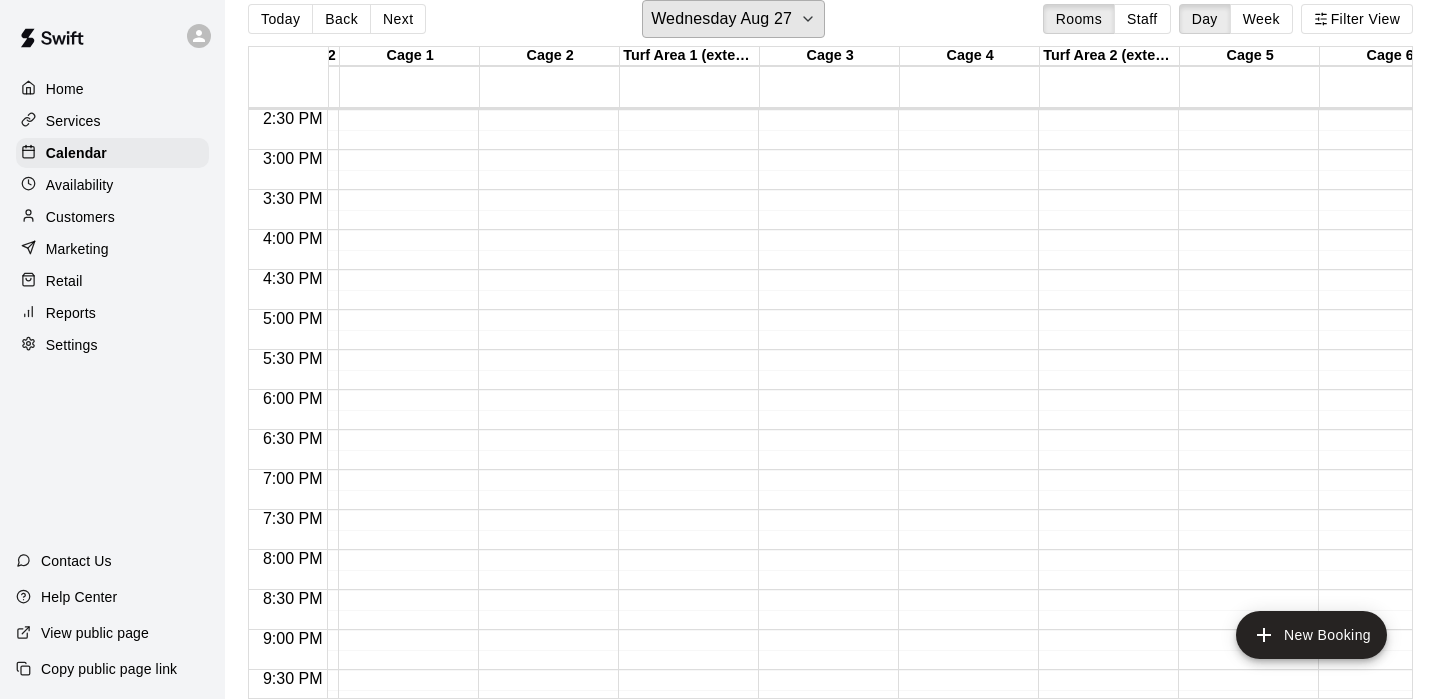 scroll, scrollTop: 1159, scrollLeft: 313, axis: both 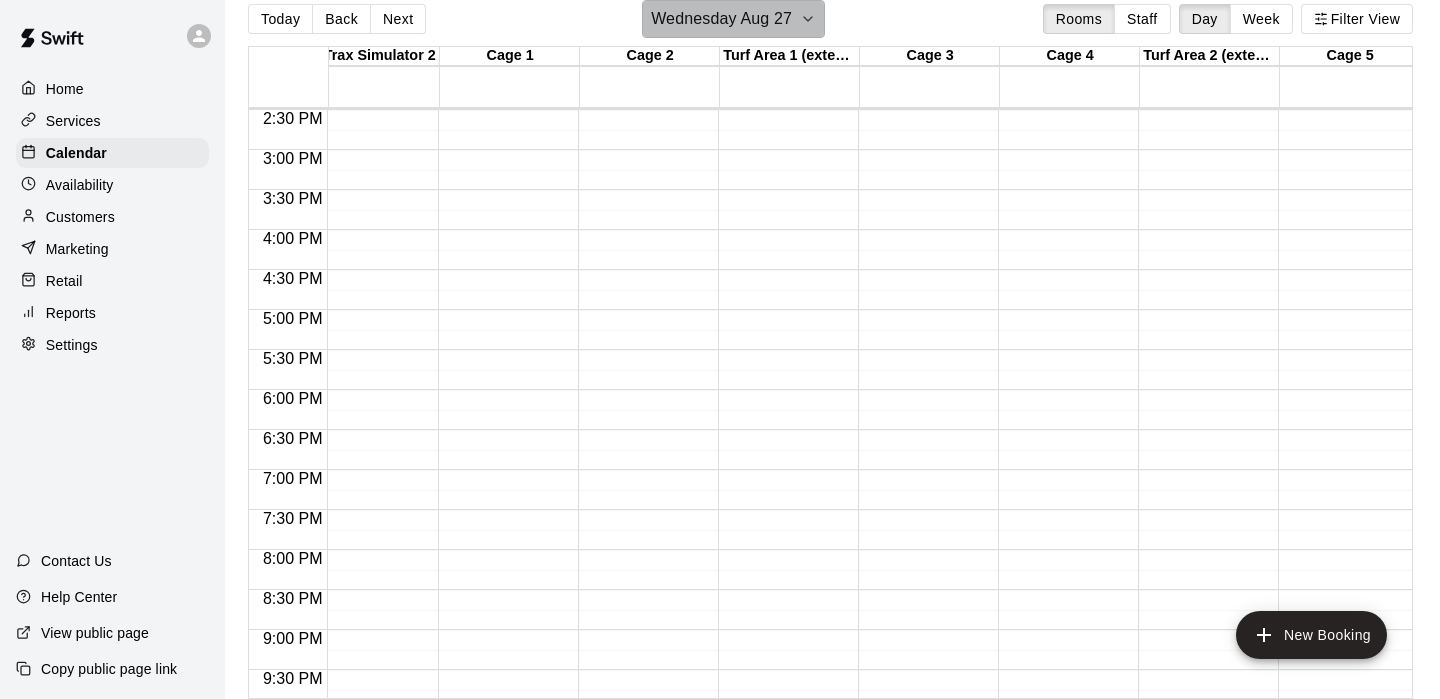 click 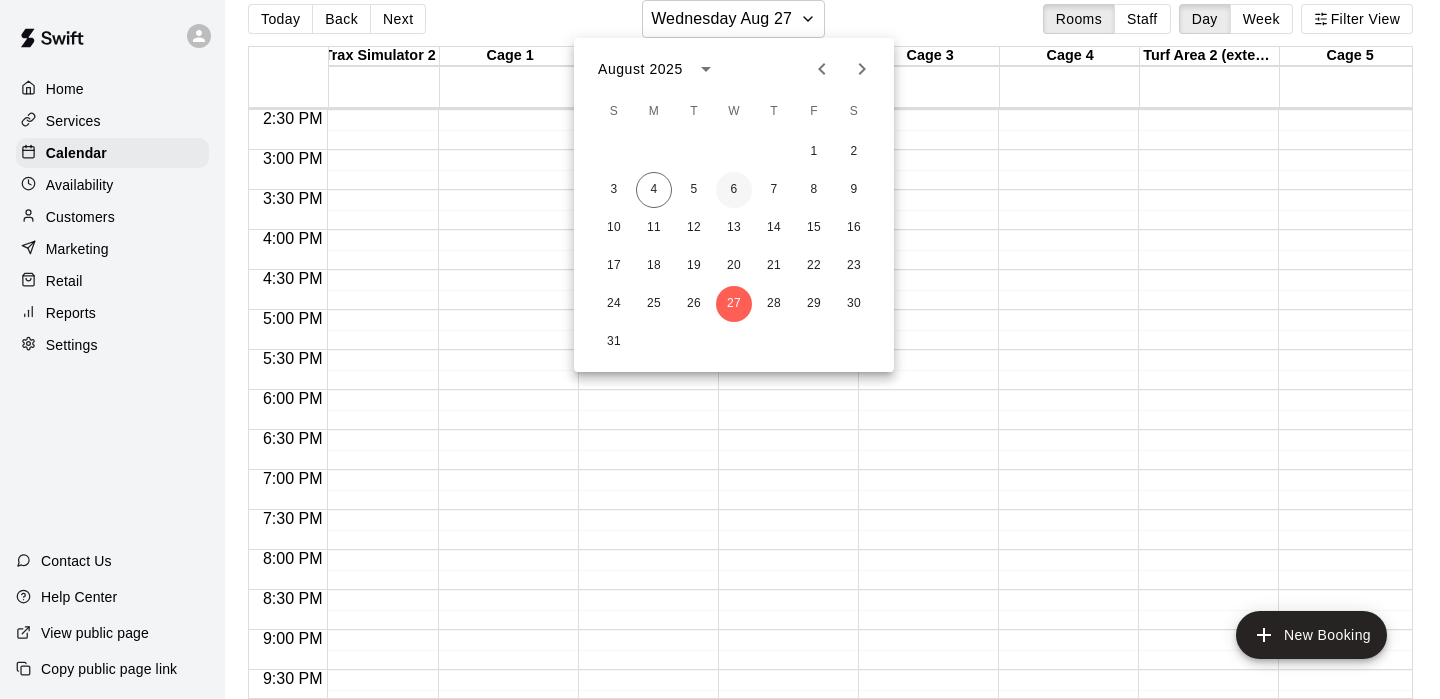 click on "6" at bounding box center (734, 190) 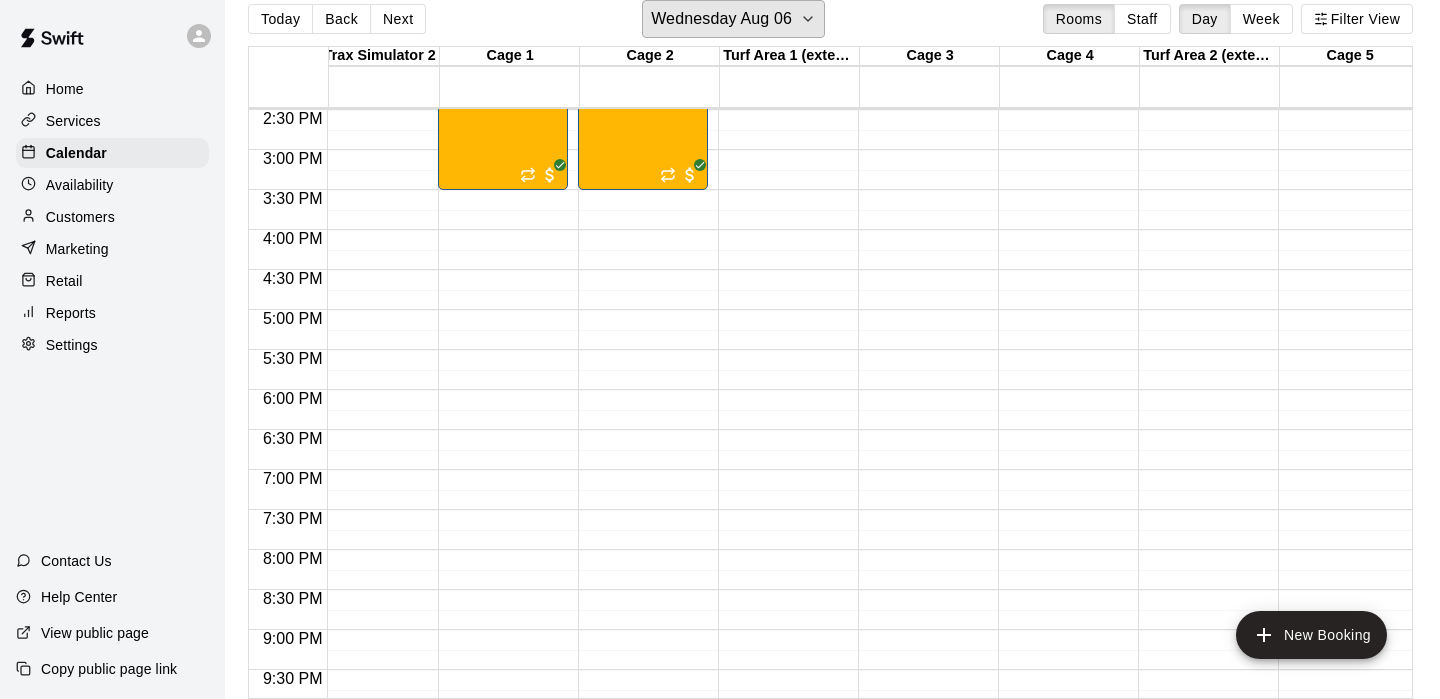 scroll, scrollTop: 0, scrollLeft: 0, axis: both 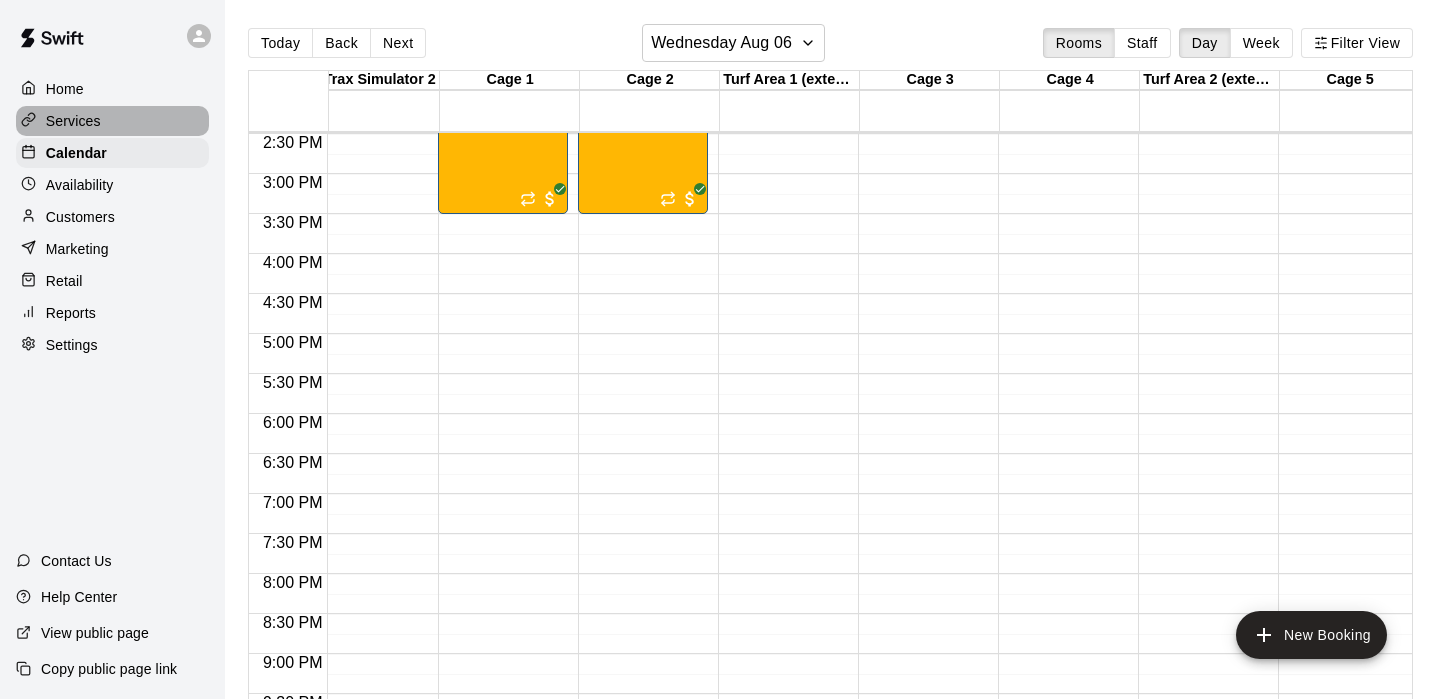 click on "Services" at bounding box center (73, 121) 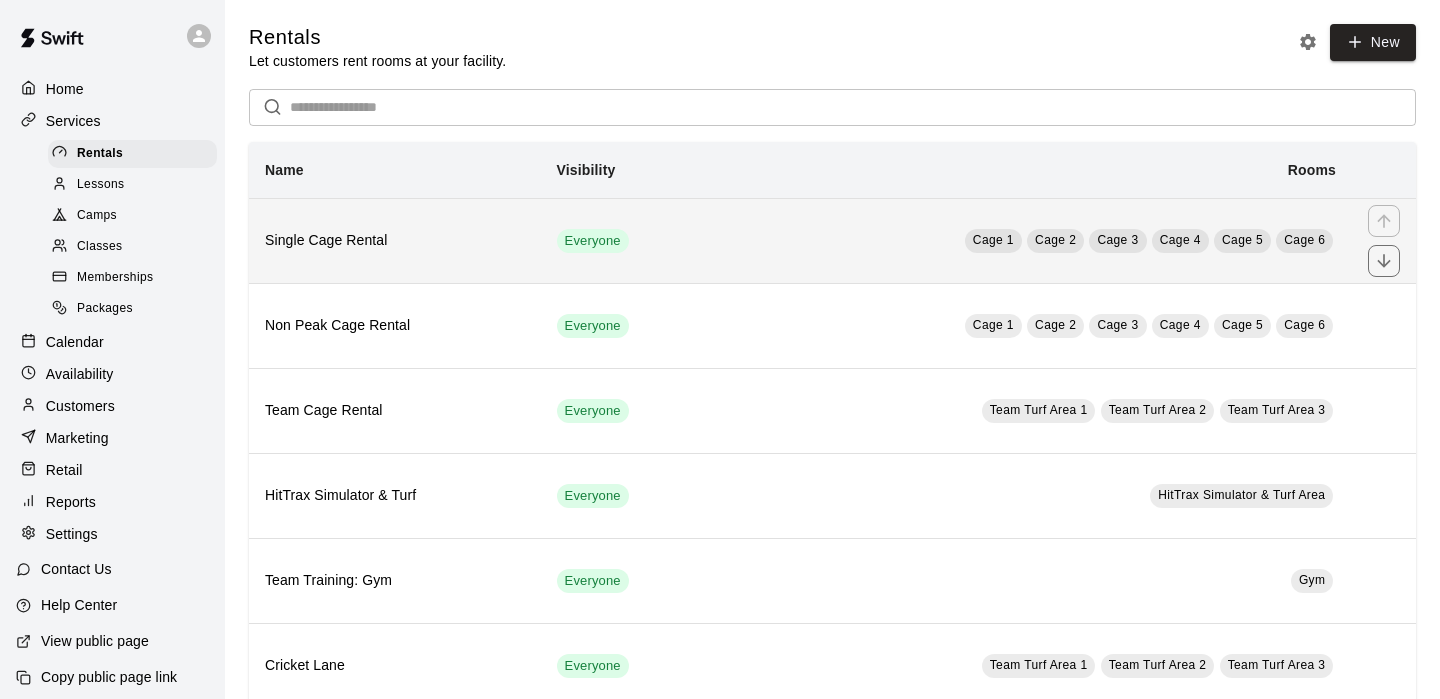 click on "Single Cage Rental" at bounding box center [395, 241] 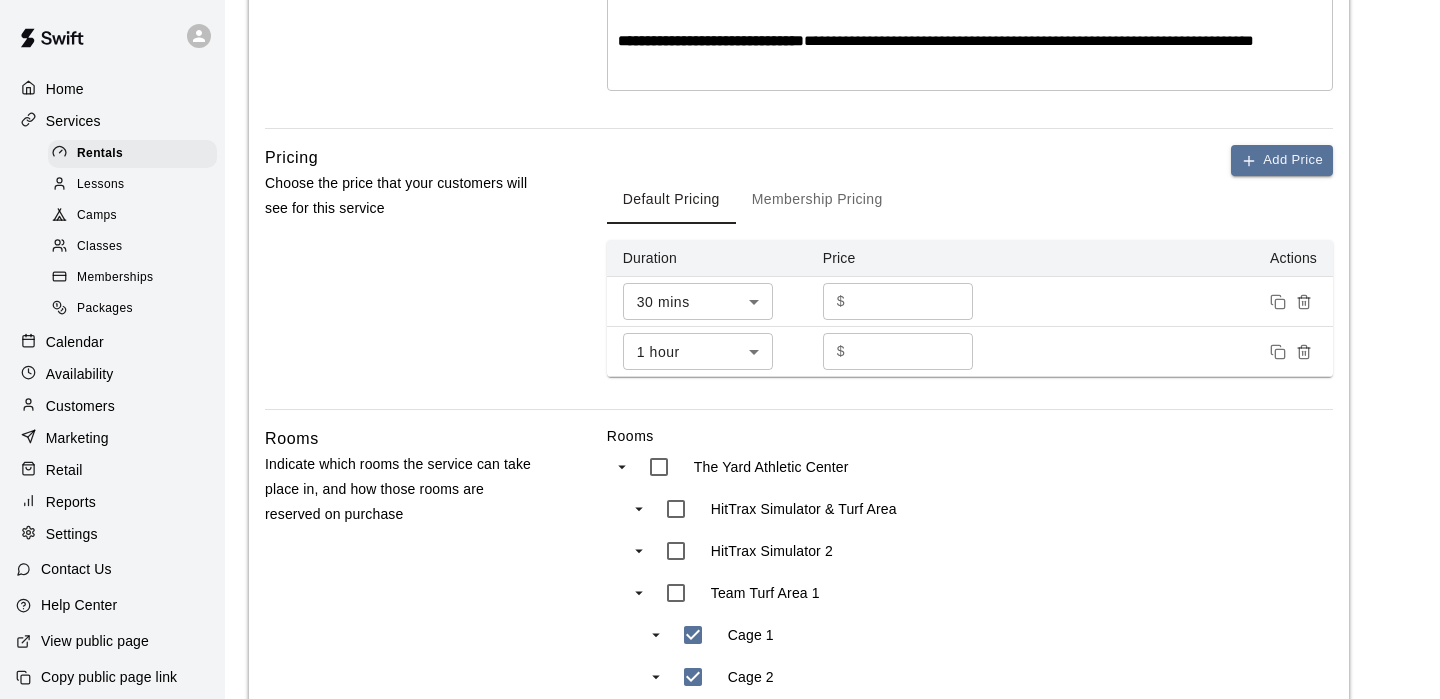 scroll, scrollTop: 542, scrollLeft: 0, axis: vertical 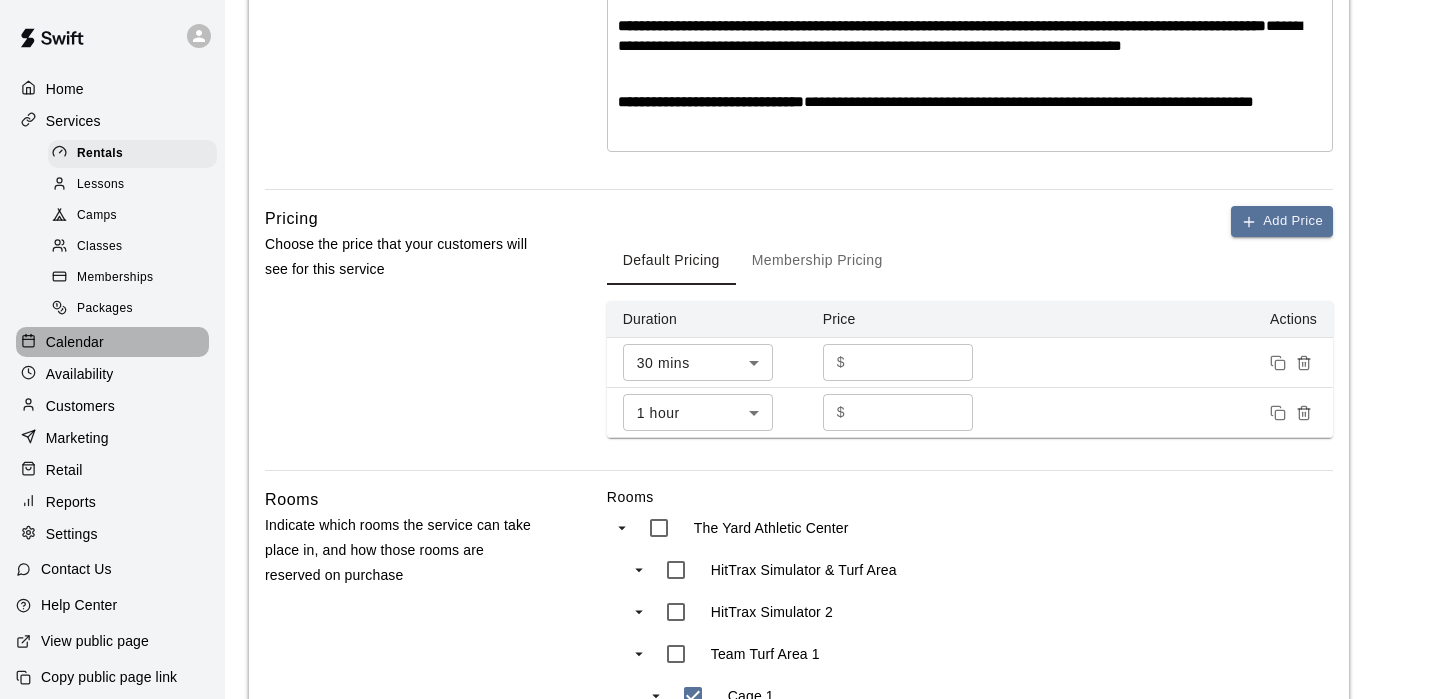 click on "Calendar" at bounding box center (75, 342) 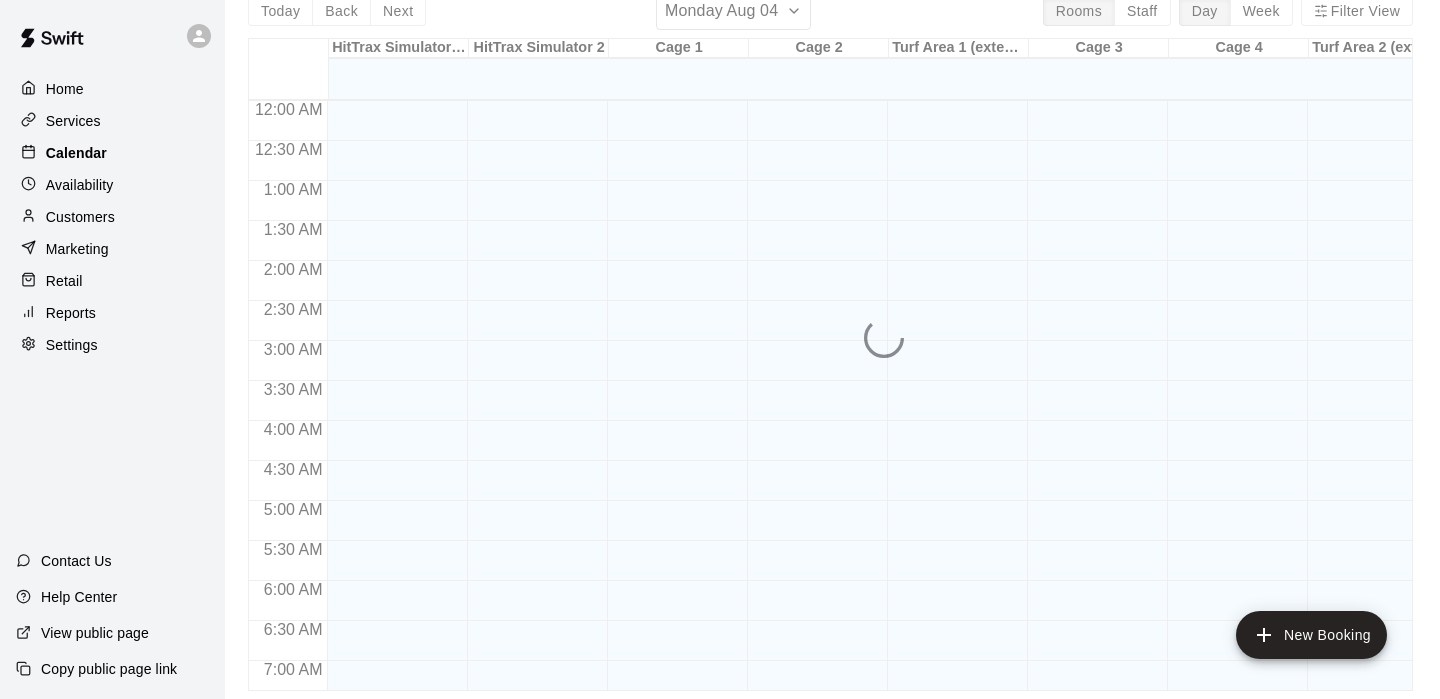 scroll, scrollTop: 0, scrollLeft: 0, axis: both 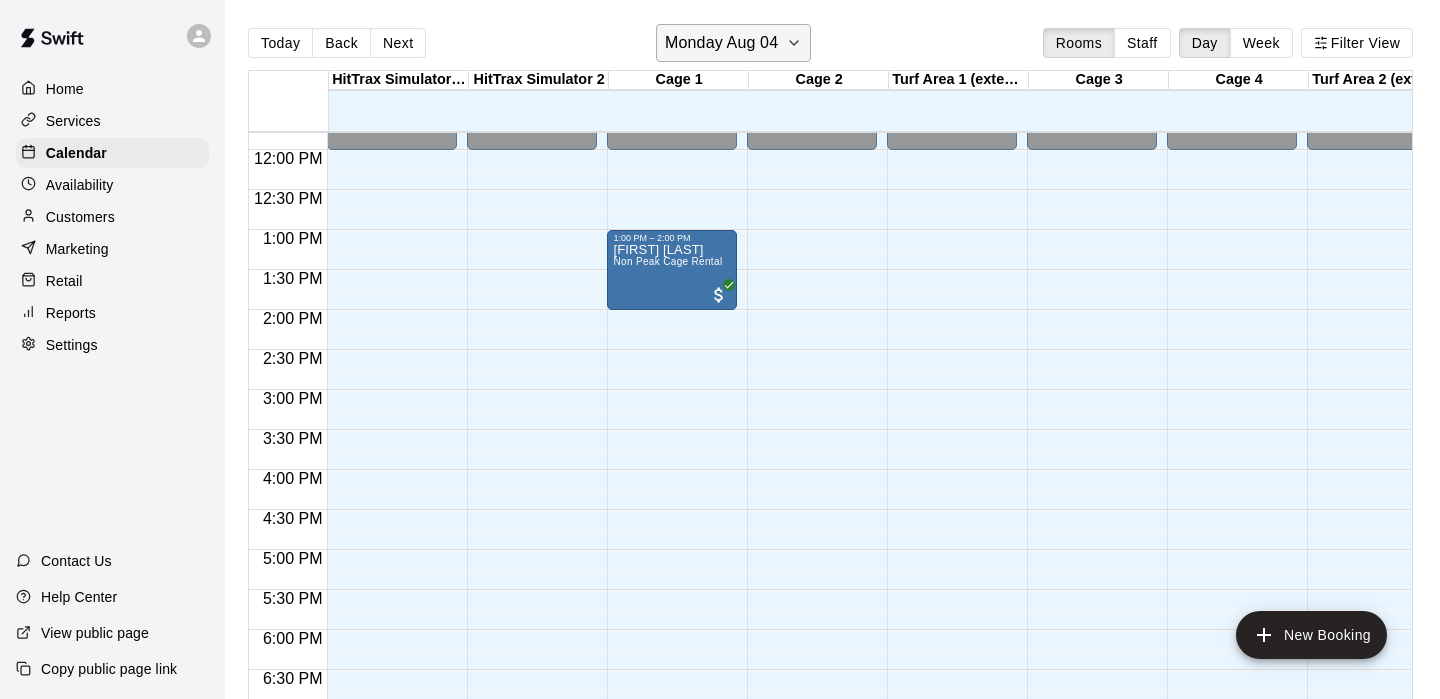click 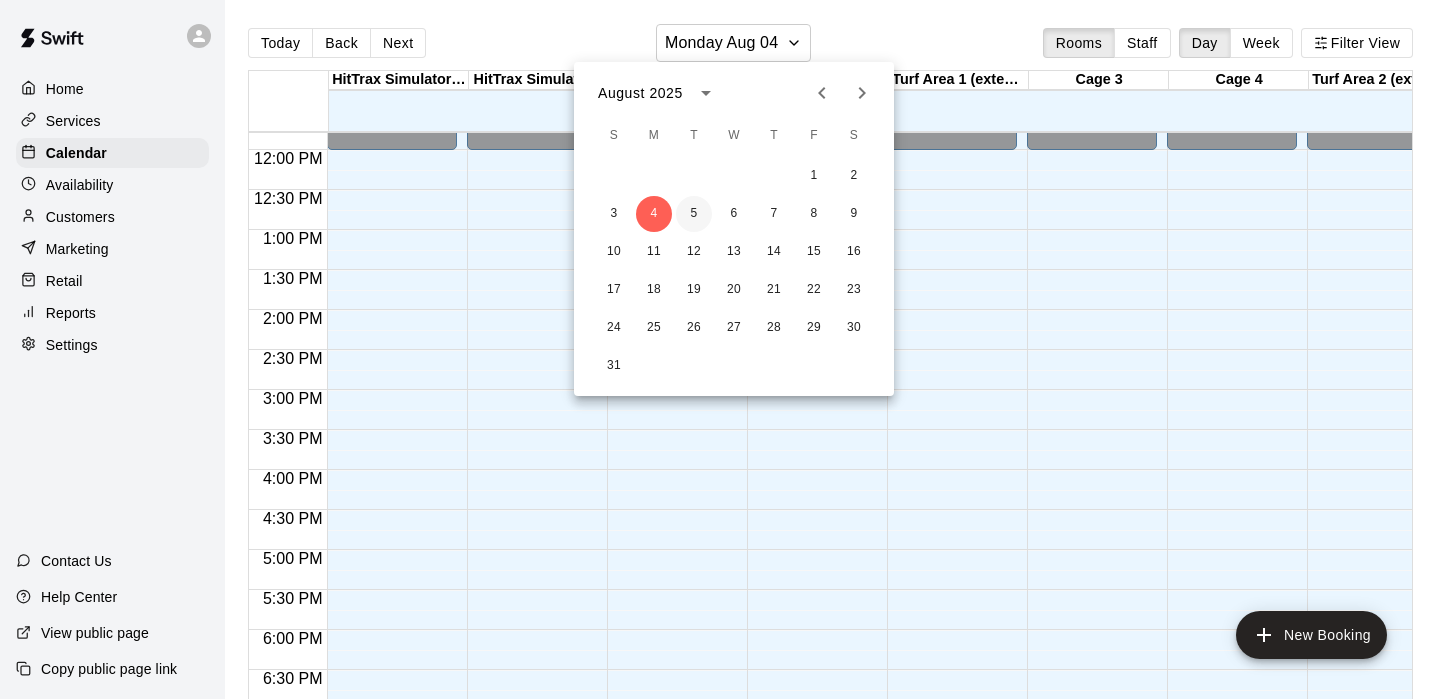 click on "5" at bounding box center [694, 214] 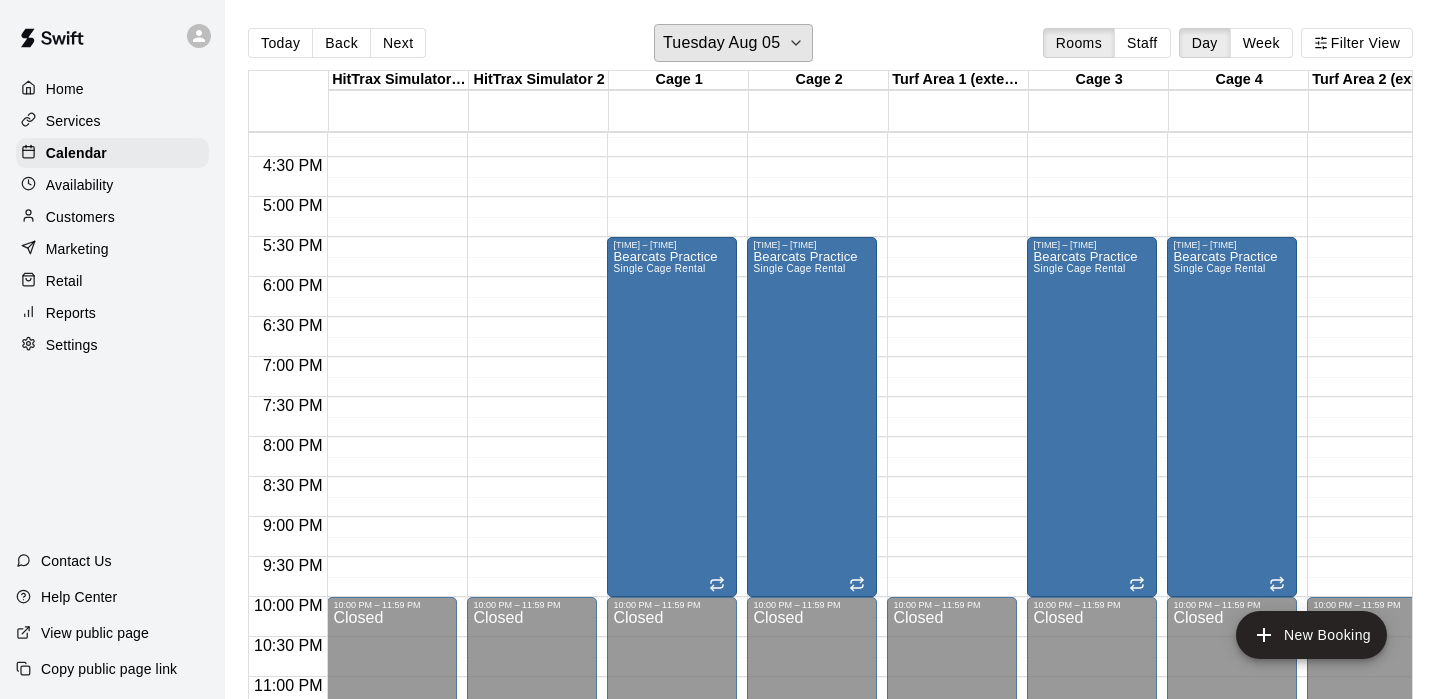 scroll, scrollTop: 1296, scrollLeft: 69, axis: both 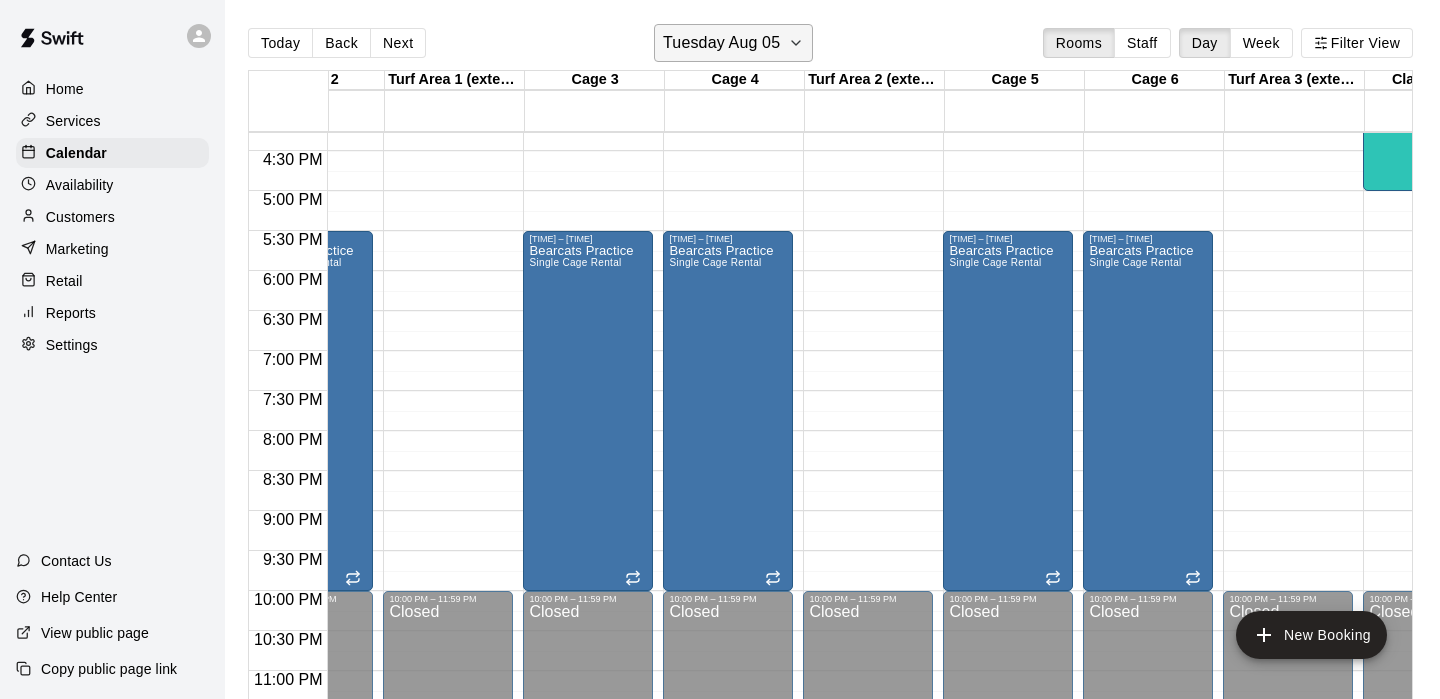 click 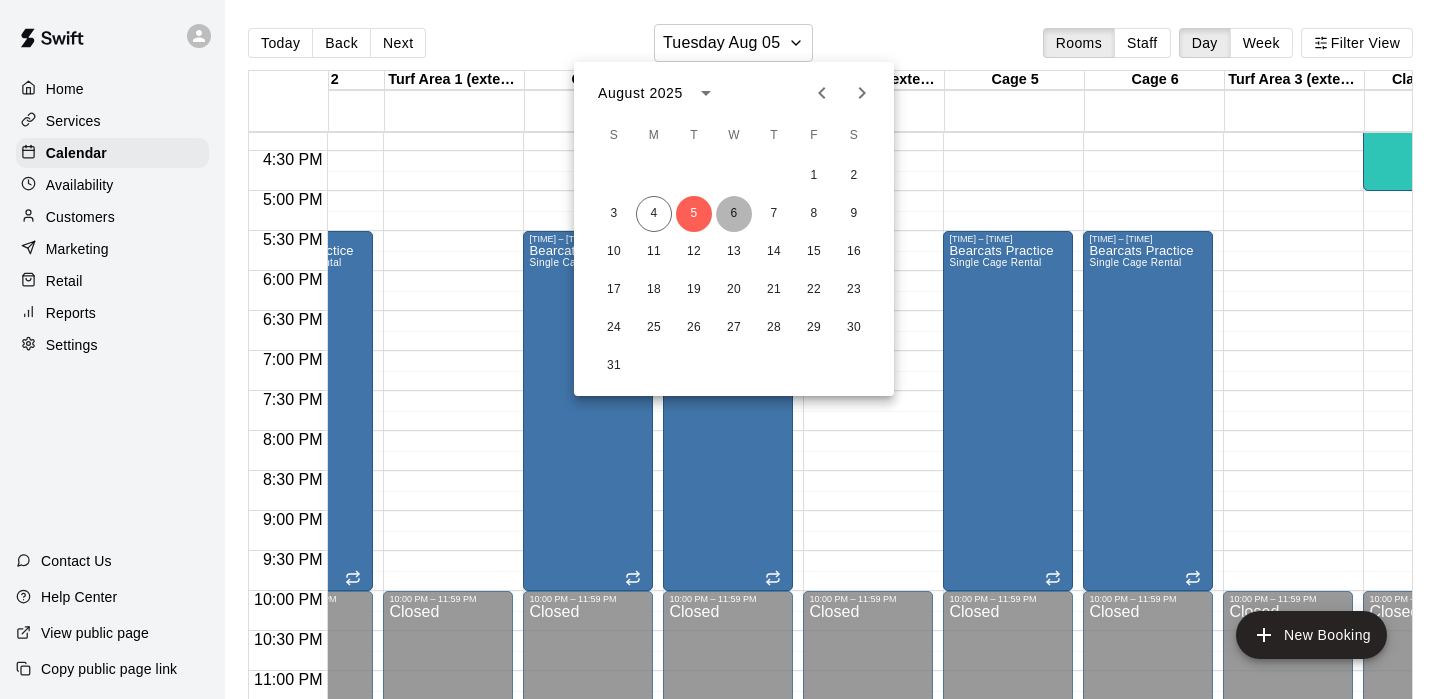 click on "6" at bounding box center [734, 214] 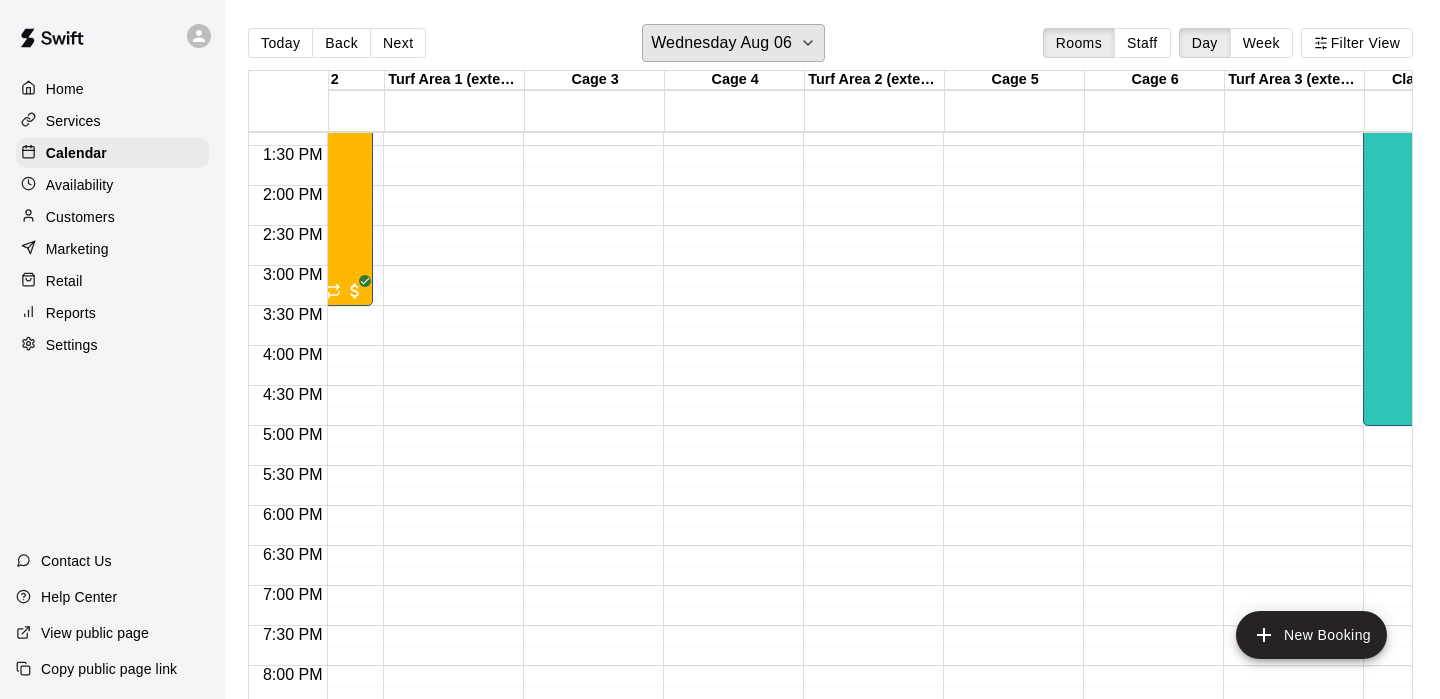 scroll, scrollTop: 1067, scrollLeft: 369, axis: both 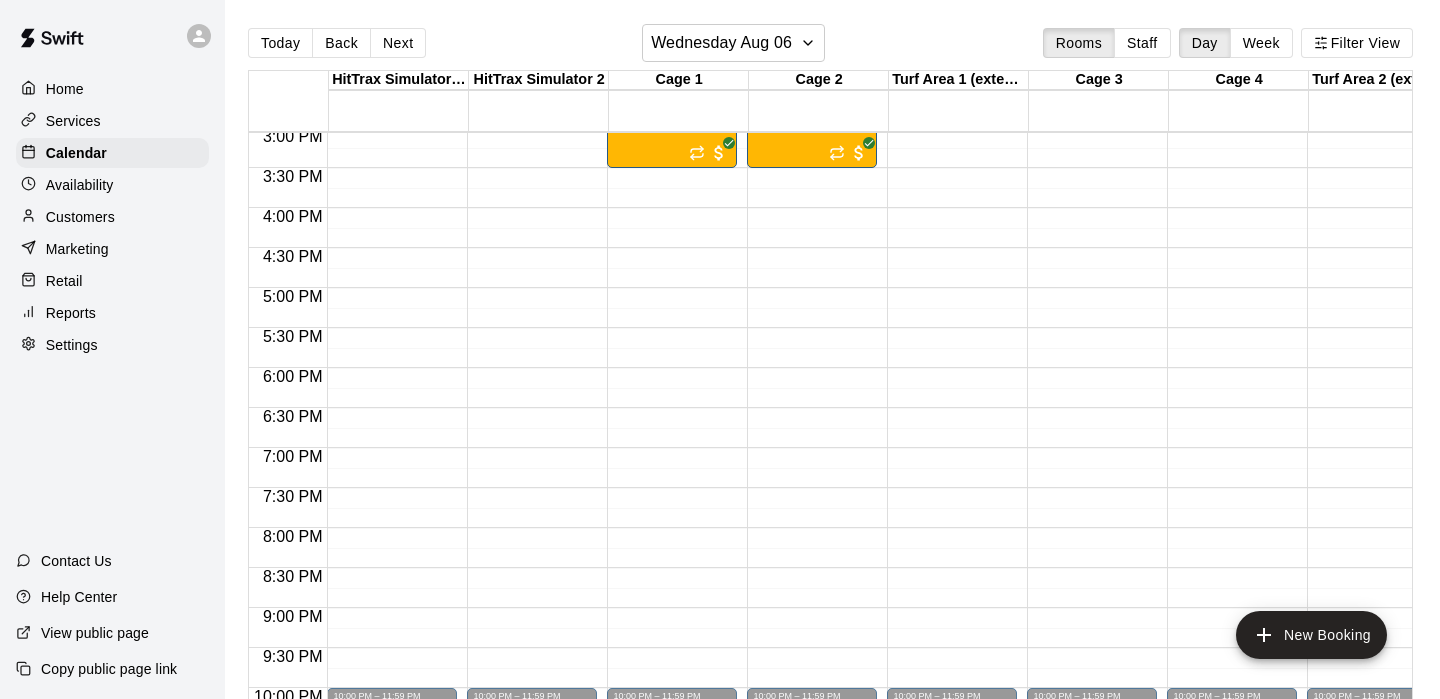 click on "[TIME] – [TIME] Closed [TIME] – [TIME] Multi Sport Camp ([MONTH]-[DAY]) [NUM]/[NUM] spots [TIME] – [TIME] Closed" at bounding box center (672, -112) 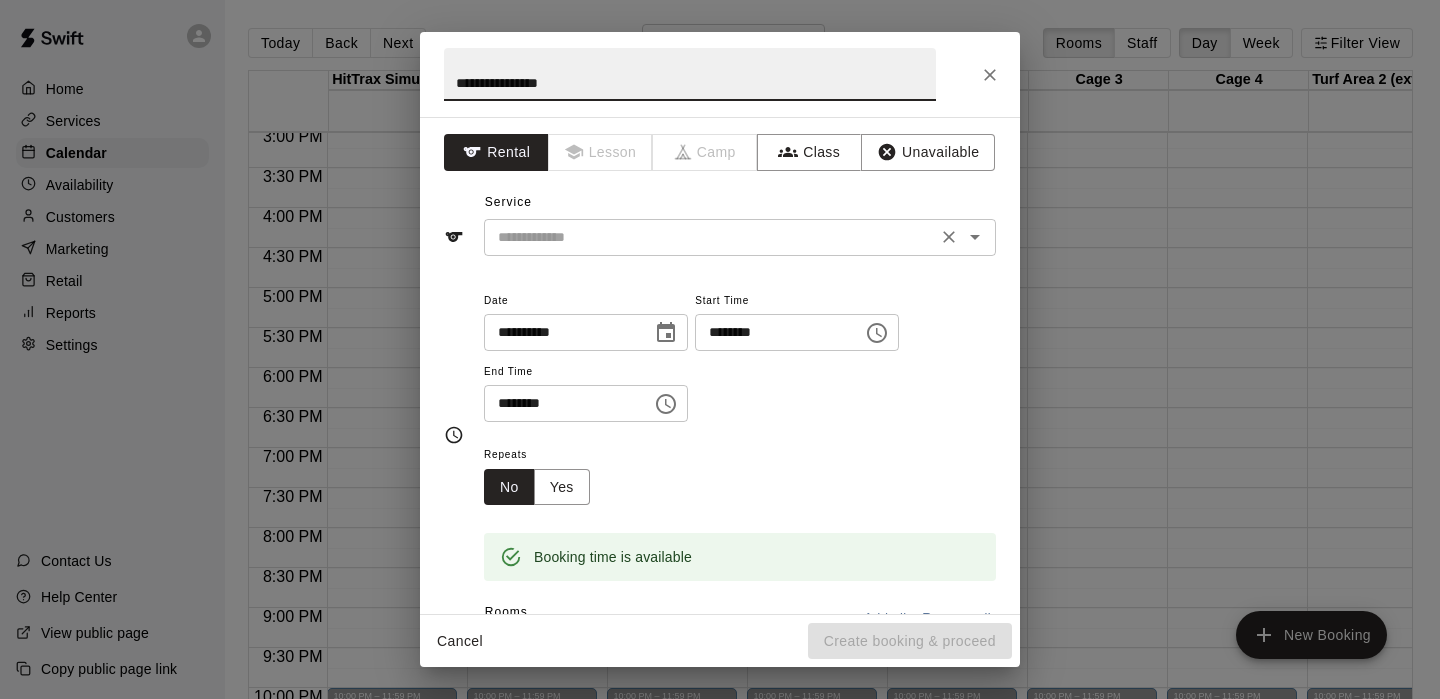 click 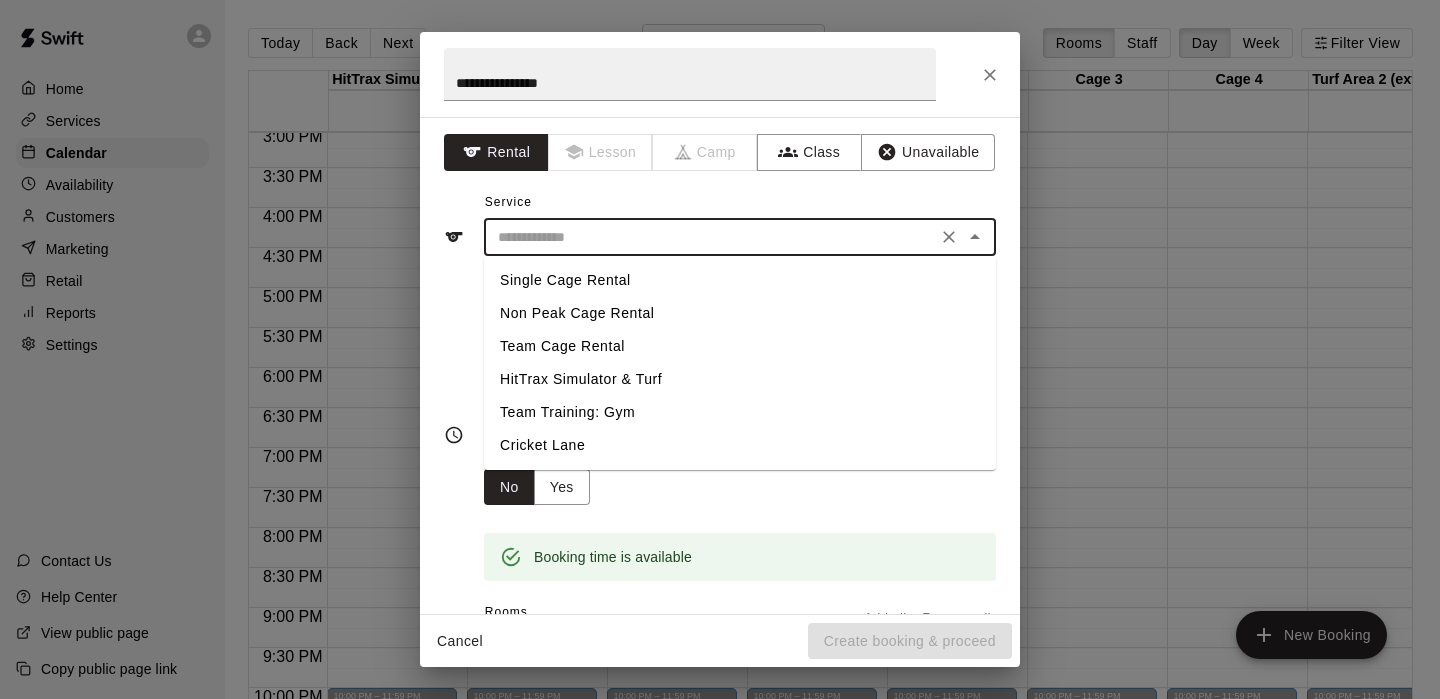 click on "Single Cage Rental" at bounding box center (740, 280) 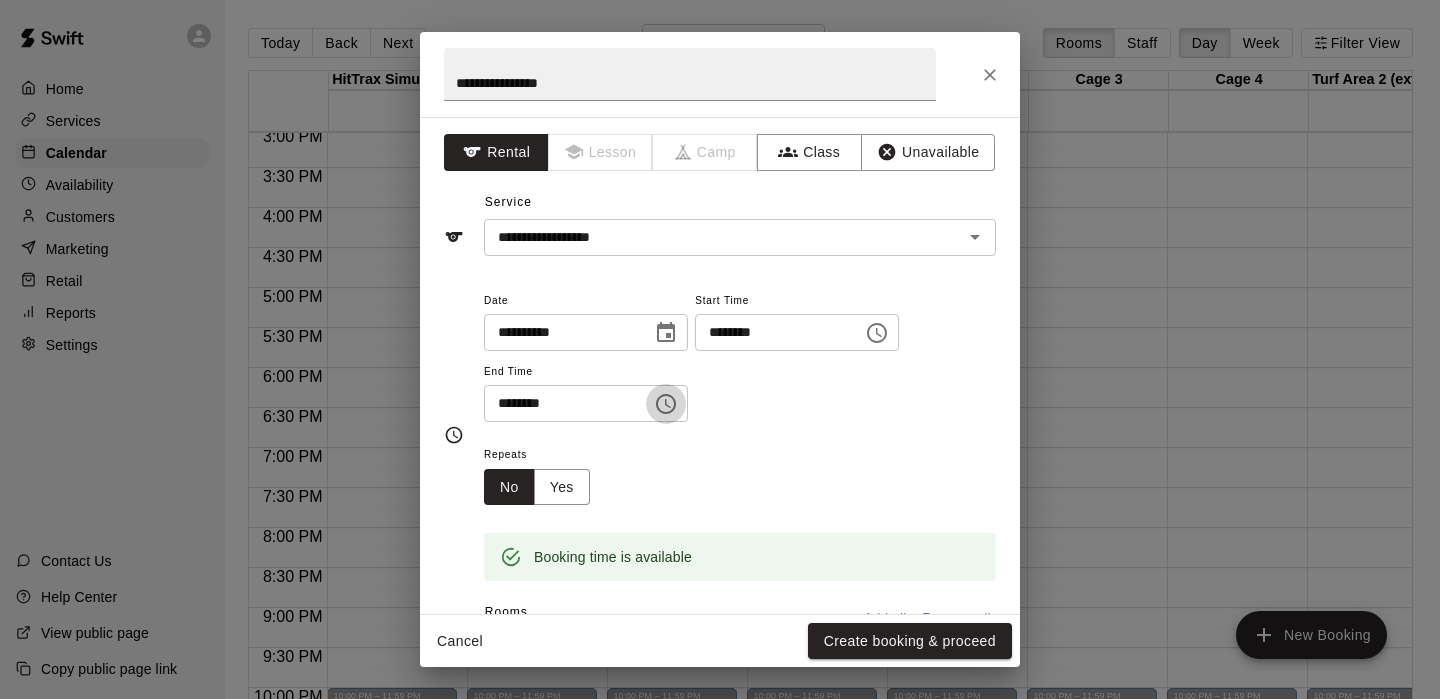 click 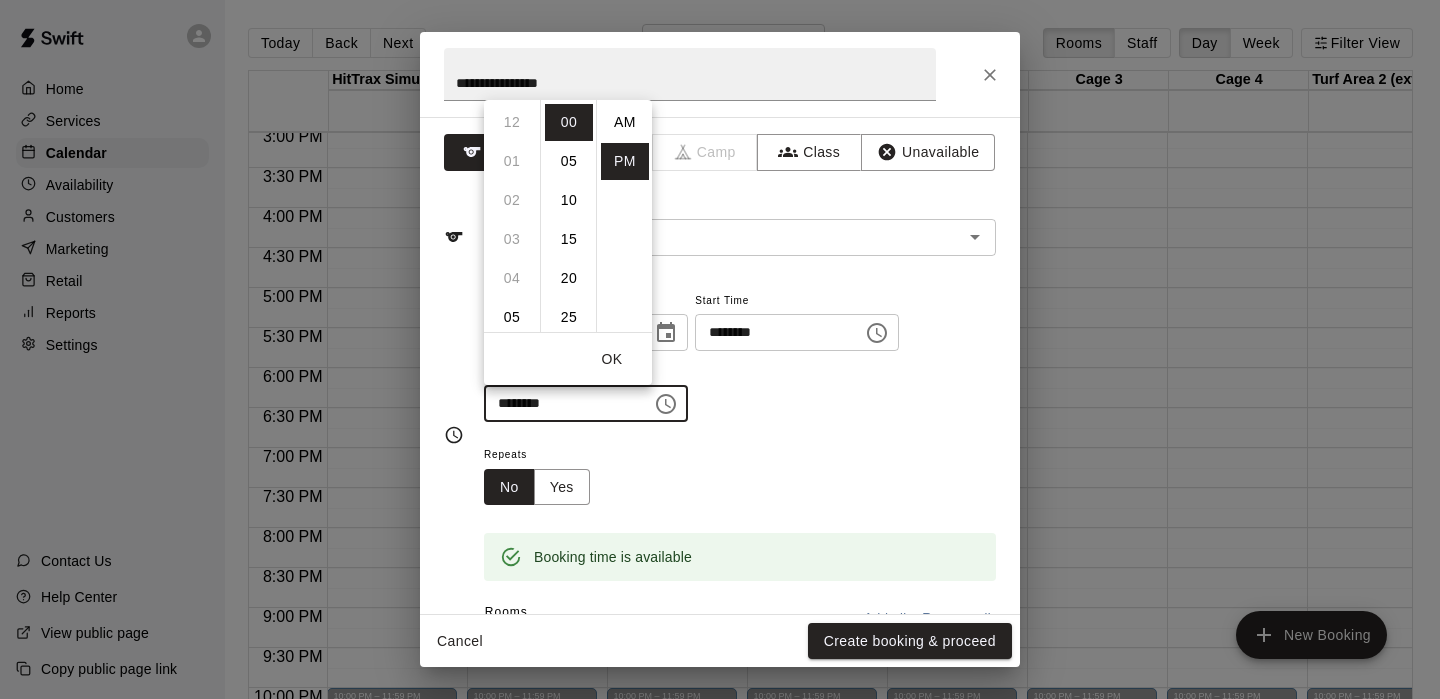 scroll, scrollTop: 234, scrollLeft: 0, axis: vertical 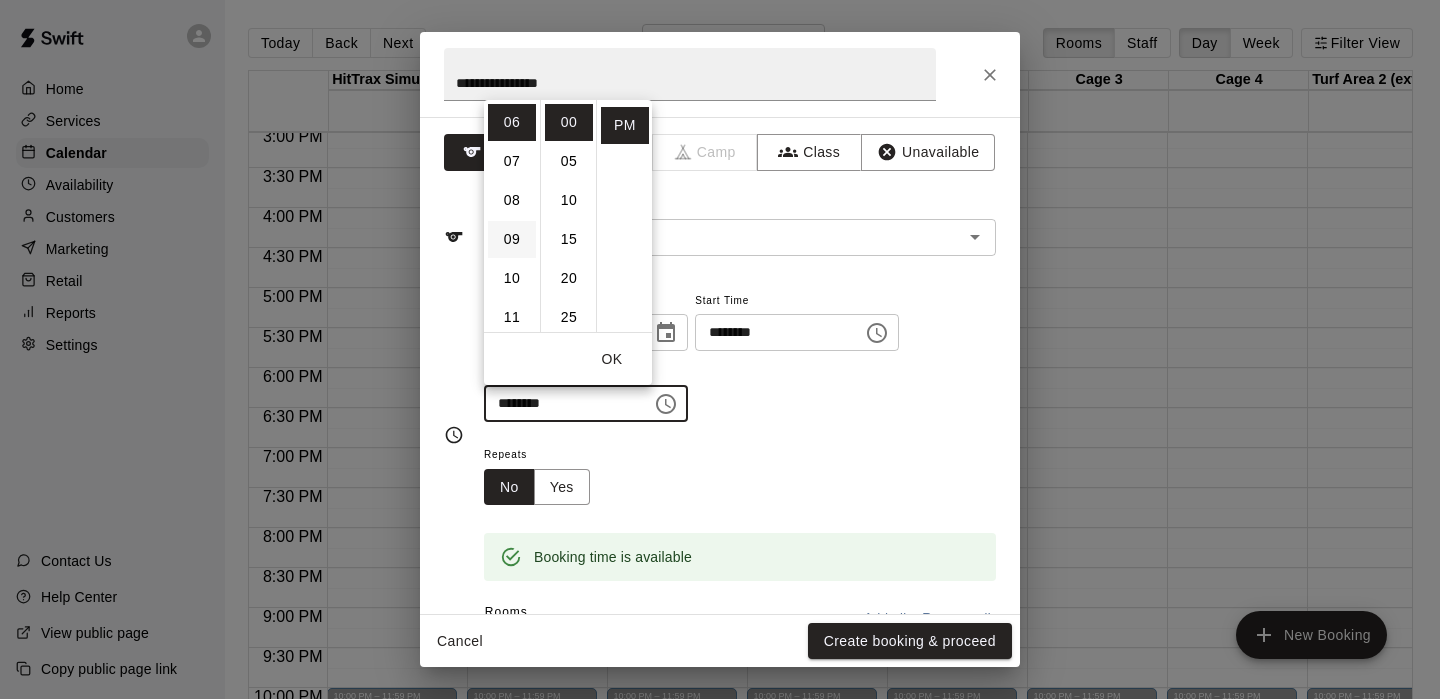 click on "09" at bounding box center [512, 239] 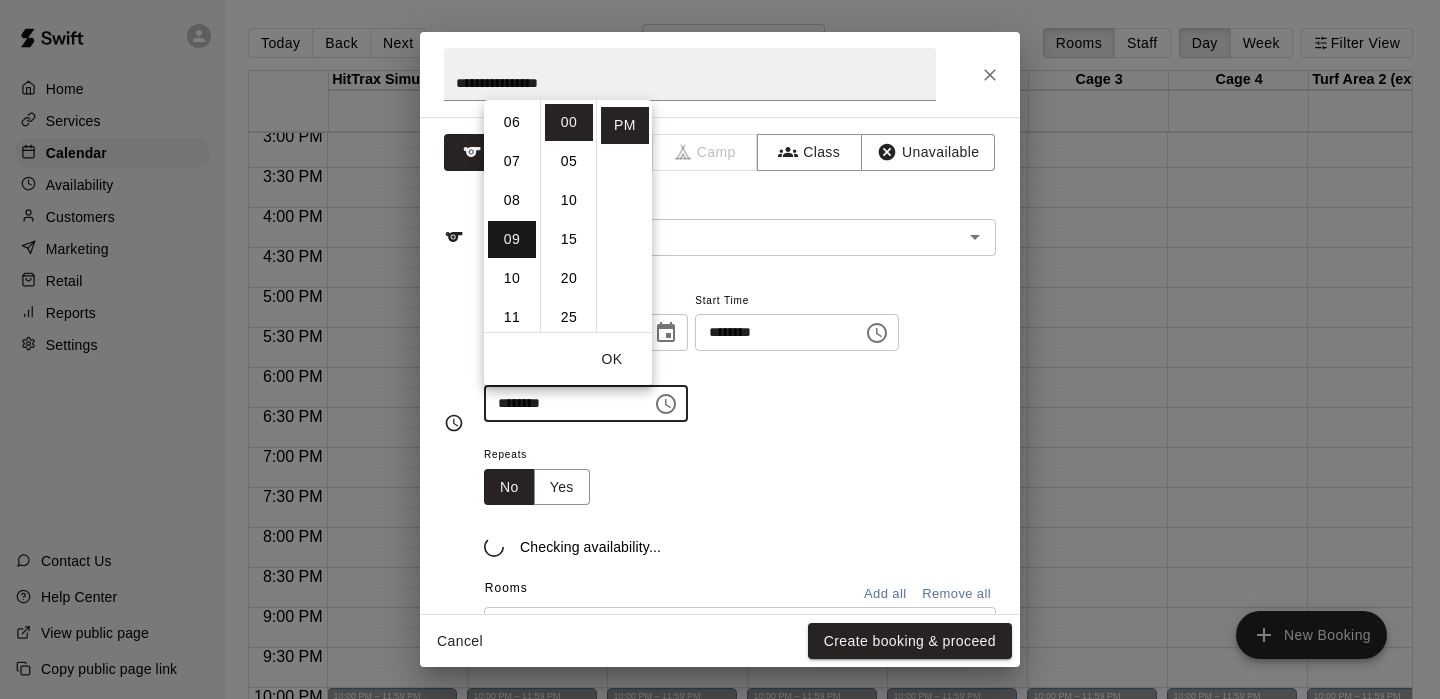 scroll, scrollTop: 351, scrollLeft: 0, axis: vertical 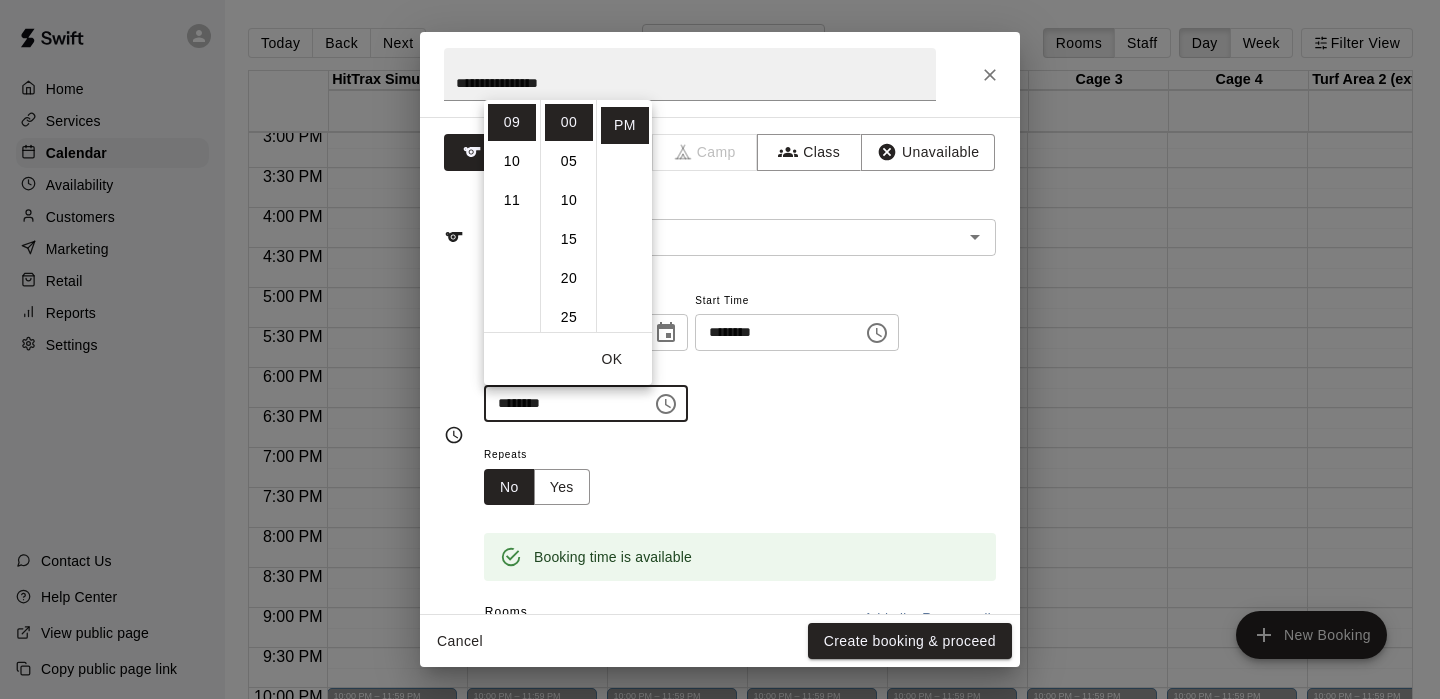 click on "OK" at bounding box center [612, 359] 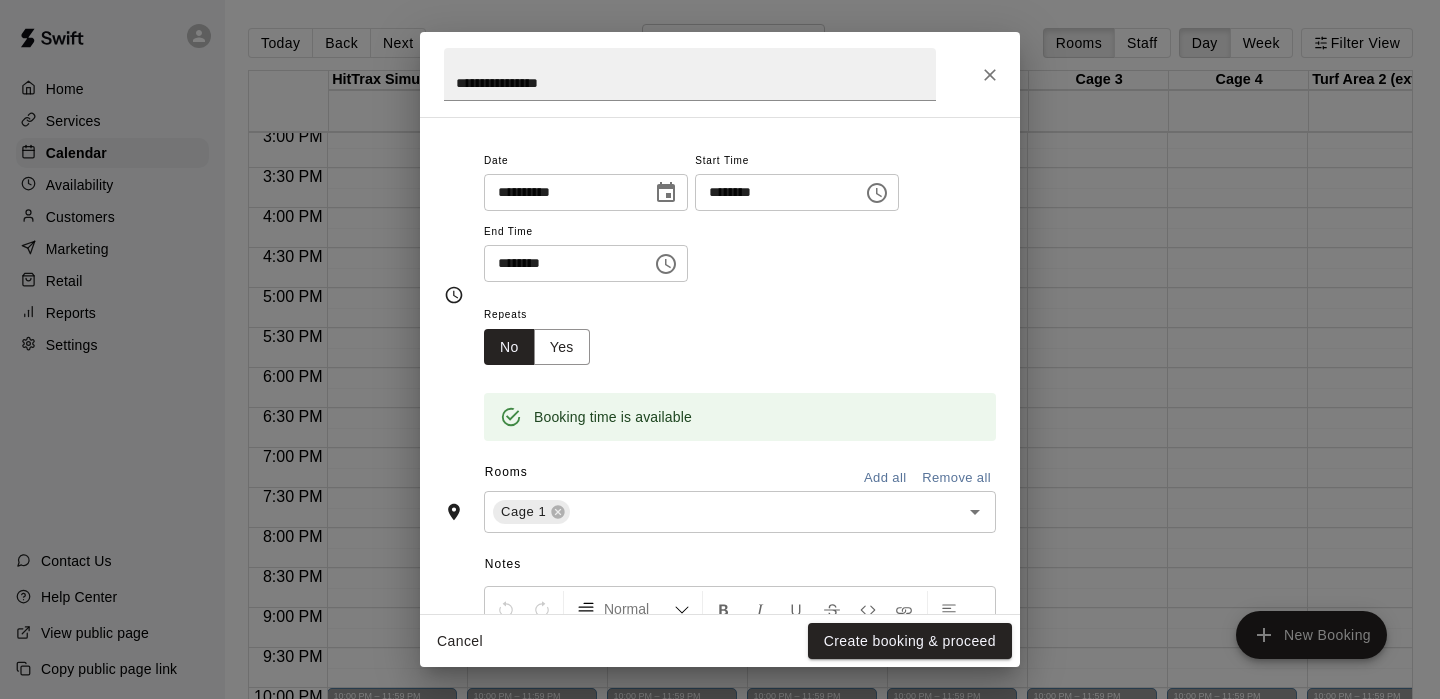 scroll, scrollTop: 154, scrollLeft: 0, axis: vertical 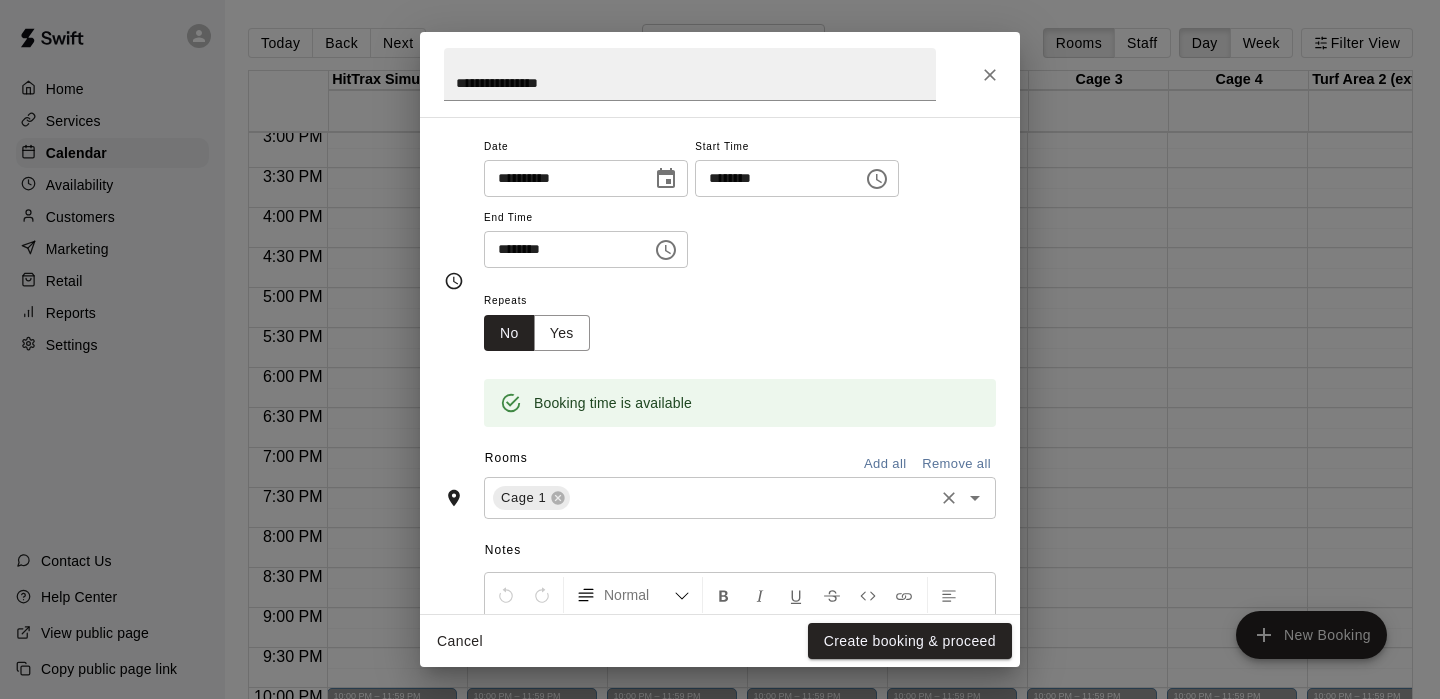 click at bounding box center (752, 498) 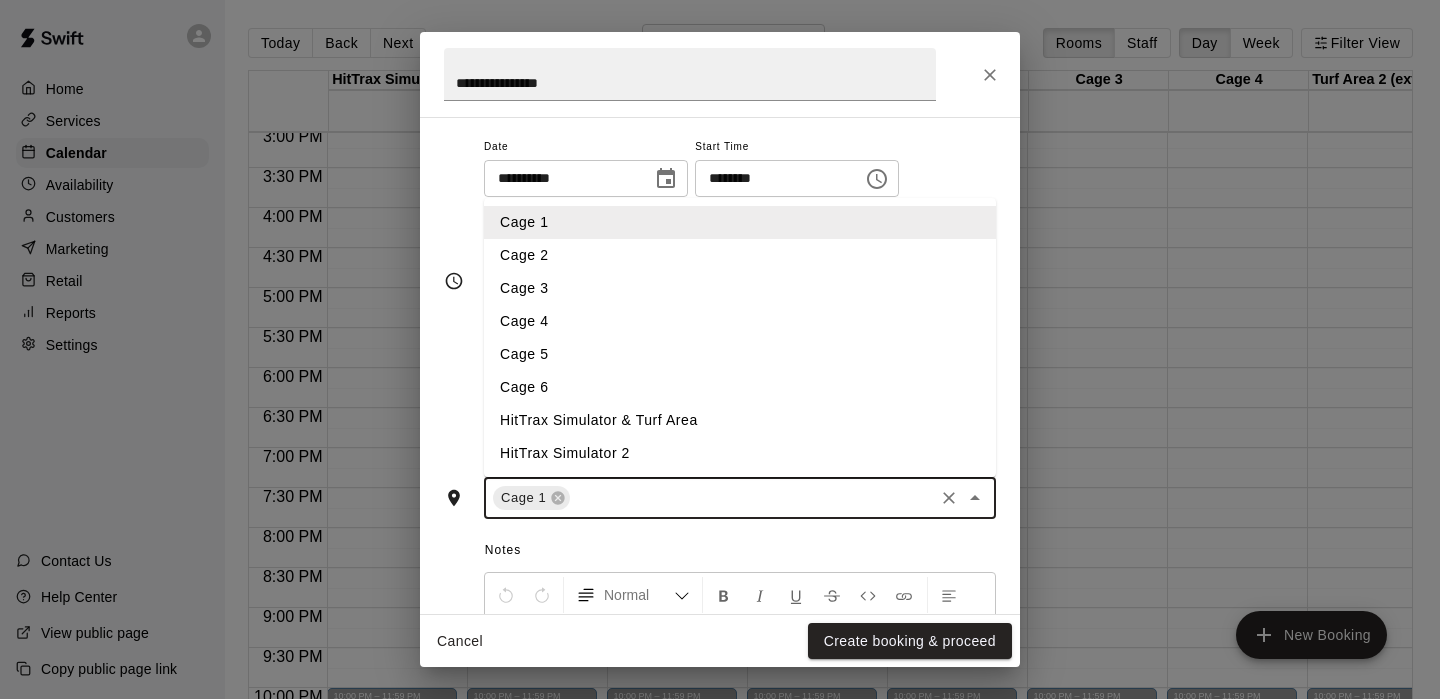 click on "Cage 2" at bounding box center (740, 255) 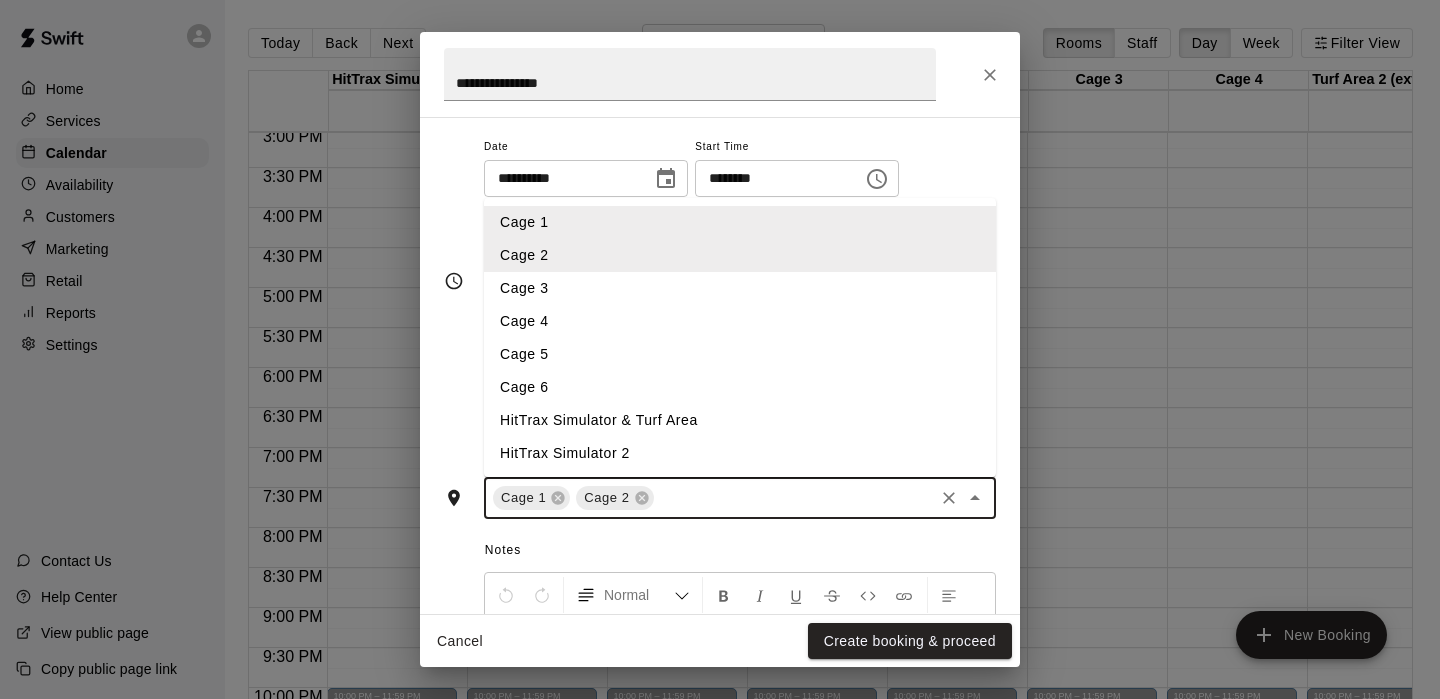 click at bounding box center (794, 498) 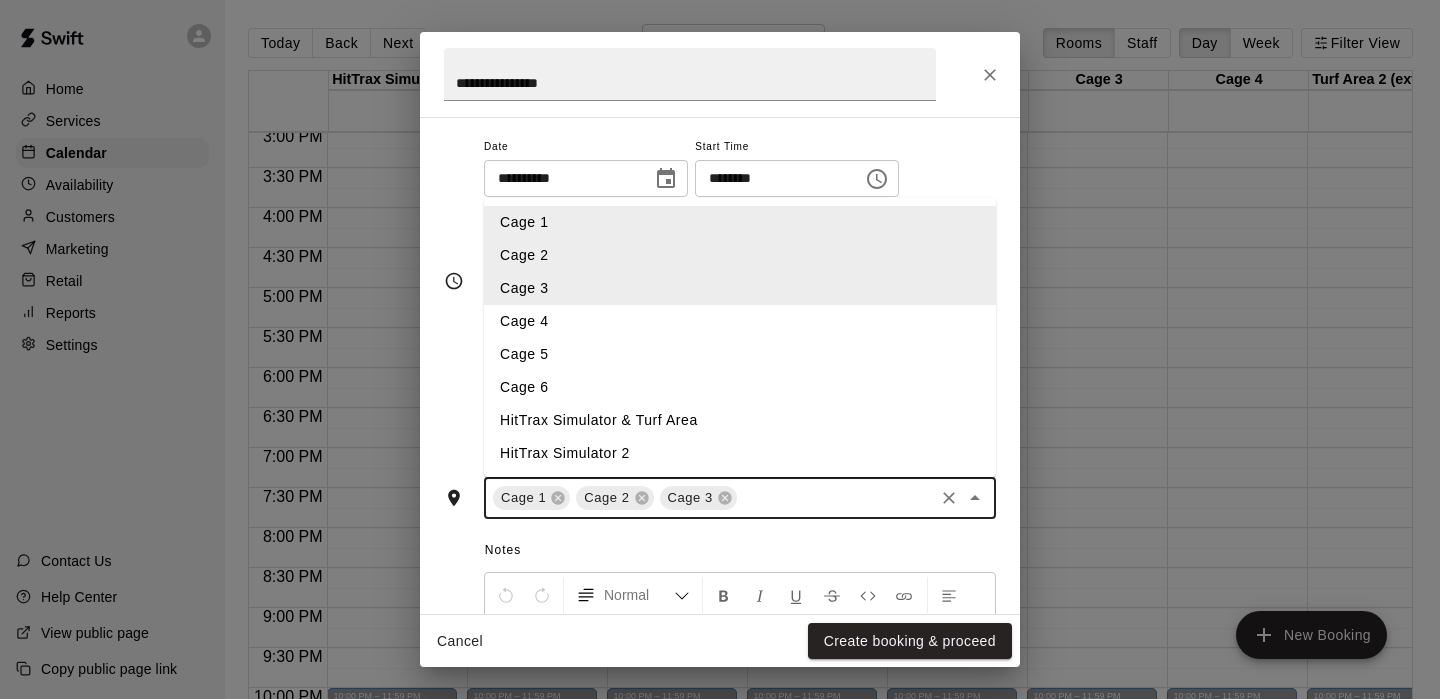 click at bounding box center (835, 498) 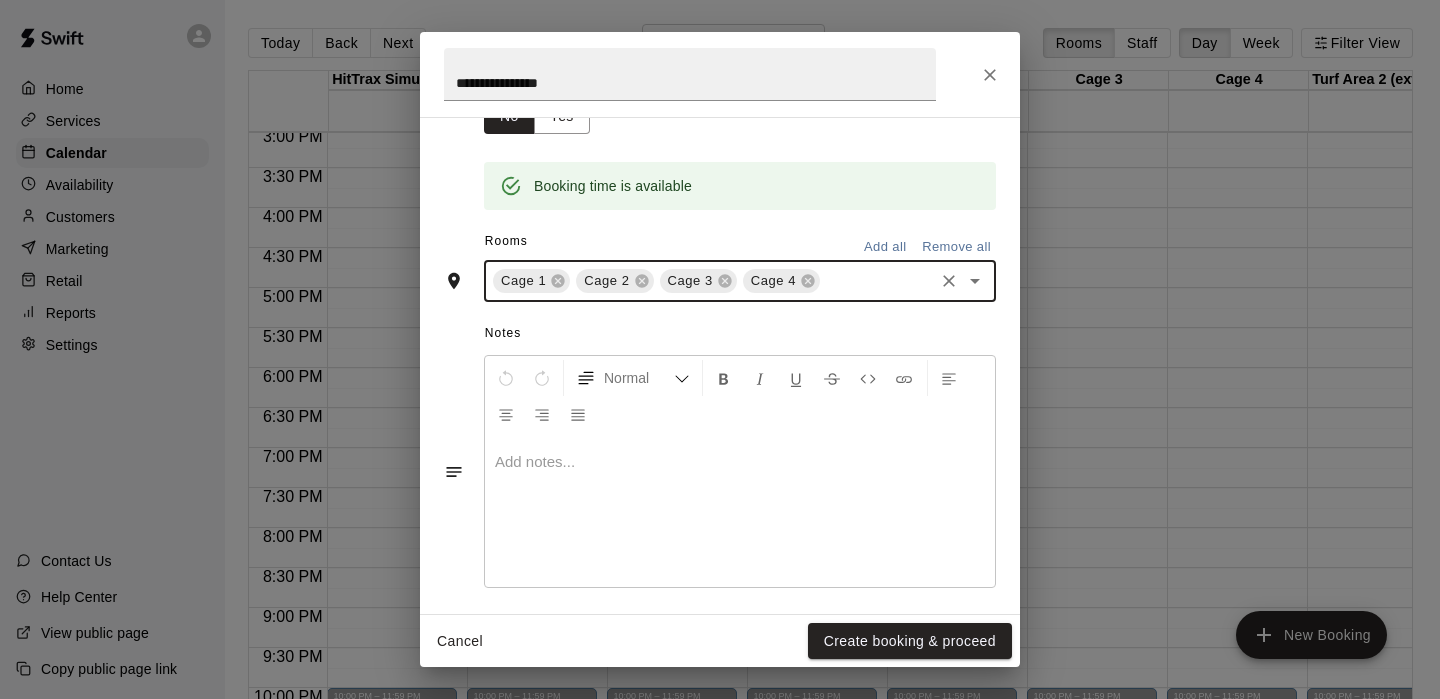 scroll, scrollTop: 382, scrollLeft: 0, axis: vertical 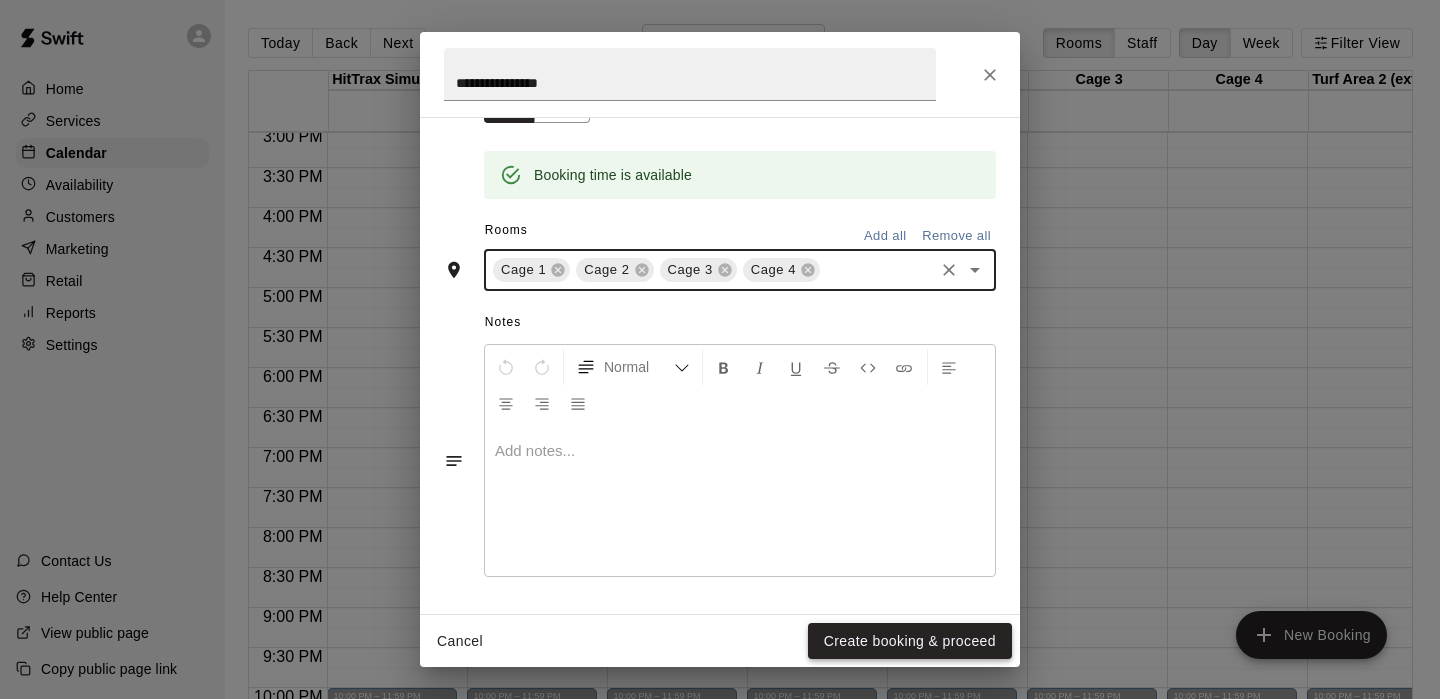 click on "Create booking & proceed" at bounding box center [910, 641] 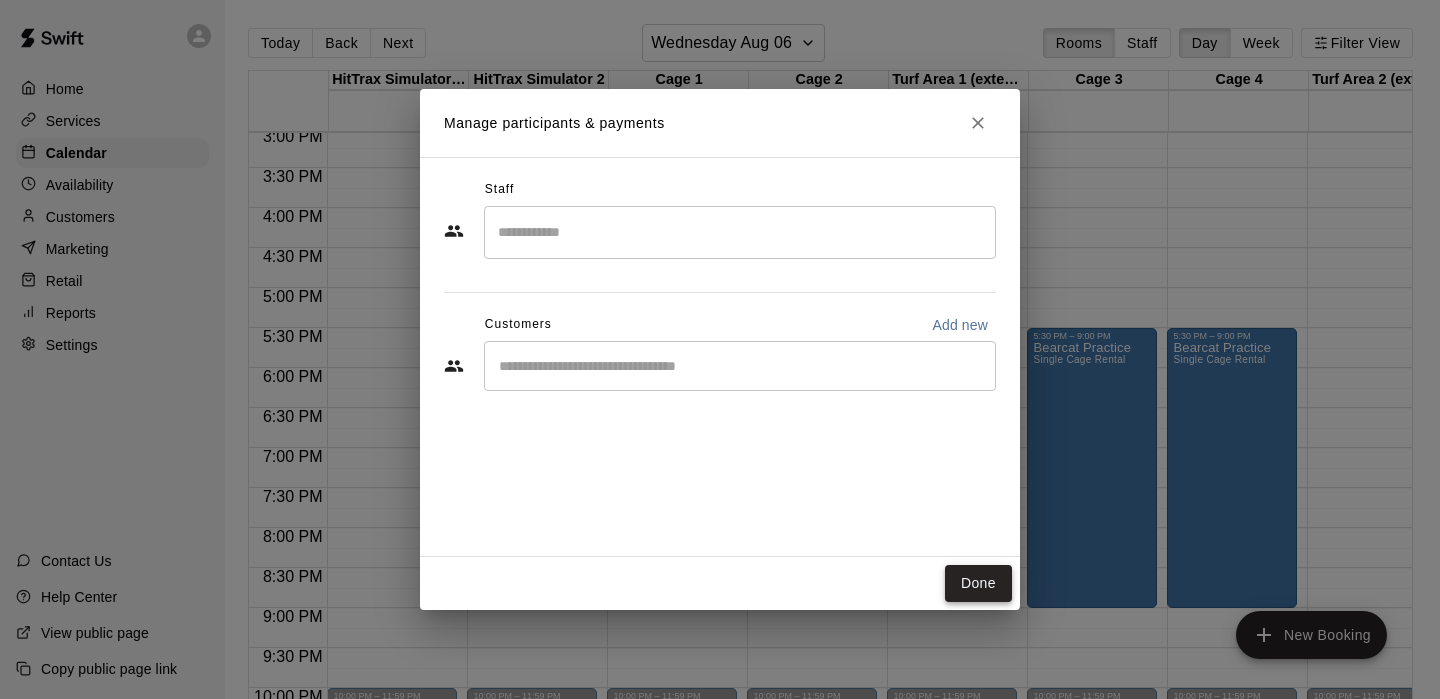 click on "Done" at bounding box center (978, 583) 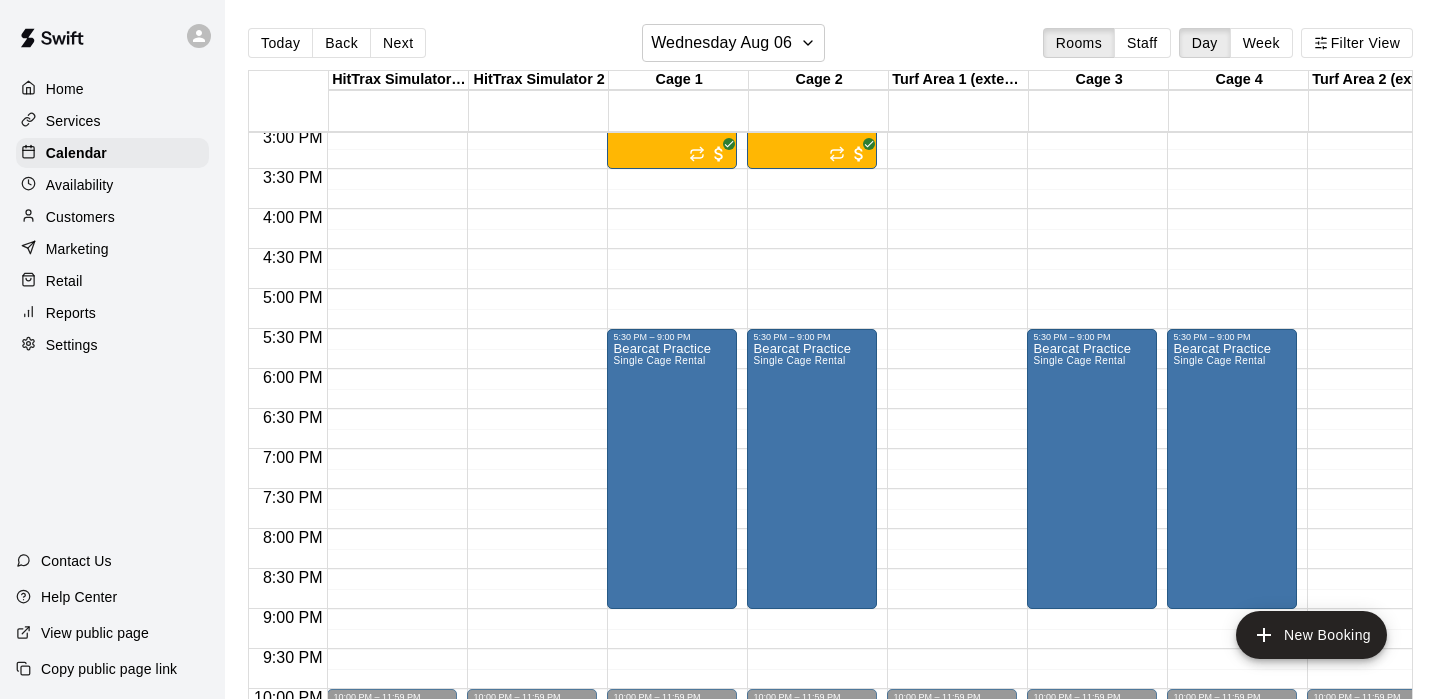 scroll, scrollTop: 1204, scrollLeft: 31, axis: both 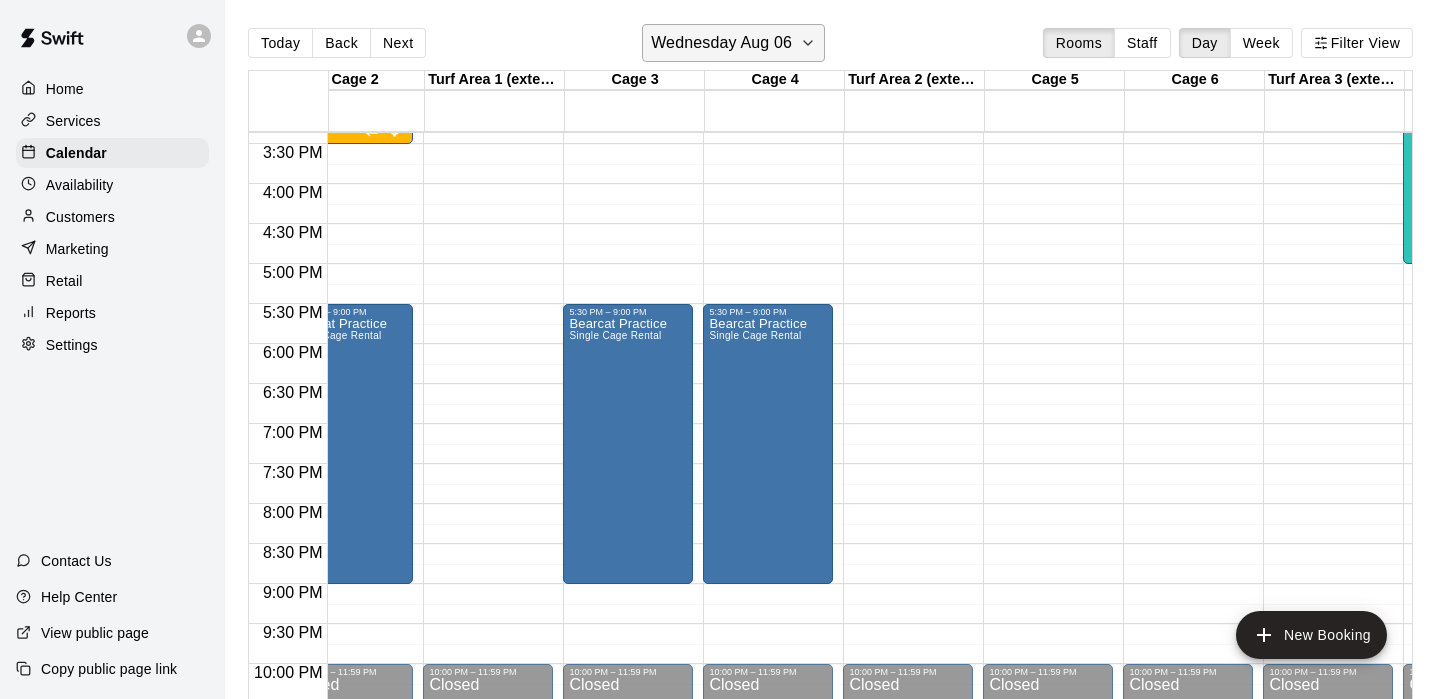 click 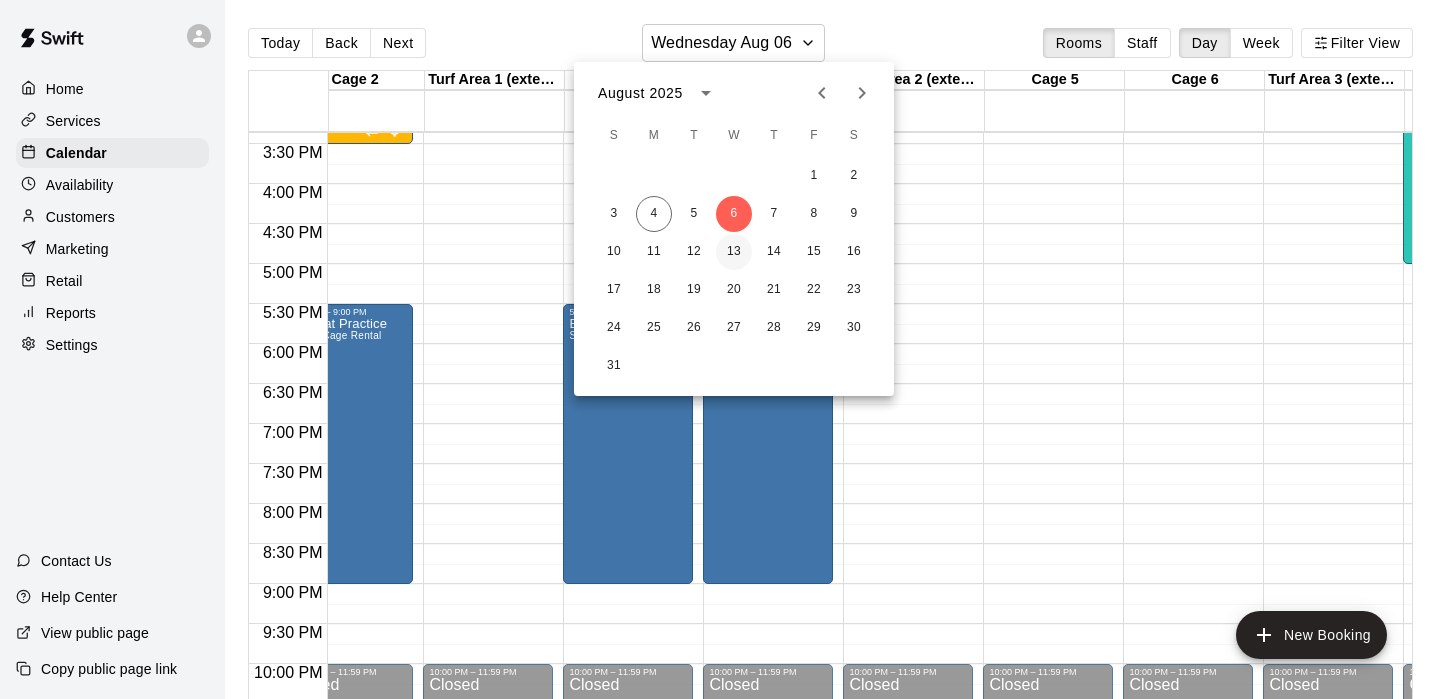 click on "13" at bounding box center (734, 252) 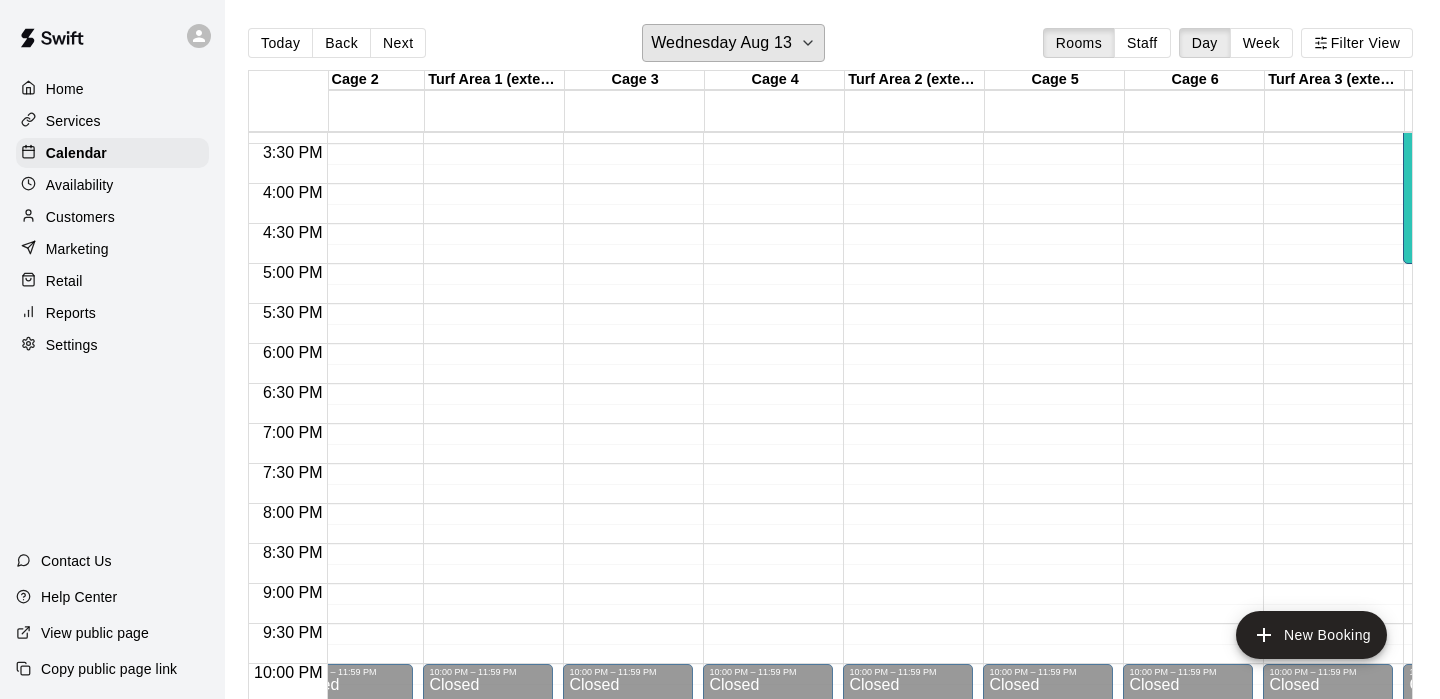 scroll, scrollTop: 1229, scrollLeft: 332, axis: both 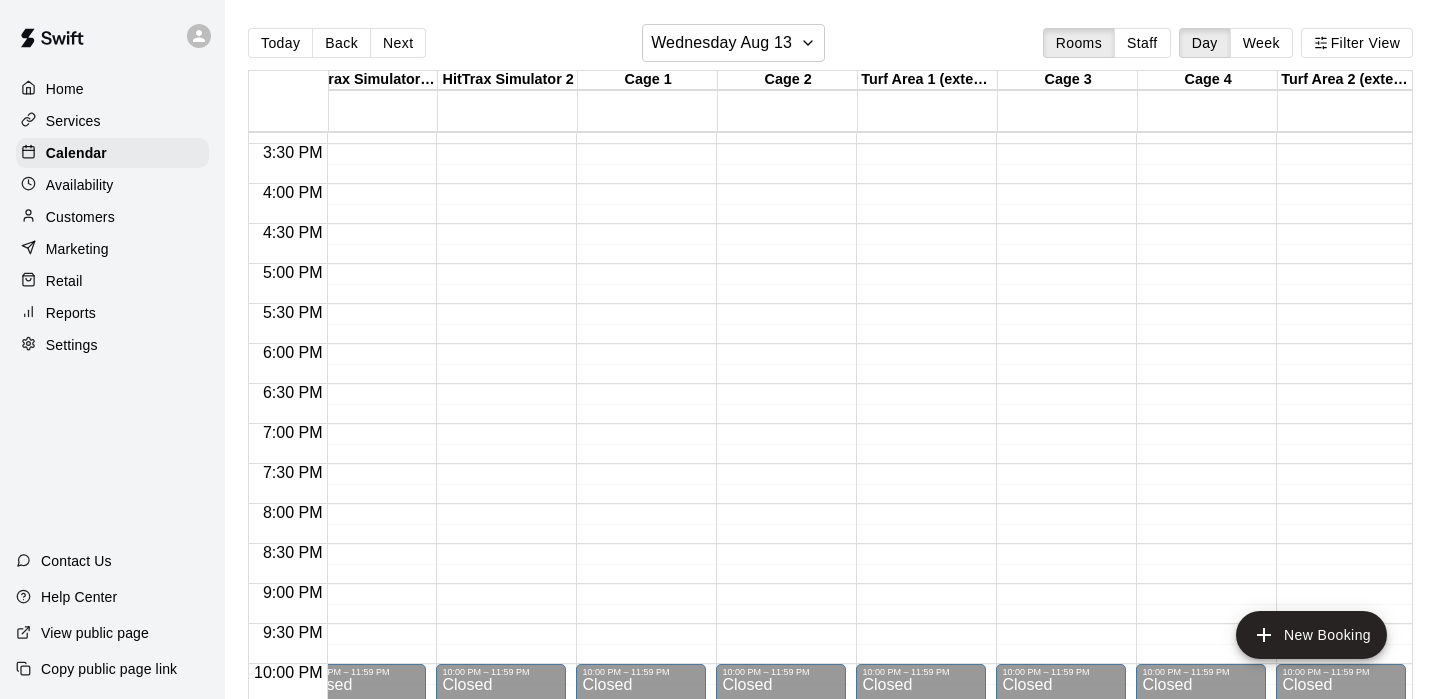 click on "12:00 AM – 8:30 AM Closed [TIME] – [TIME] Multi Sport Camp ([MONTH]-[DAY]) 0/[NUM] spots 10:00 PM – 11:59 PM Closed" at bounding box center [641, -136] 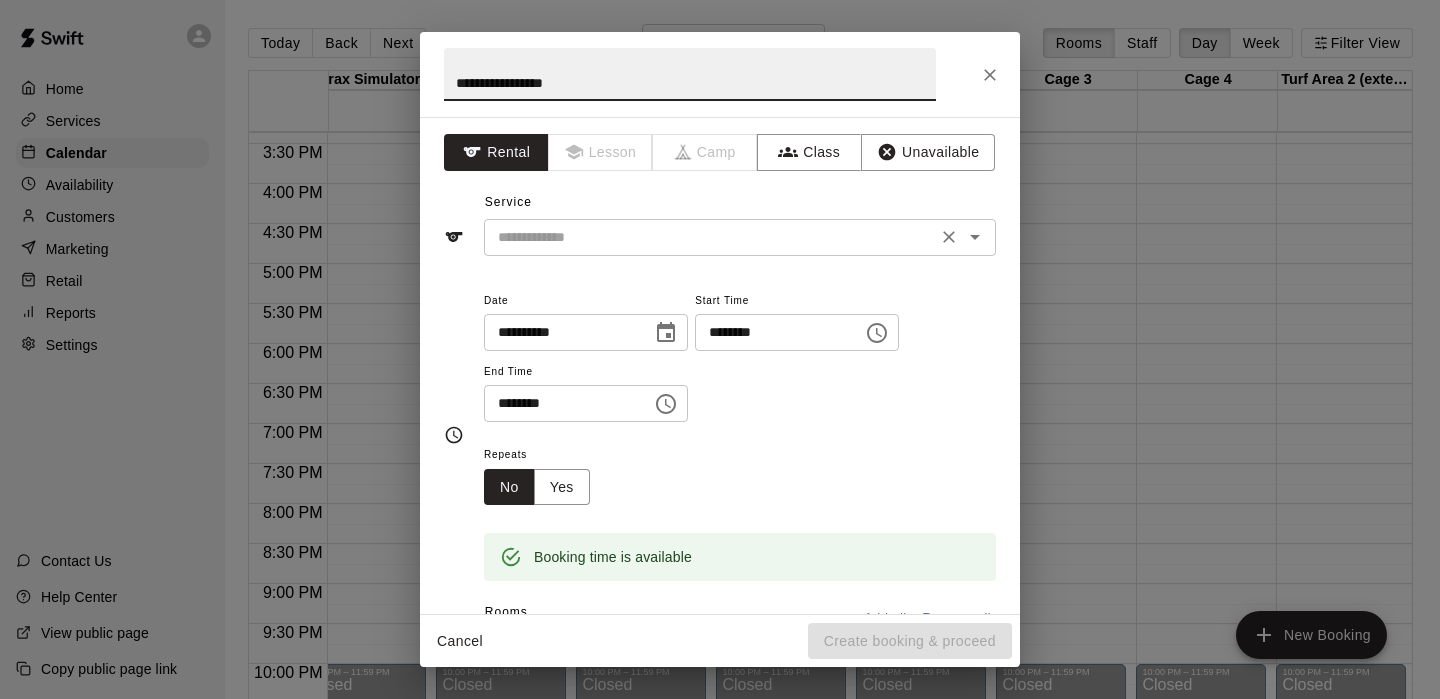 type on "**********" 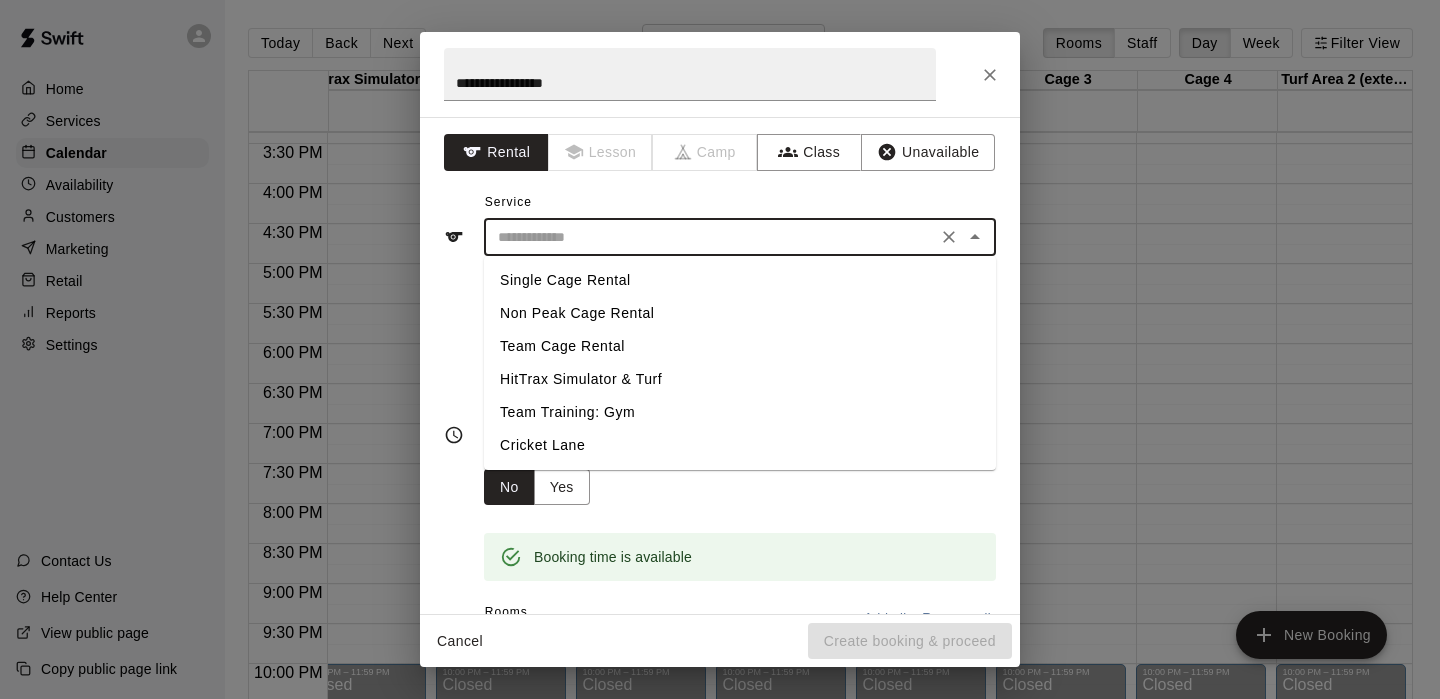 click on "Single Cage Rental" at bounding box center [740, 280] 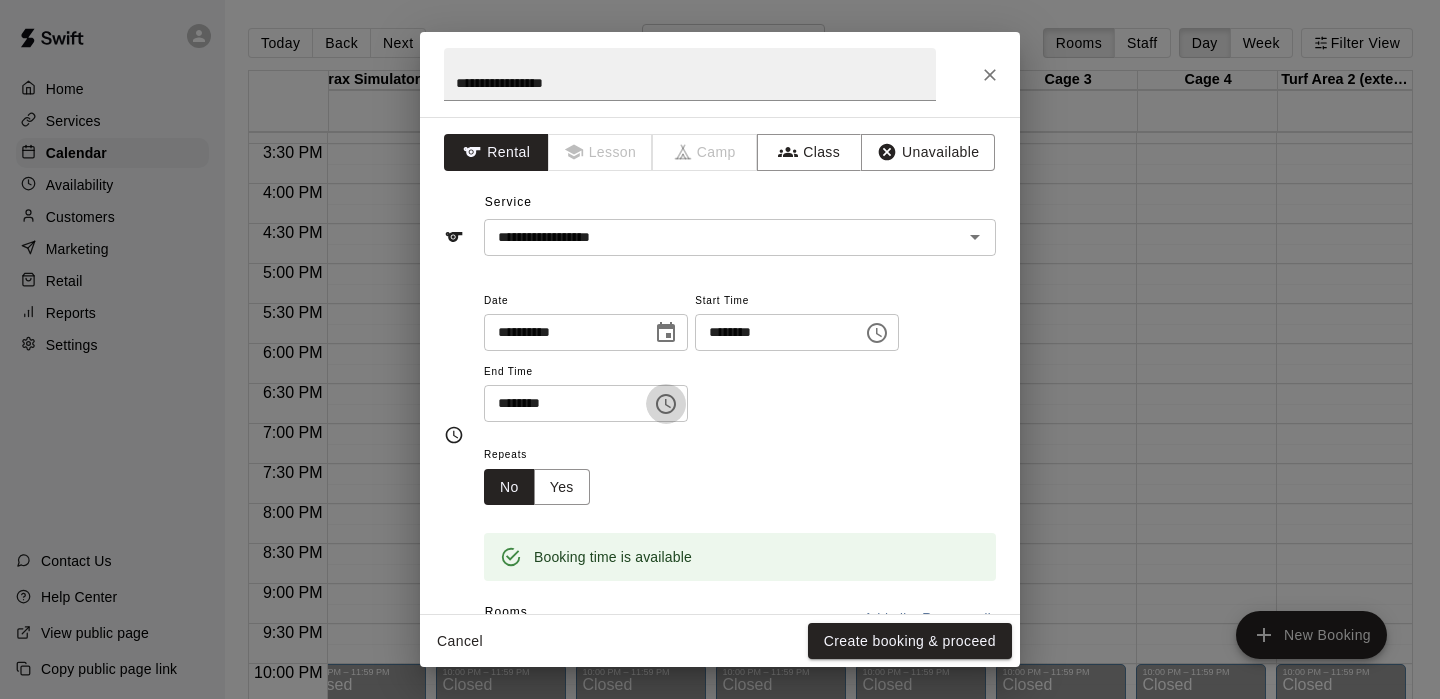 click 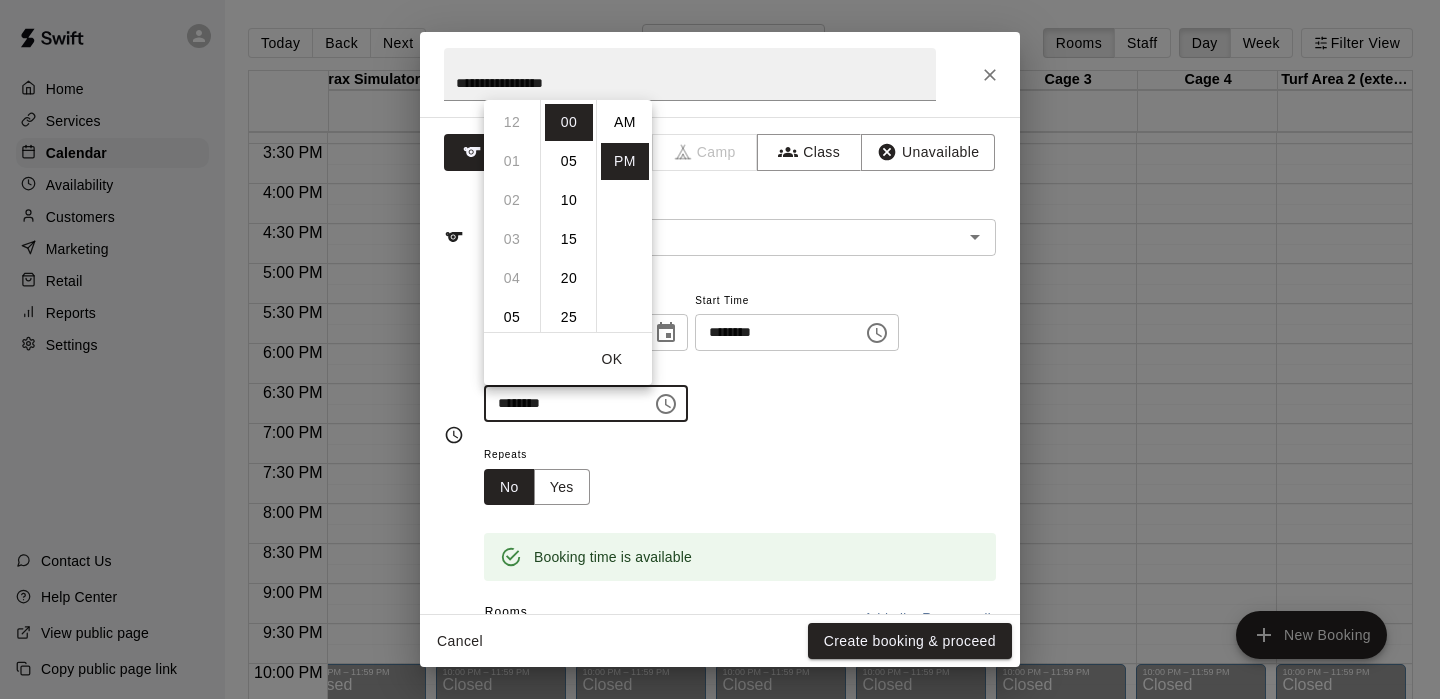 scroll, scrollTop: 234, scrollLeft: 0, axis: vertical 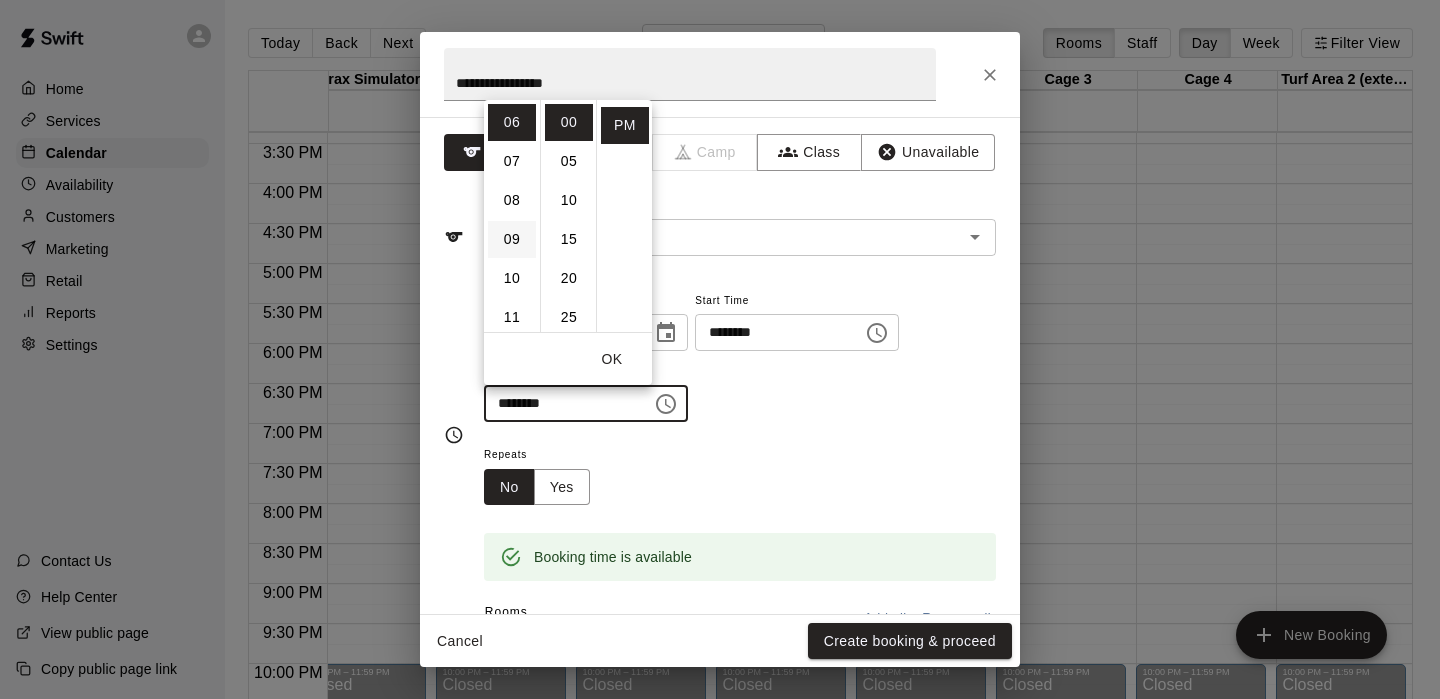 click on "09" at bounding box center [512, 239] 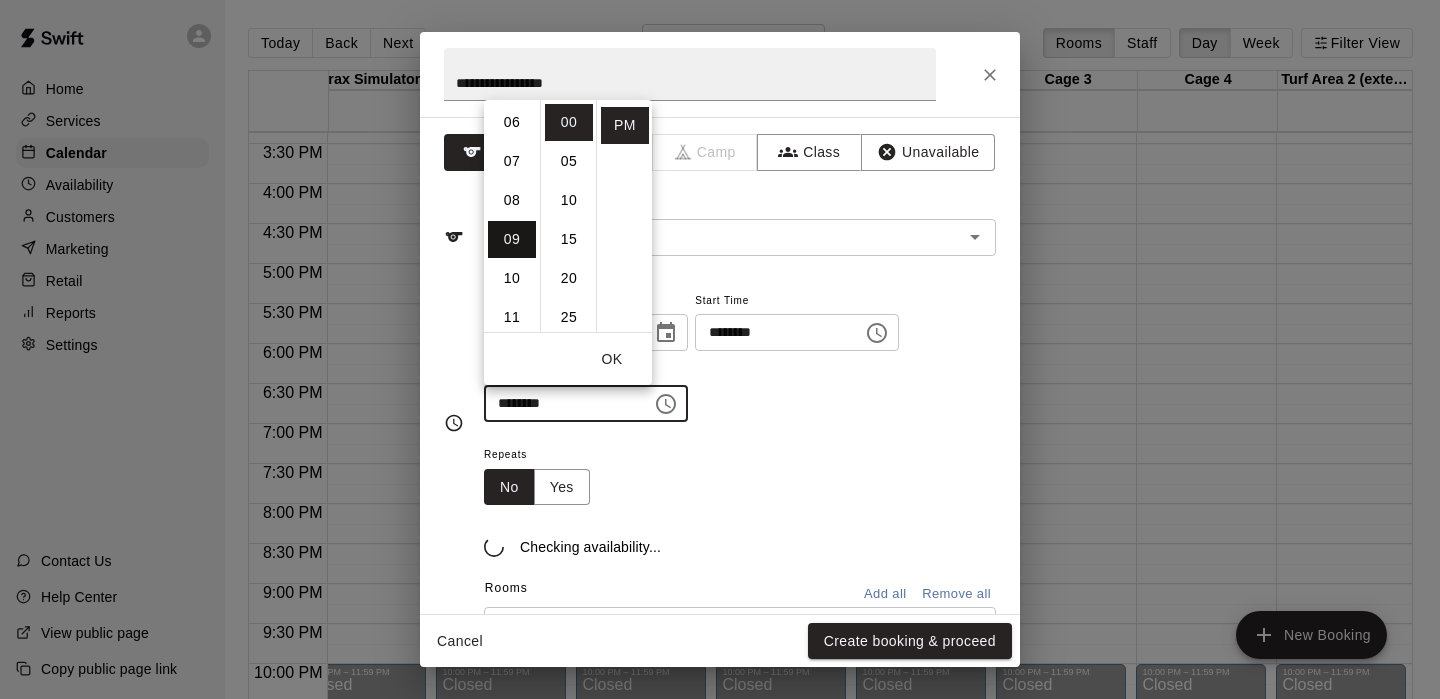 scroll, scrollTop: 351, scrollLeft: 0, axis: vertical 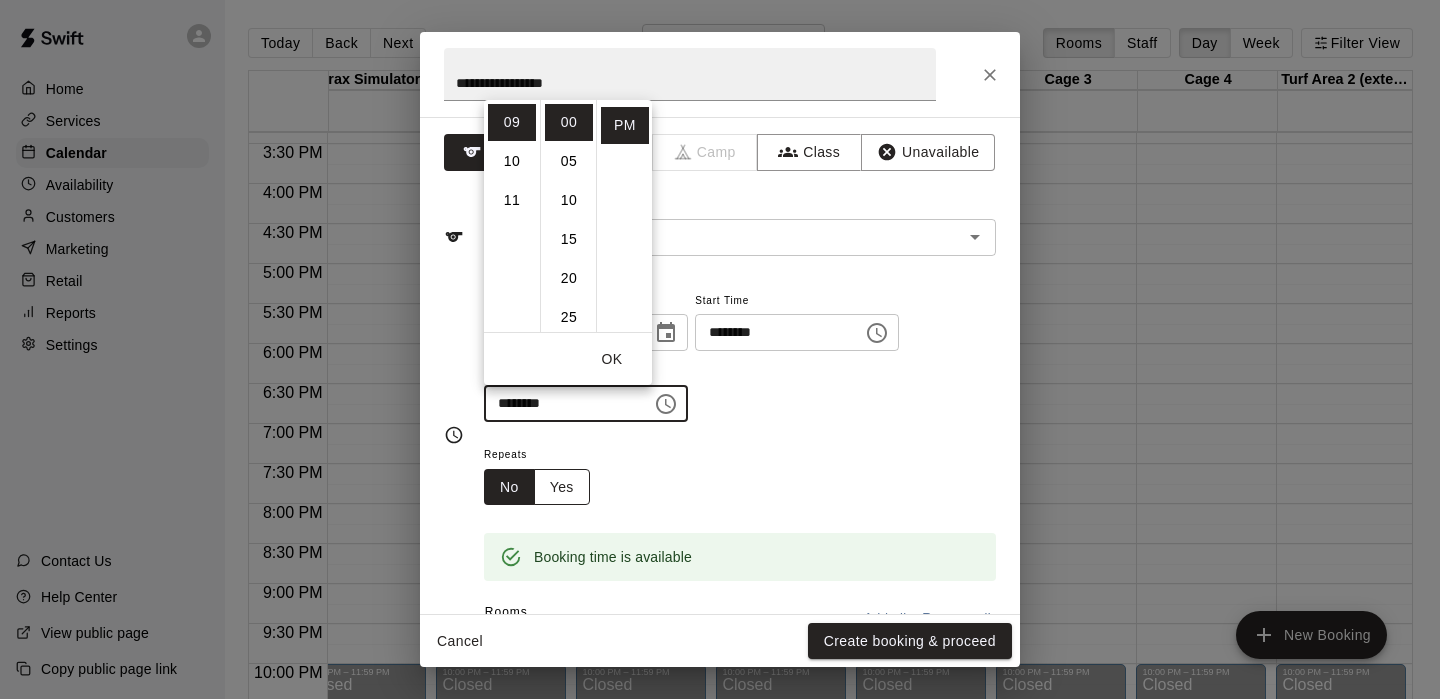 click on "Yes" at bounding box center (562, 487) 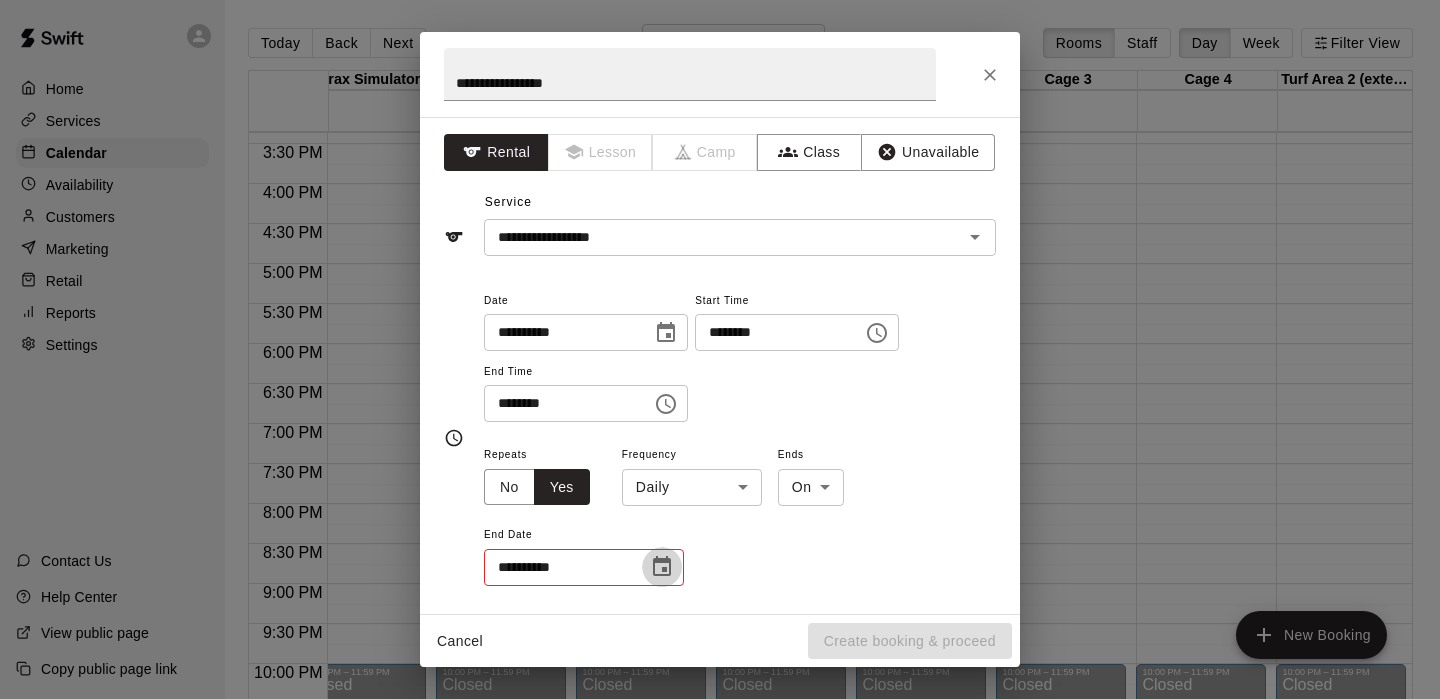 click 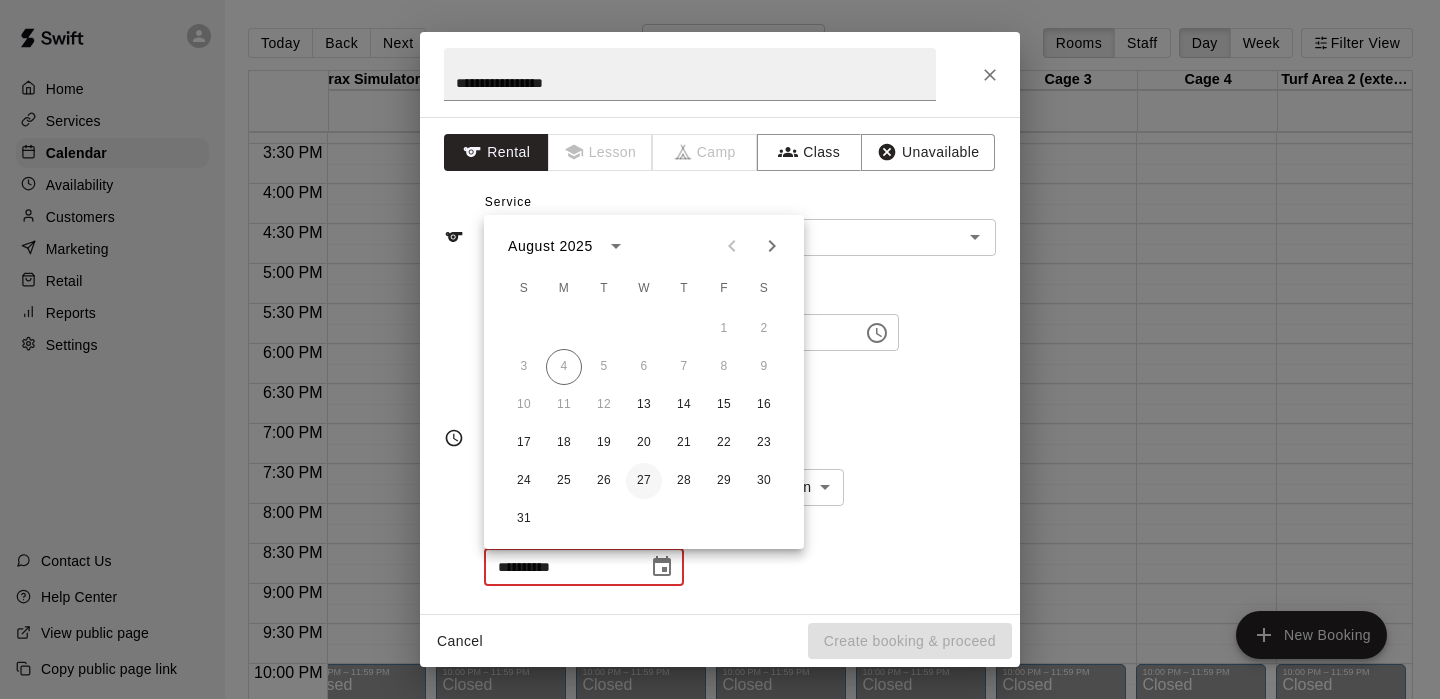 click on "27" at bounding box center (644, 481) 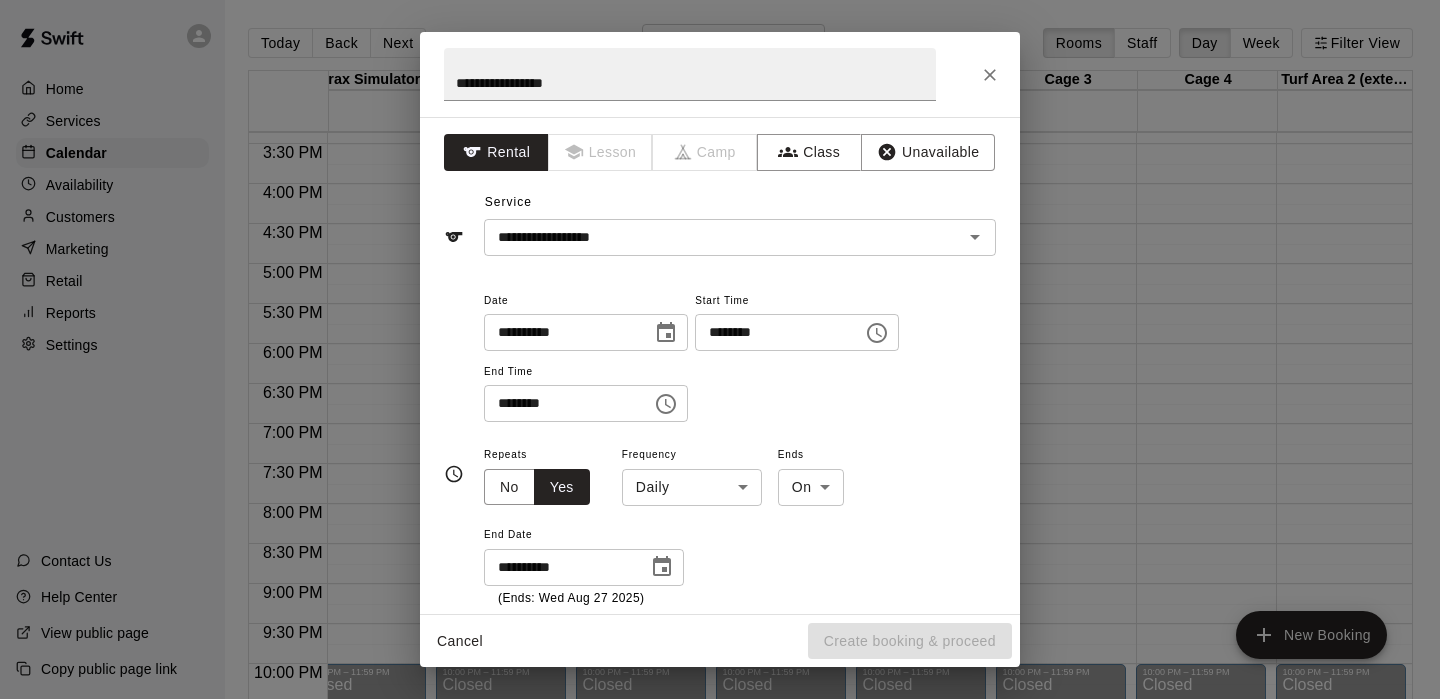 type on "**********" 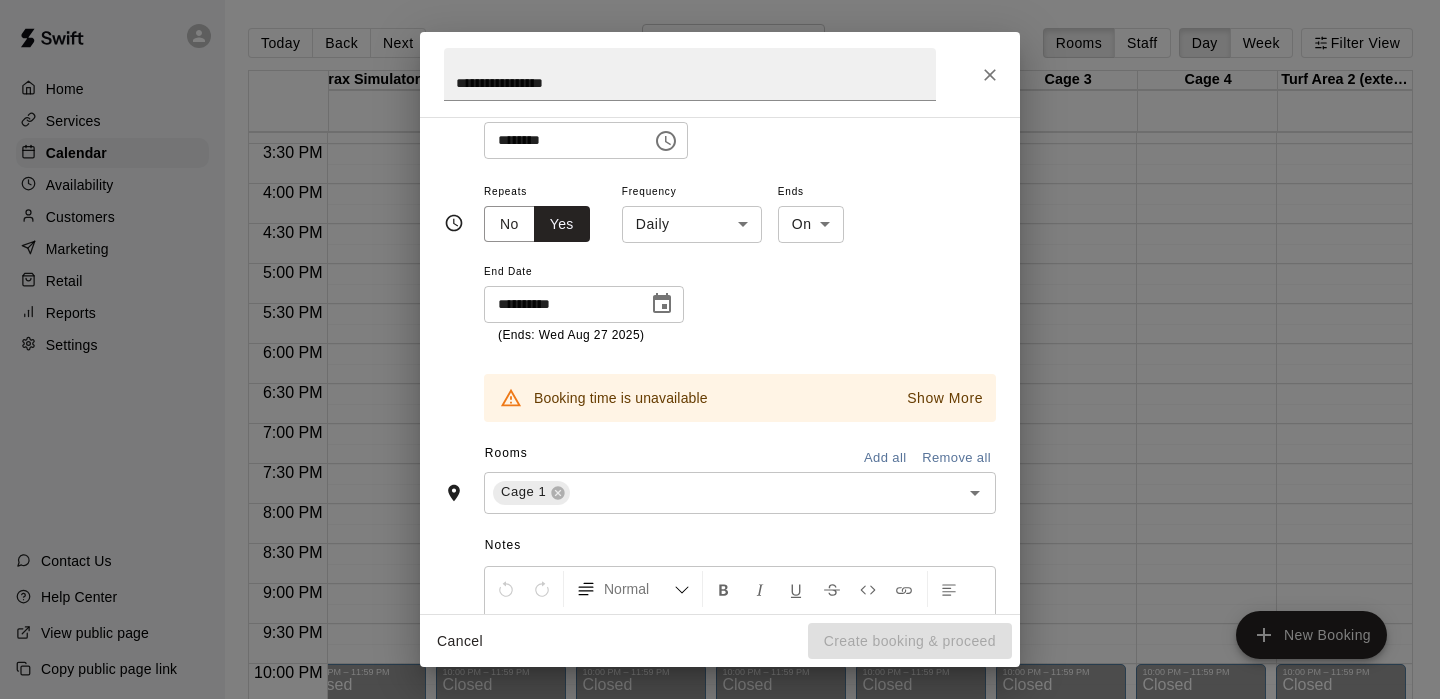scroll, scrollTop: 256, scrollLeft: 0, axis: vertical 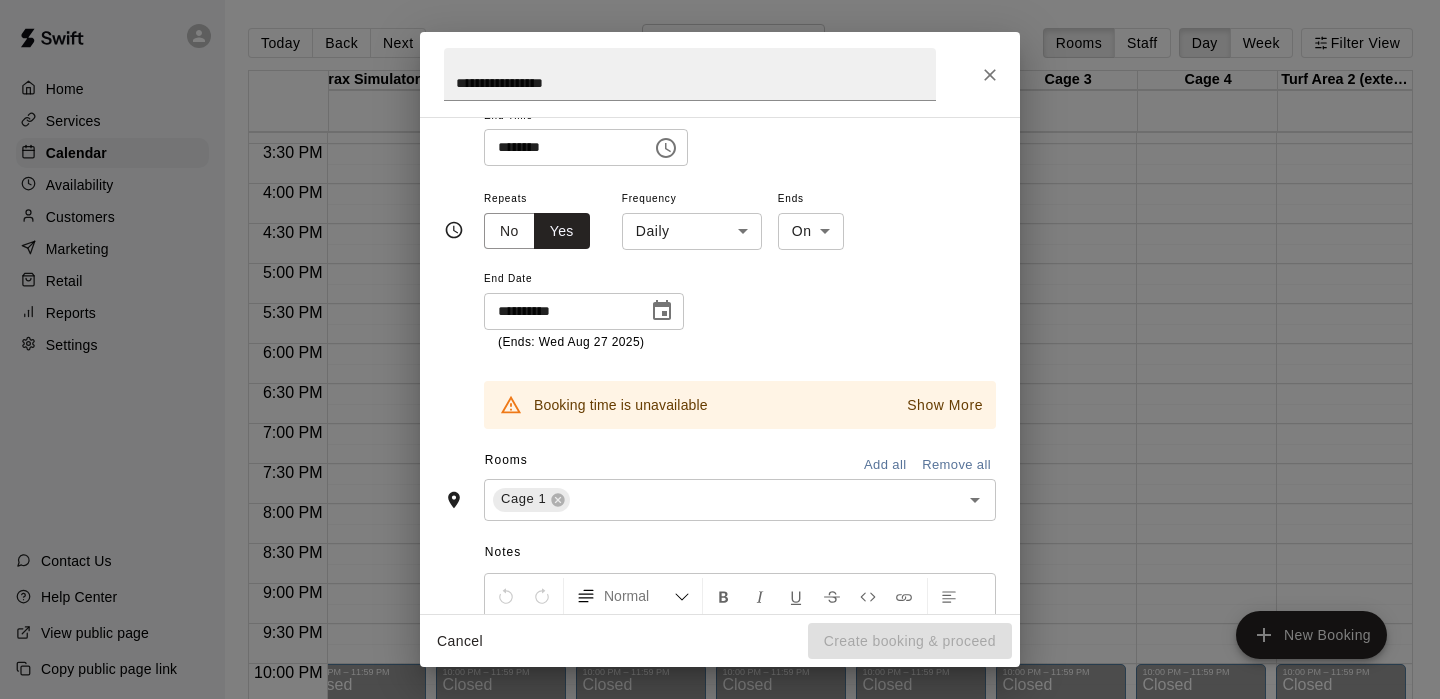 click on "Show More" at bounding box center (945, 405) 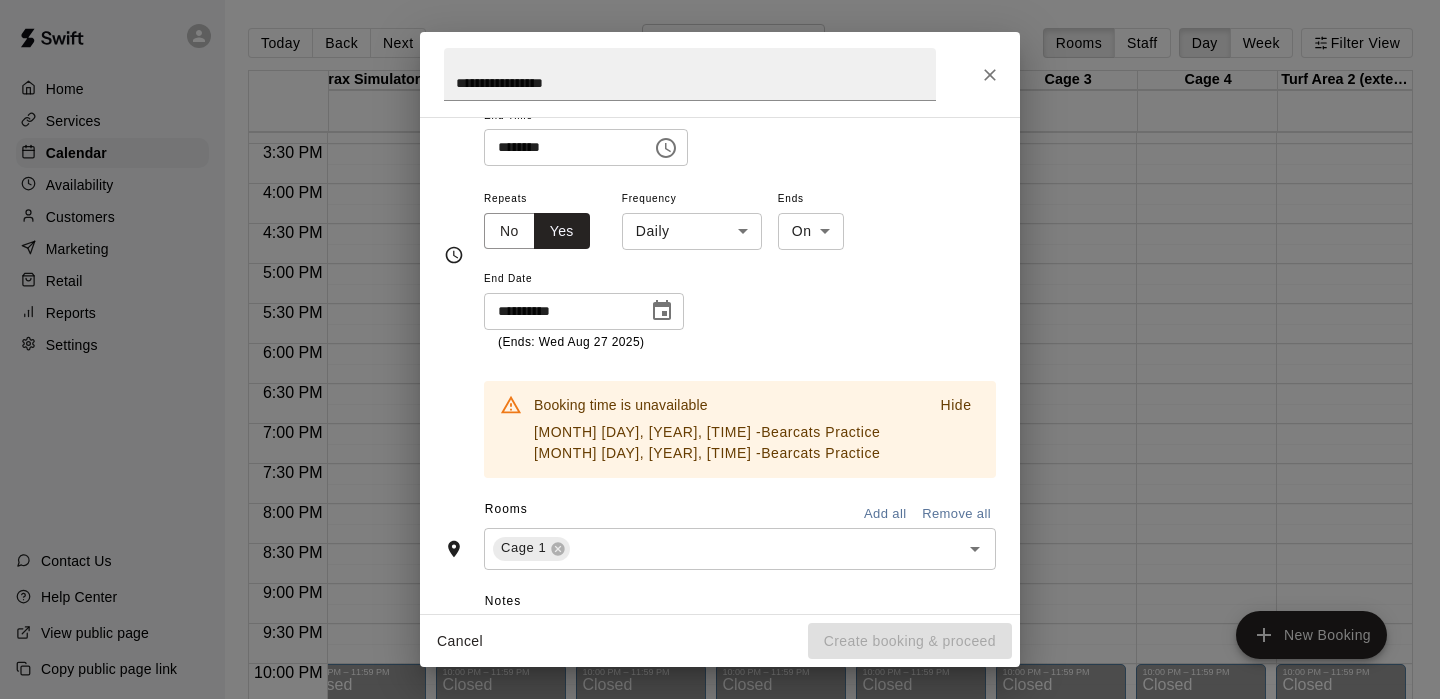 scroll, scrollTop: 281, scrollLeft: 0, axis: vertical 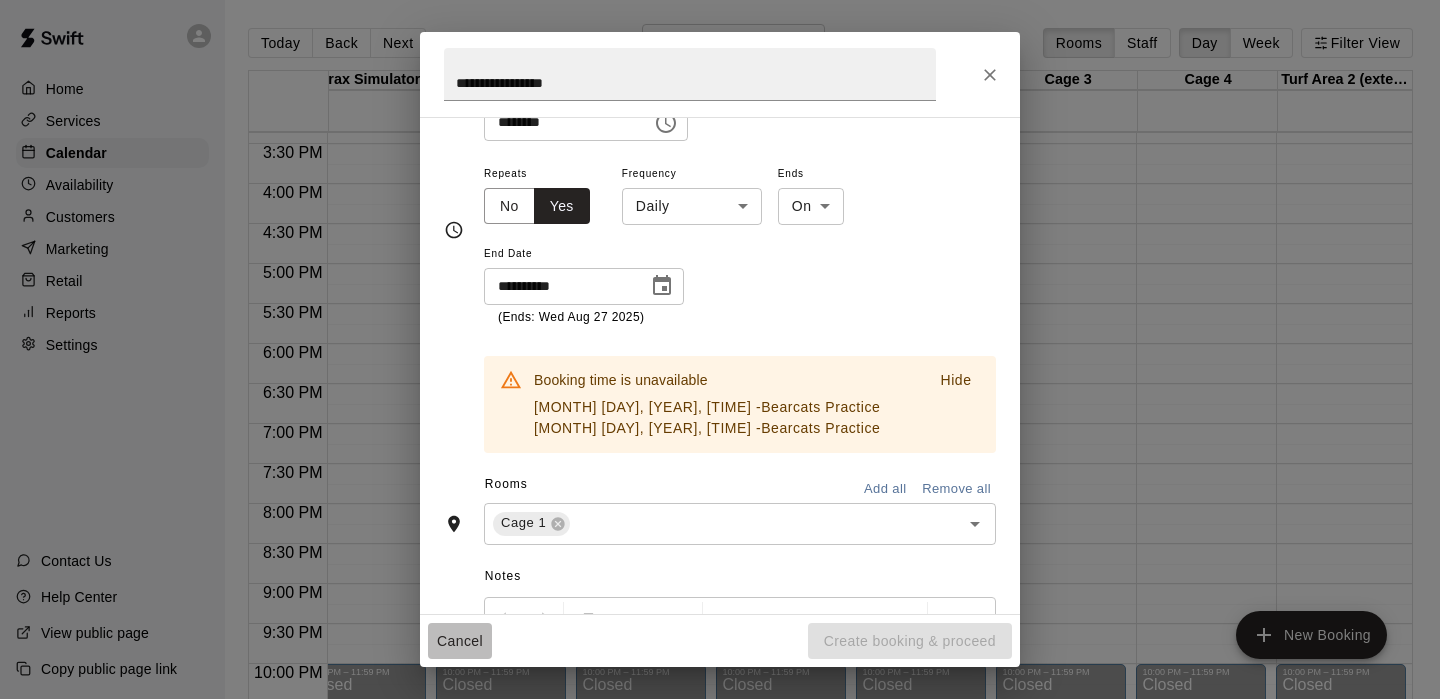 click on "Cancel" at bounding box center [460, 641] 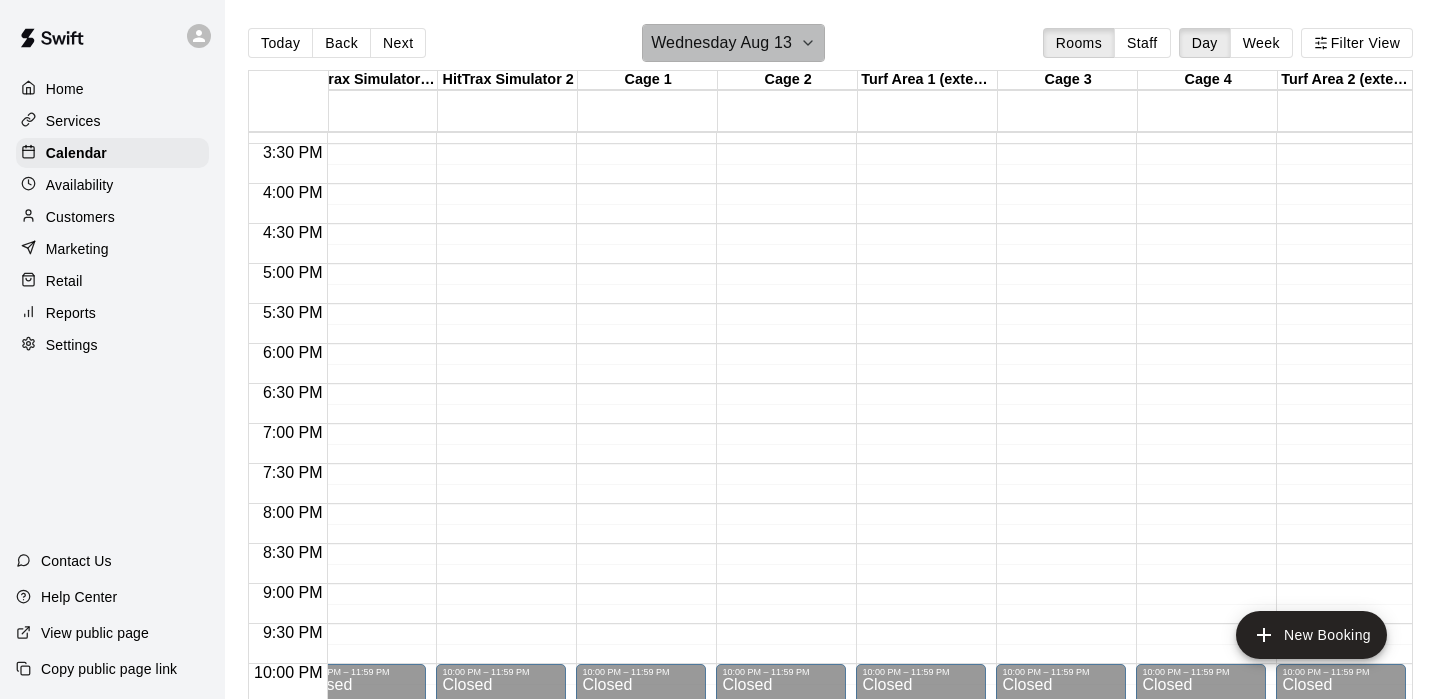 click 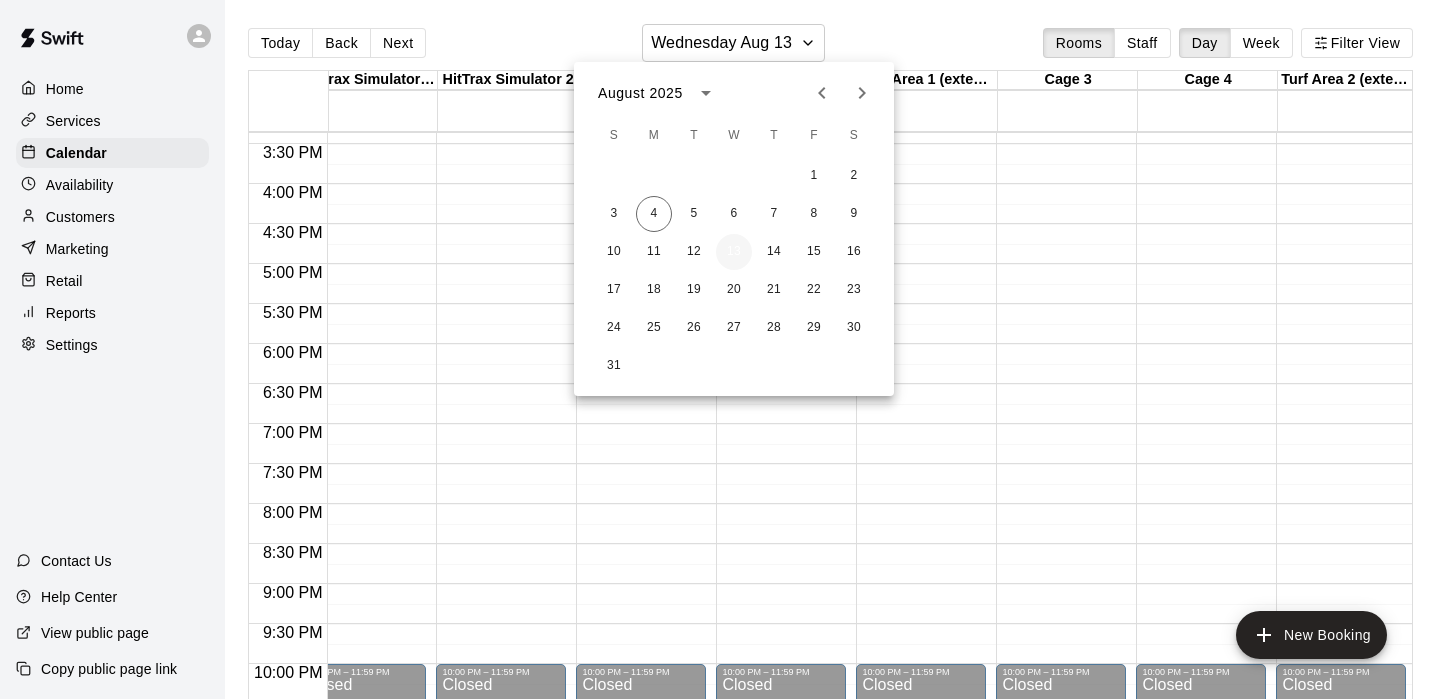 click on "13" at bounding box center [734, 252] 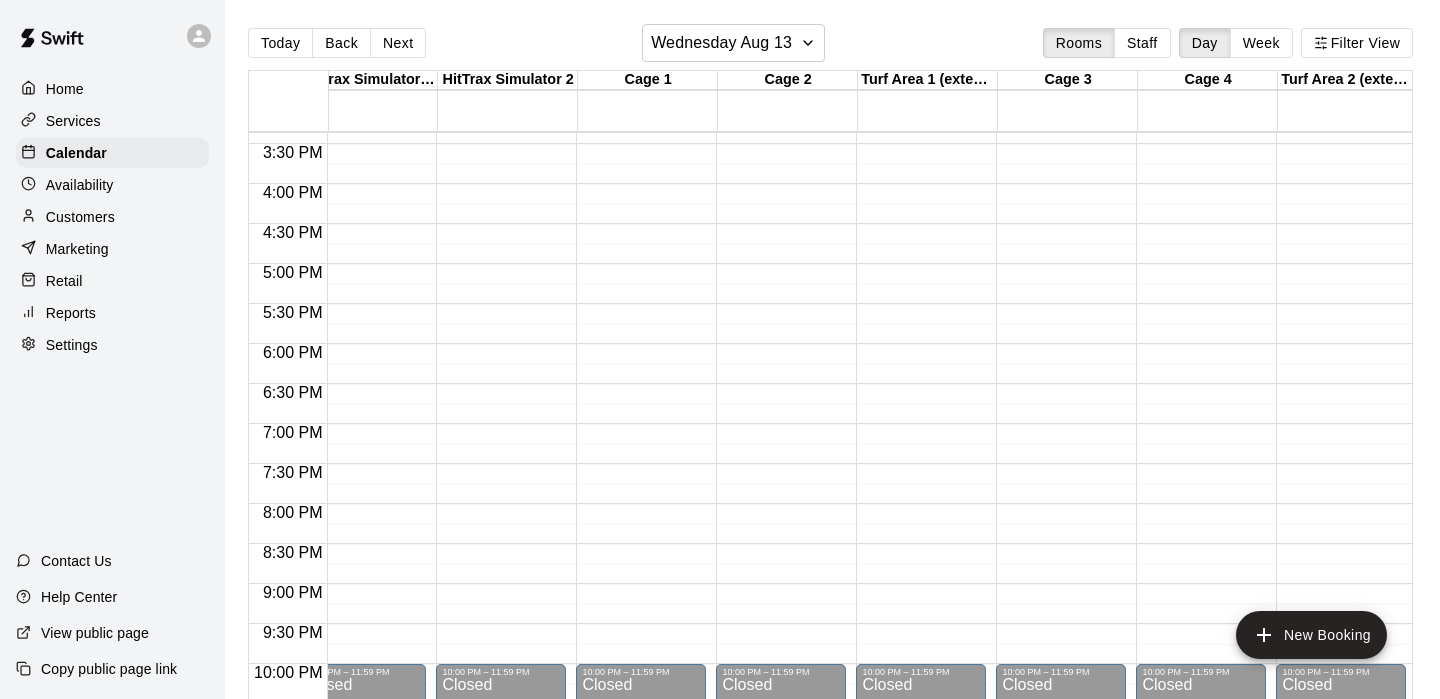 click on "12:00 AM – 8:30 AM Closed [TIME] – [TIME] Multi Sport Camp ([MONTH]-[DAY]) 0/[NUM] spots 10:00 PM – 11:59 PM Closed" at bounding box center (641, -136) 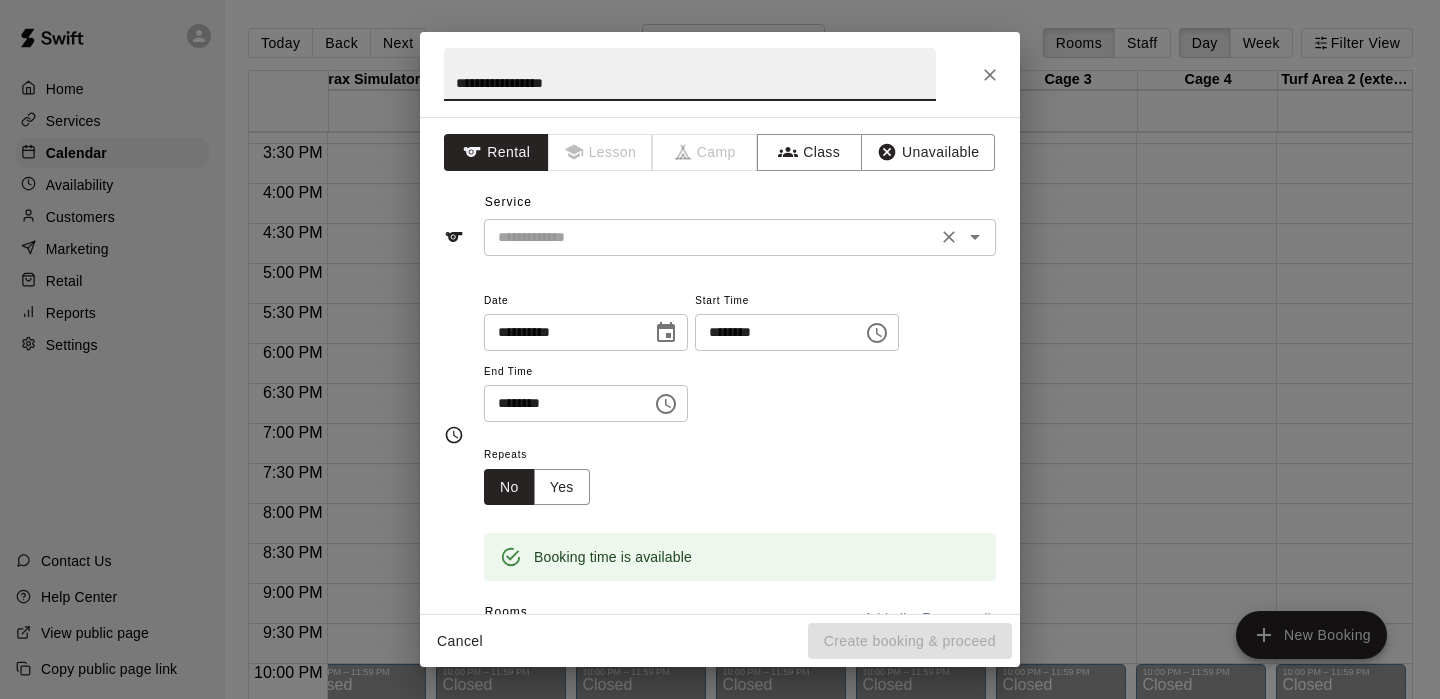 type on "**********" 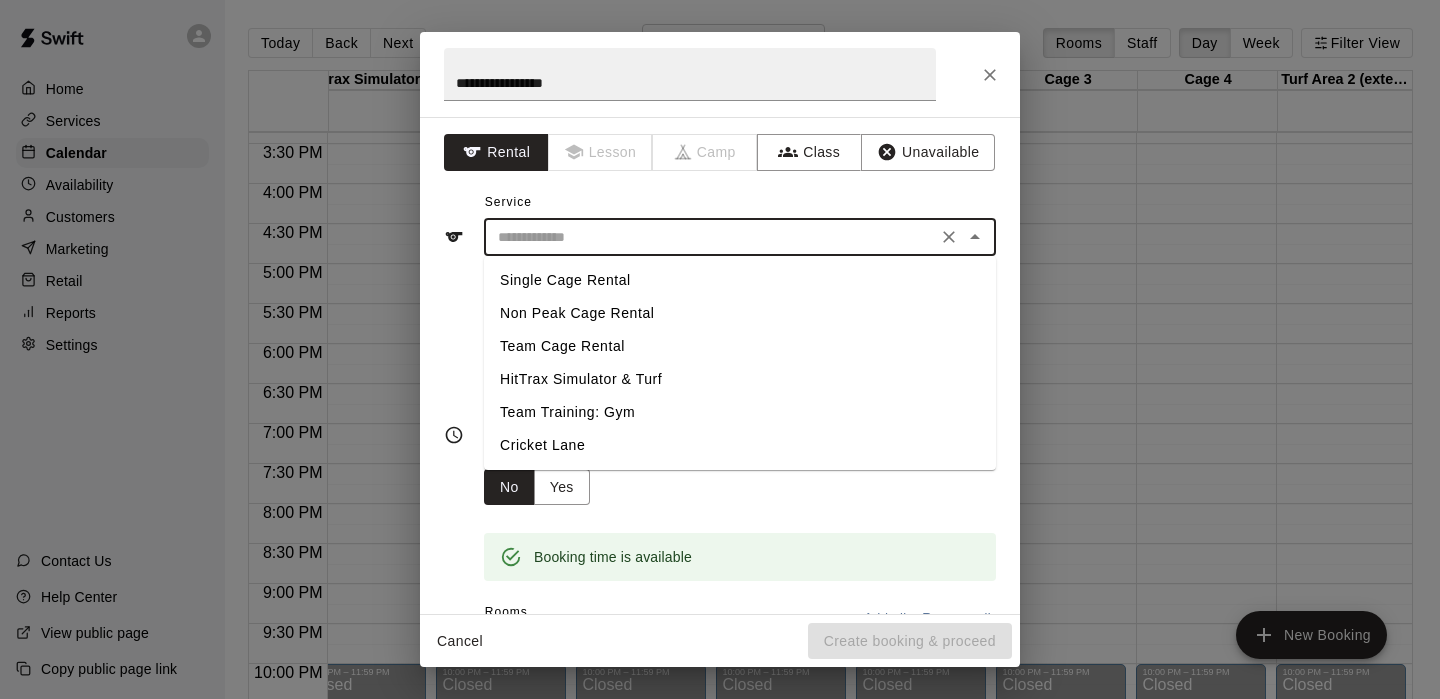 click at bounding box center (710, 237) 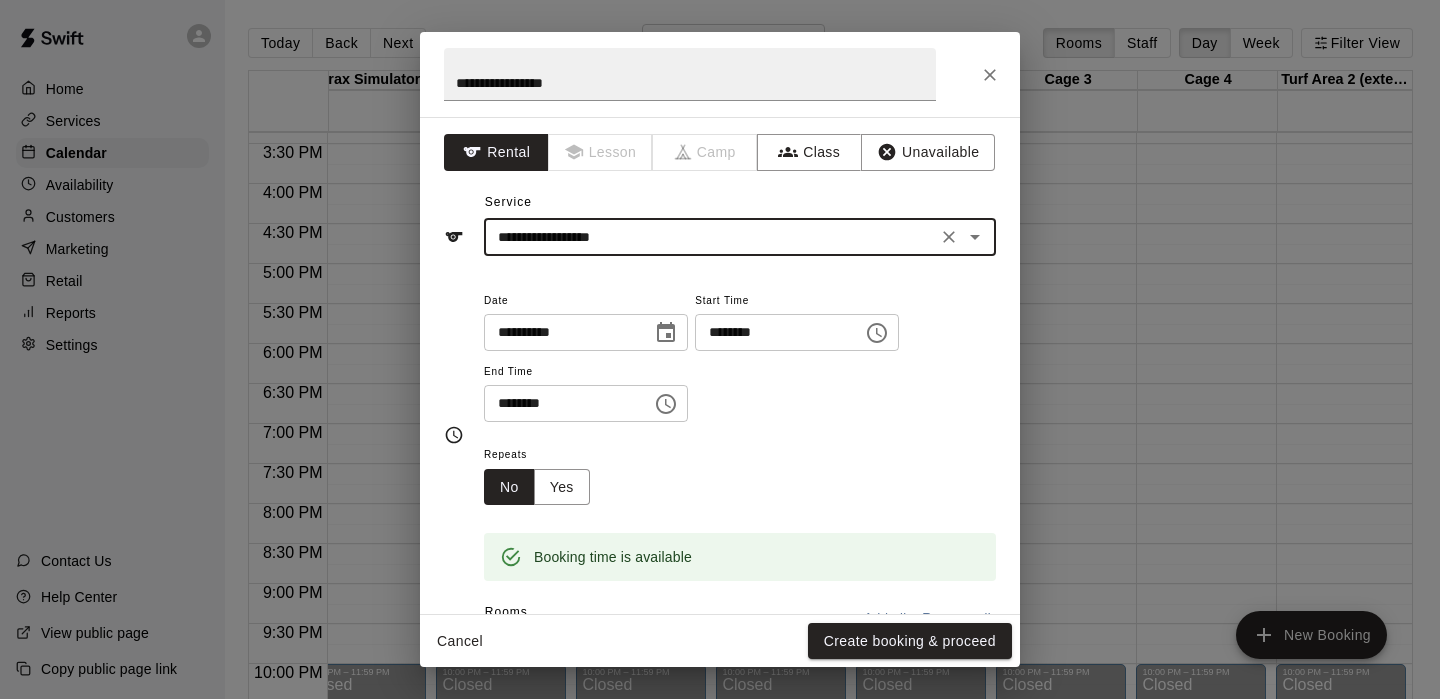 click 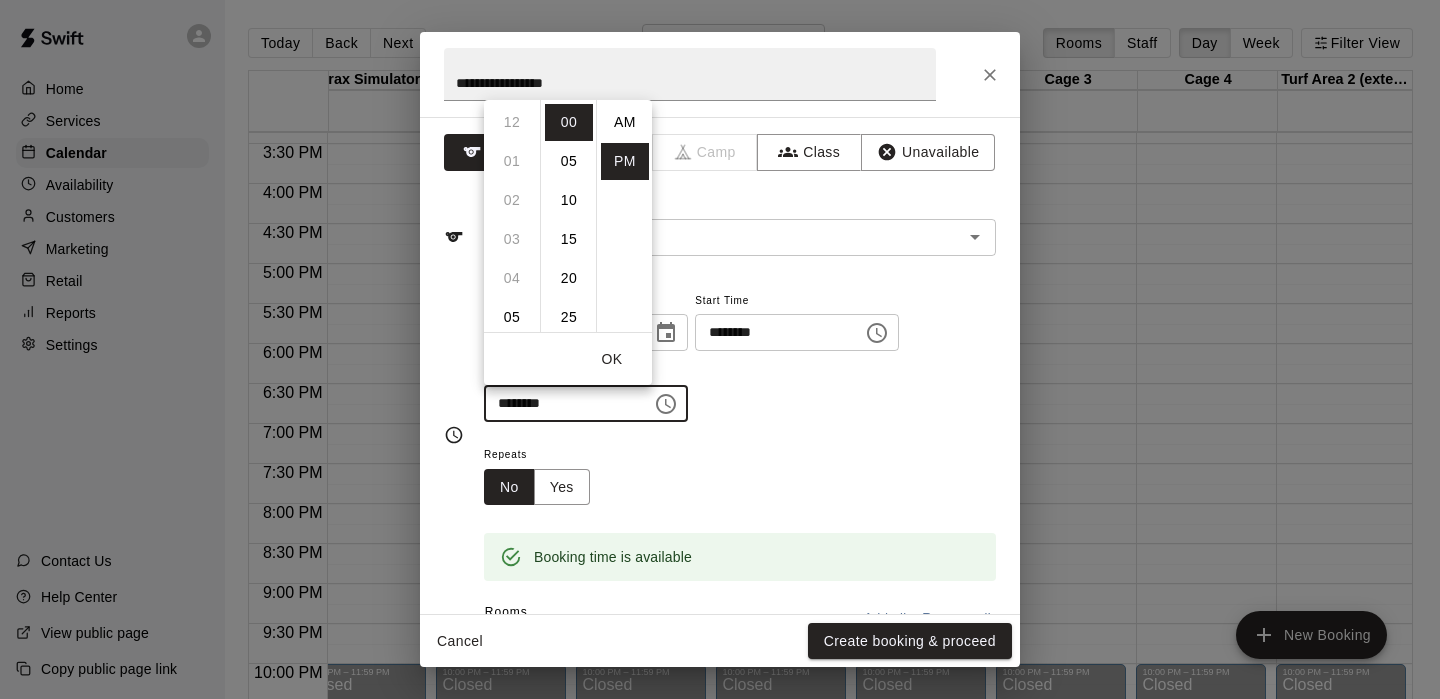 scroll, scrollTop: 234, scrollLeft: 0, axis: vertical 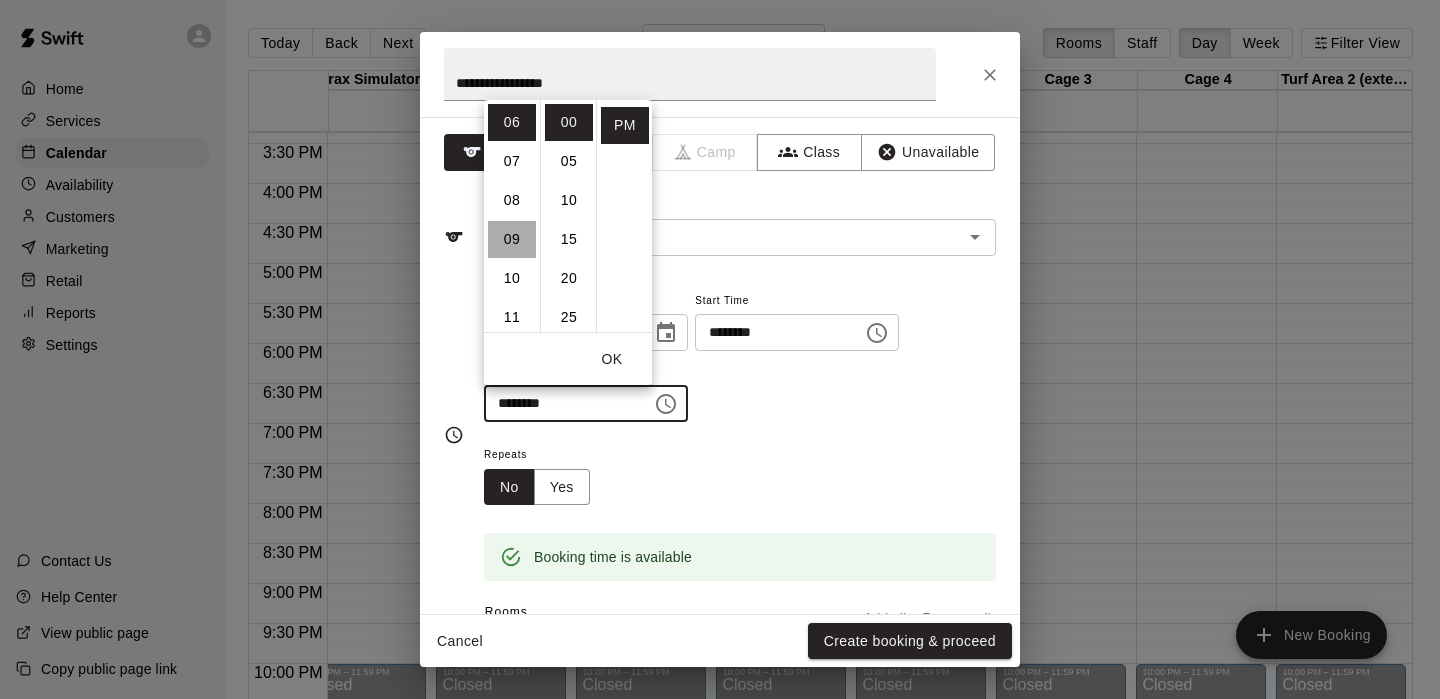 click on "09" at bounding box center [512, 239] 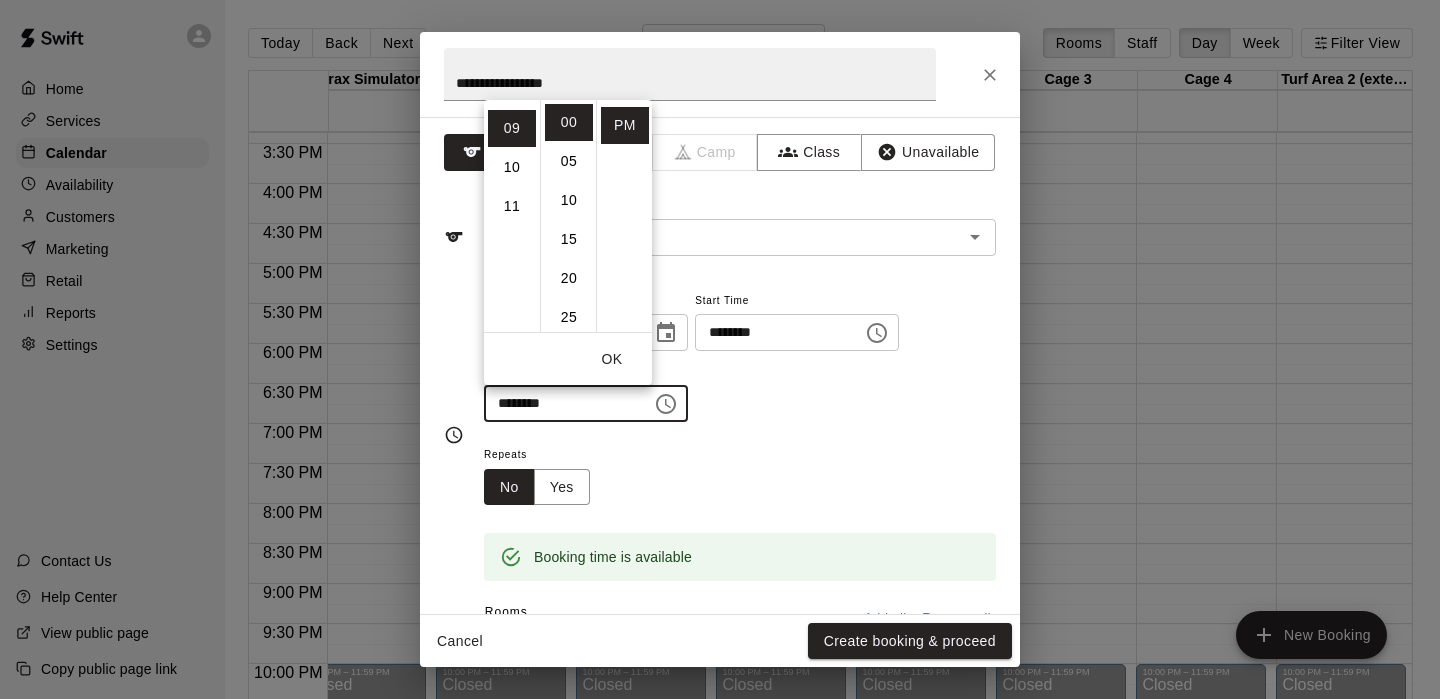 scroll, scrollTop: 351, scrollLeft: 0, axis: vertical 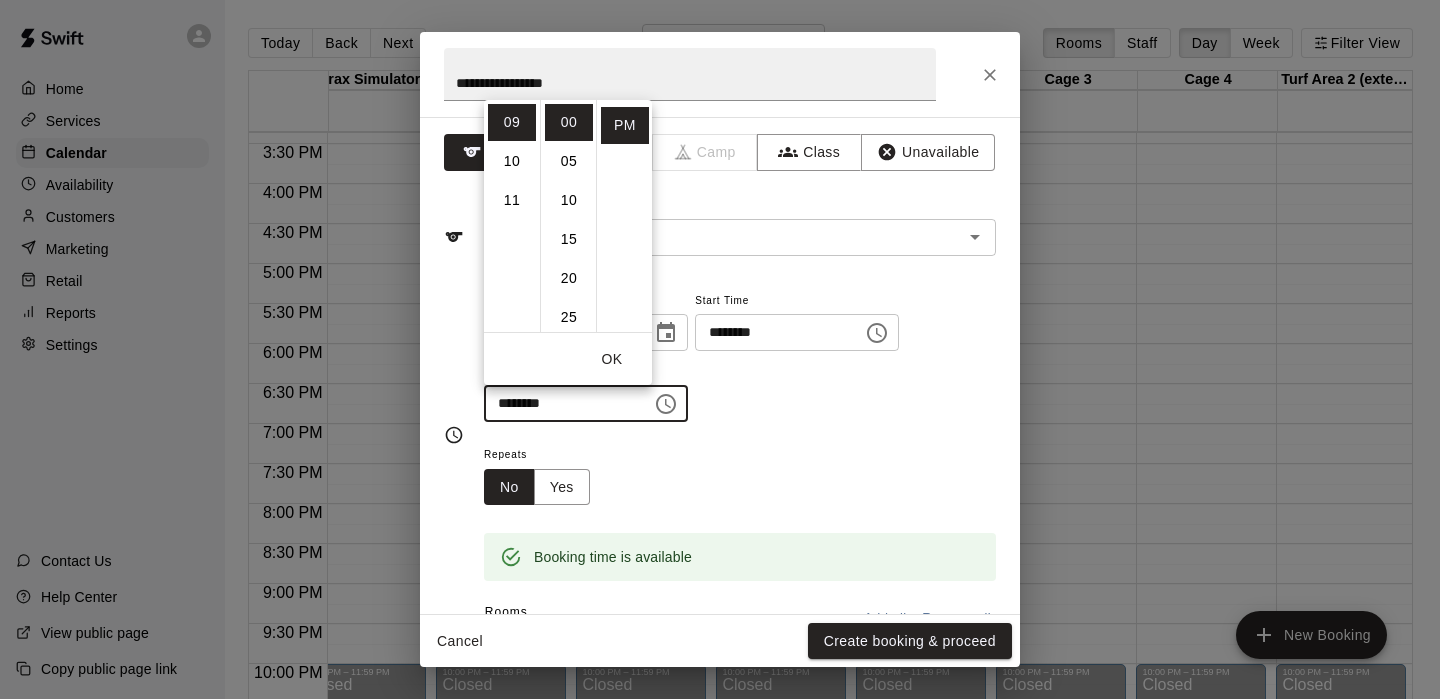 click on "**********" at bounding box center (740, 355) 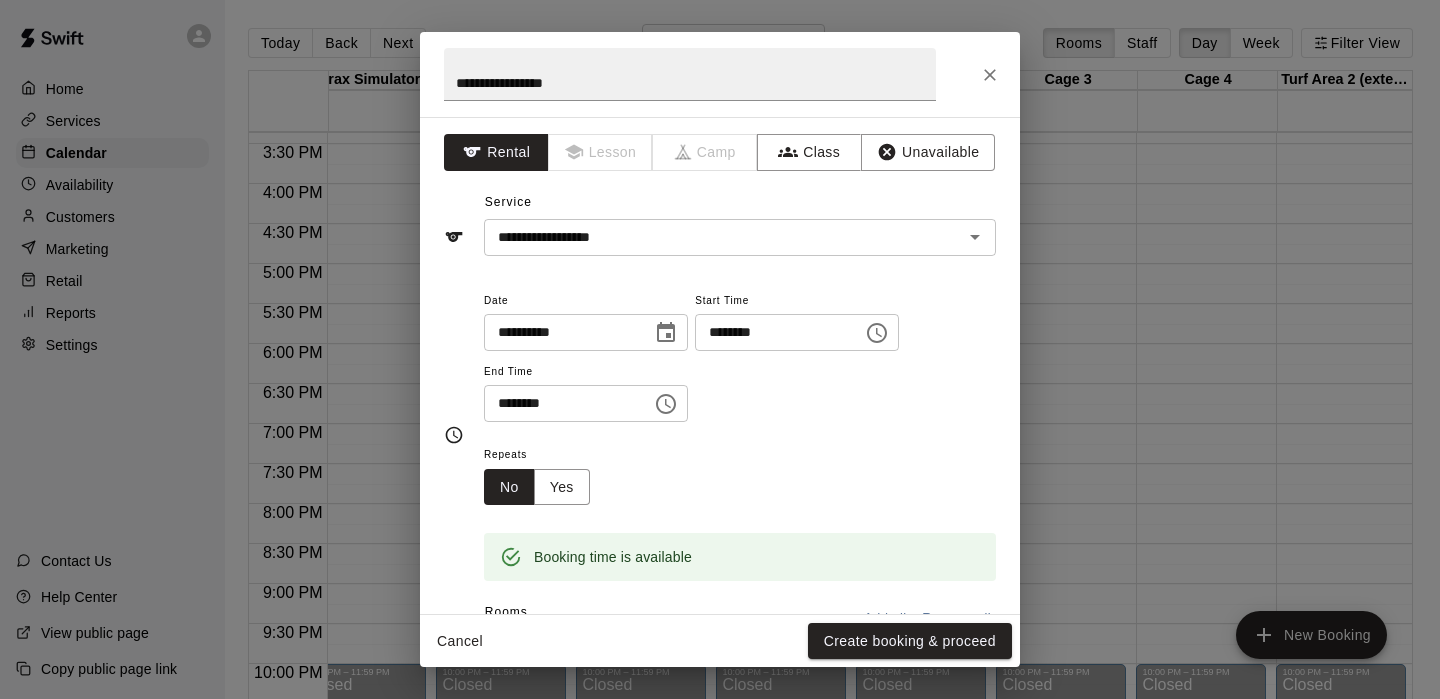 click 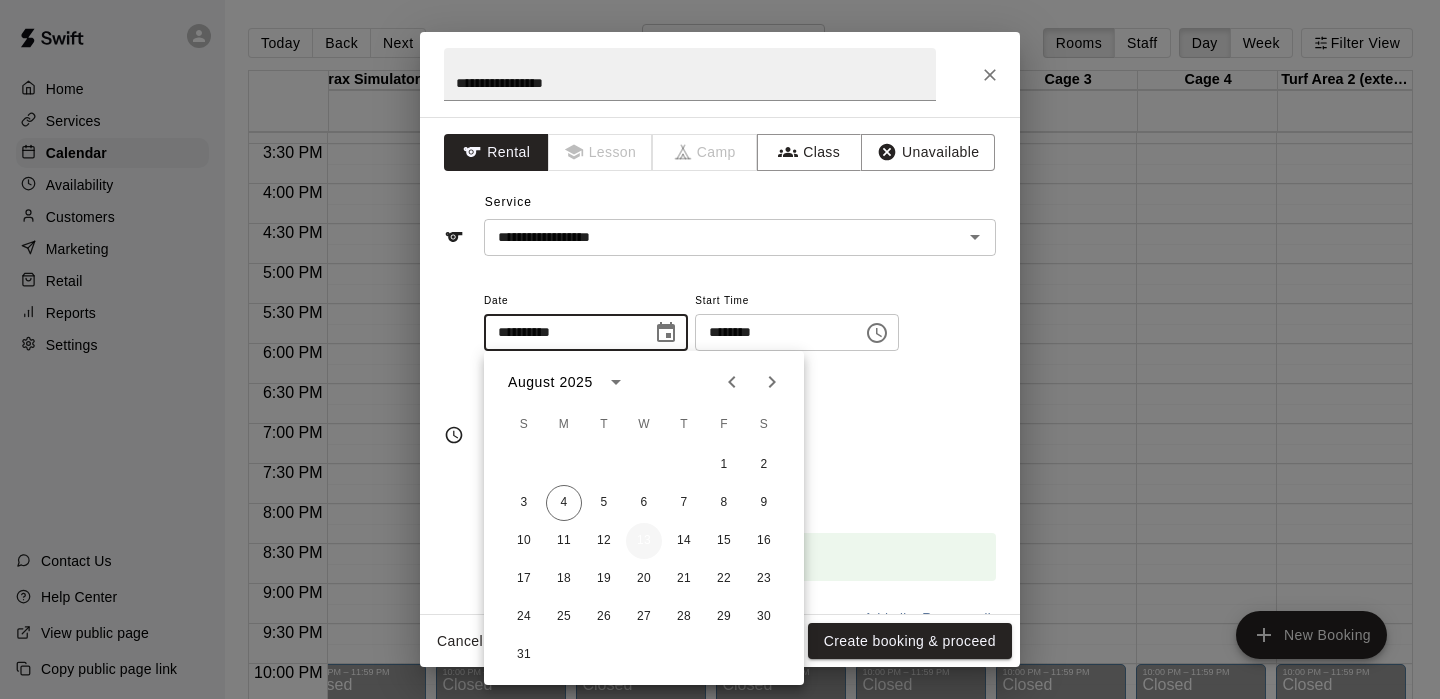 click on "13" at bounding box center [644, 541] 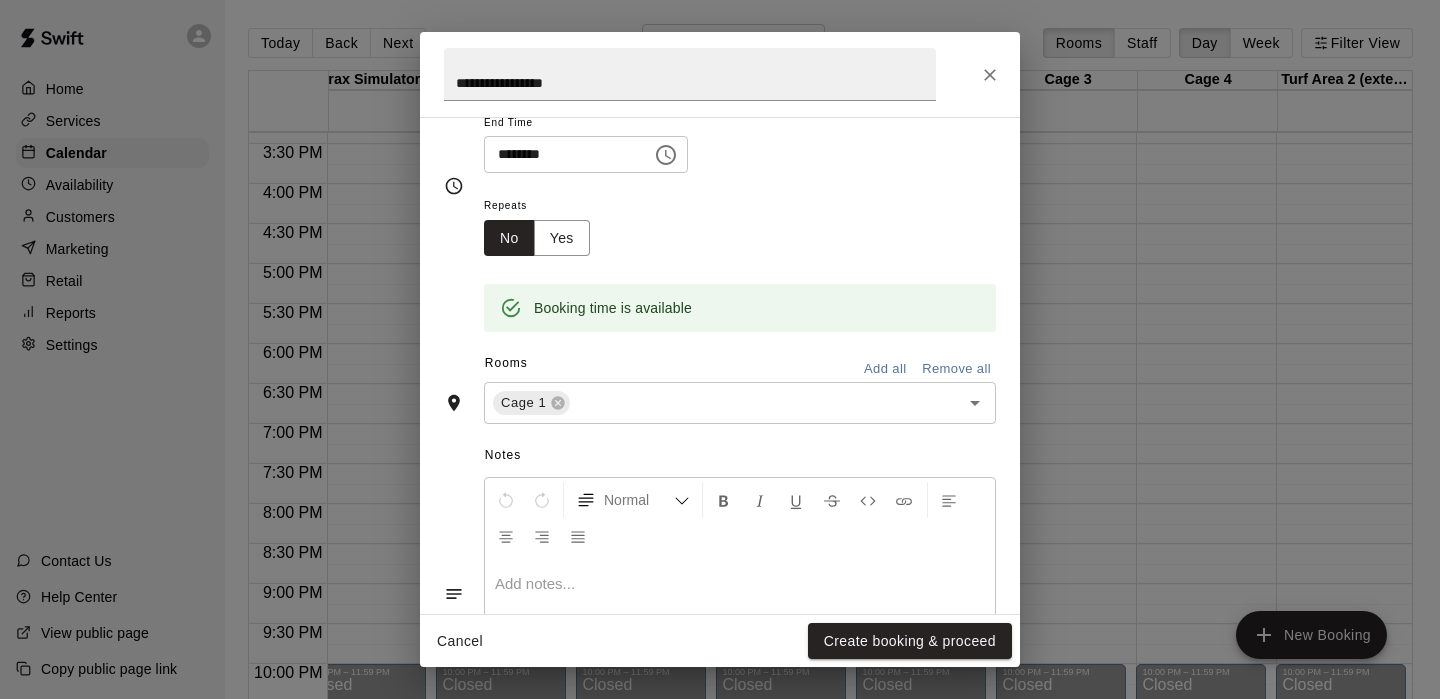 scroll, scrollTop: 218, scrollLeft: 0, axis: vertical 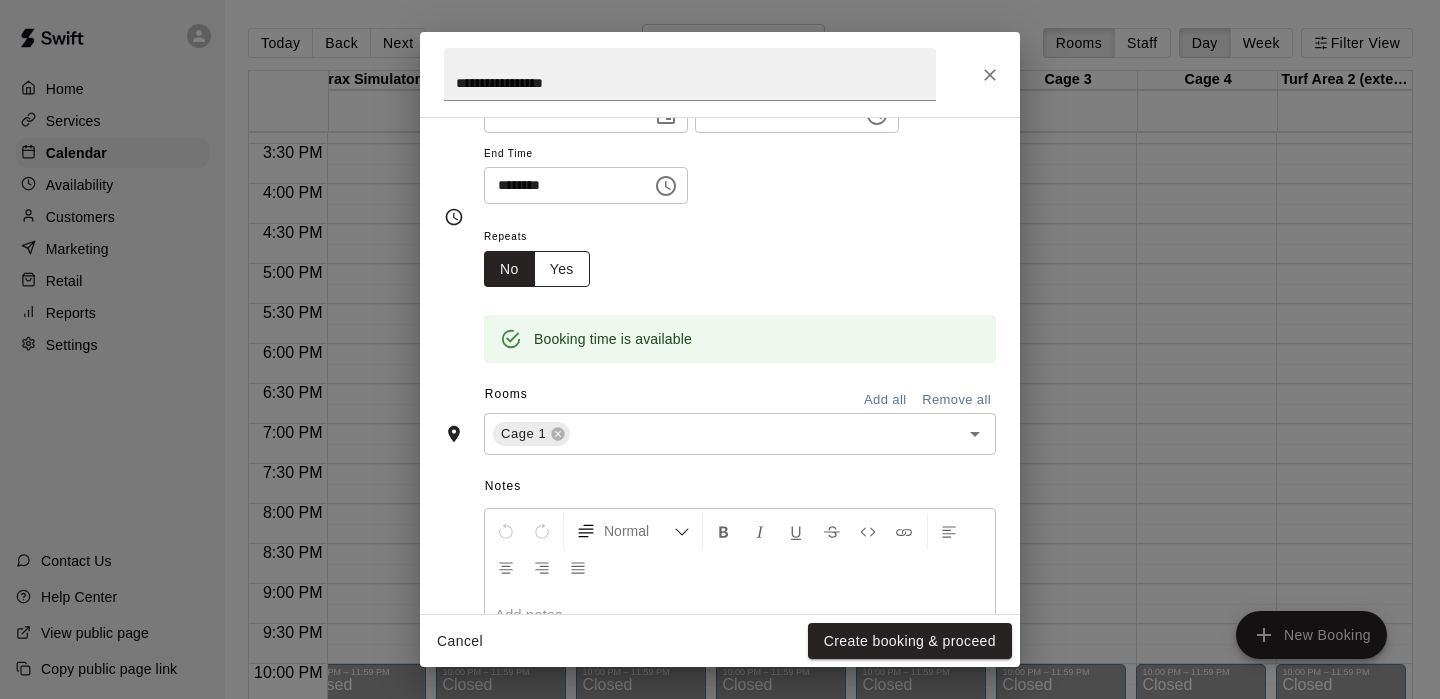 click on "Yes" at bounding box center (562, 269) 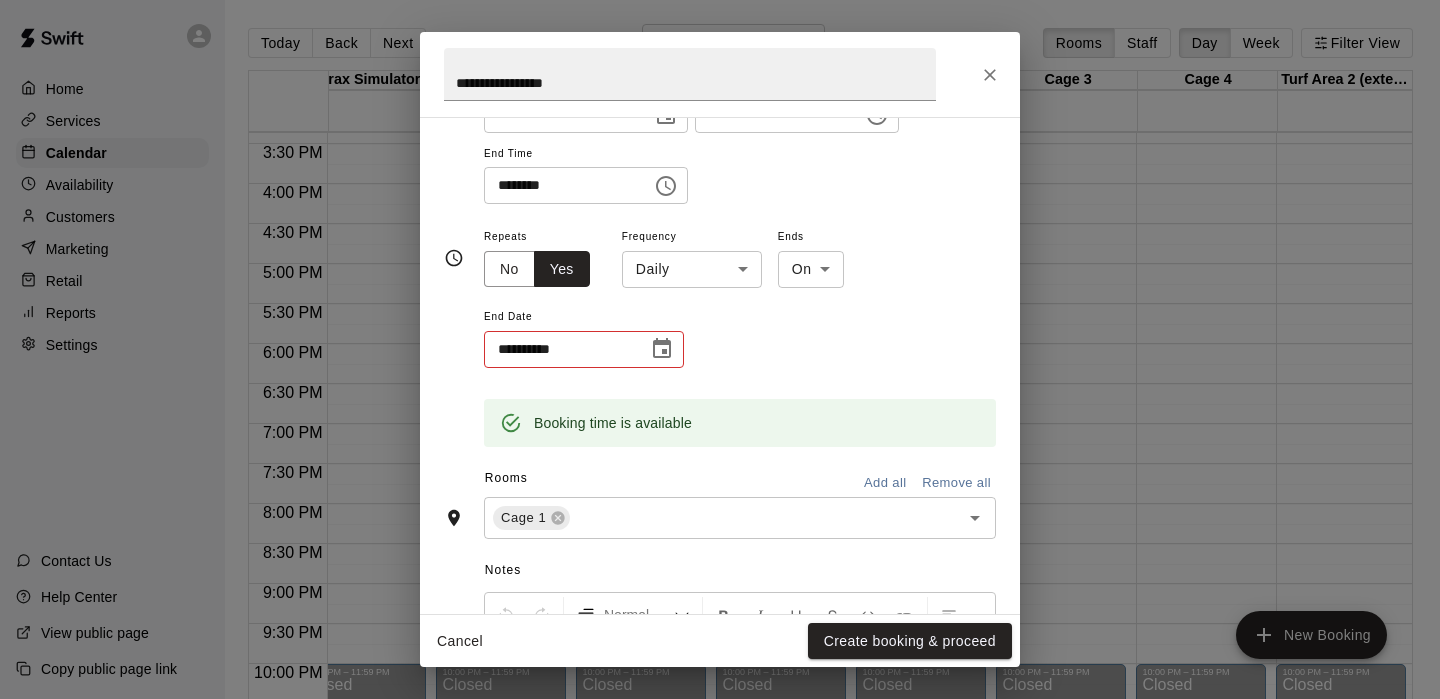scroll, scrollTop: 222, scrollLeft: 0, axis: vertical 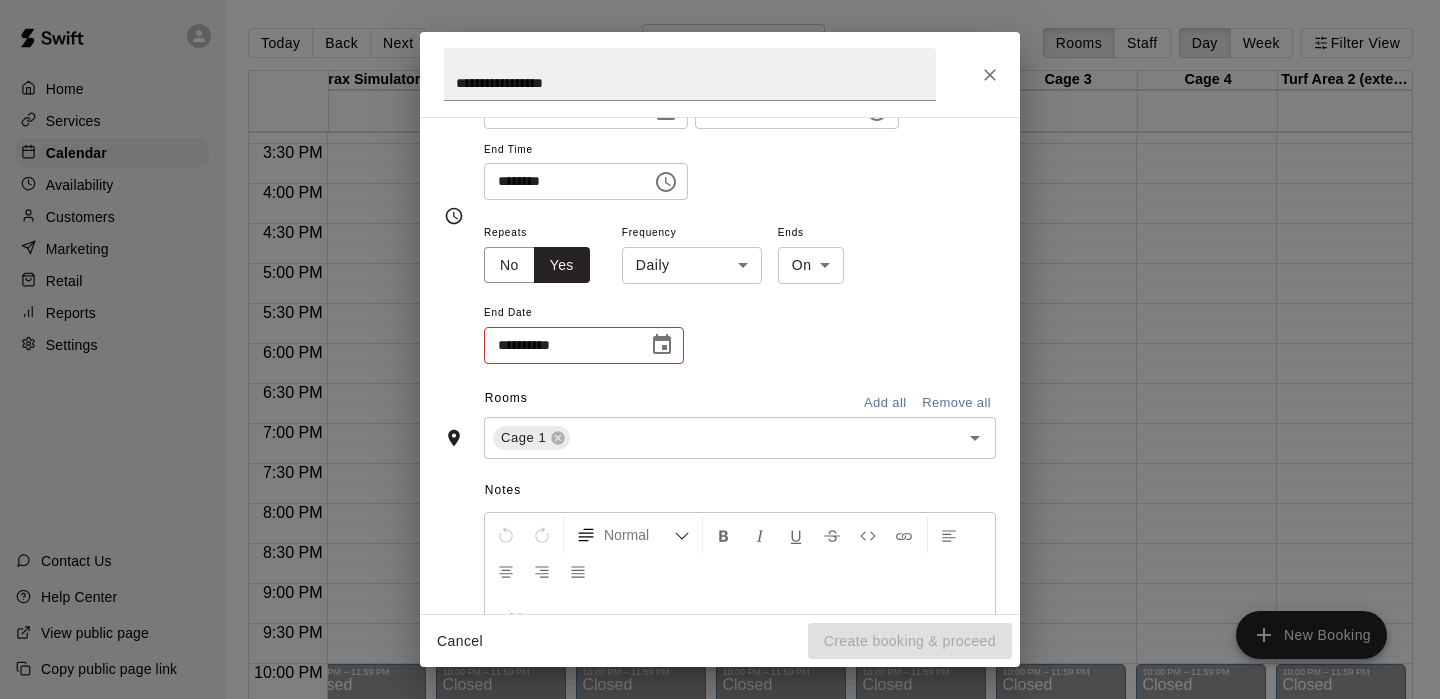 click on "Home Services Calendar Availability Customers Marketing Retail Reports Settings Contact Us Help Center View public page Copy public page link Today Back Next Wednesday Aug 13 Rooms Staff Day Week Filter View HitTrax Simulator & Turf Area 13 Wed HitTrax Simulator 2 13 Wed Cage 1 13 Wed Cage 2 13 Wed Turf Area 1 (extension) 13 Wed Cage 3 13 Wed Cage 4 13 Wed Turf Area 2 (extension) 13 Wed Cage 5 13 Wed Cage 6 13 Wed Turf Area 3 (extension) 13 Wed Classroom 1 13 Wed Classroom 2 13 Wed Gym 13 Wed 12:00 AM 12:30 AM 1:00 AM 1:30 AM 2:00 AM 2:30 AM 3:00 AM 3:30 AM 4:00 AM 4:30 AM 5:00 AM 5:30 AM 6:00 AM 6:30 AM 7:00 AM 7:30 AM 8:00 AM 8:30 AM 9:00 AM 9:30 AM 10:00 AM 10:30 AM 11:00 AM 11:30 AM 12:00 PM 12:30 PM 1:00 PM 1:30 PM 2:00 PM 2:30 PM 3:00 PM 3:30 PM 4:00 PM 4:30 PM 5:00 PM 5:30 PM 6:00 PM 6:30 PM 7:00 PM 7:30 PM 8:00 PM 8:30 PM 9:00 PM 9:30 PM 10:00 PM 10:30 PM 11:00 PM 11:30 PM 12:00 AM – 8:30 AM Closed 10:00 PM – 11:59 PM Closed 12:00 AM – 8:30 AM Closed 10:00 PM – 11:59 PM Closed Closed Closed" at bounding box center (720, 365) 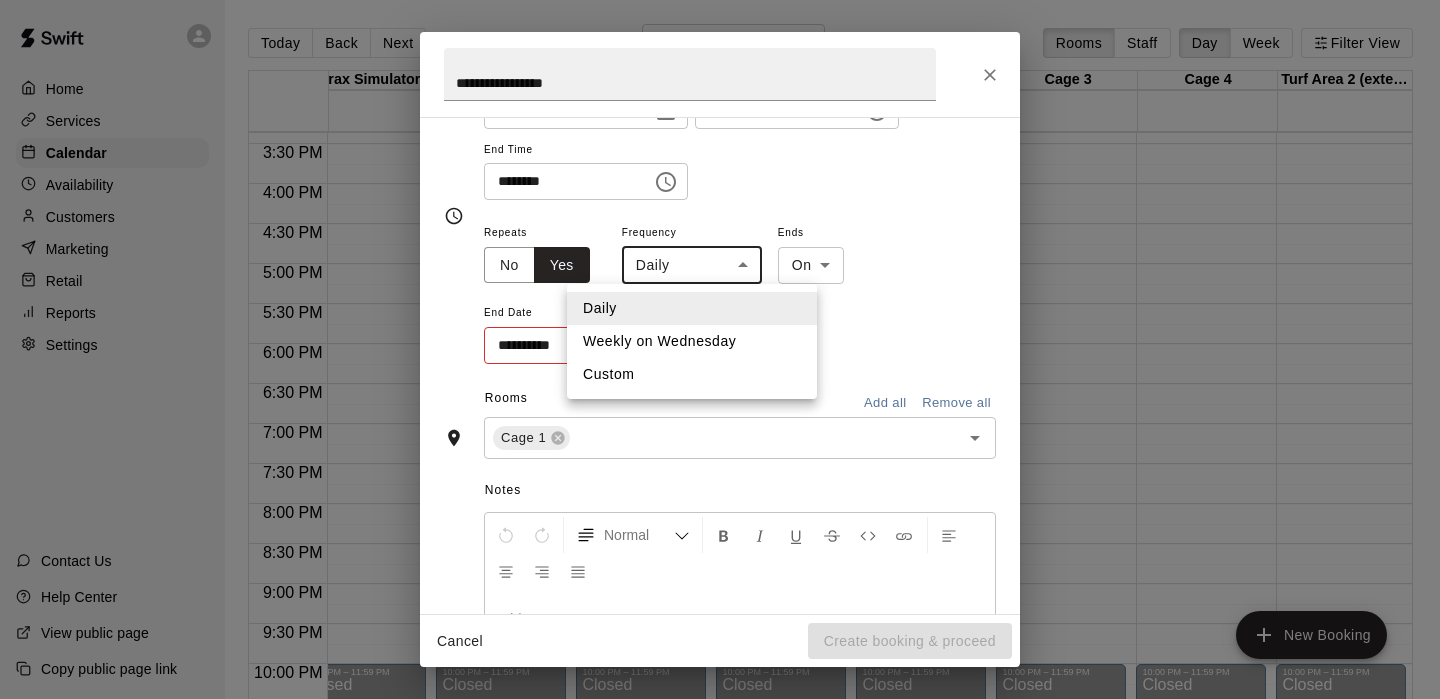 click on "Weekly on Wednesday" at bounding box center (692, 341) 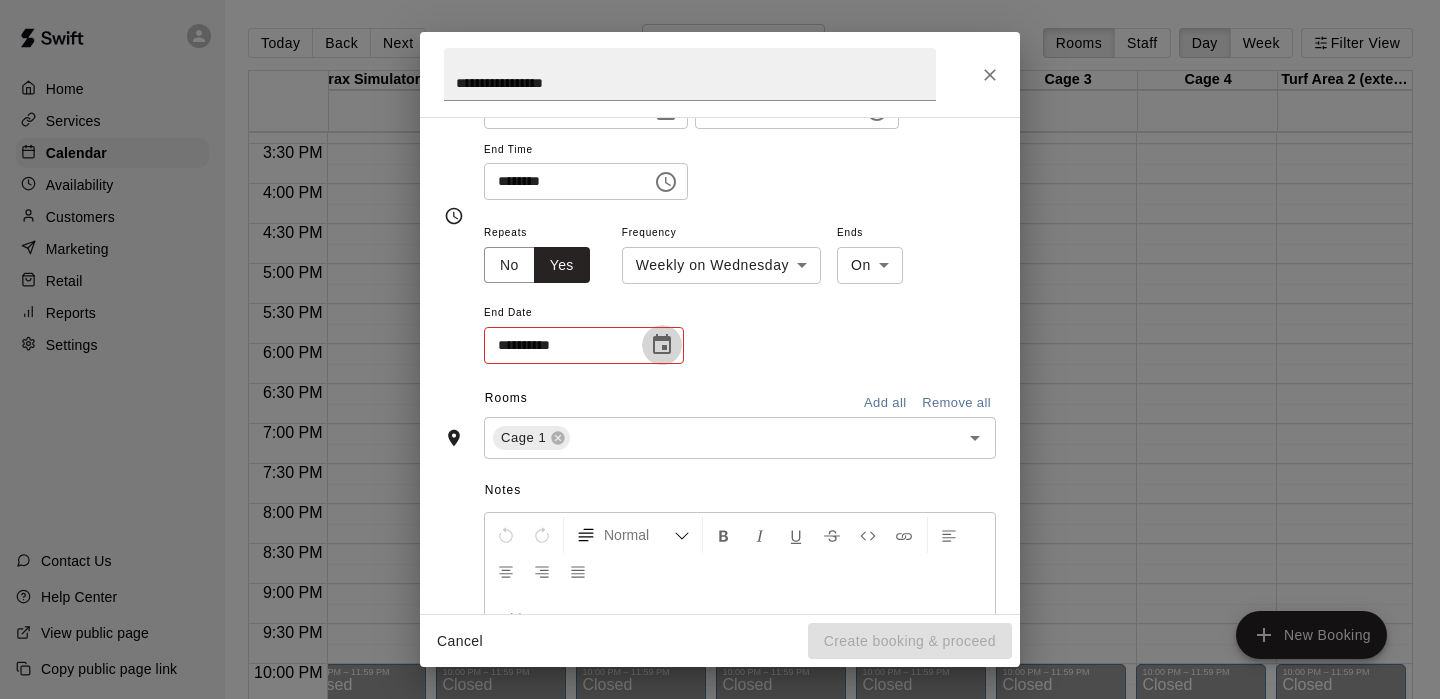 click 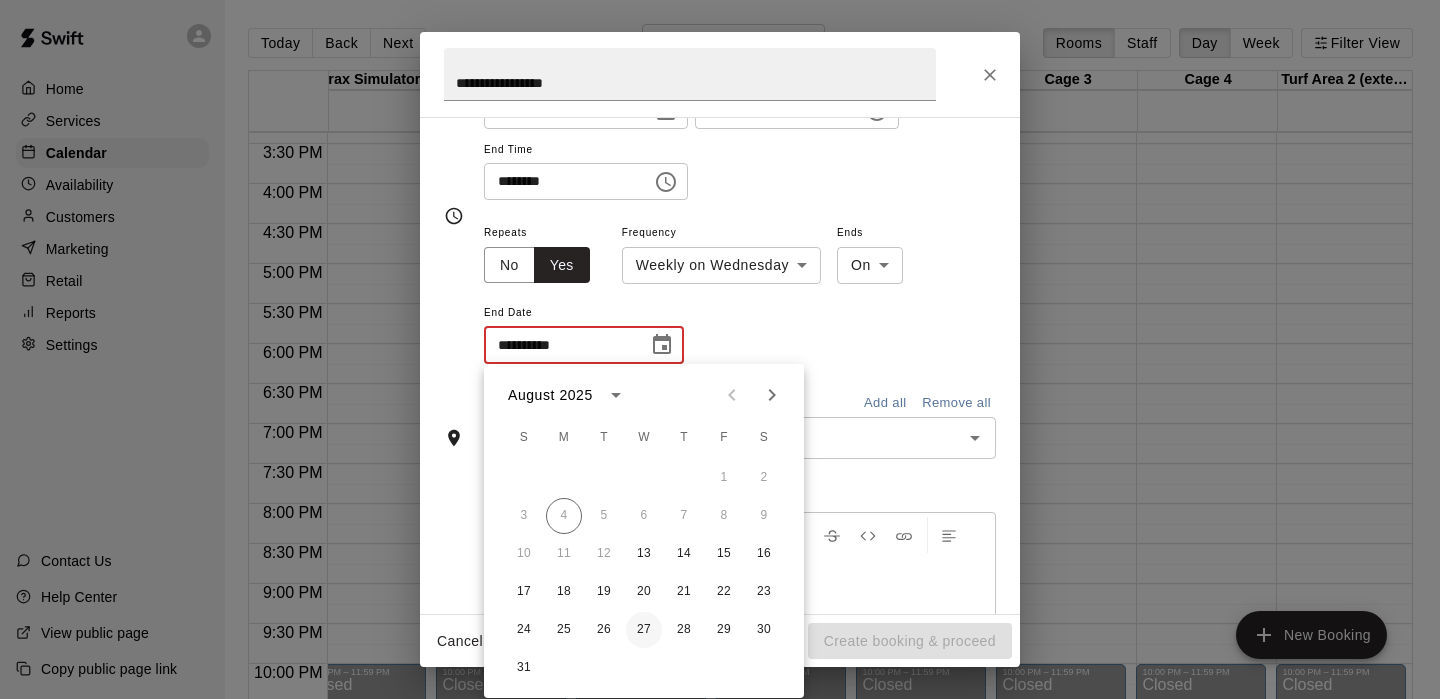 click on "27" at bounding box center [644, 630] 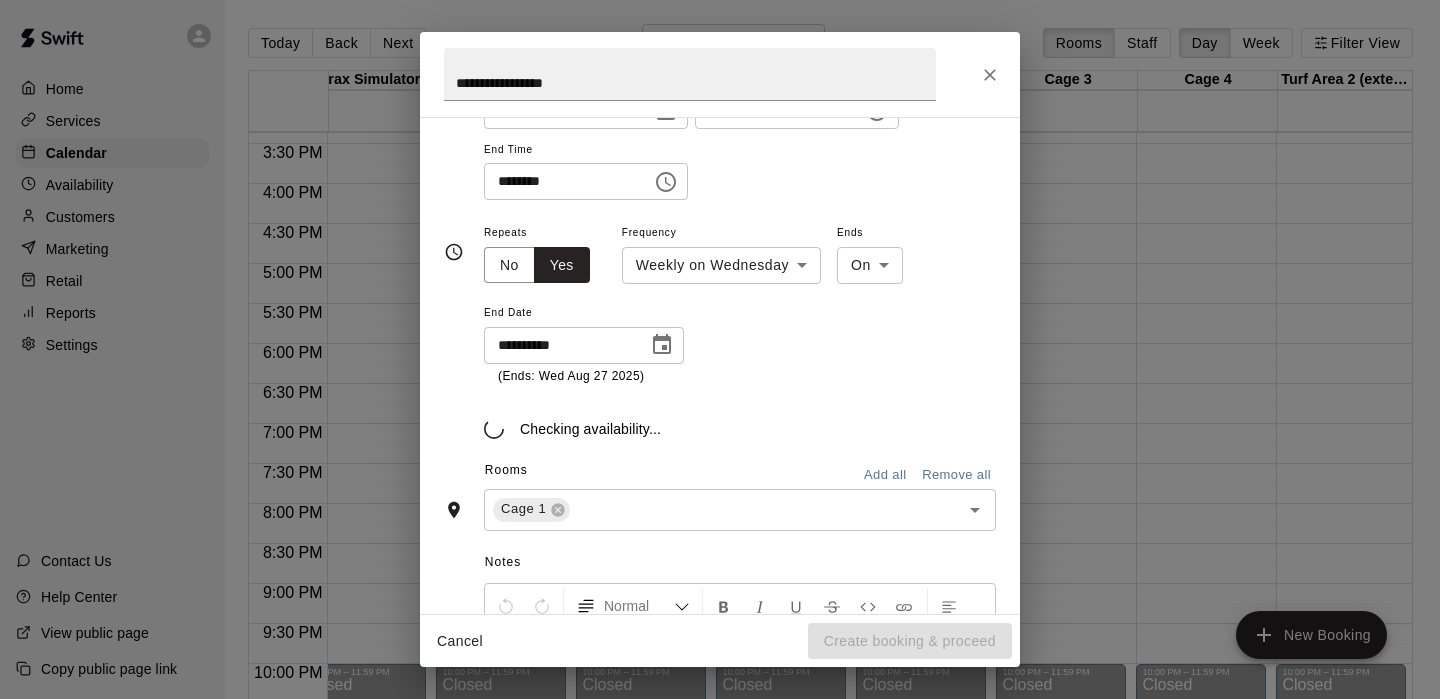 type on "**********" 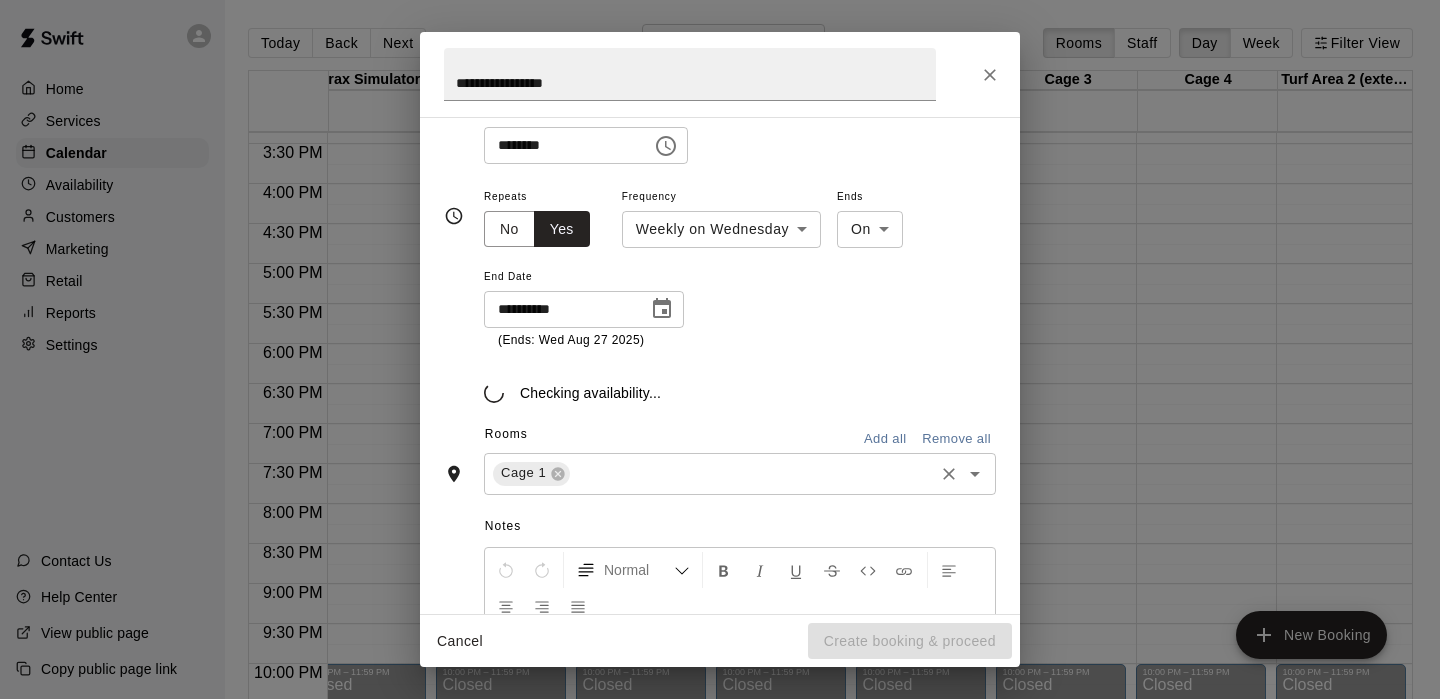 scroll, scrollTop: 270, scrollLeft: 0, axis: vertical 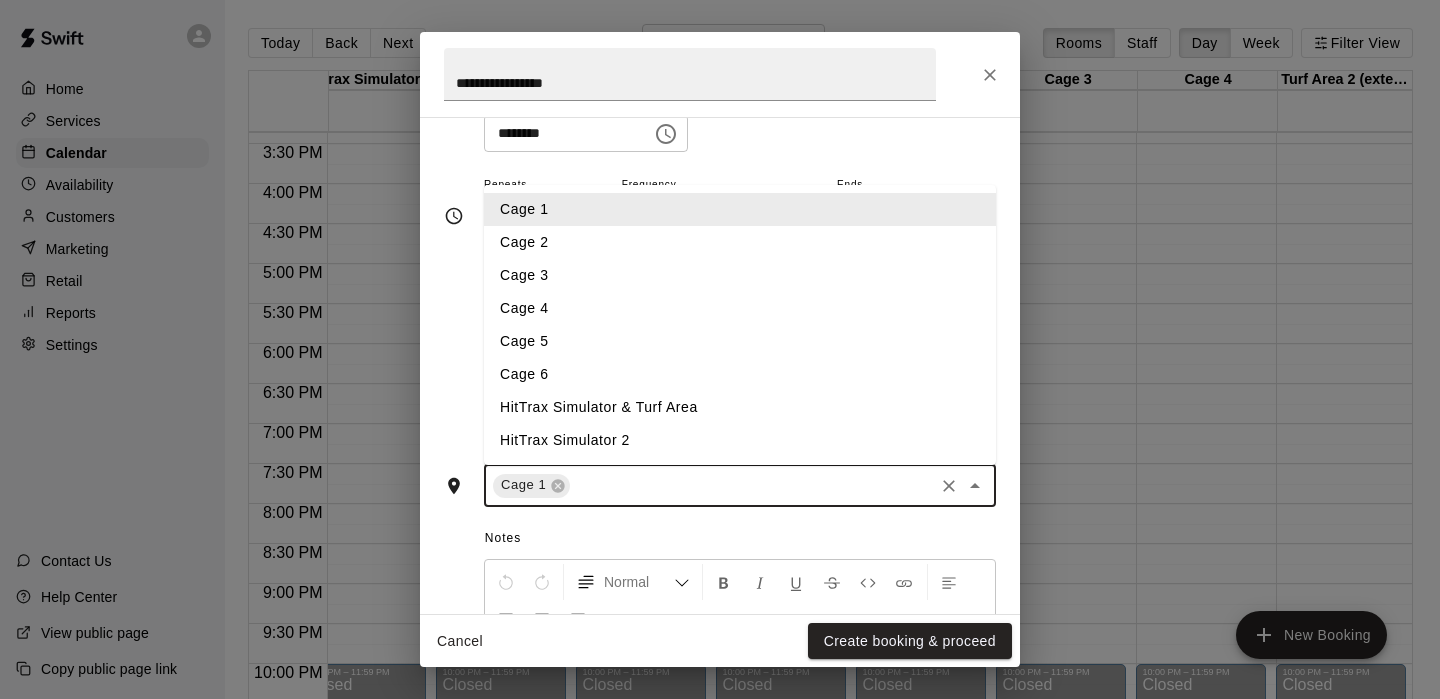 click at bounding box center (752, 485) 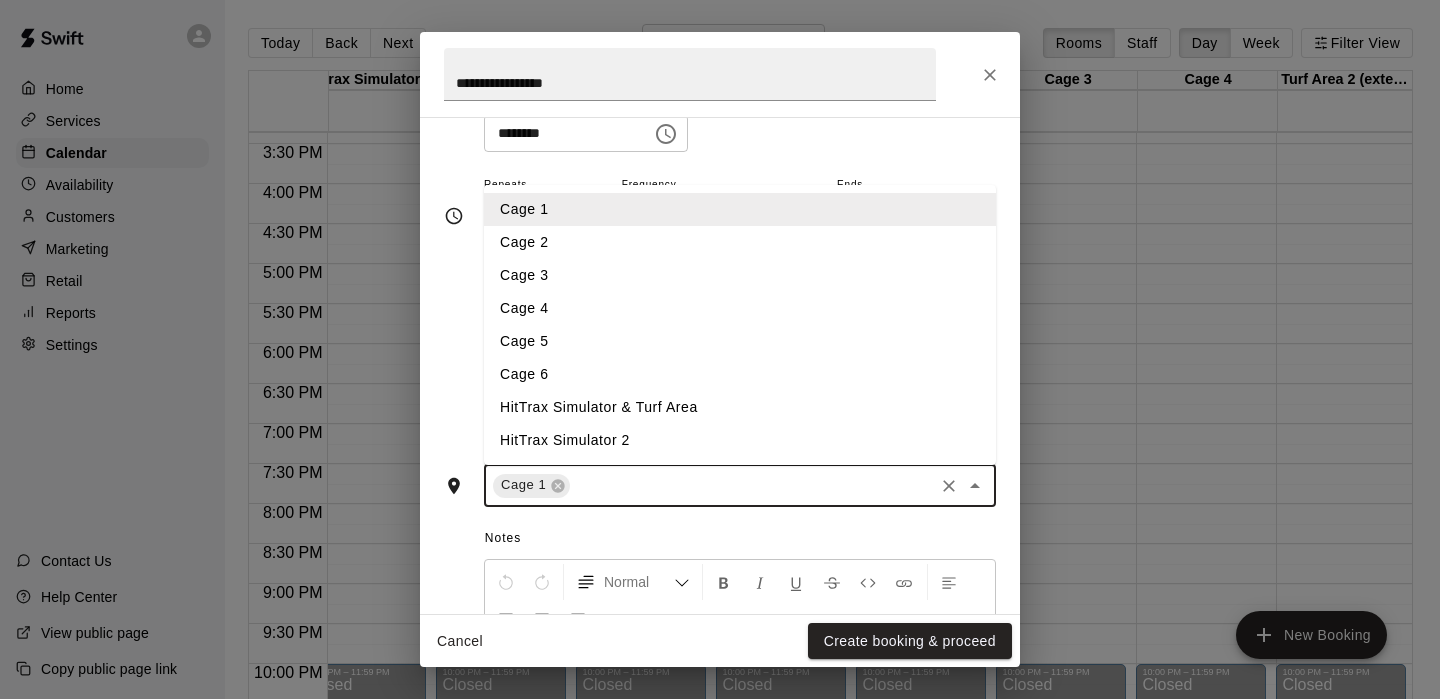 click on "Cage 2" at bounding box center [740, 242] 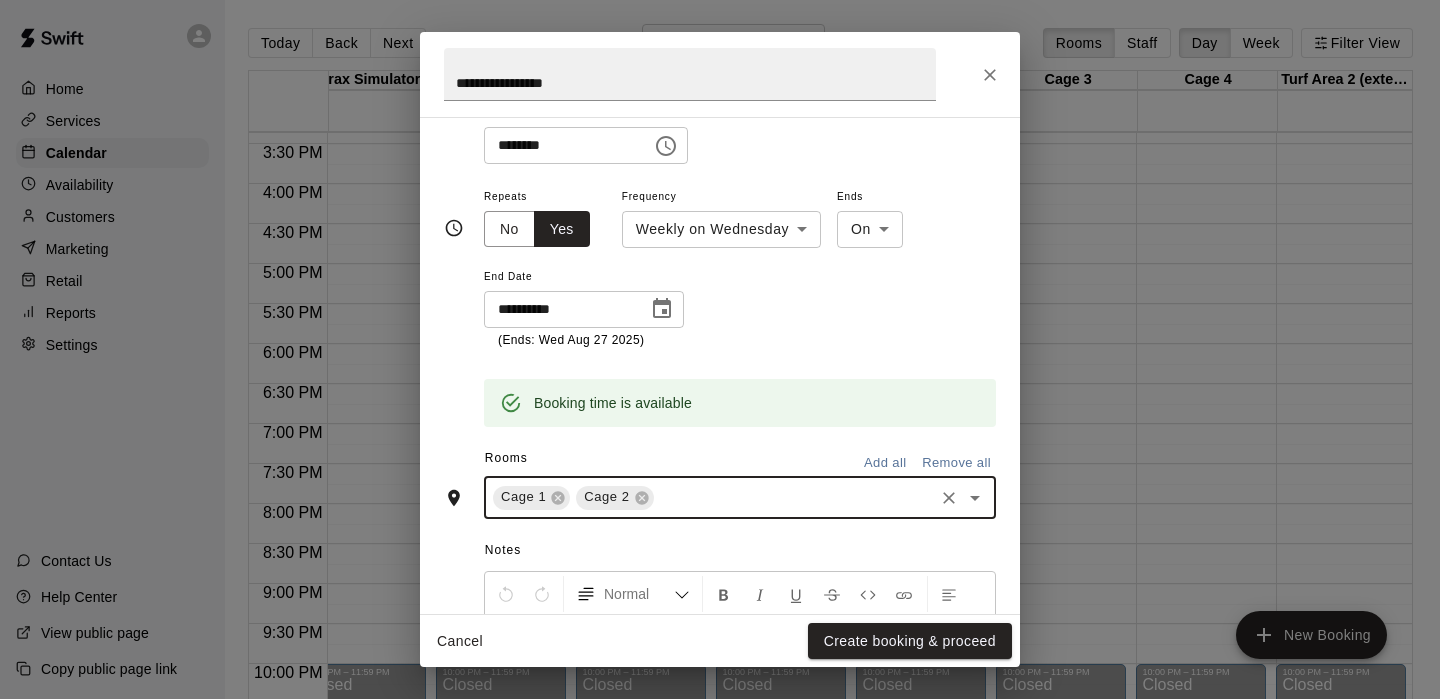 scroll, scrollTop: 270, scrollLeft: 0, axis: vertical 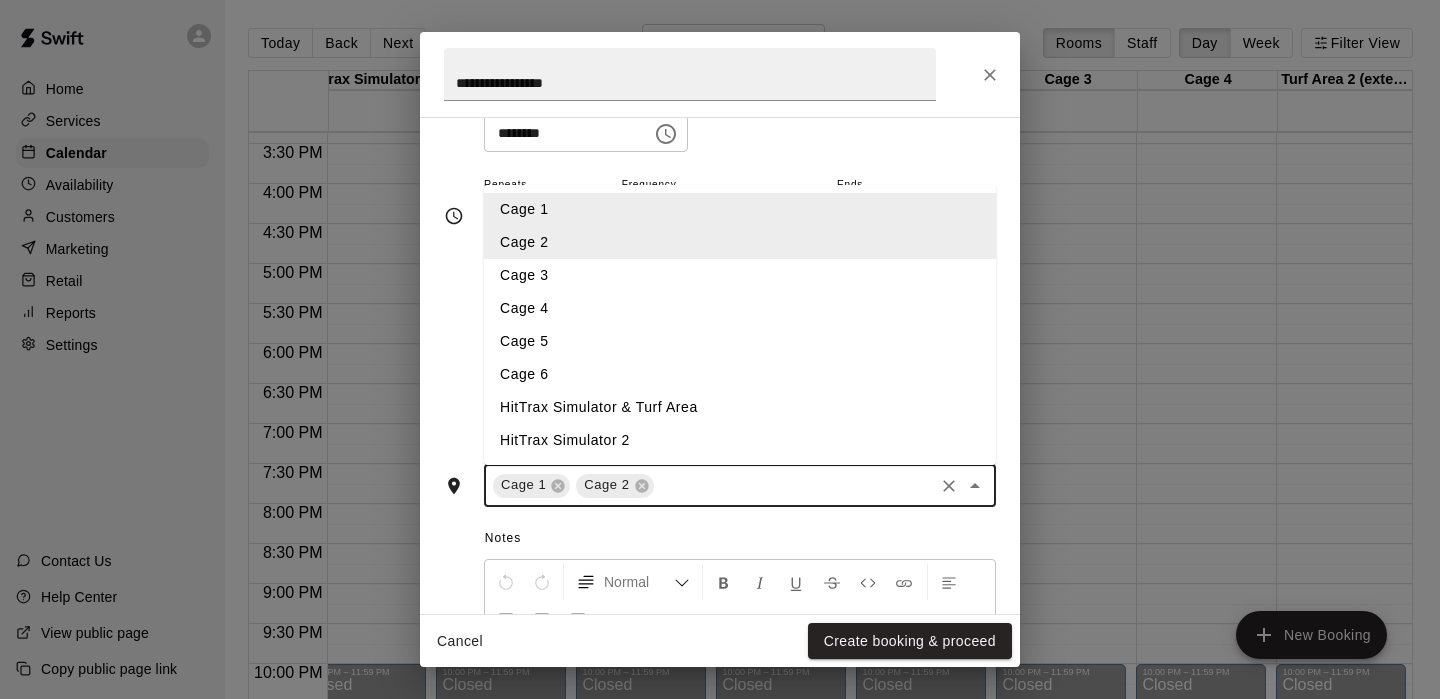click at bounding box center (794, 485) 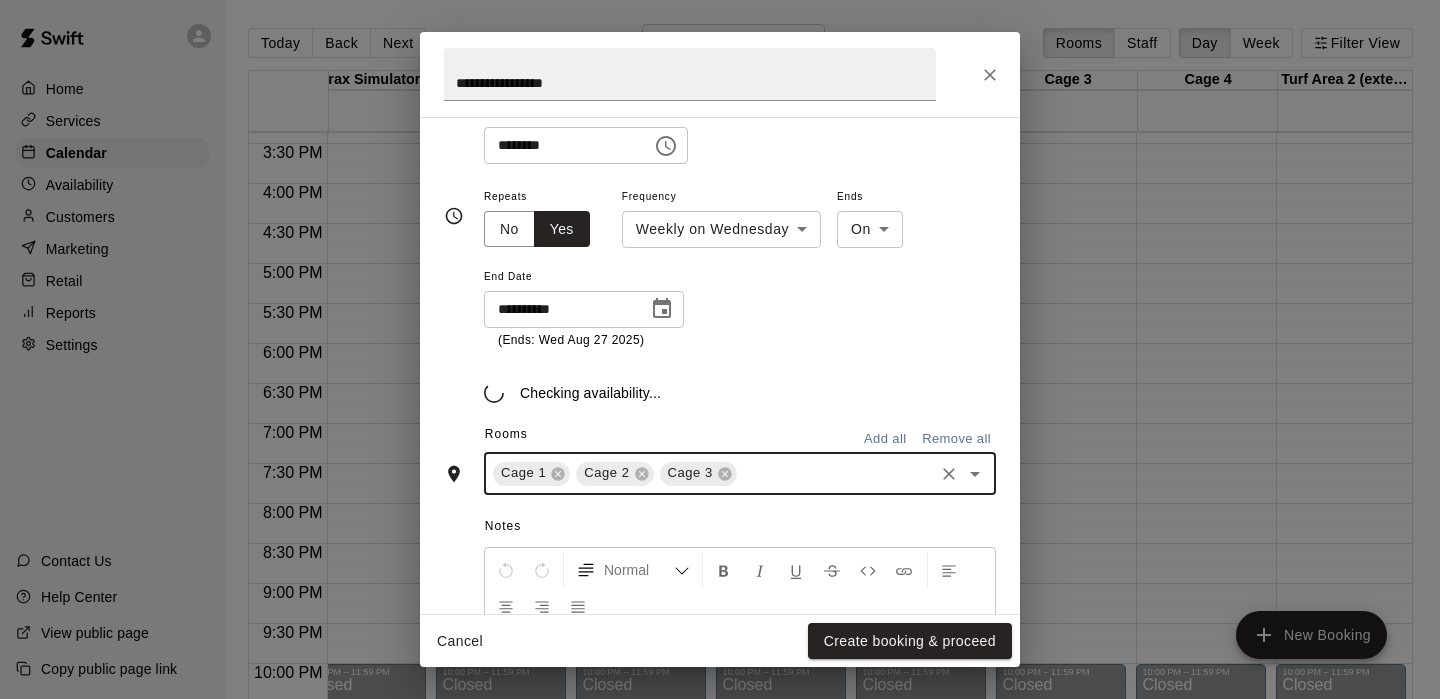 scroll, scrollTop: 270, scrollLeft: 0, axis: vertical 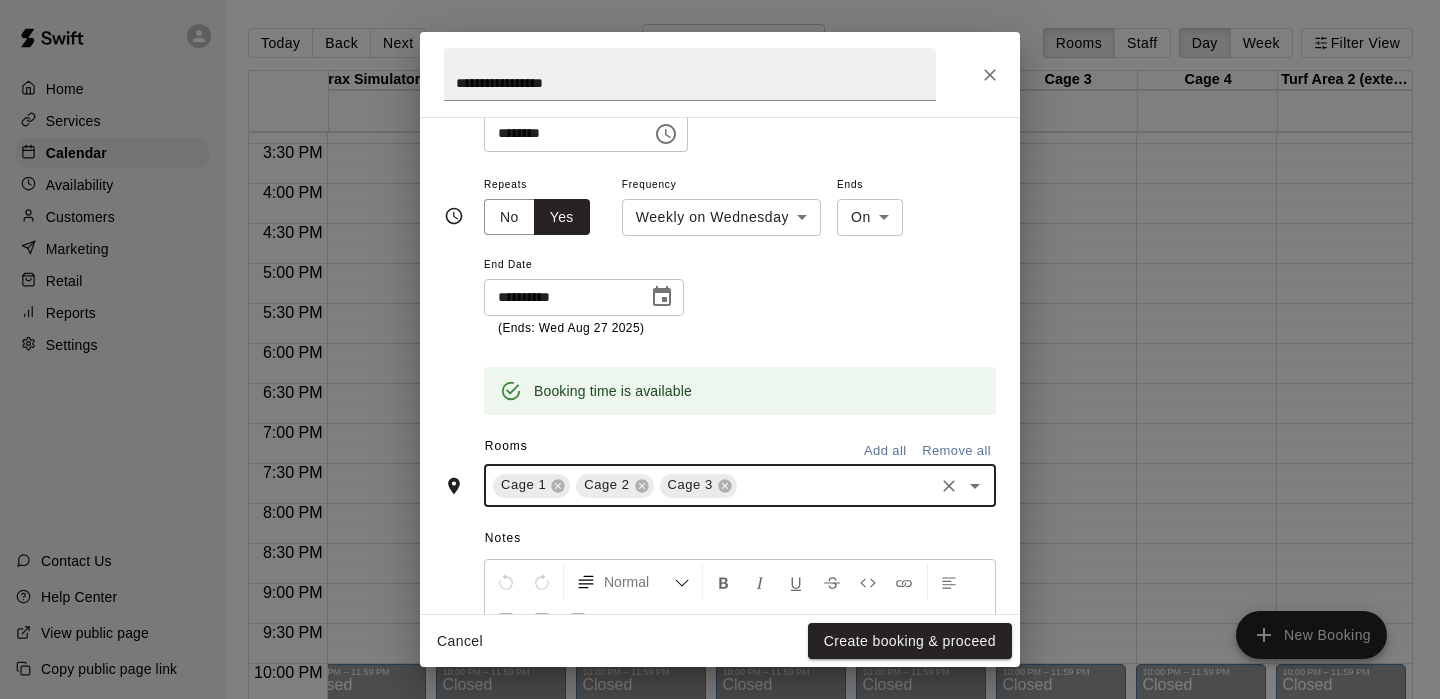 click at bounding box center (835, 485) 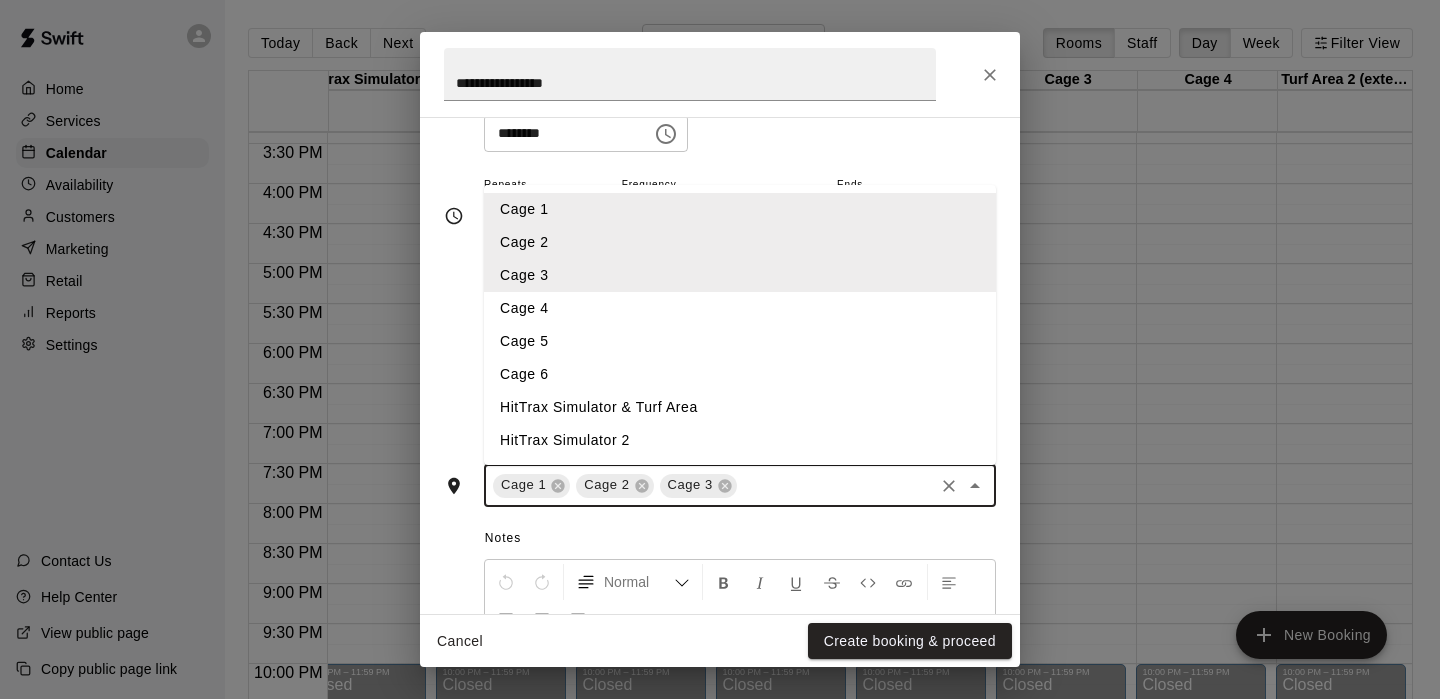 click on "Cage 4" at bounding box center [740, 308] 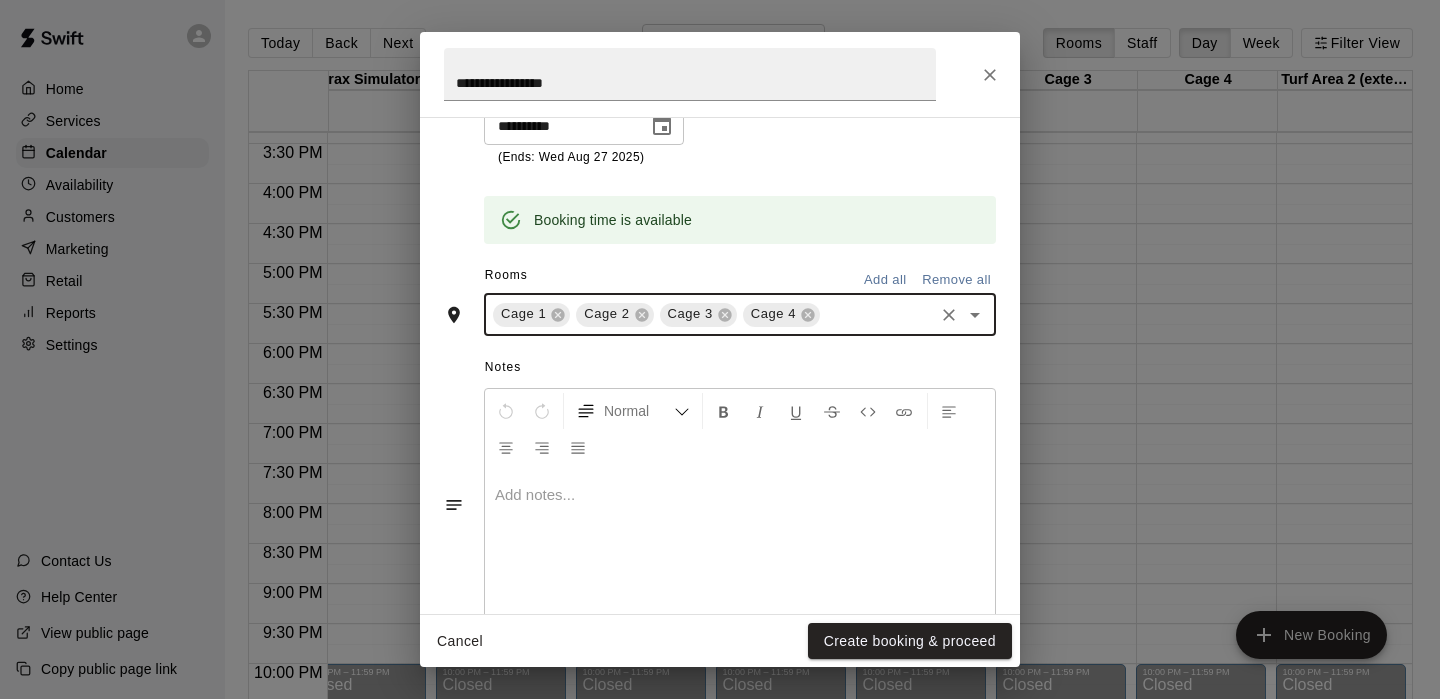 scroll, scrollTop: 485, scrollLeft: 0, axis: vertical 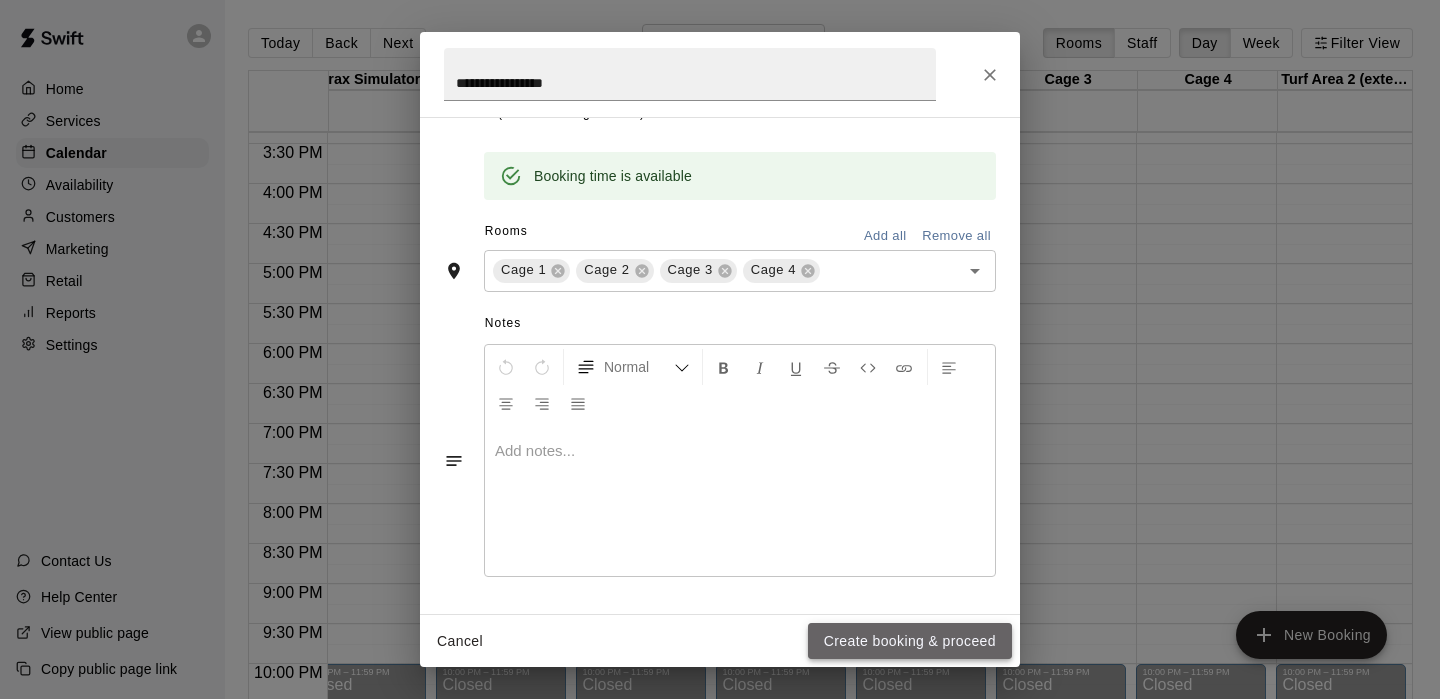 click on "Create booking & proceed" at bounding box center [910, 641] 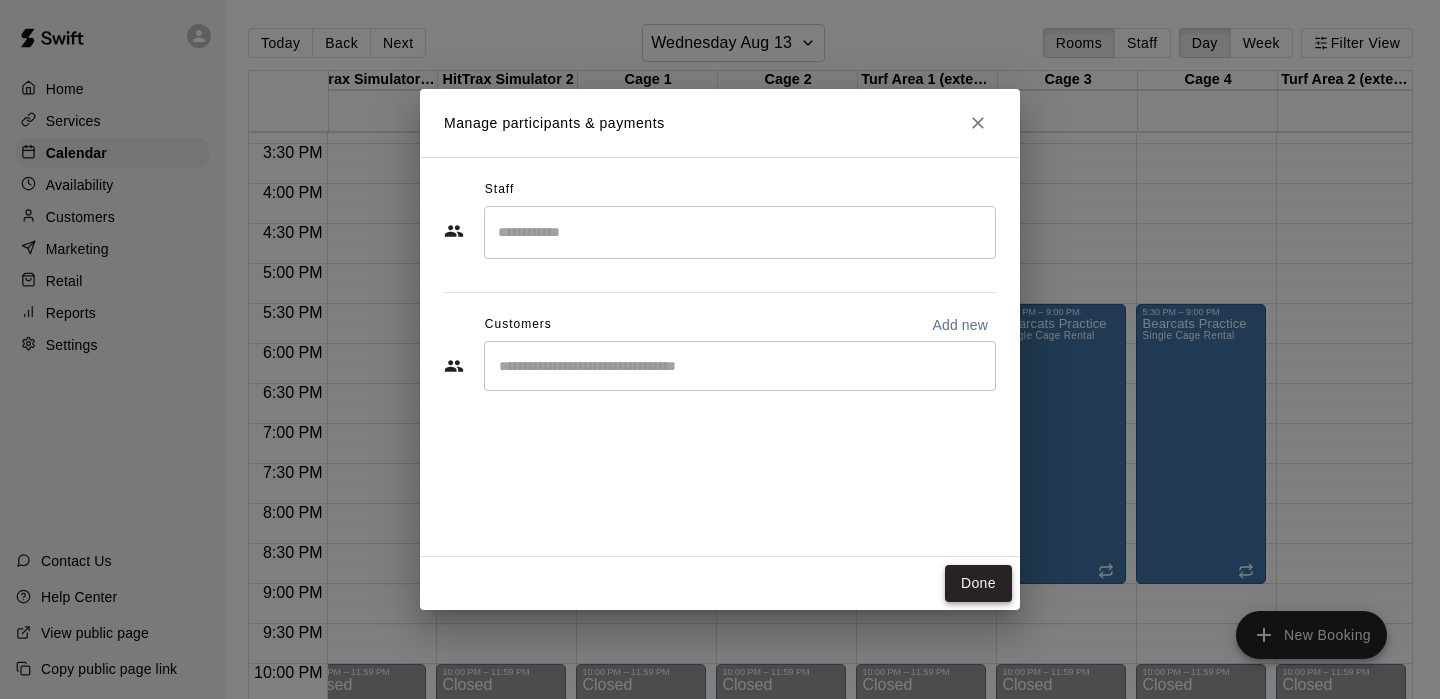 click on "Done" at bounding box center (978, 583) 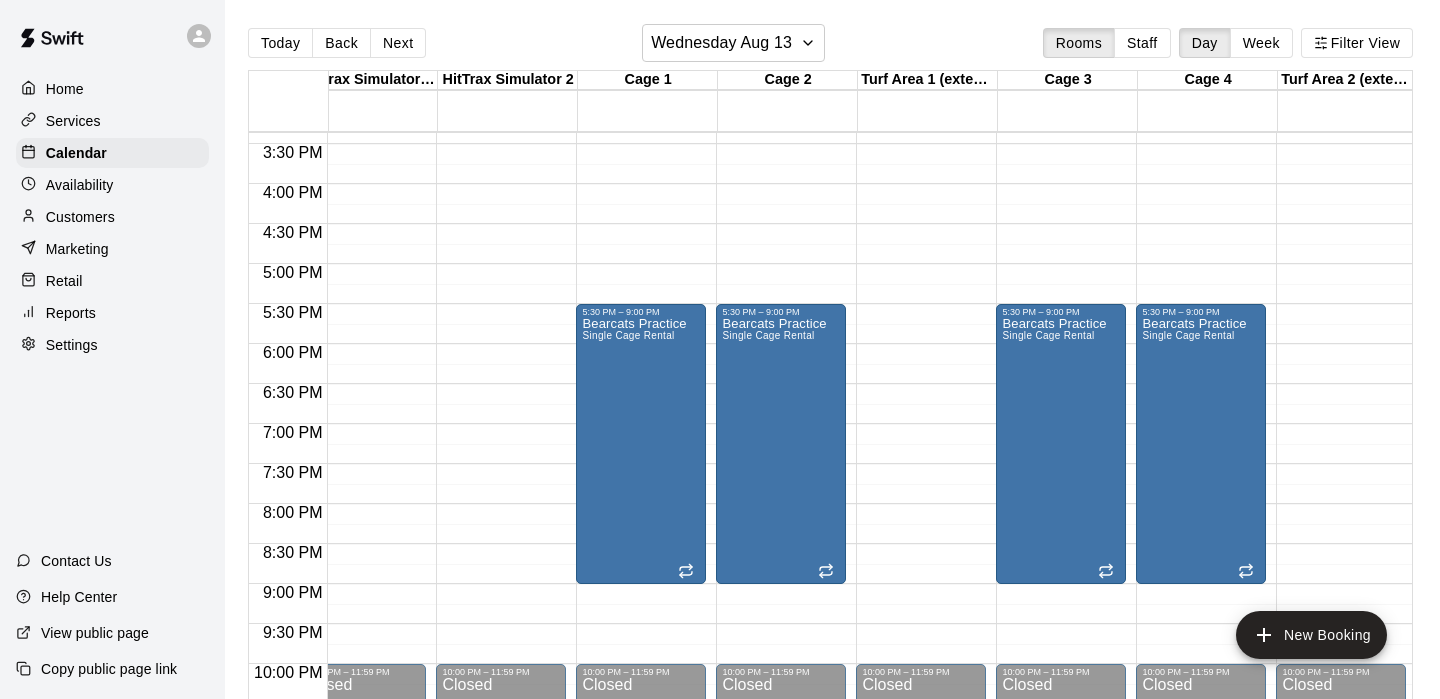 scroll, scrollTop: 1229, scrollLeft: 253, axis: both 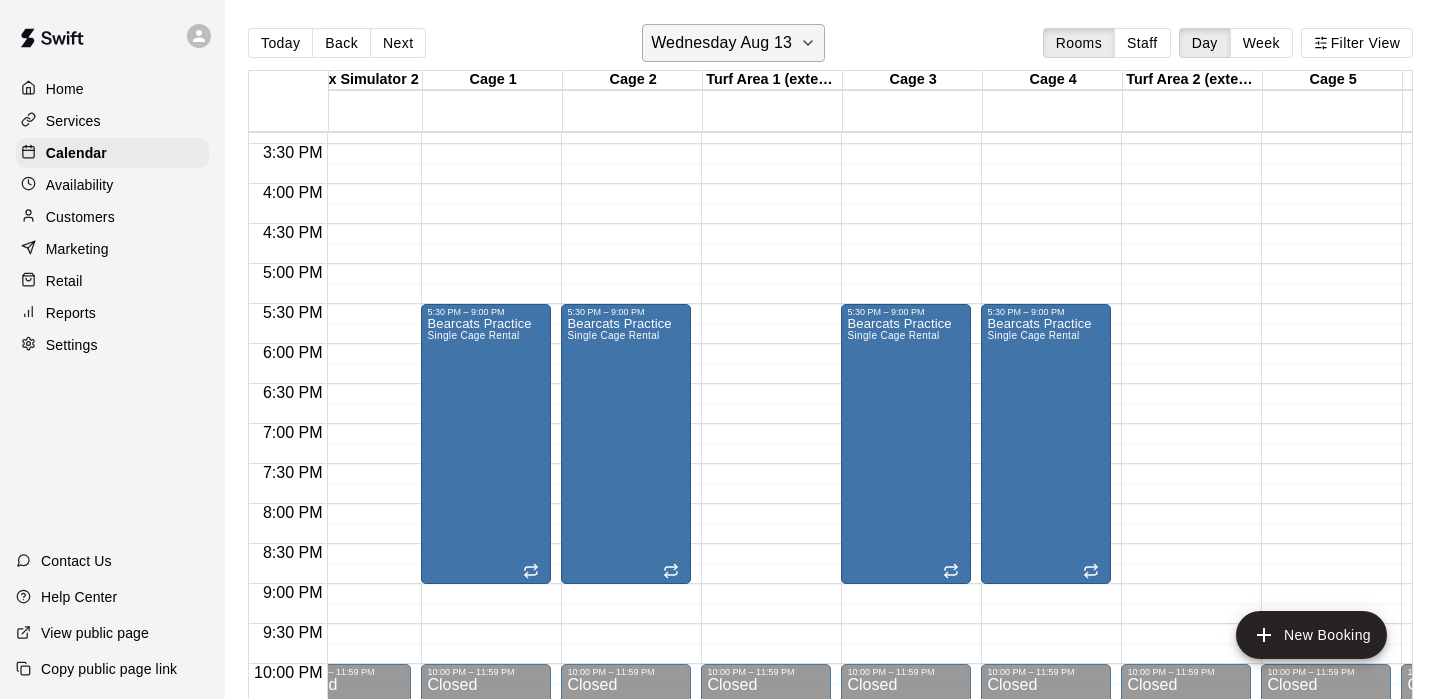 click 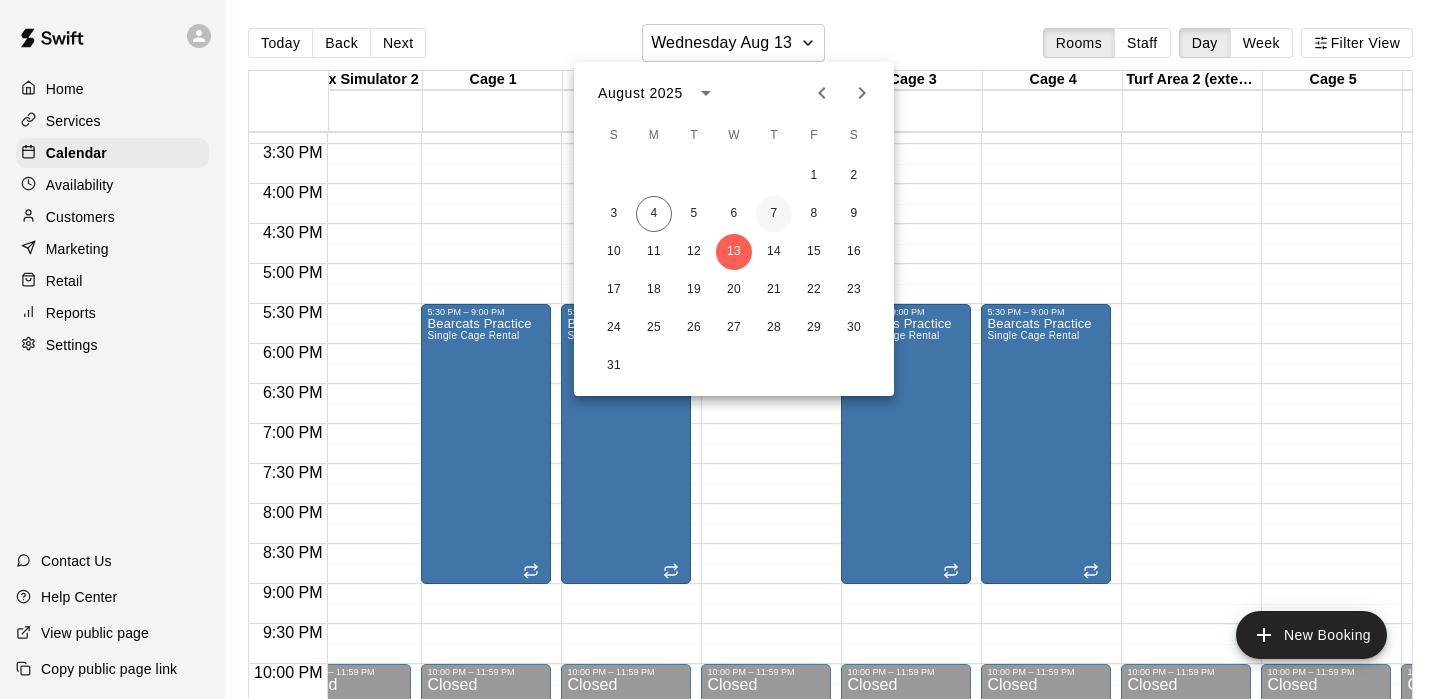 click on "7" at bounding box center [774, 214] 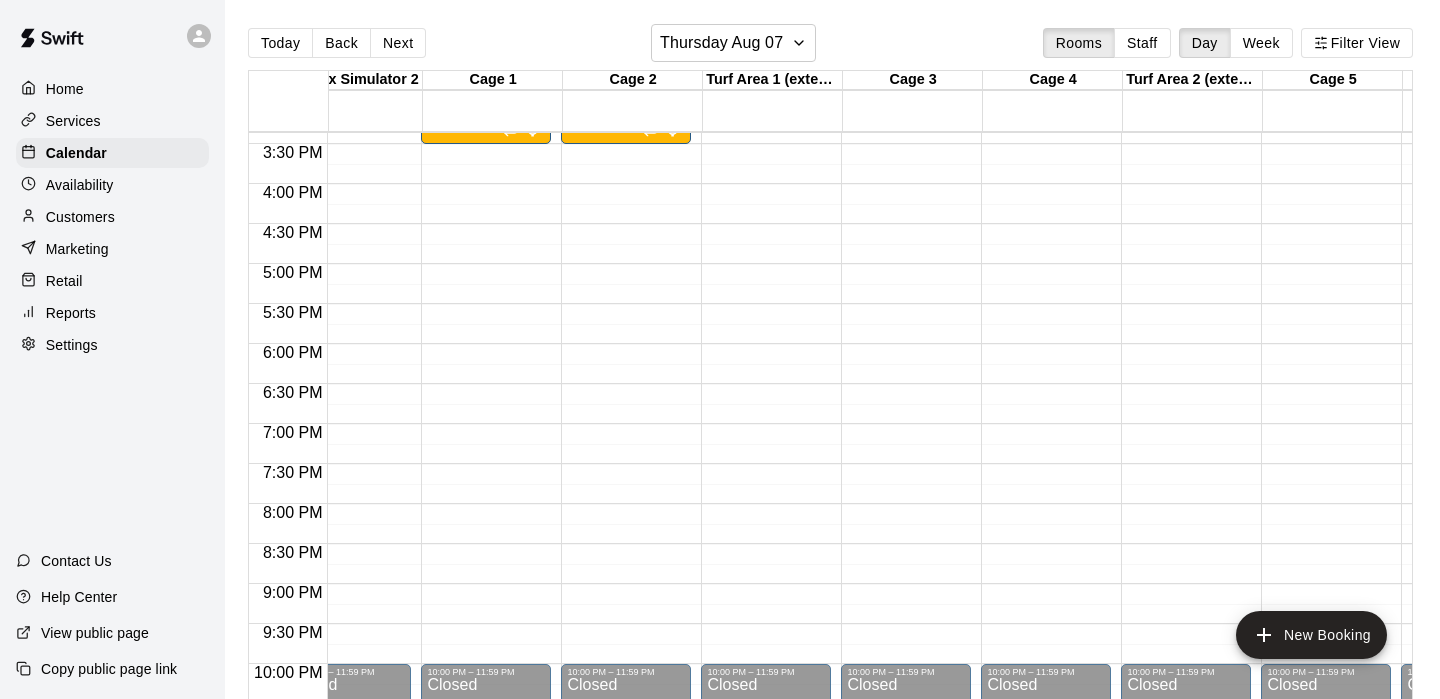 click on "[TIME] – [TIME] Closed [TIME] – [TIME] Multi Sport Camp ([MONTH]-[DAY]) [NUM]/[NUM] spots [TIME] – [TIME] Closed" at bounding box center (486, -136) 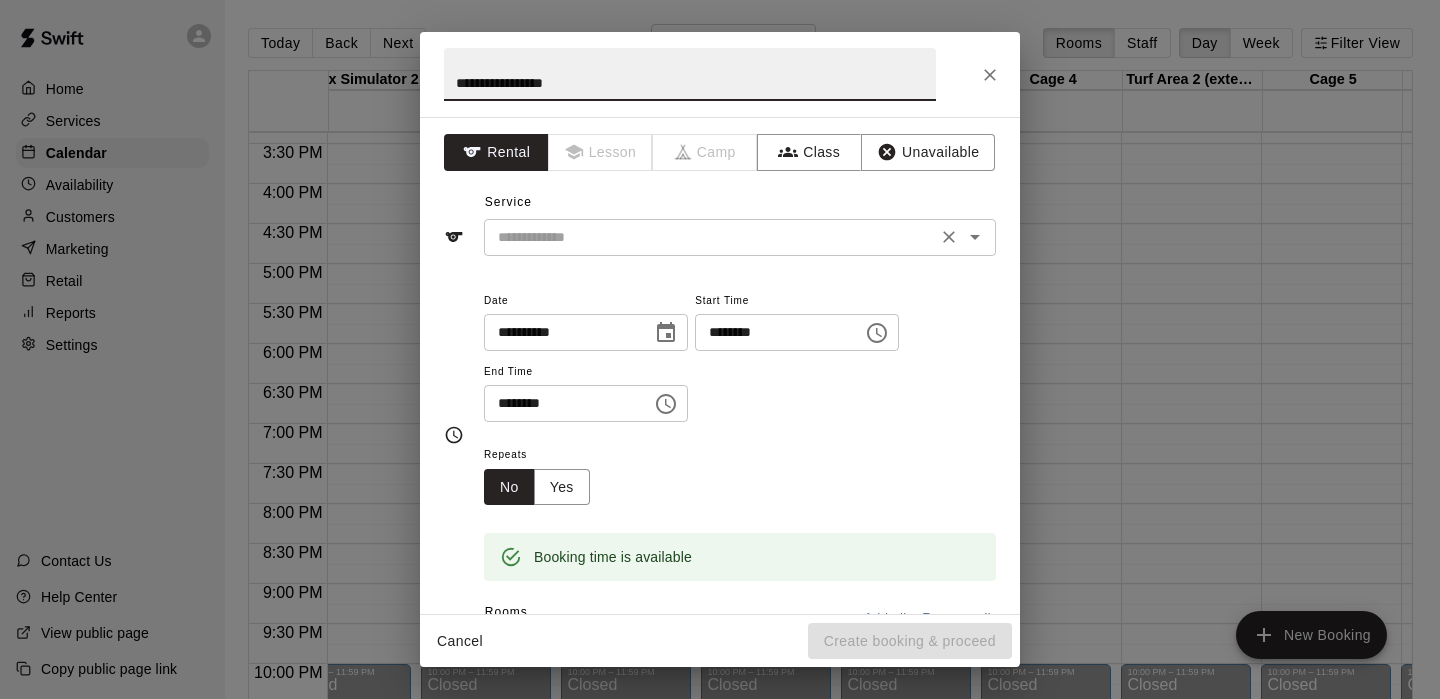 type on "**********" 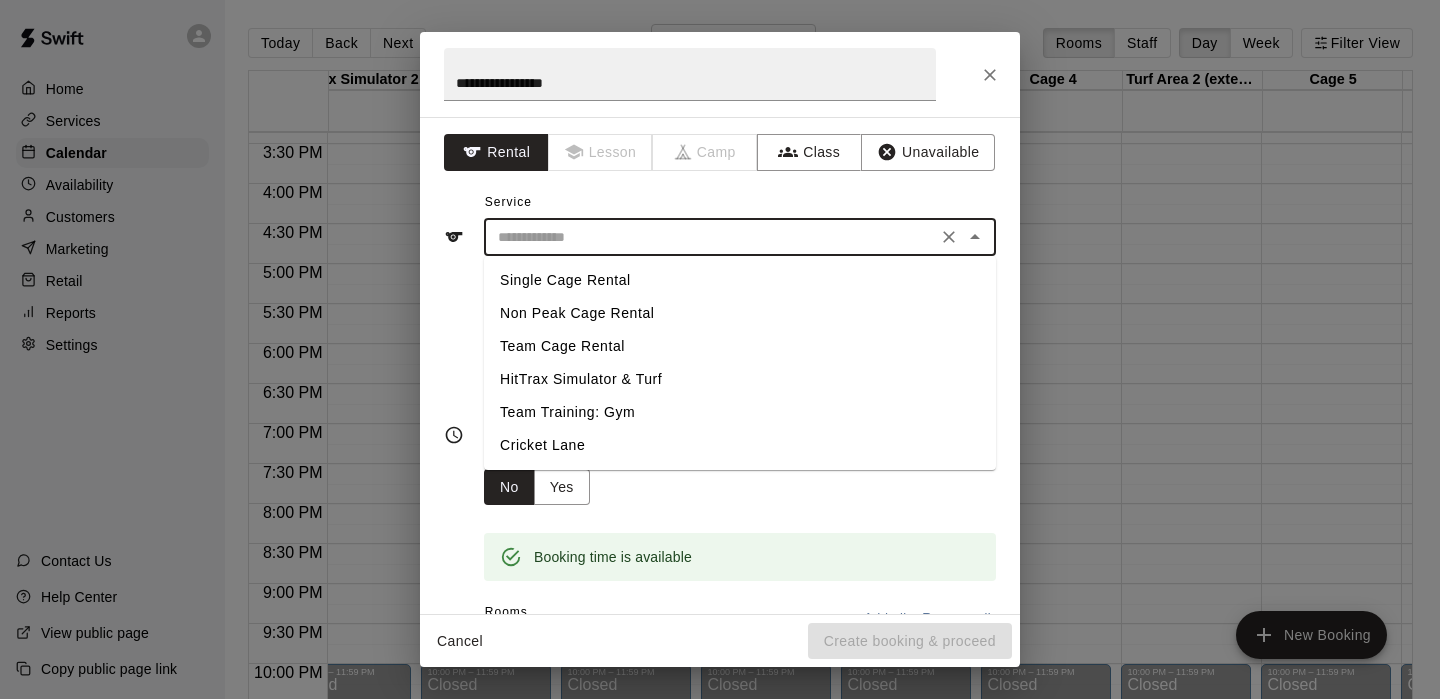 click on "Single Cage Rental" at bounding box center [740, 280] 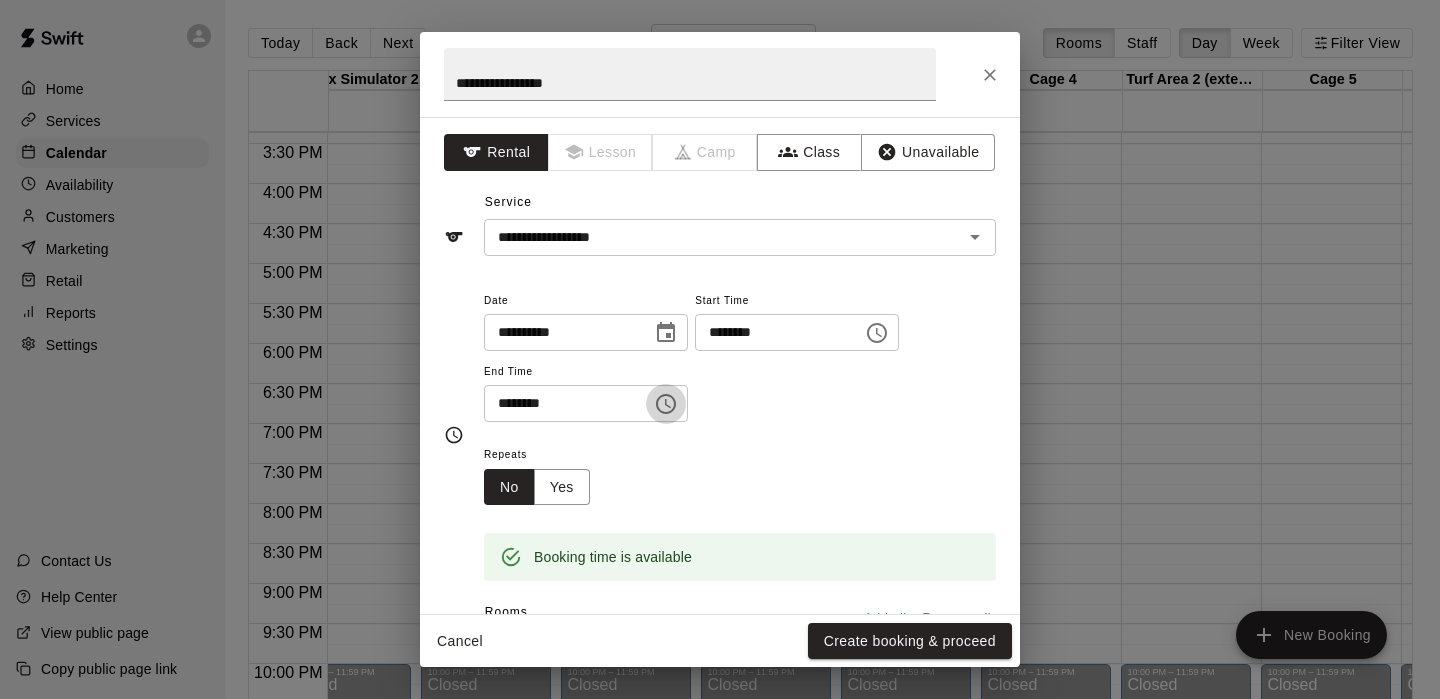 click 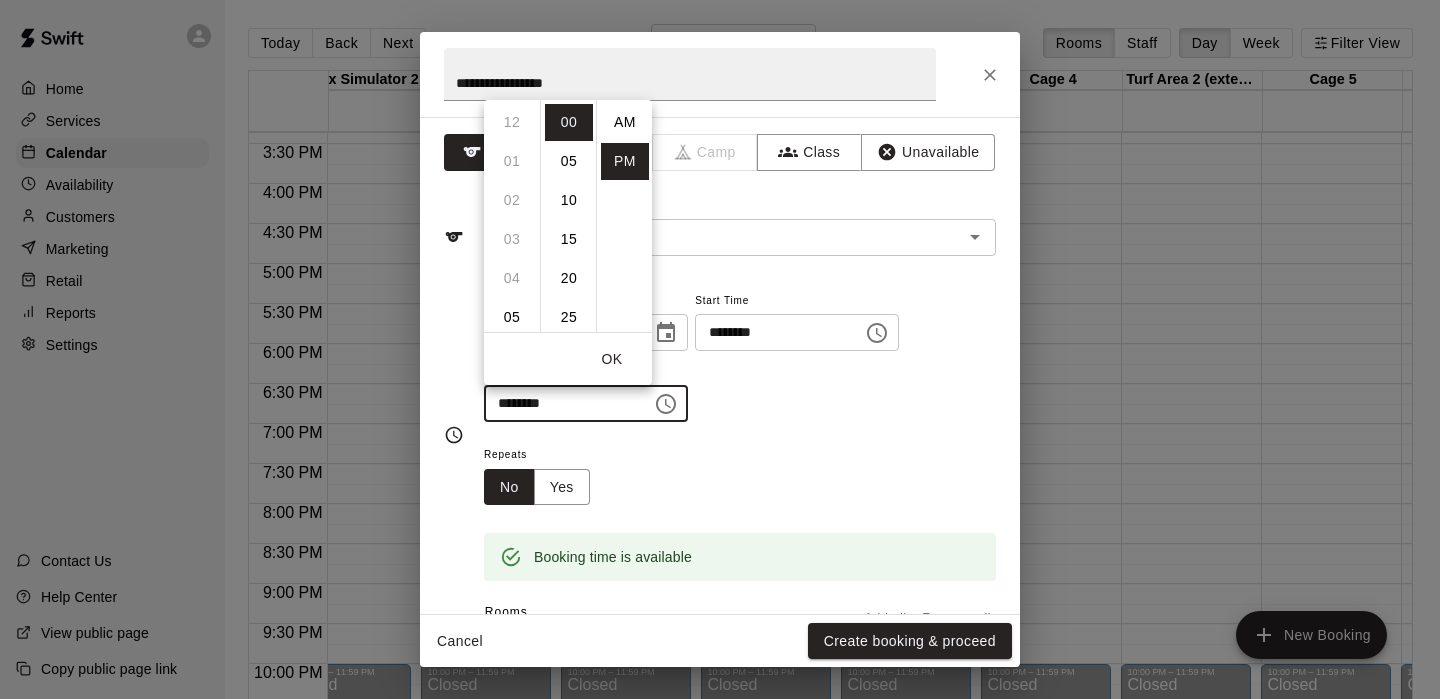 scroll, scrollTop: 234, scrollLeft: 0, axis: vertical 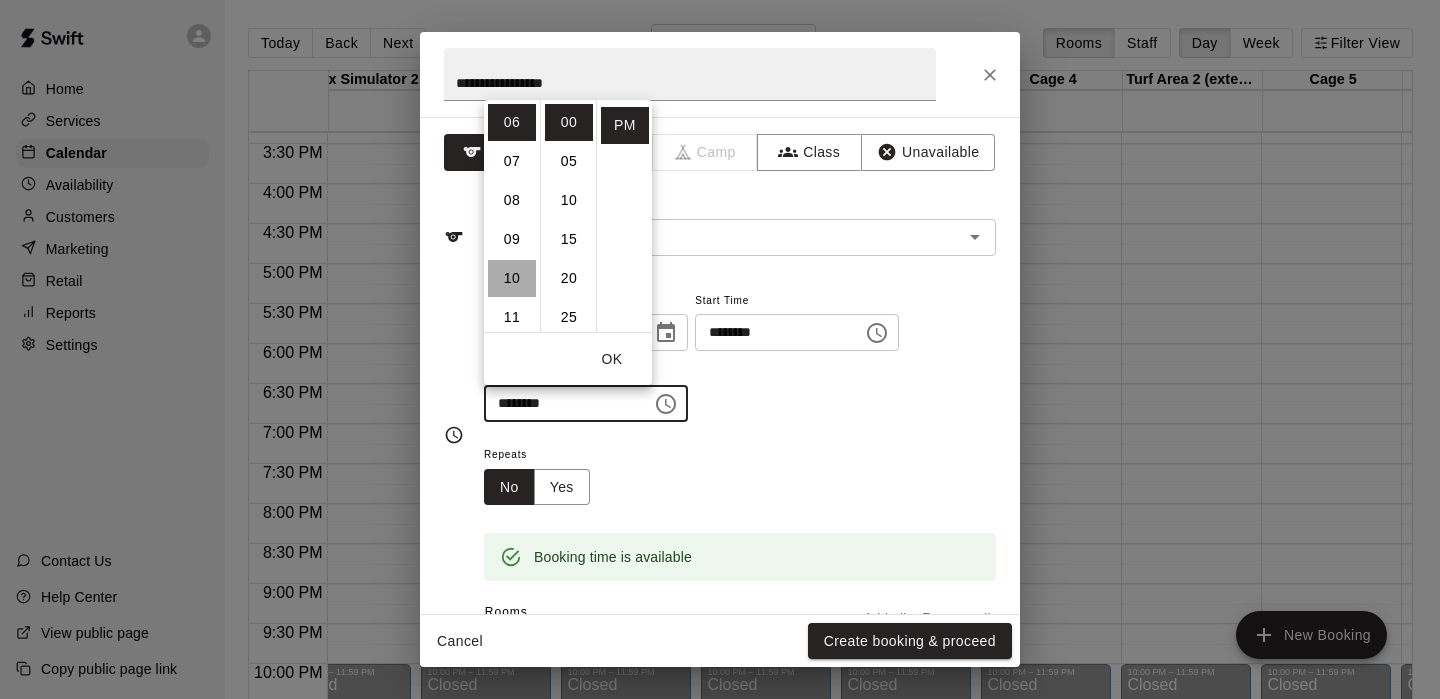 click on "10" at bounding box center [512, 278] 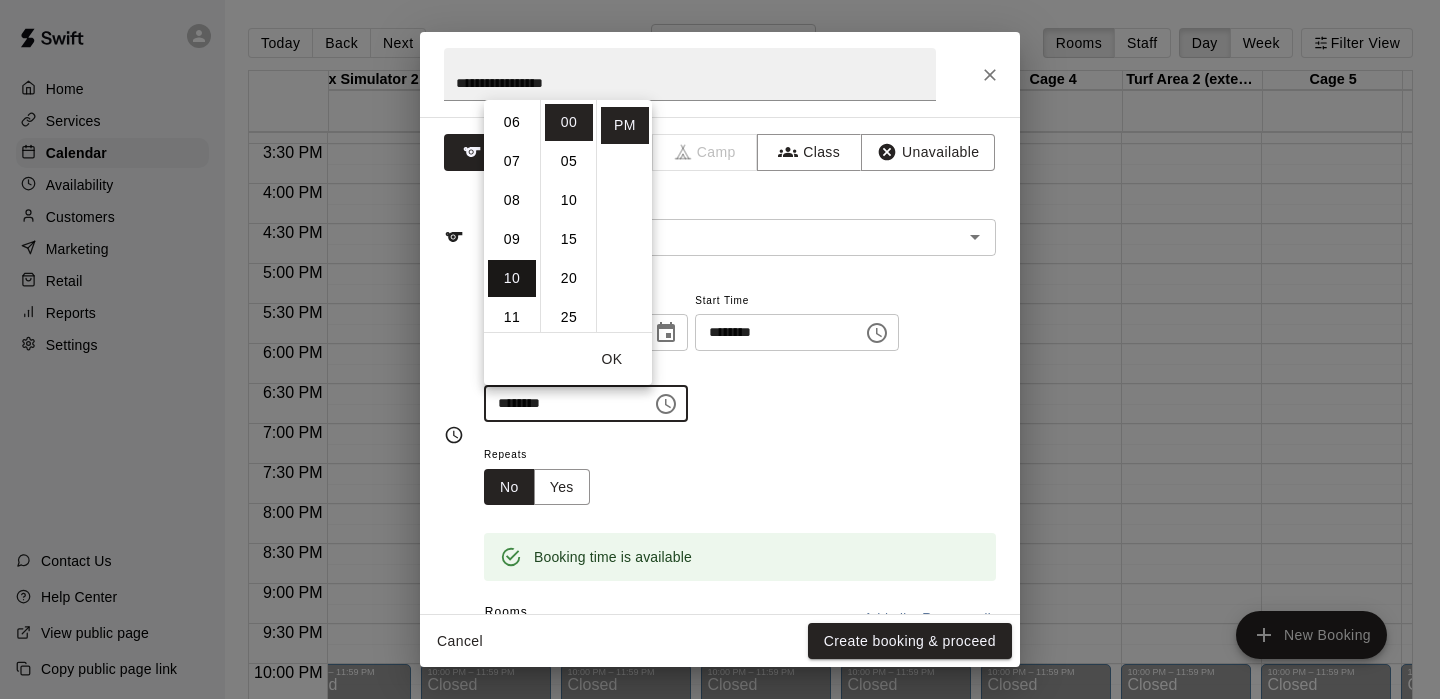 scroll, scrollTop: 390, scrollLeft: 0, axis: vertical 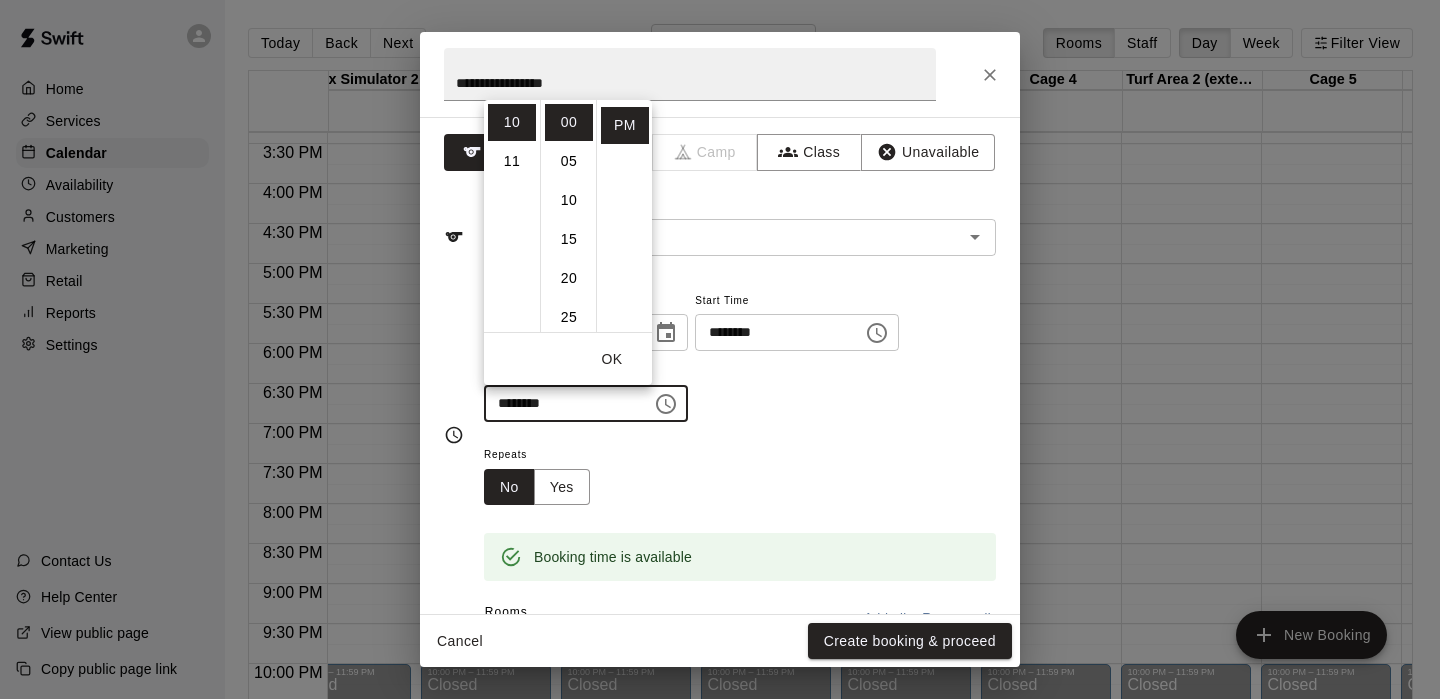 click on "OK" at bounding box center (612, 359) 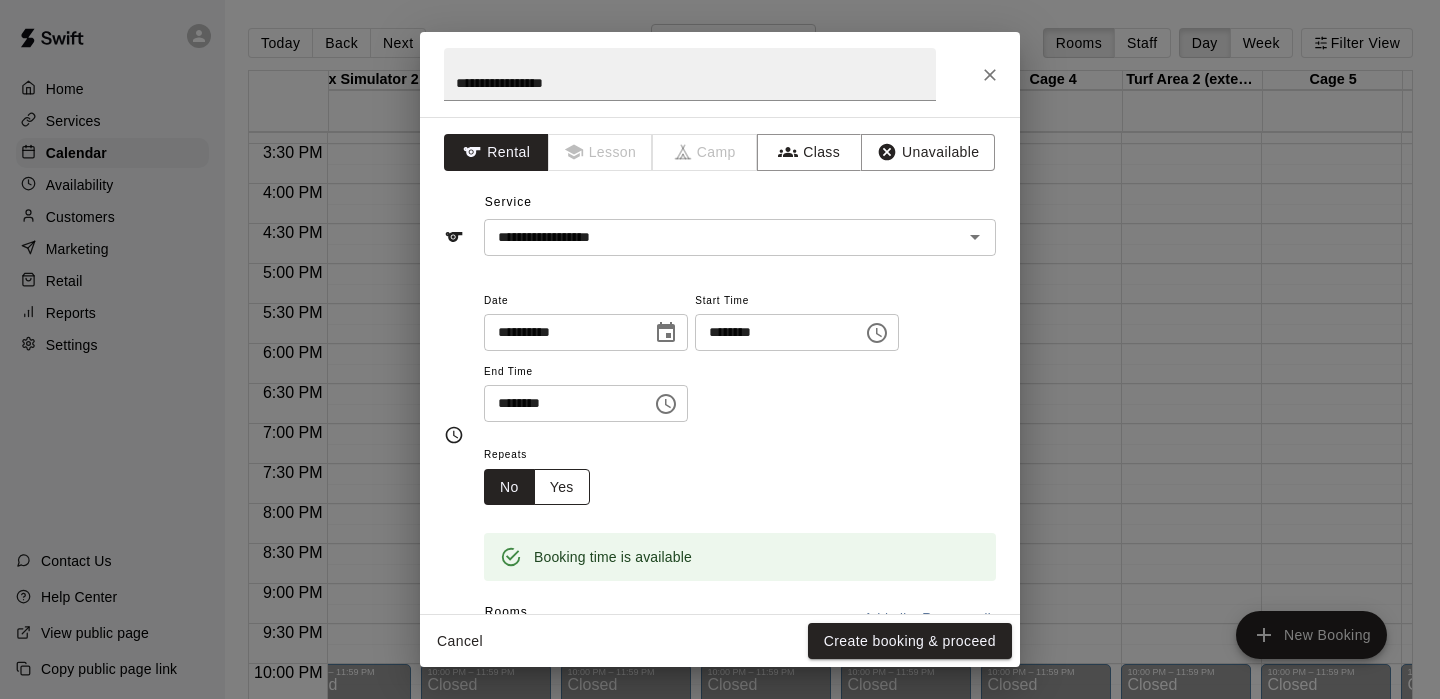 click on "Yes" at bounding box center (562, 487) 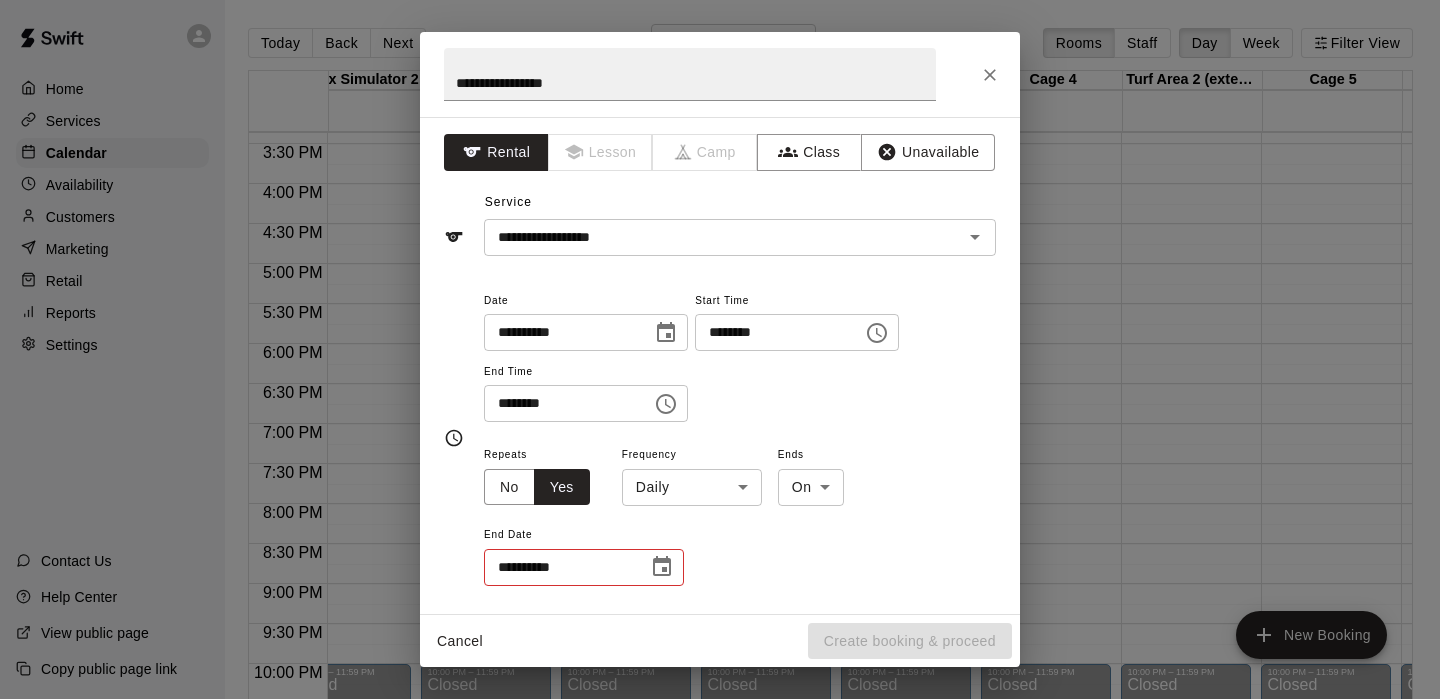 click on "Home Services Calendar Availability Customers Marketing Retail Reports Settings Contact Us Help Center View public page Copy public page link Today Back Next Thursday Aug 07 Rooms Staff Day Week Filter View HitTrax Simulator & Turf Area 07 Thu HitTrax Simulator 2 07 Thu Cage 1 07 Thu Cage 2 07 Thu Turf Area 1 (extension) 07 Thu Cage 3 07 Thu Cage 4 07 Thu Turf Area 2 (extension) 07 Thu Cage 5 07 Thu Cage 6 07 Thu Turf Area 3 (extension) 07 Thu Classroom 1 07 Thu Classroom 2 07 Thu Gym 07 Thu 12:00 AM 12:30 AM 1:00 AM 1:30 AM 2:00 AM 2:30 AM 3:00 AM 3:30 AM 4:00 AM 4:30 AM 5:00 AM 5:30 AM 6:00 AM 6:30 AM 7:00 AM 7:30 AM 8:00 AM 8:30 AM 9:00 AM 9:30 AM 10:00 AM 10:30 AM 11:00 AM 11:30 AM 12:00 PM 12:30 PM 1:00 PM 1:30 PM 2:00 PM 2:30 PM 3:00 PM 3:30 PM 4:00 PM 4:30 PM 5:00 PM 5:30 PM 6:00 PM 6:30 PM 7:00 PM 7:30 PM 8:00 PM 8:30 PM 9:00 PM 9:30 PM 10:00 PM 10:30 PM 11:00 PM 11:30 PM 12:00 AM – 8:30 AM Closed 10:00 PM – 11:59 PM Closed 12:00 AM – 8:30 AM Closed 10:00 PM – 11:59 PM Closed Closed 3/25 spots" at bounding box center (720, 365) 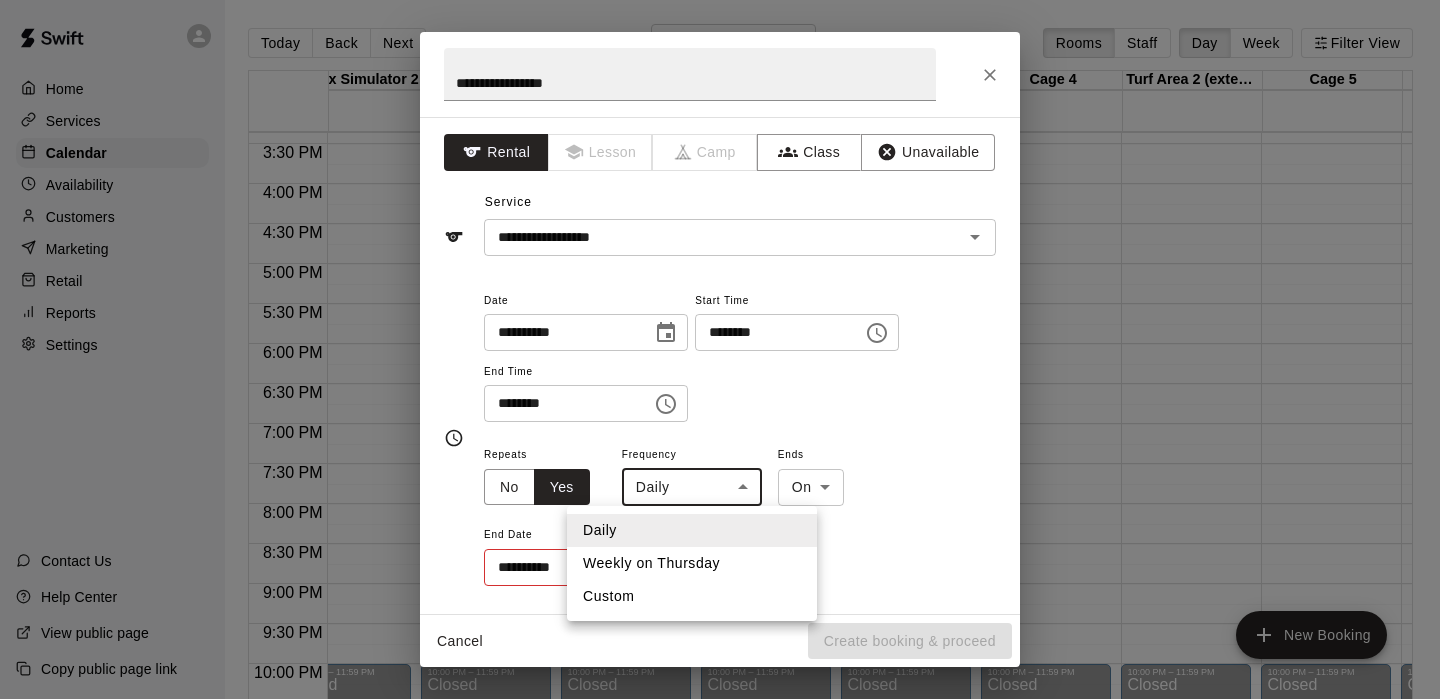 click on "Weekly on Thursday" at bounding box center (692, 563) 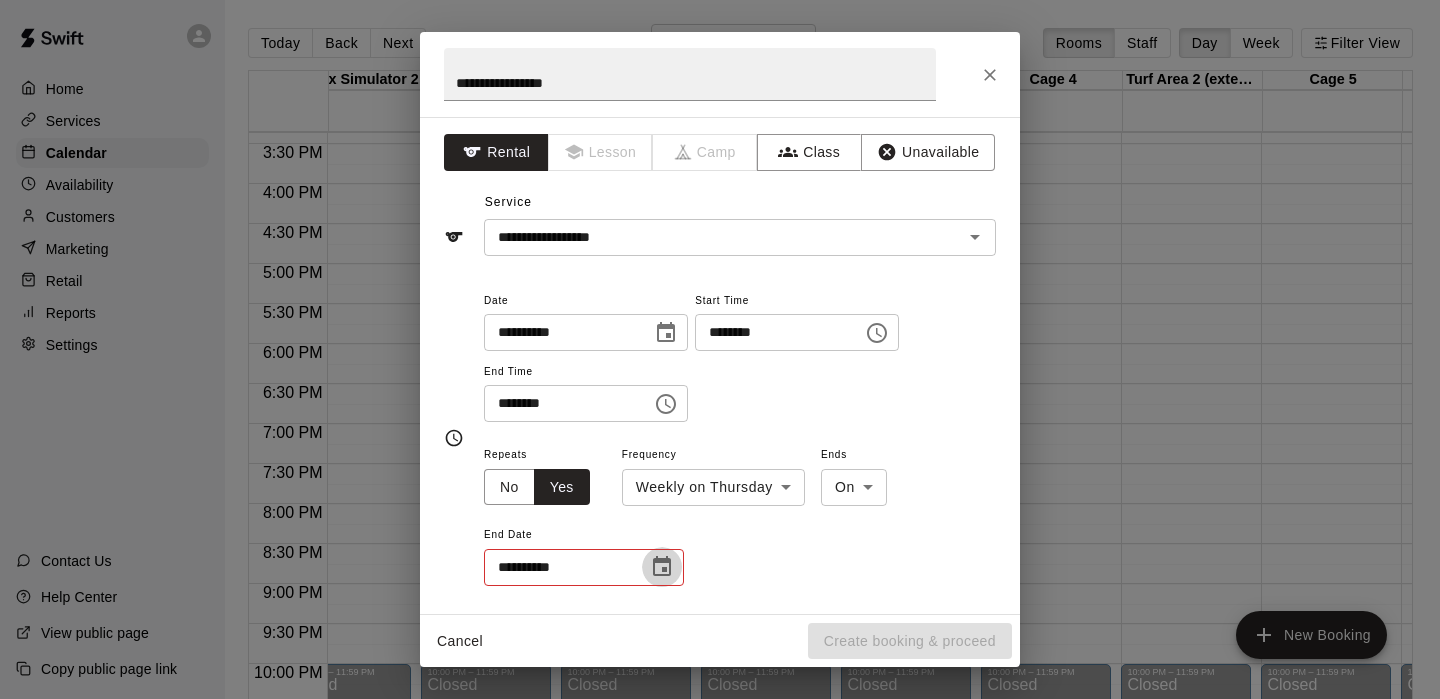 click 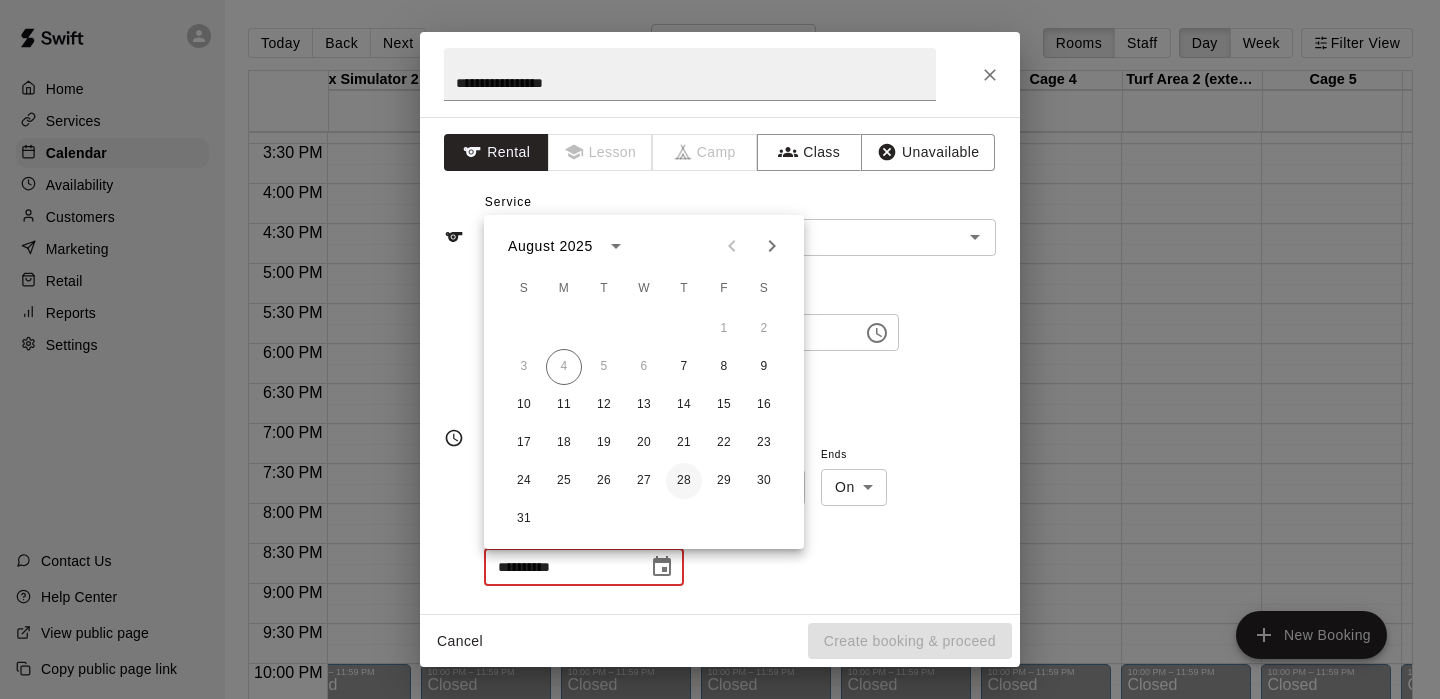 click on "28" at bounding box center (684, 481) 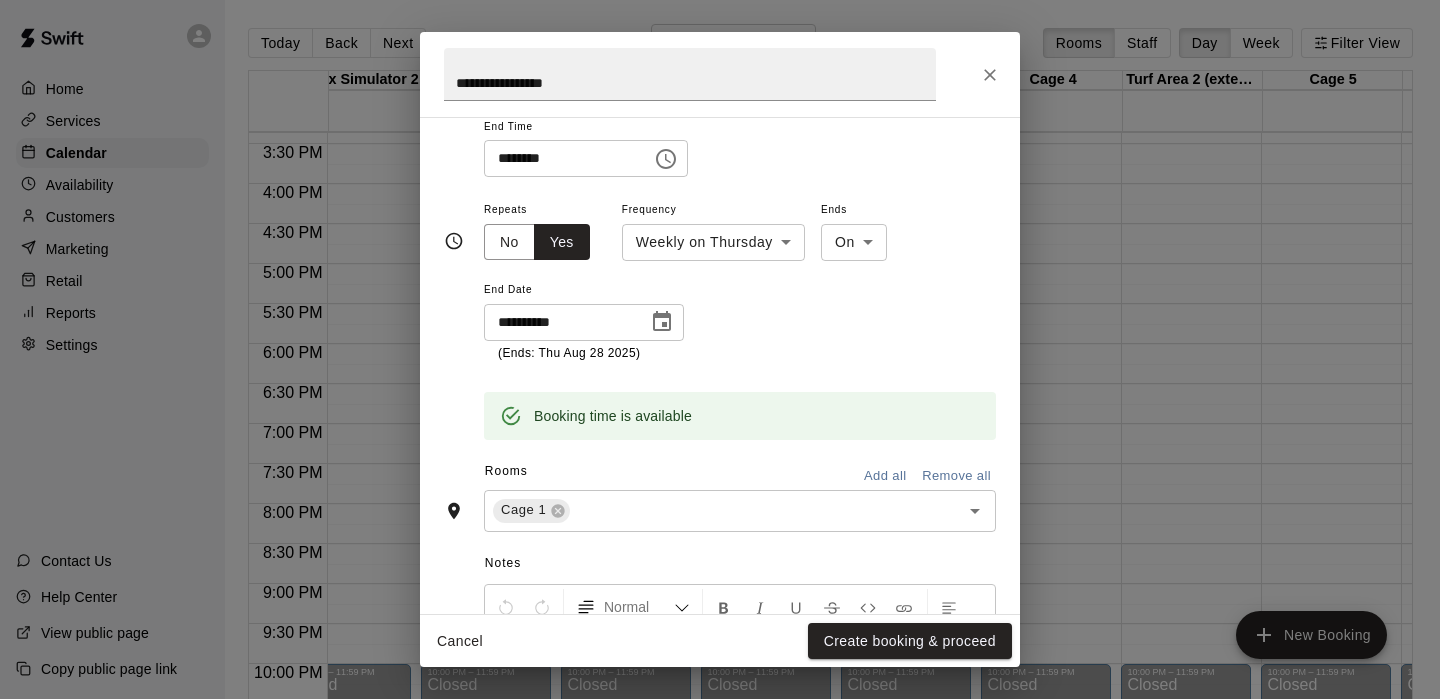 scroll, scrollTop: 247, scrollLeft: 0, axis: vertical 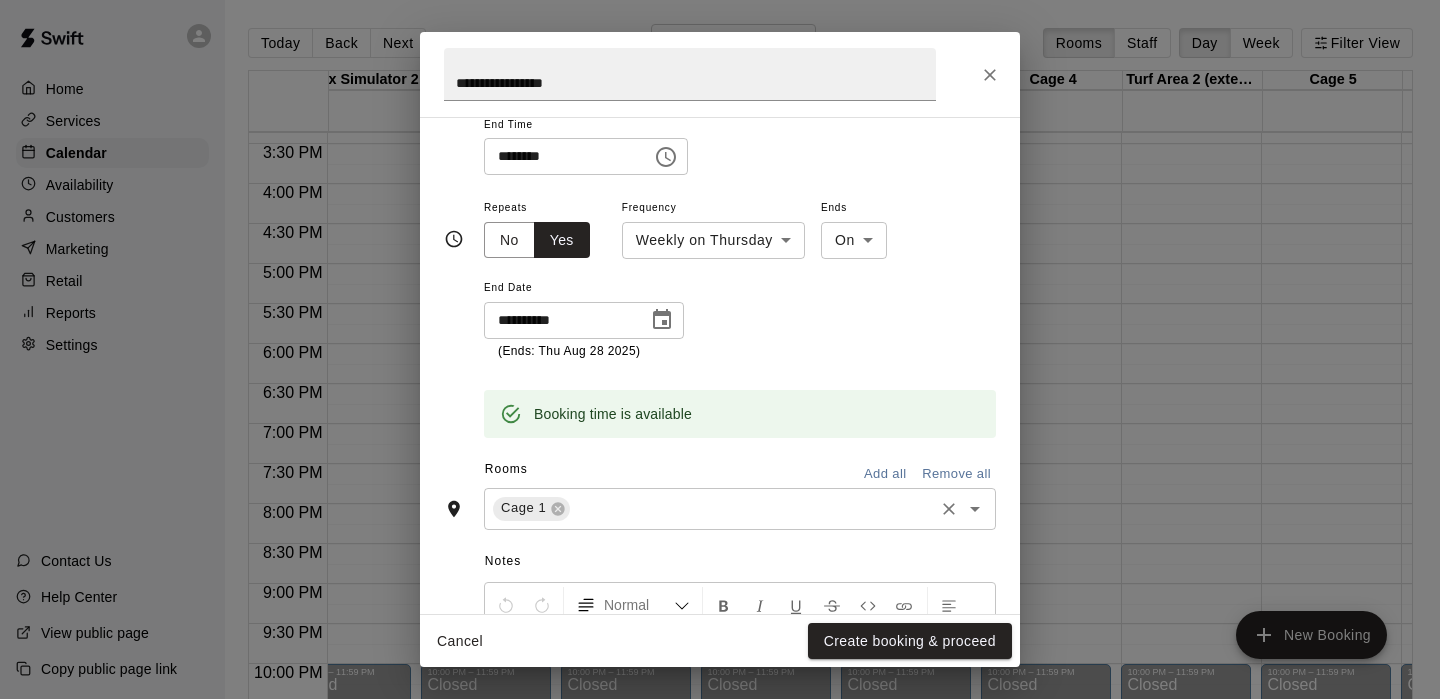 click at bounding box center (752, 508) 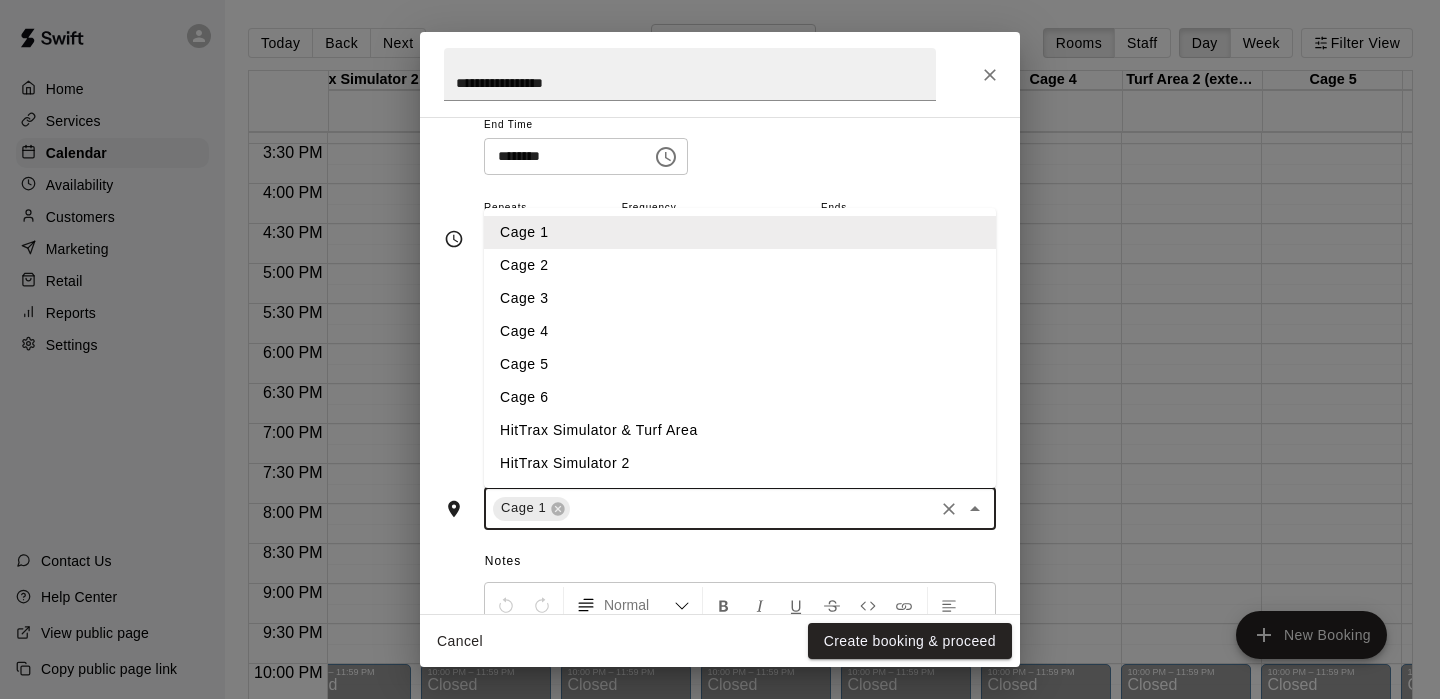 click on "Cage 2" at bounding box center (740, 265) 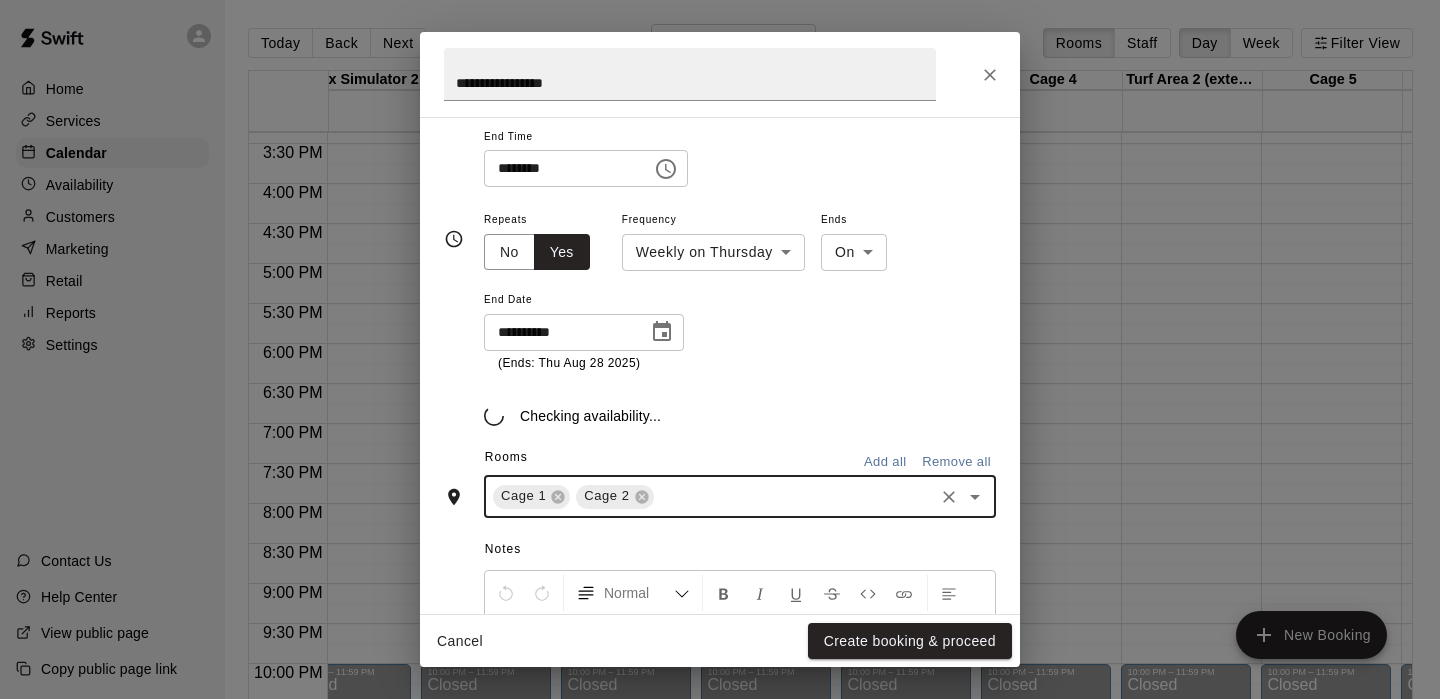 scroll, scrollTop: 247, scrollLeft: 0, axis: vertical 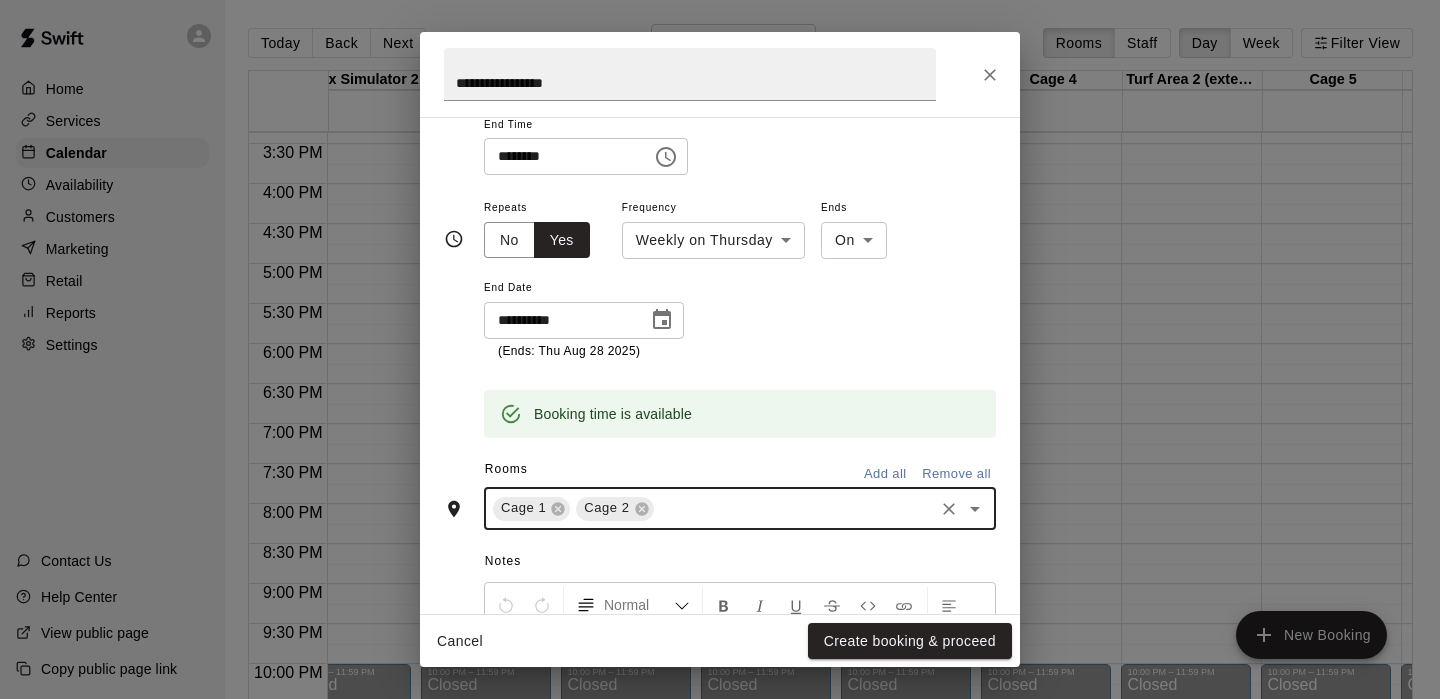click at bounding box center [794, 508] 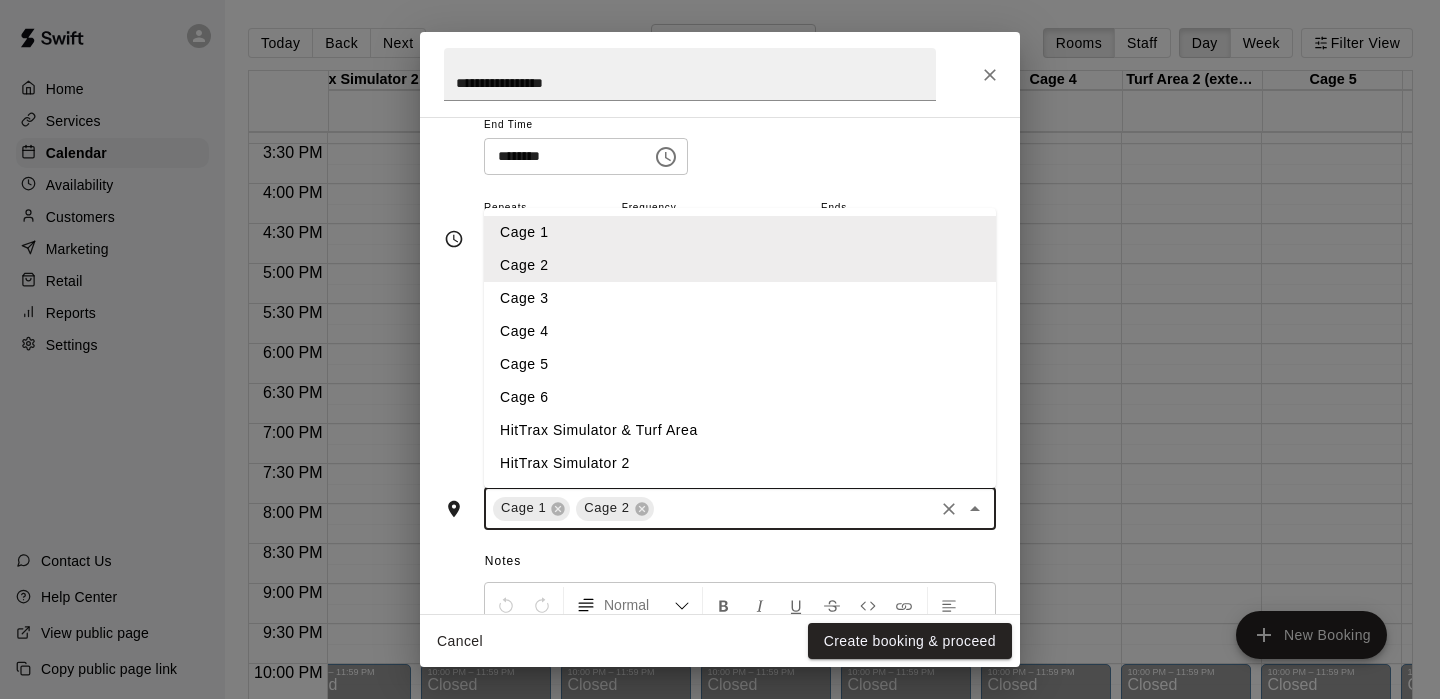 click on "Cage 3" at bounding box center [740, 298] 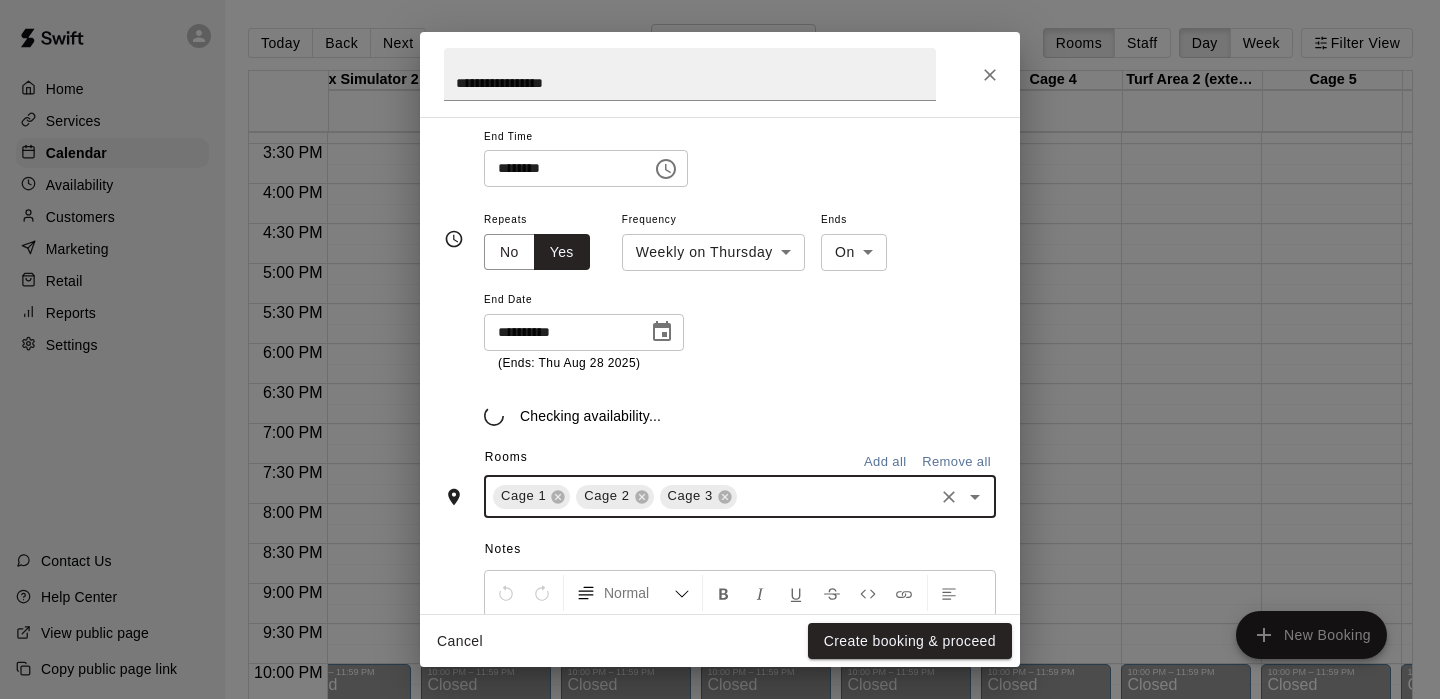 scroll, scrollTop: 247, scrollLeft: 0, axis: vertical 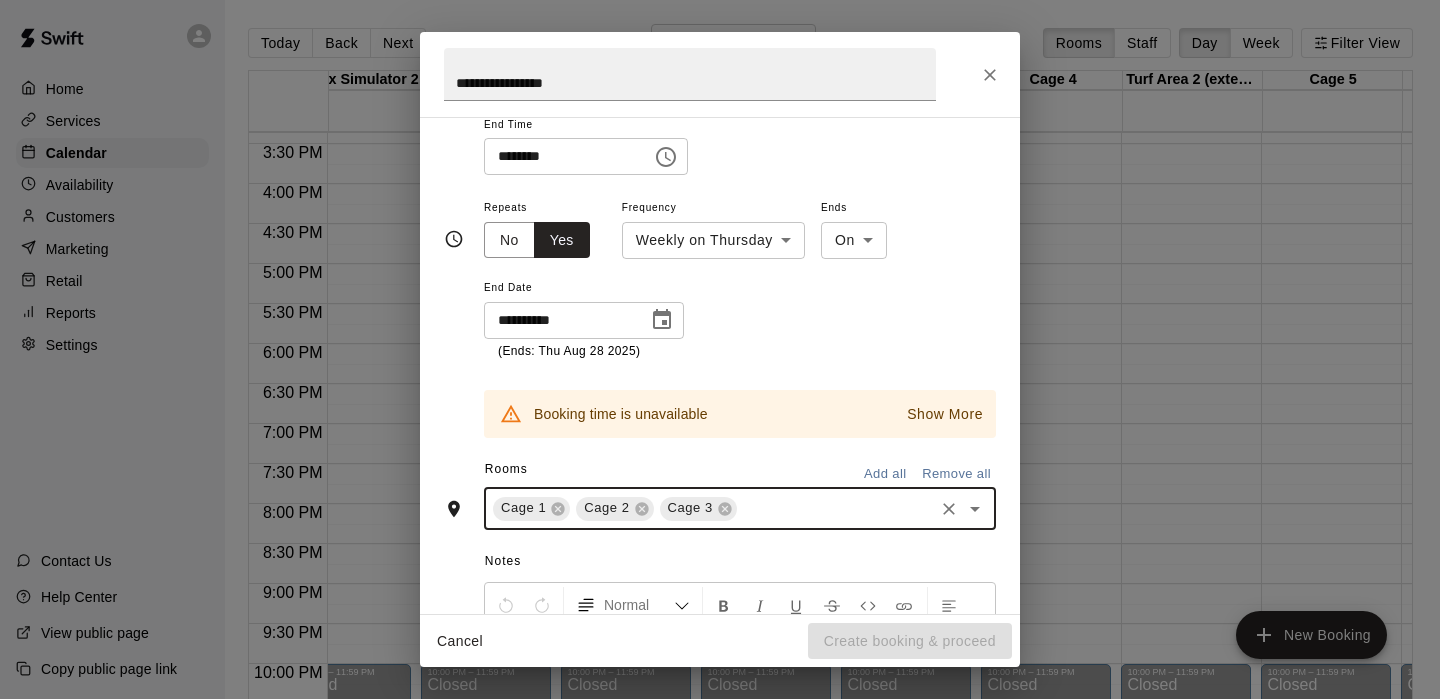 click on "Show More" at bounding box center (945, 414) 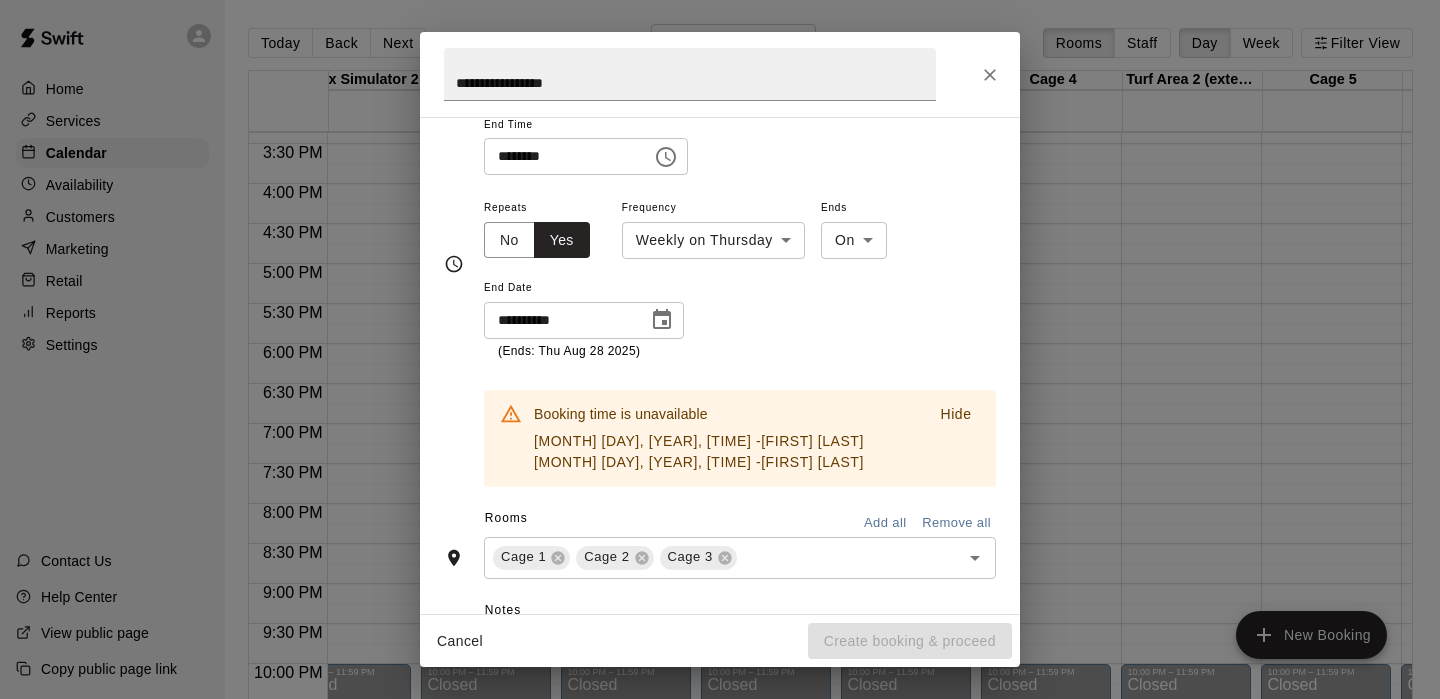 scroll, scrollTop: 272, scrollLeft: 0, axis: vertical 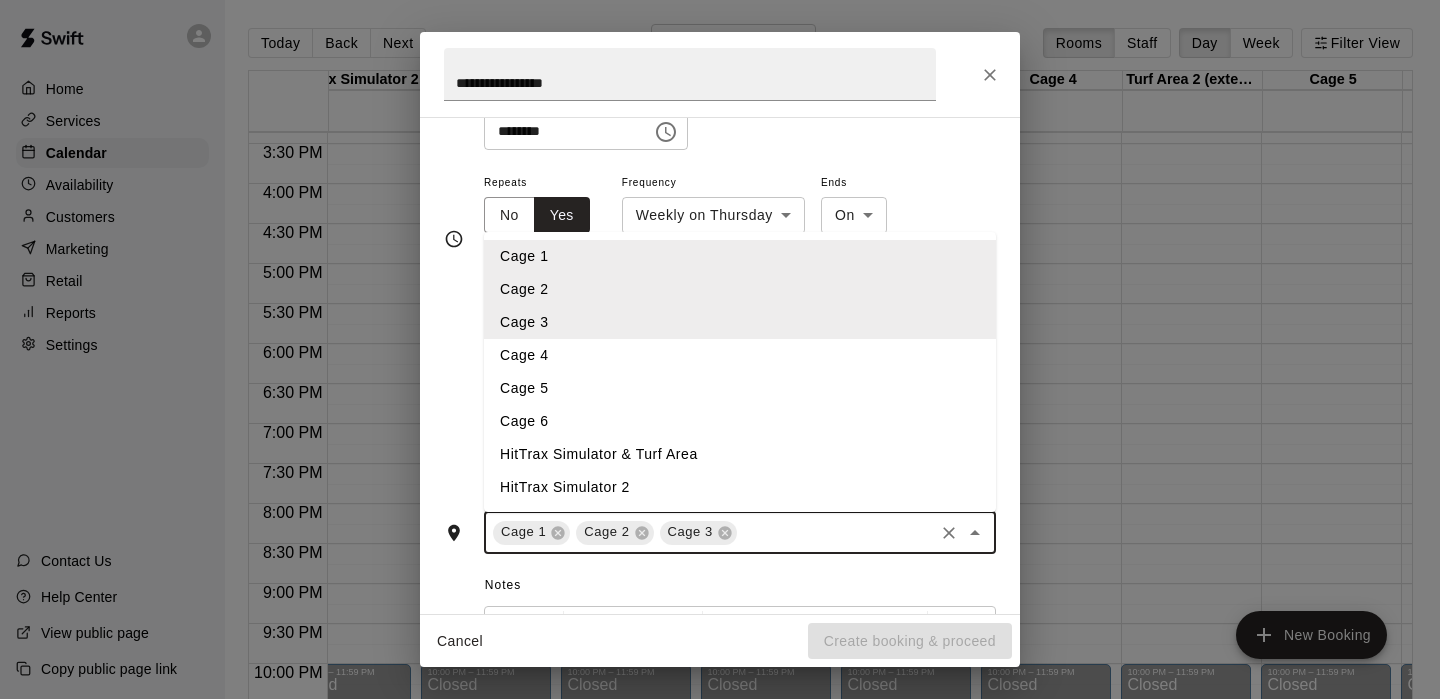click at bounding box center (835, 532) 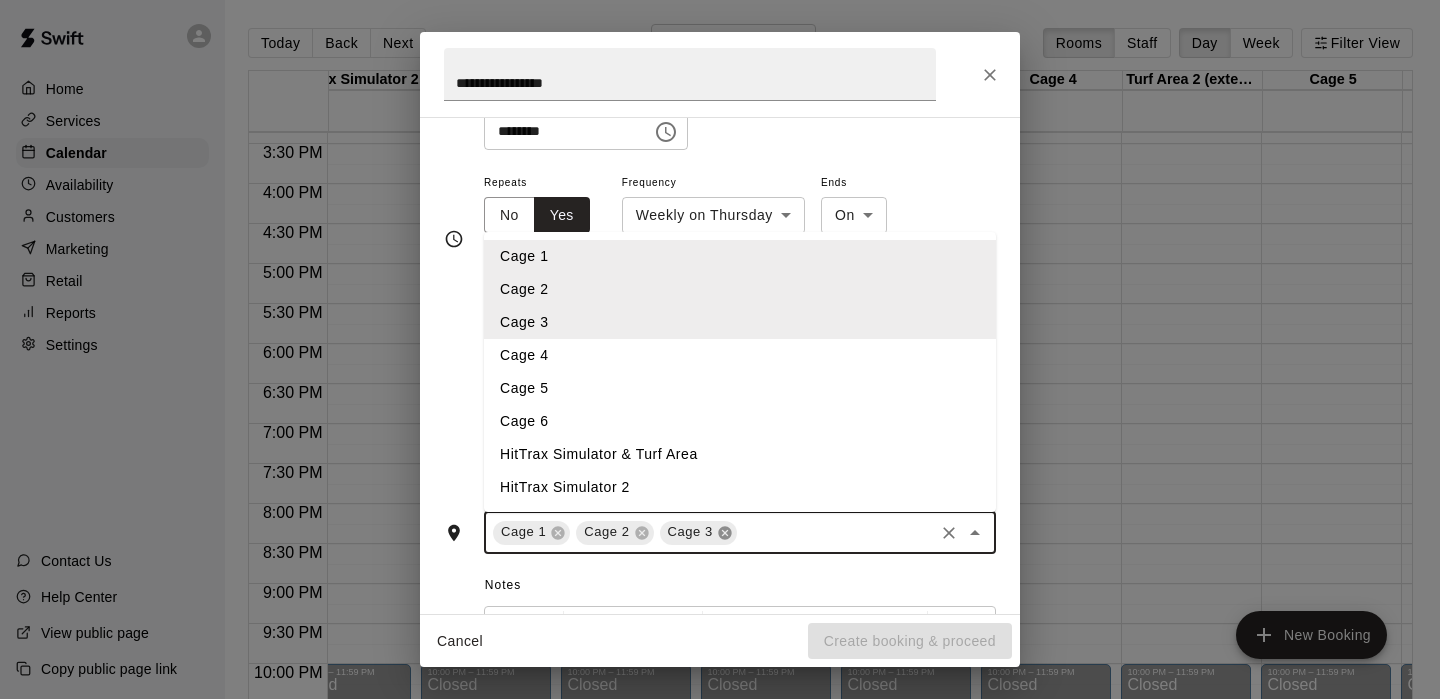 click 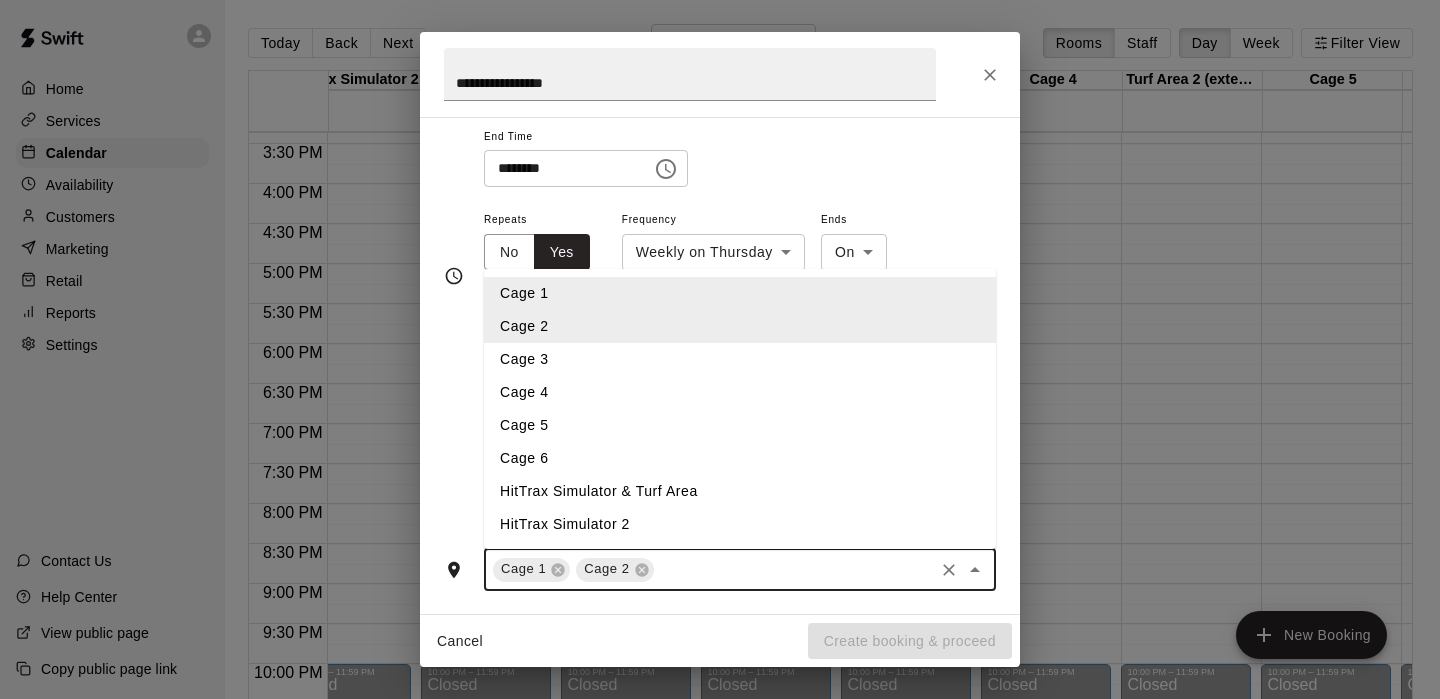 scroll, scrollTop: 272, scrollLeft: 0, axis: vertical 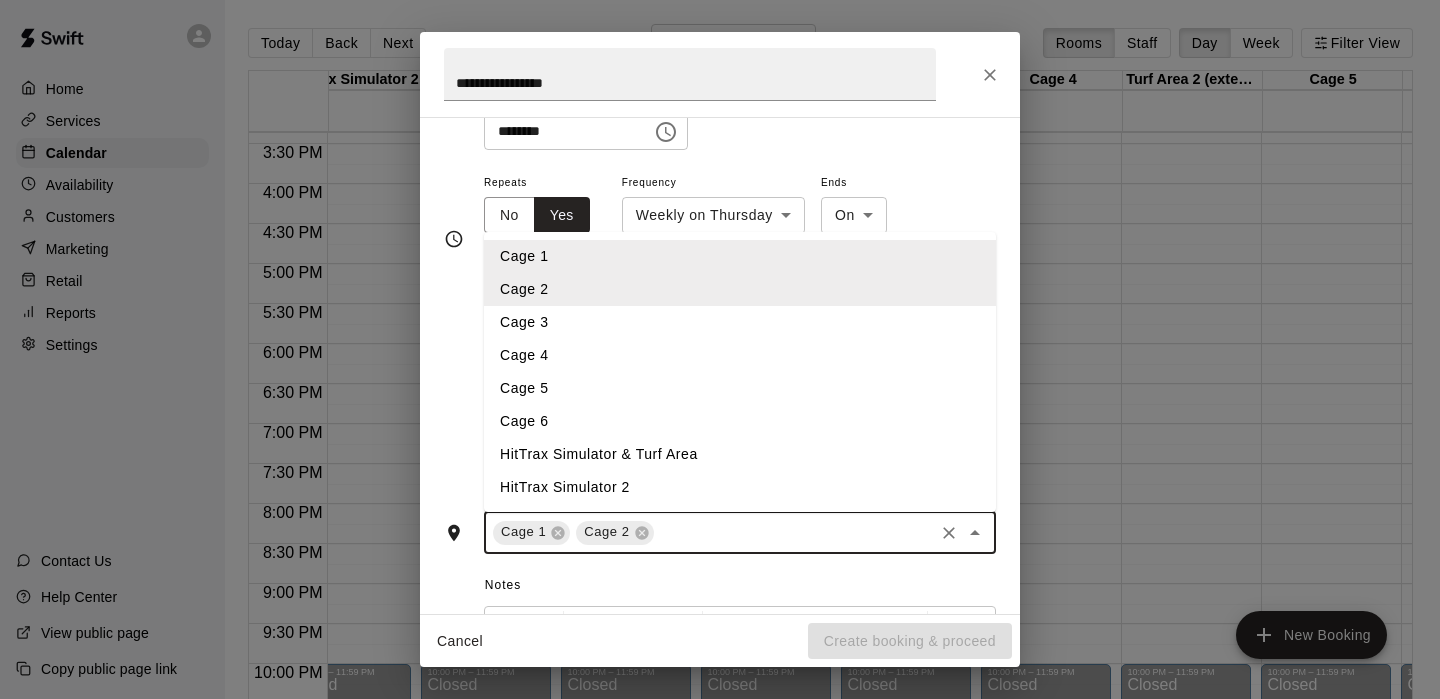 click on "Cage 5" at bounding box center [740, 388] 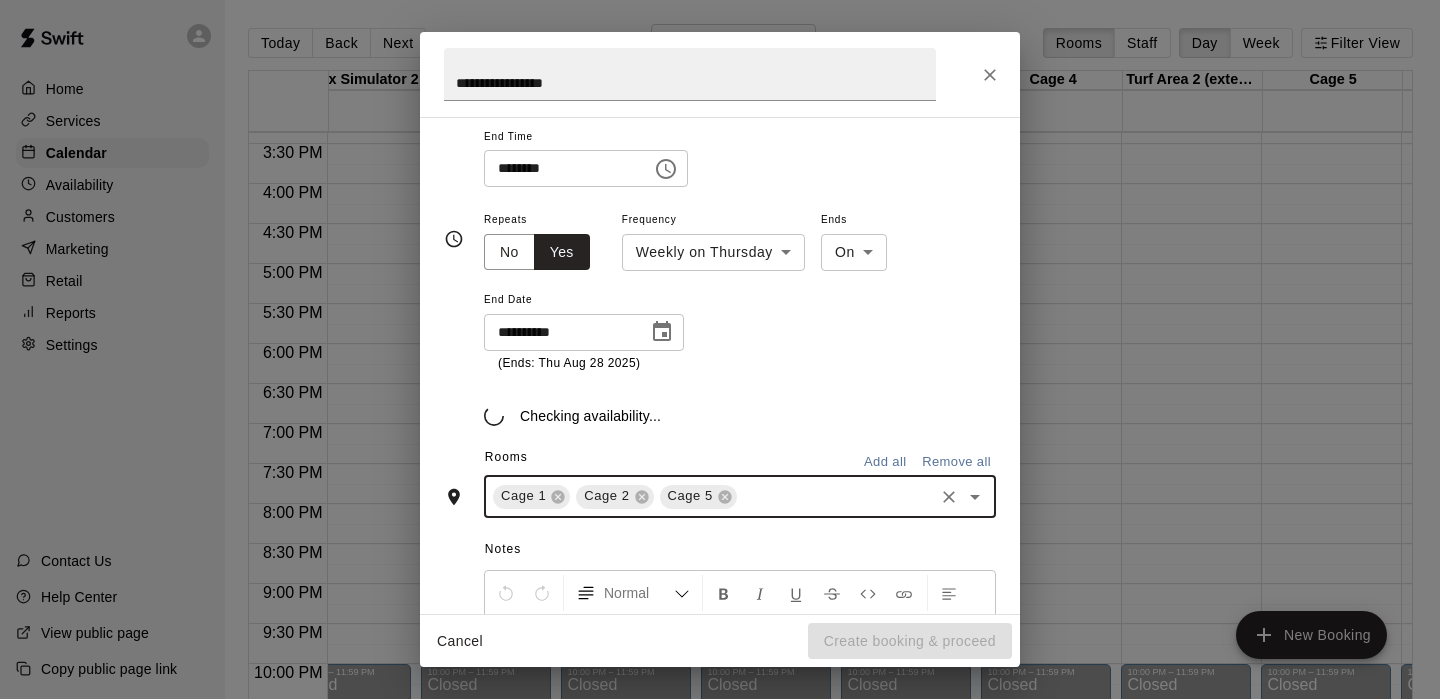 scroll, scrollTop: 247, scrollLeft: 0, axis: vertical 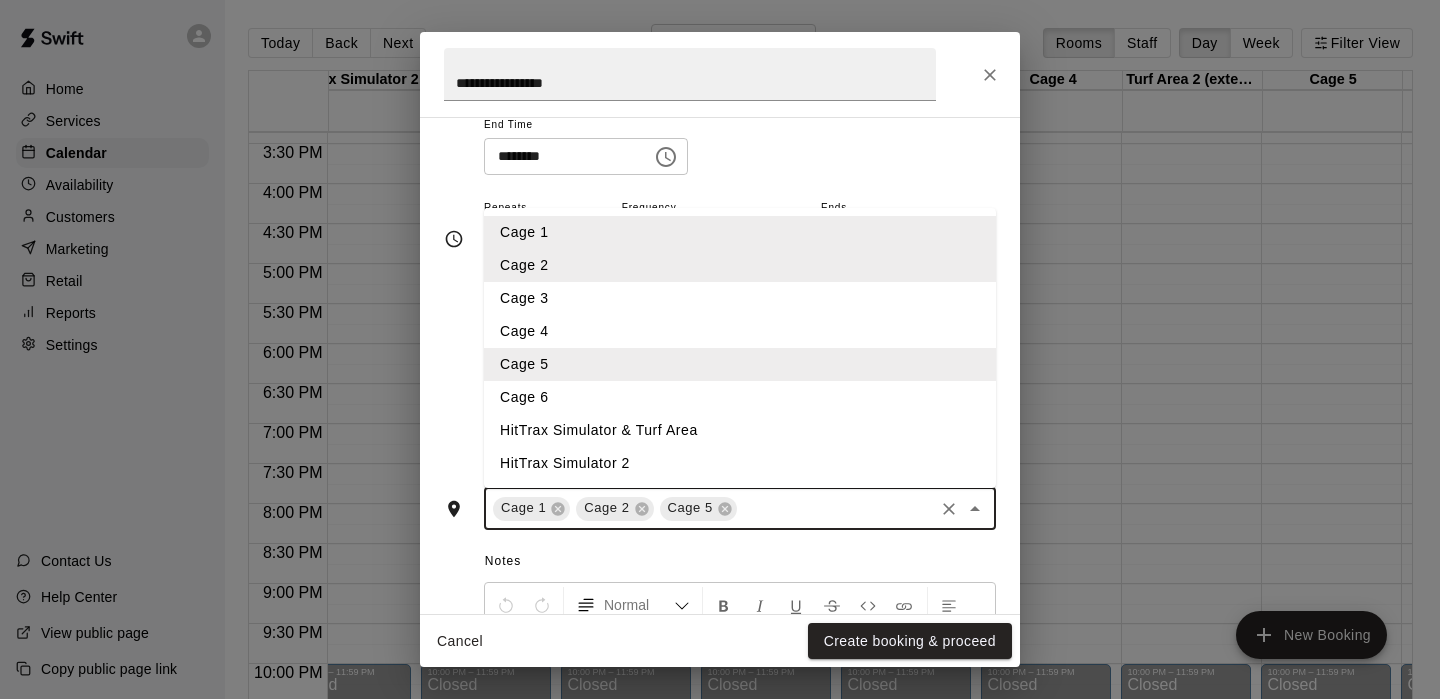 click at bounding box center (835, 508) 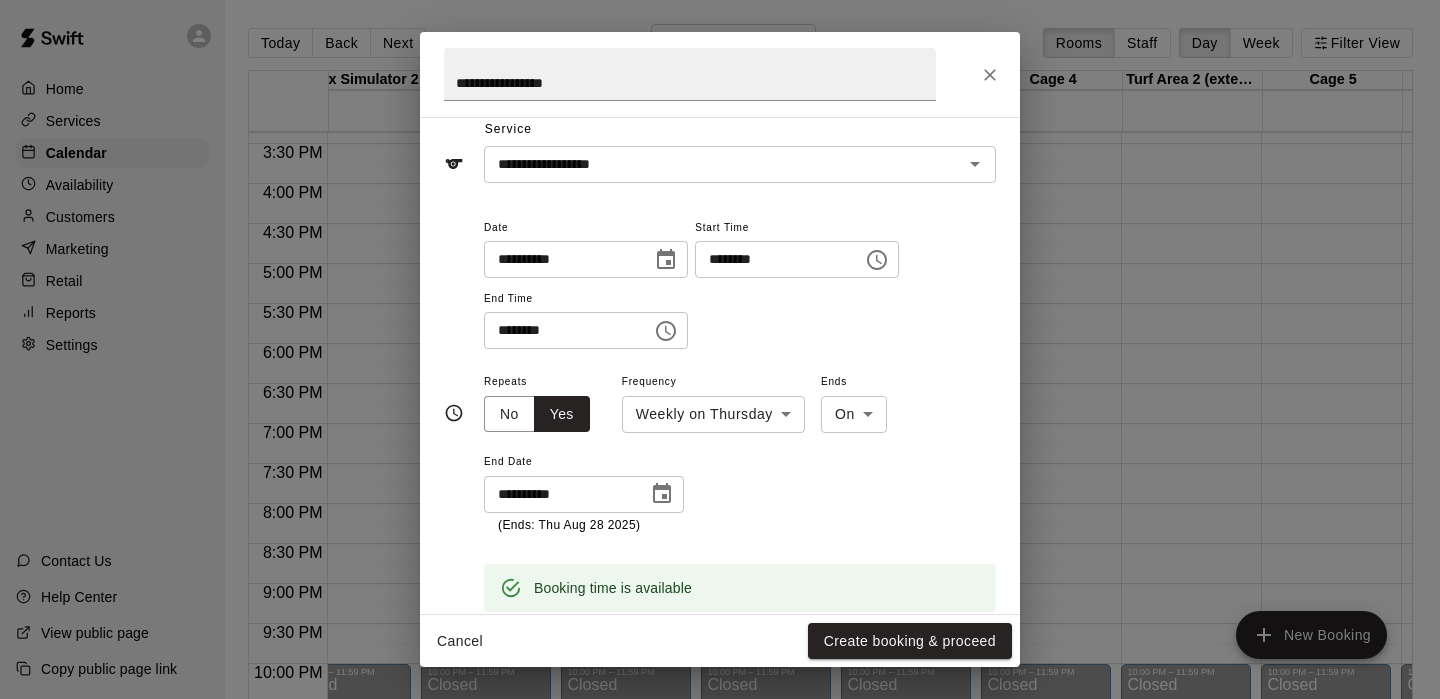 scroll, scrollTop: 84, scrollLeft: 0, axis: vertical 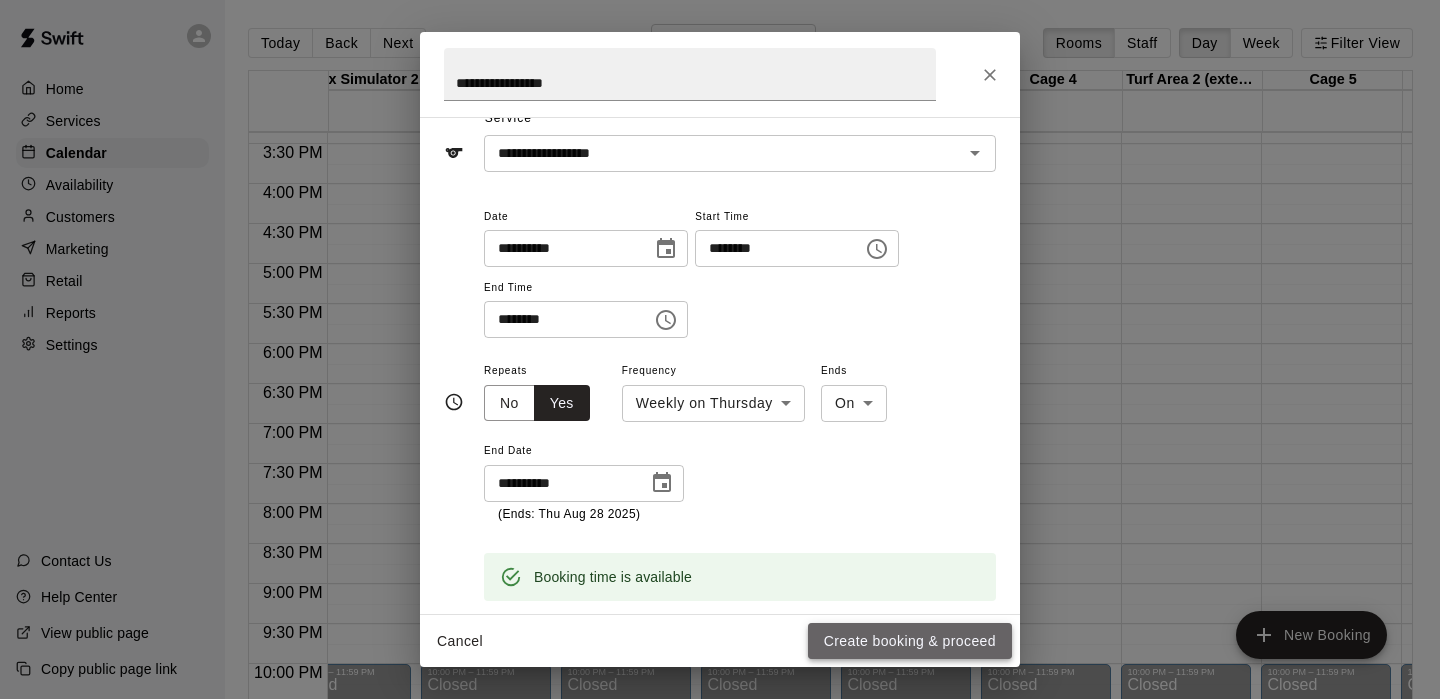 click on "Create booking & proceed" at bounding box center [910, 641] 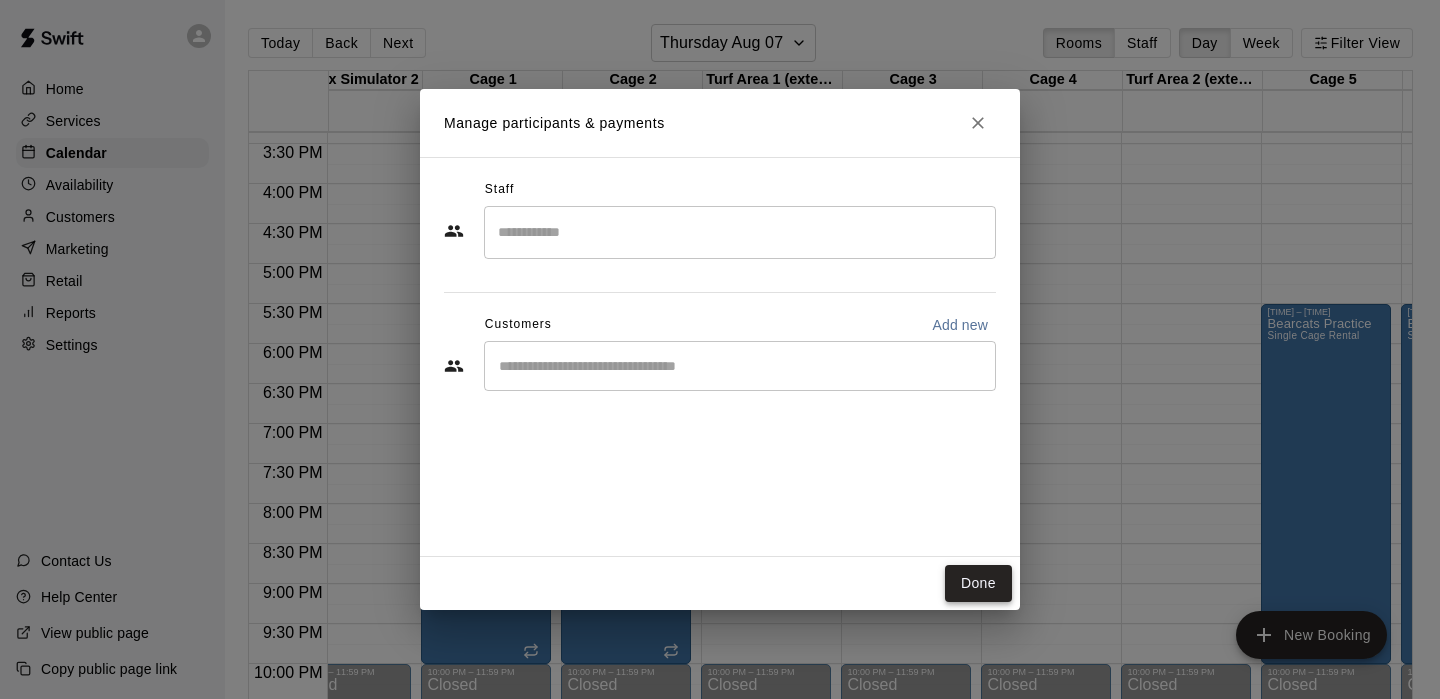 click on "Done" at bounding box center (978, 583) 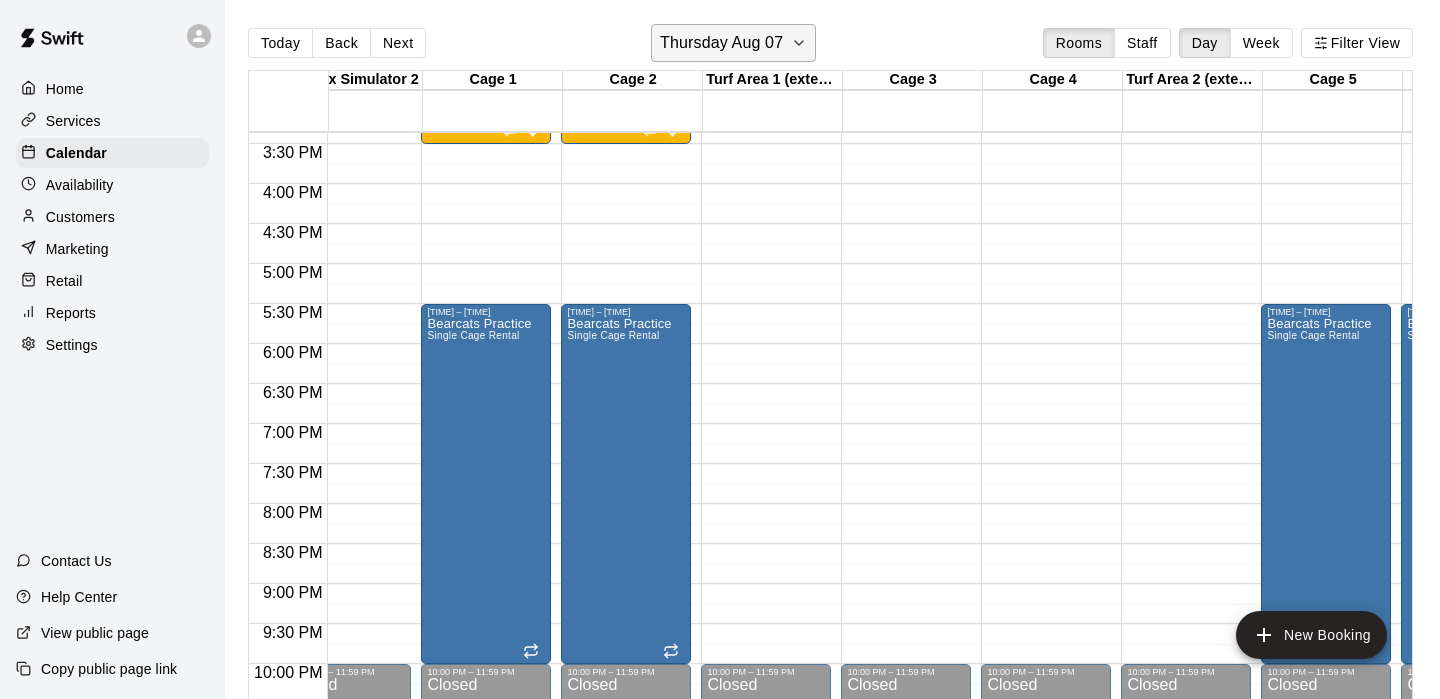 click 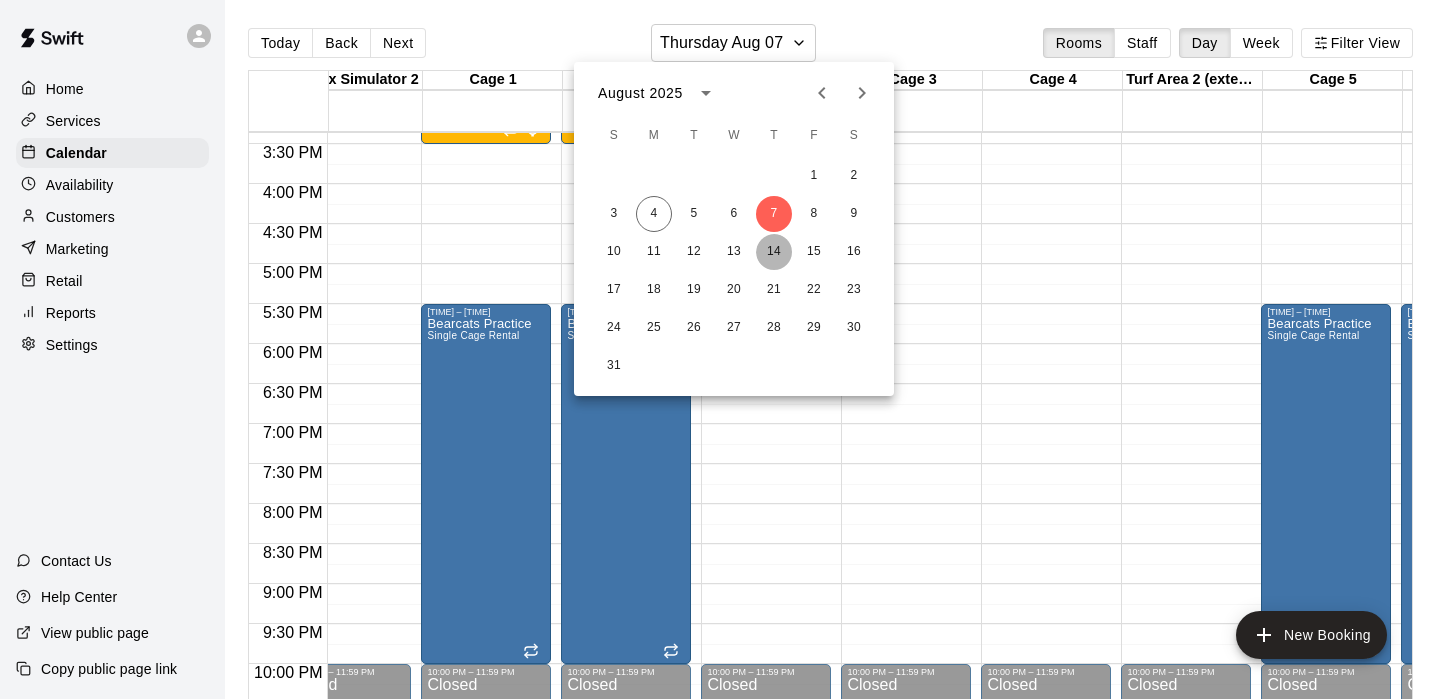 click on "14" at bounding box center [774, 252] 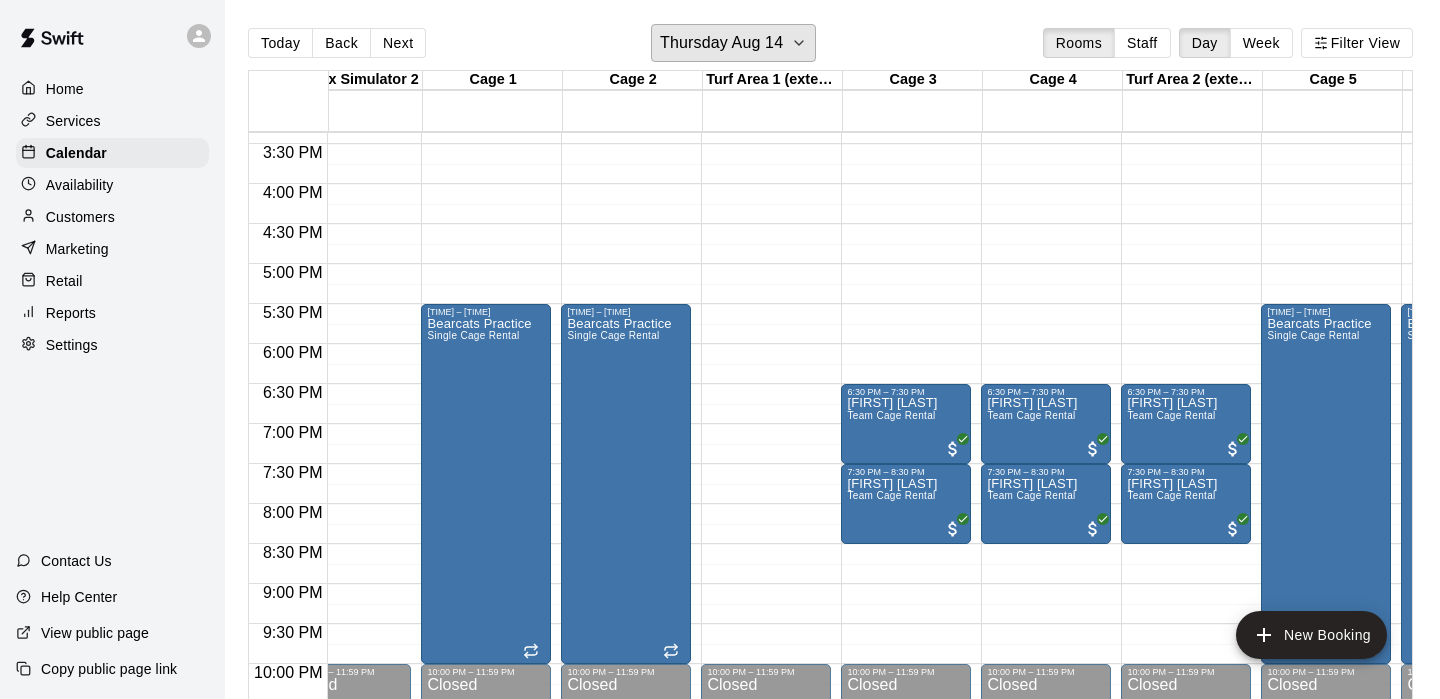 scroll, scrollTop: 1229, scrollLeft: 232, axis: both 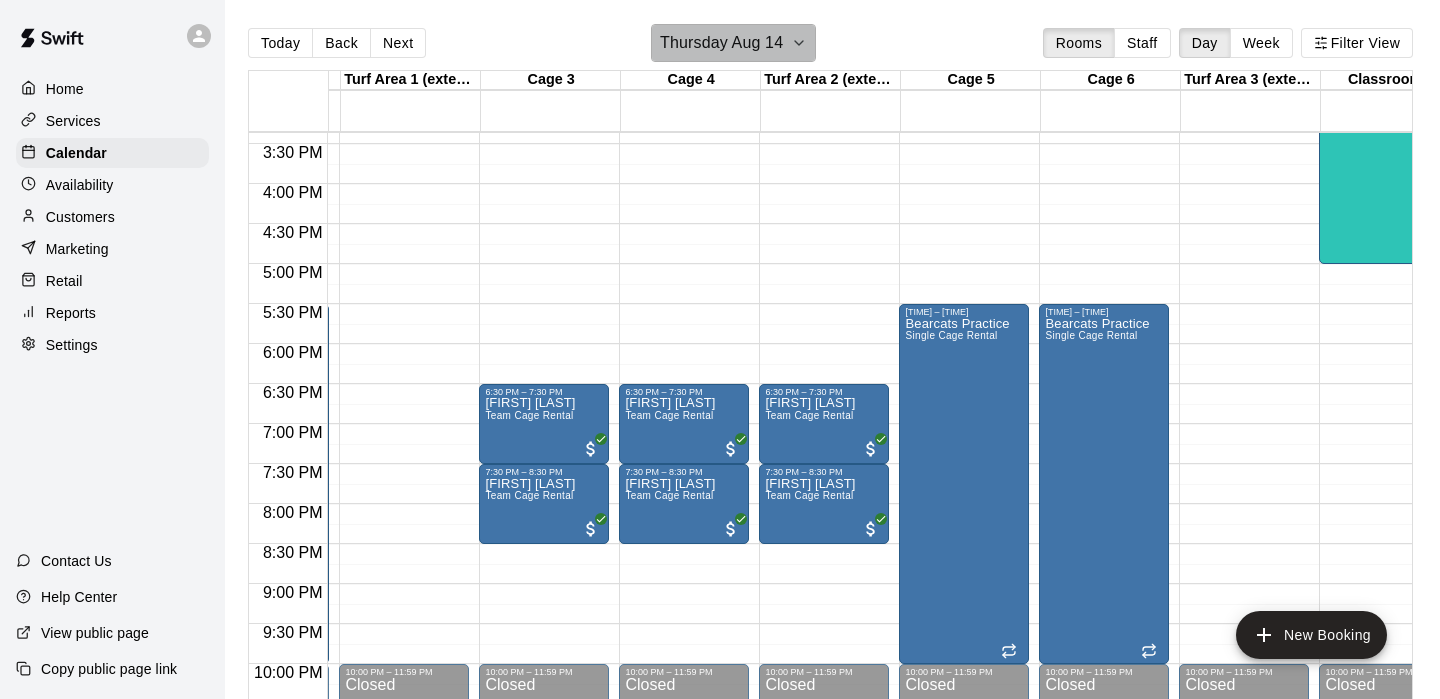 click 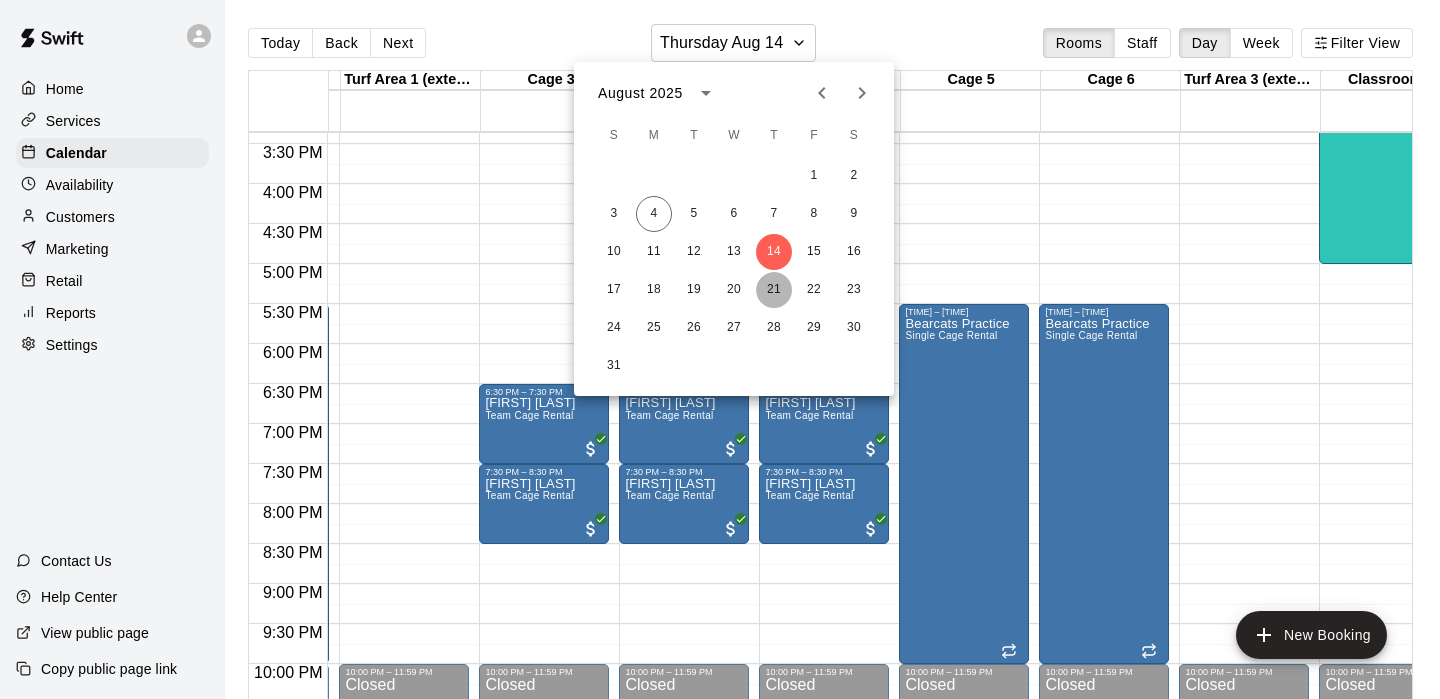 click on "21" at bounding box center (774, 290) 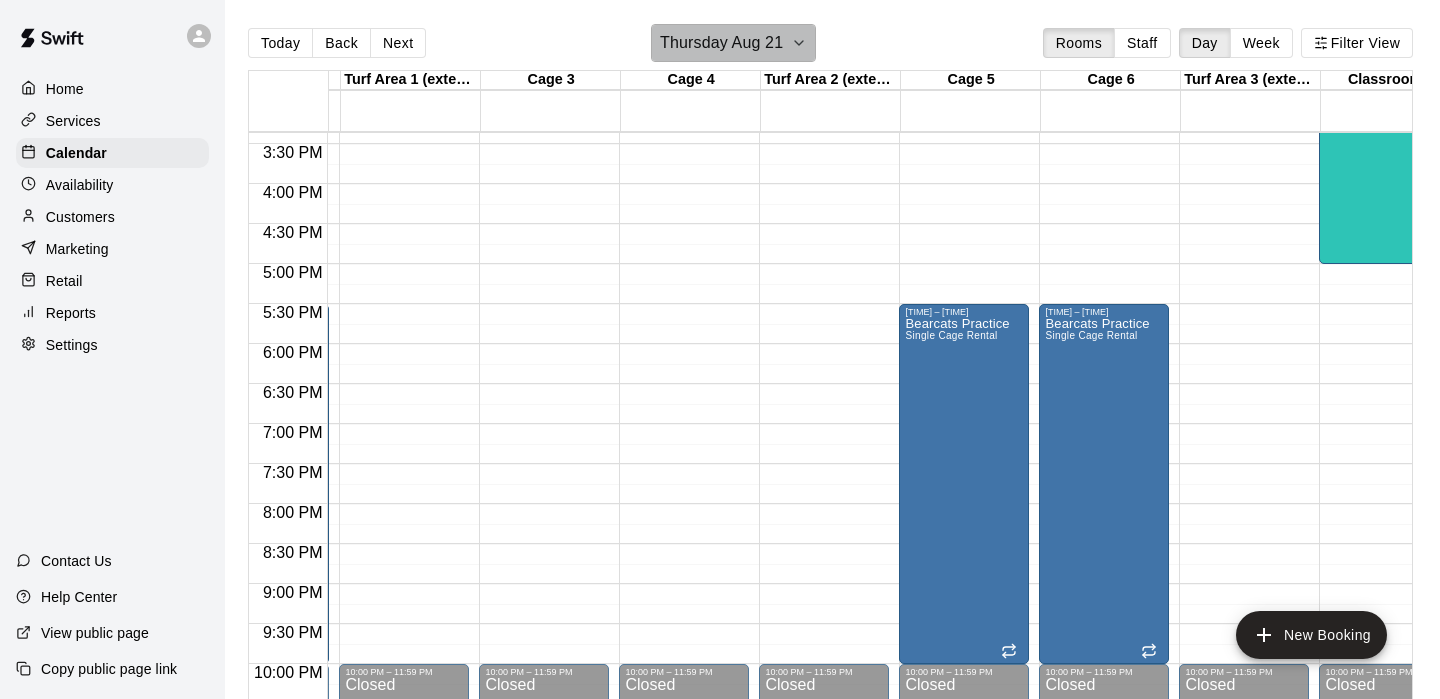 click 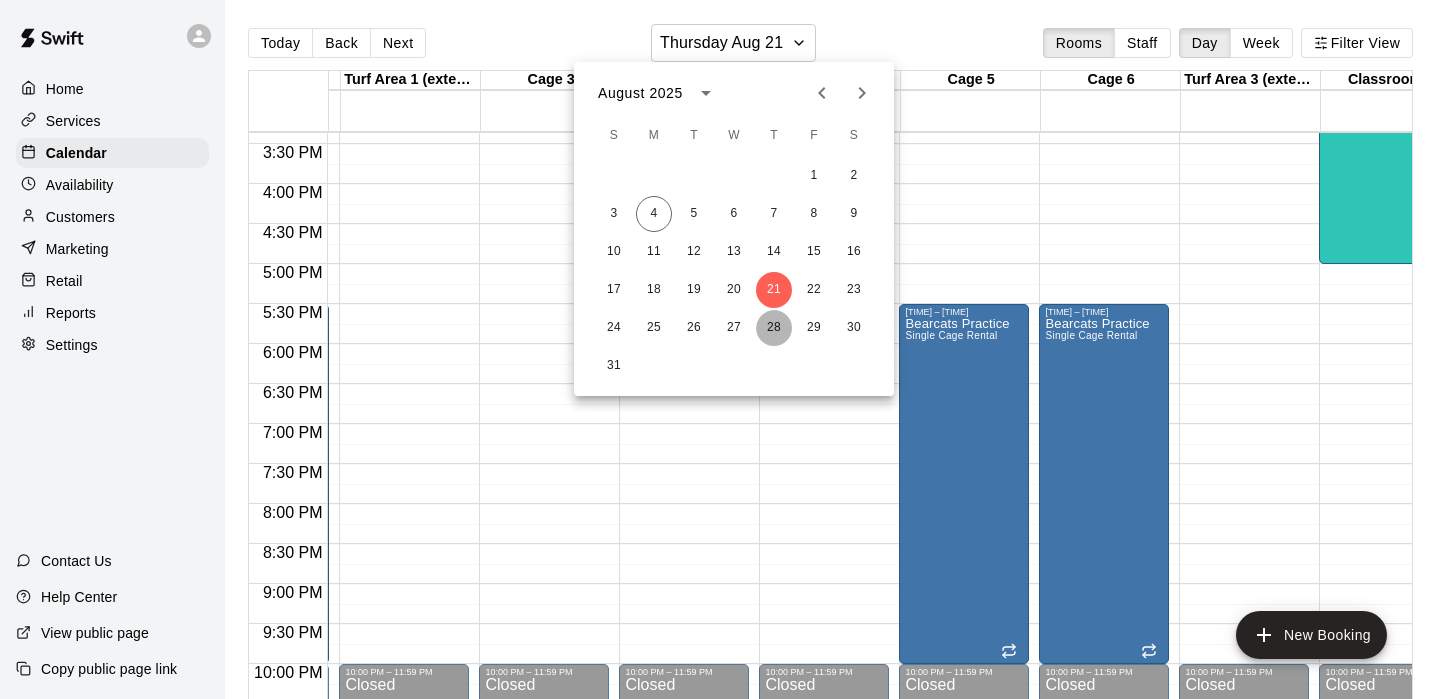 click on "28" at bounding box center (774, 328) 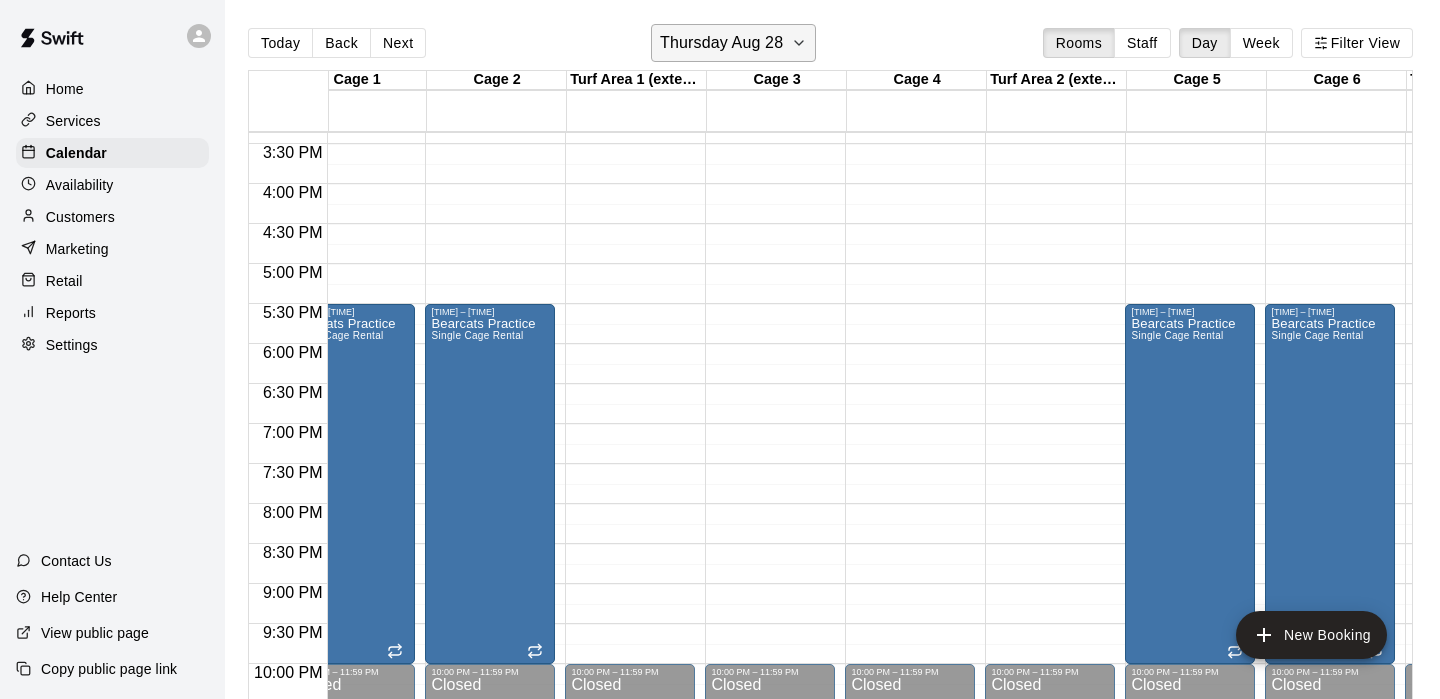 click on "Thursday Aug 28" at bounding box center (733, 43) 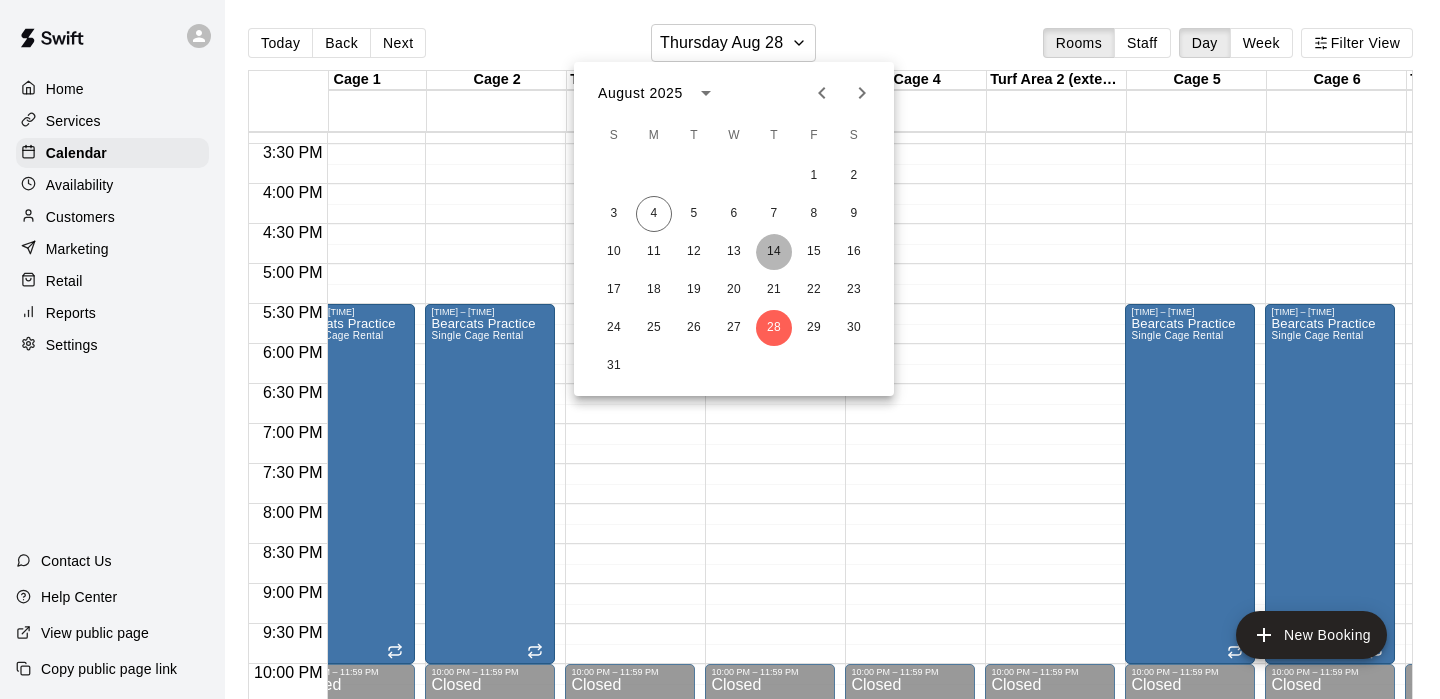 click on "14" at bounding box center [774, 252] 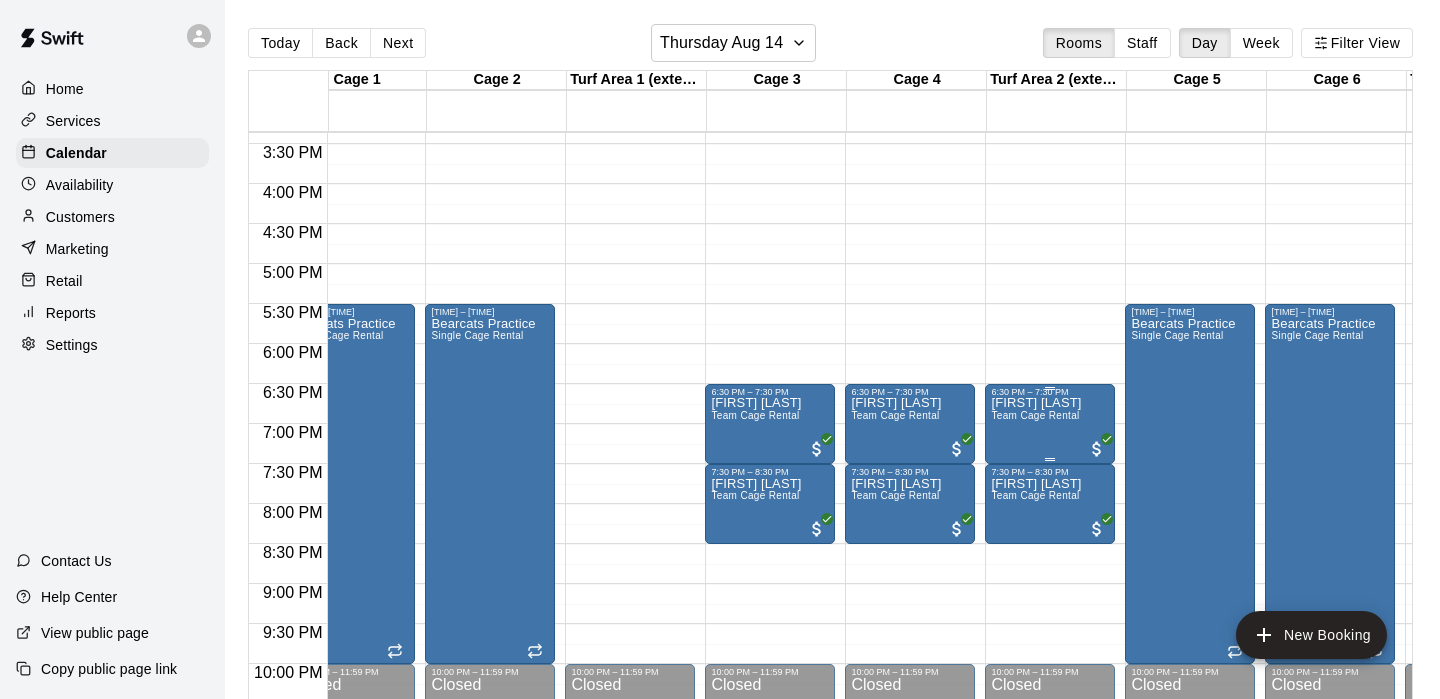 click on "[FIRST] [LAST] Team Cage Rental" at bounding box center [1036, 746] 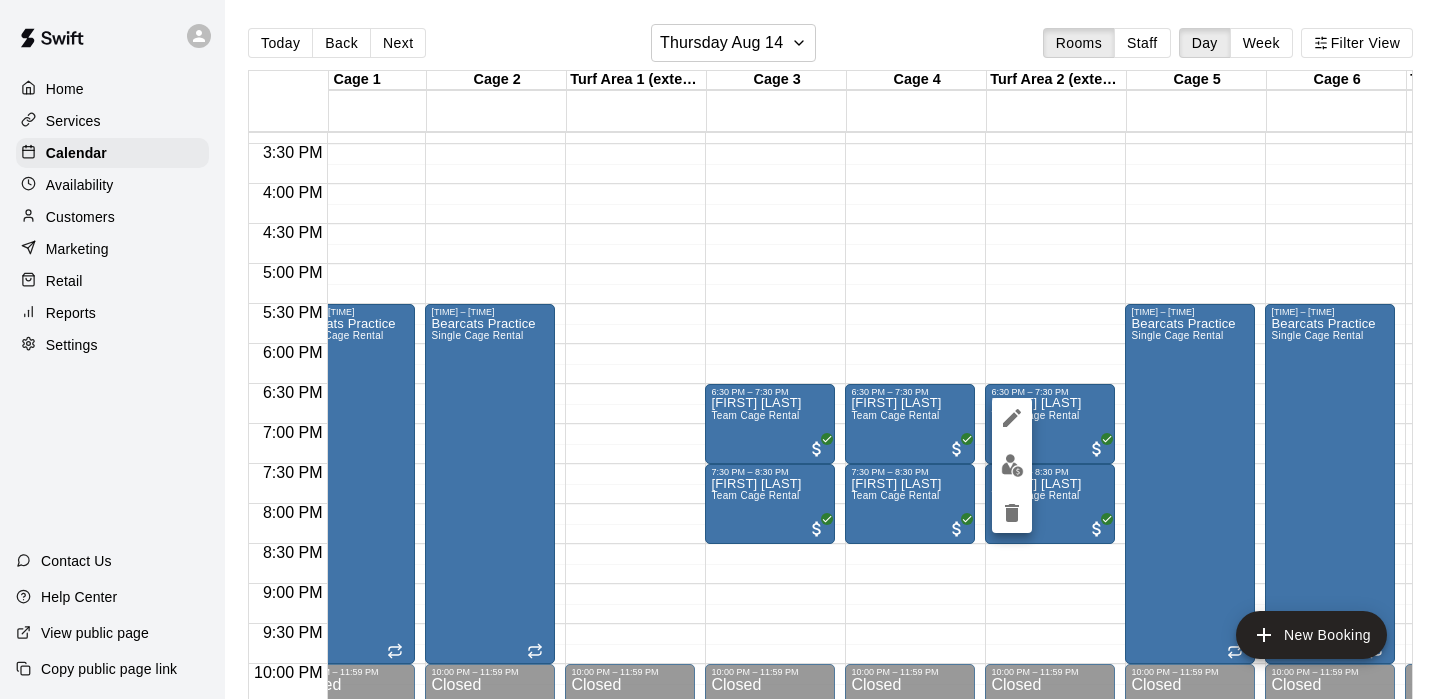 click at bounding box center [720, 349] 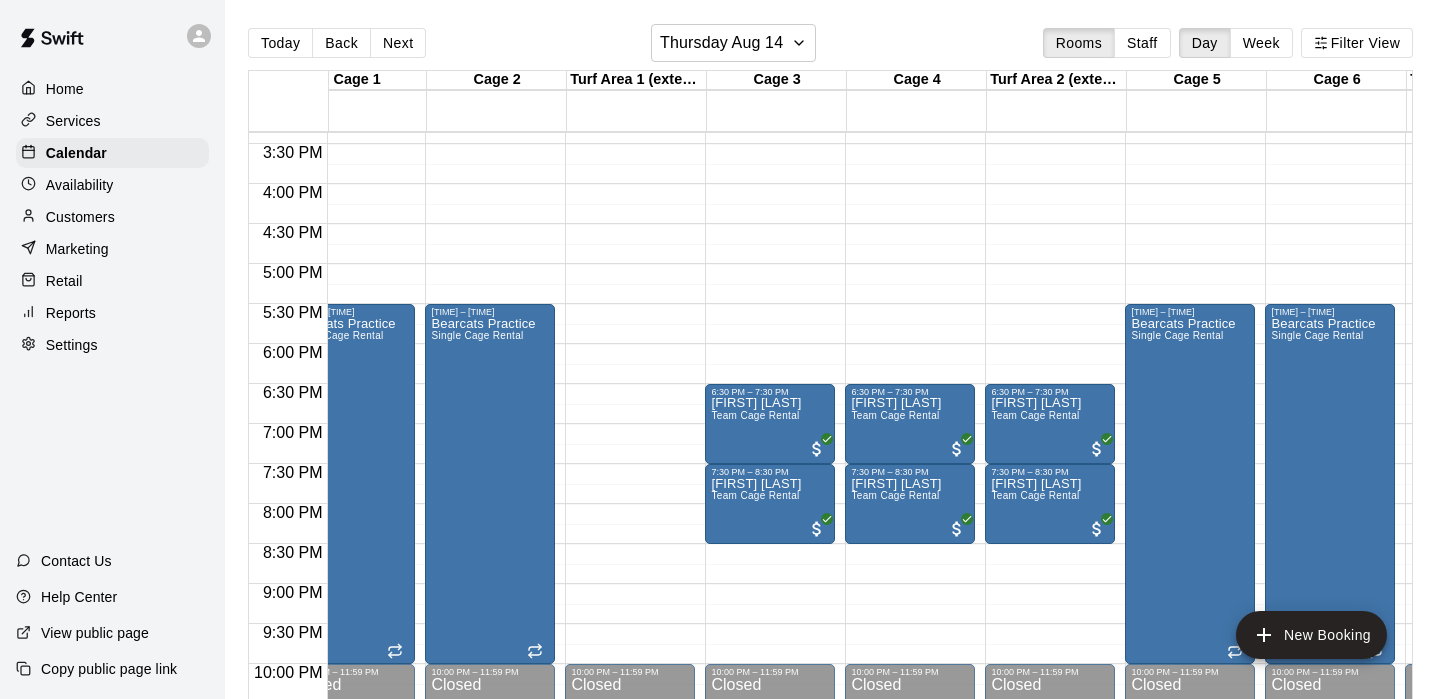scroll, scrollTop: 1229, scrollLeft: 254, axis: both 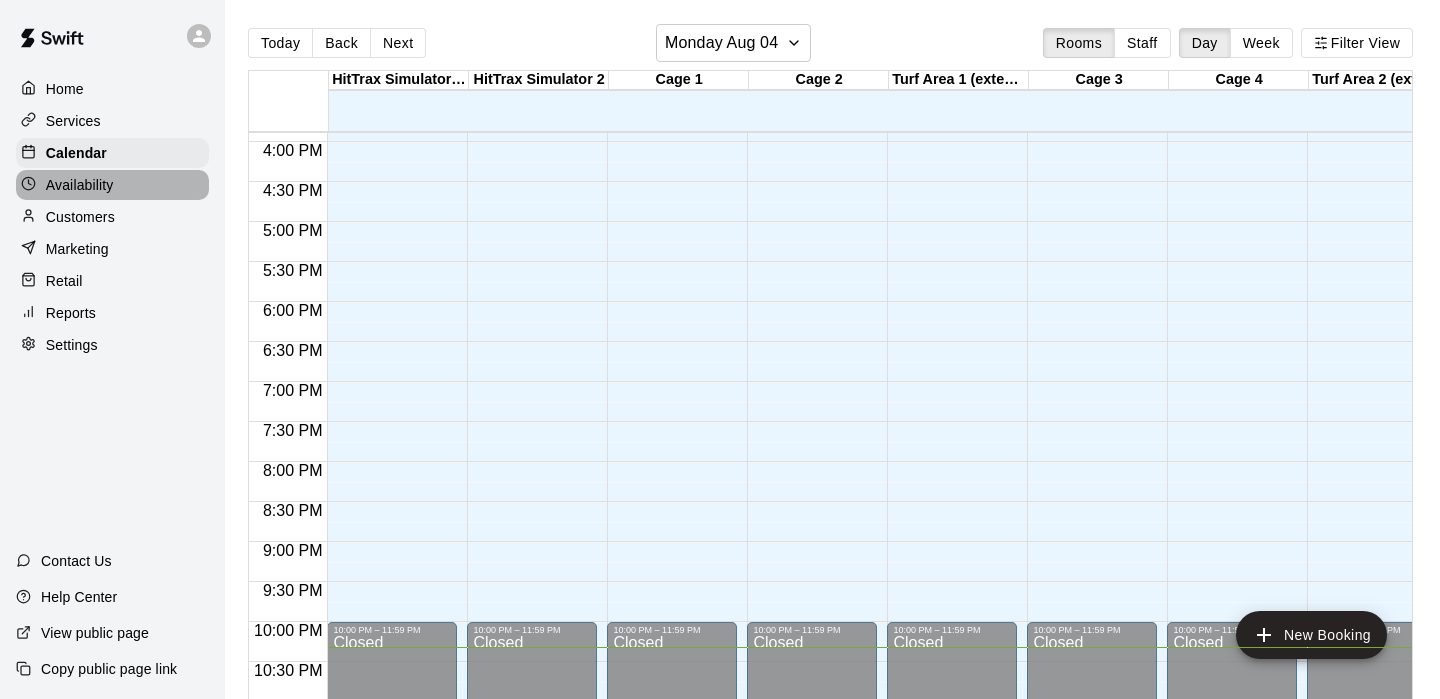 click on "Availability" at bounding box center (80, 185) 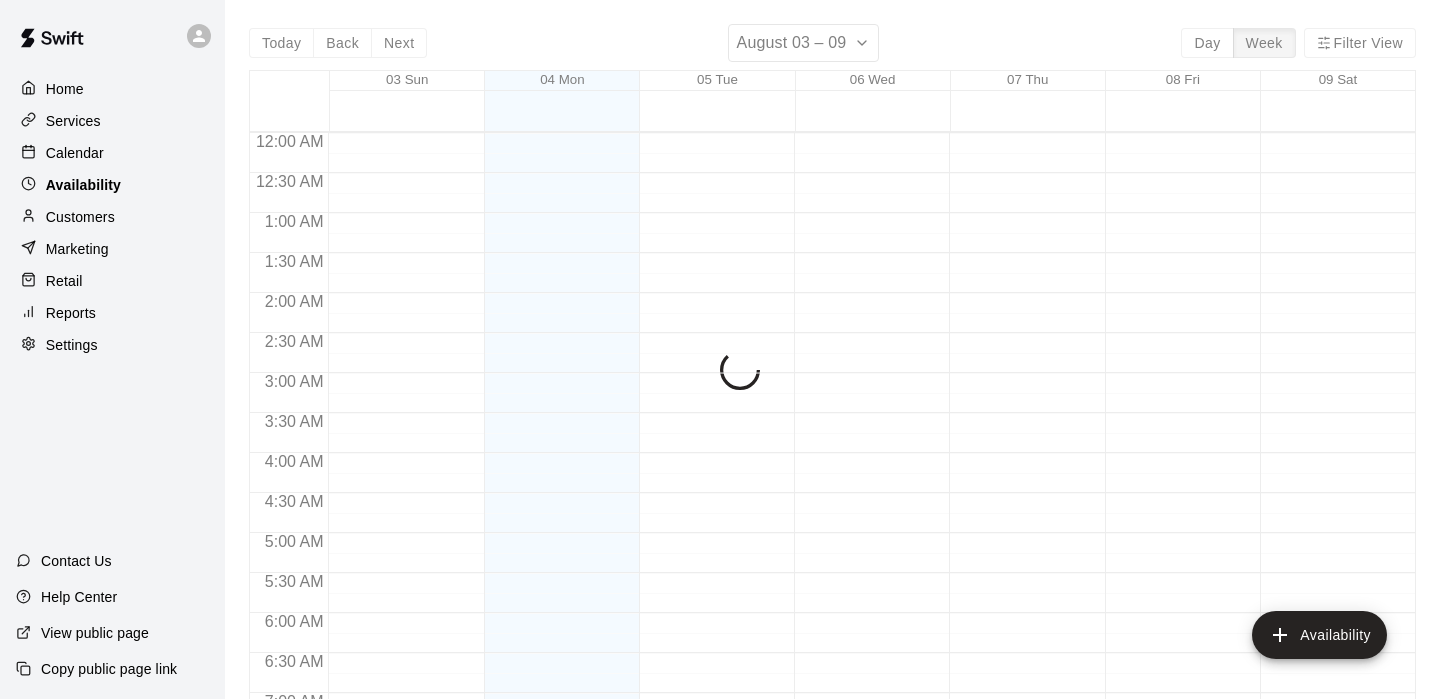 scroll, scrollTop: 1331, scrollLeft: 0, axis: vertical 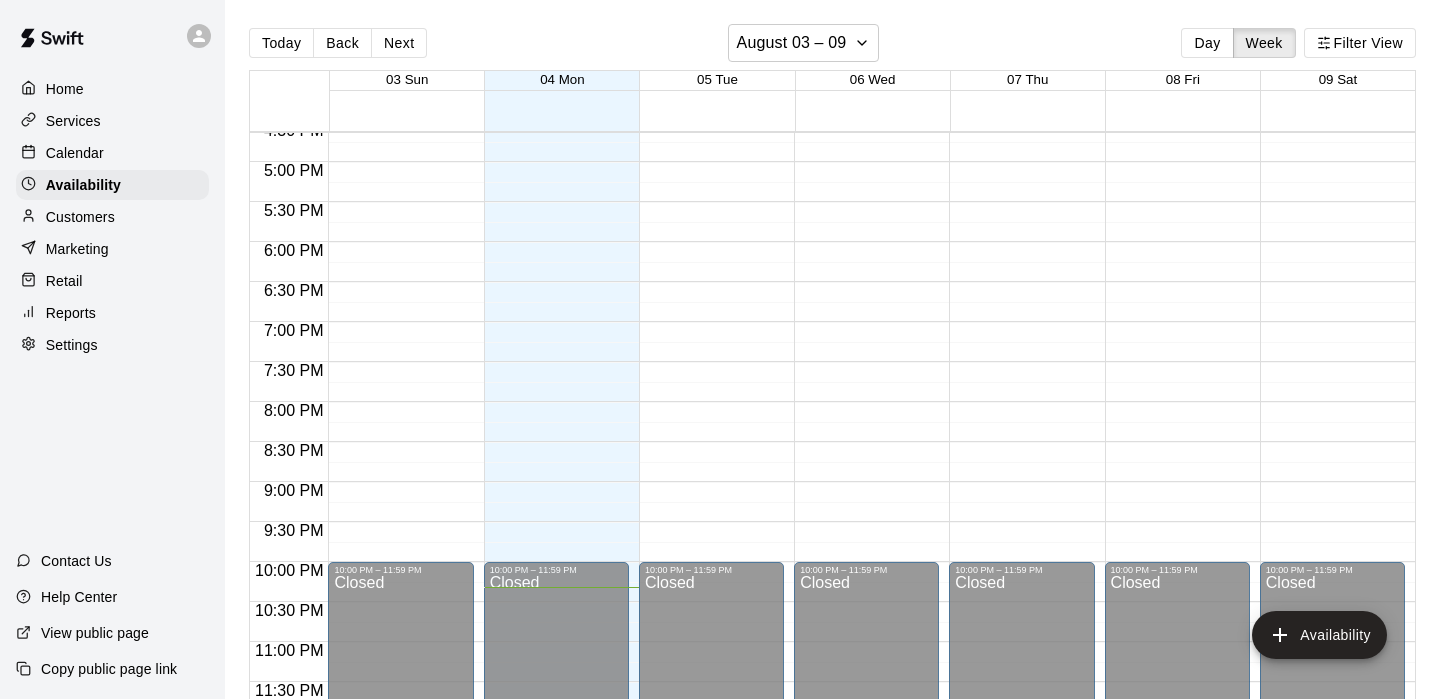 click on "Calendar" at bounding box center (75, 153) 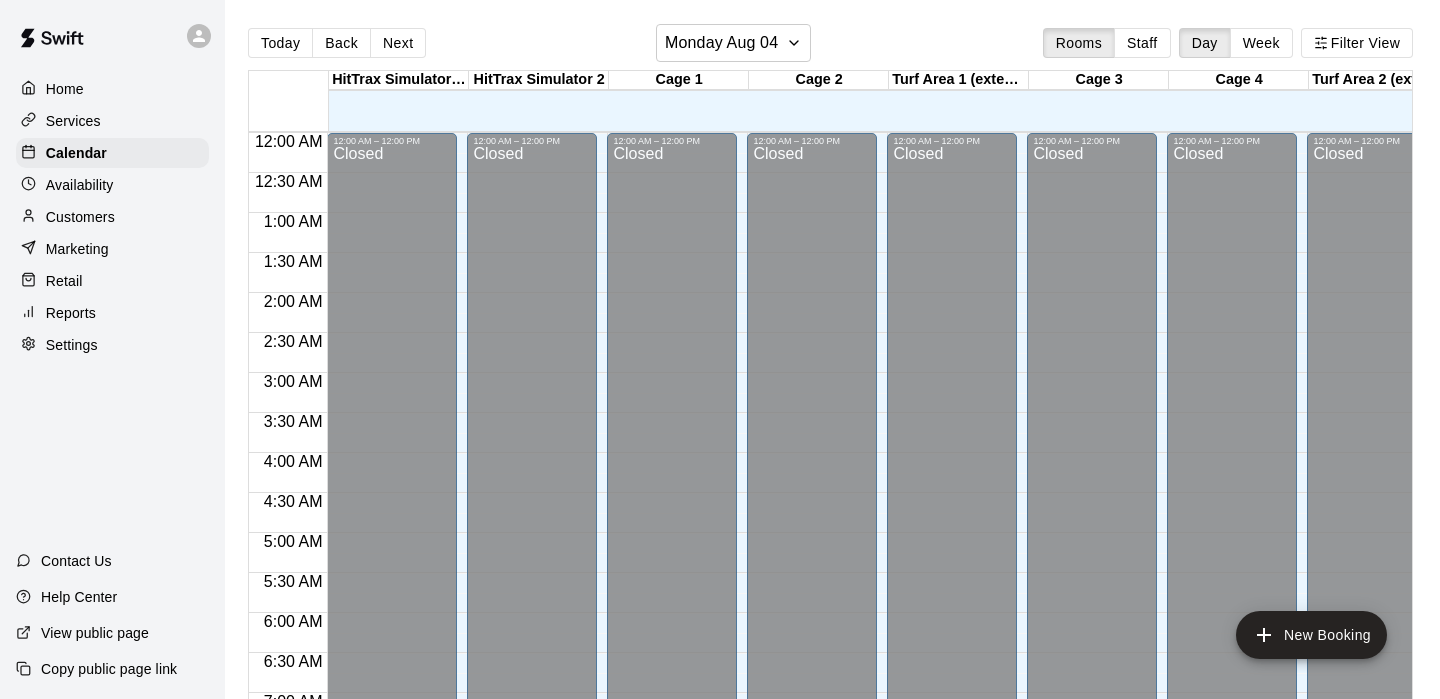 scroll, scrollTop: 1271, scrollLeft: 0, axis: vertical 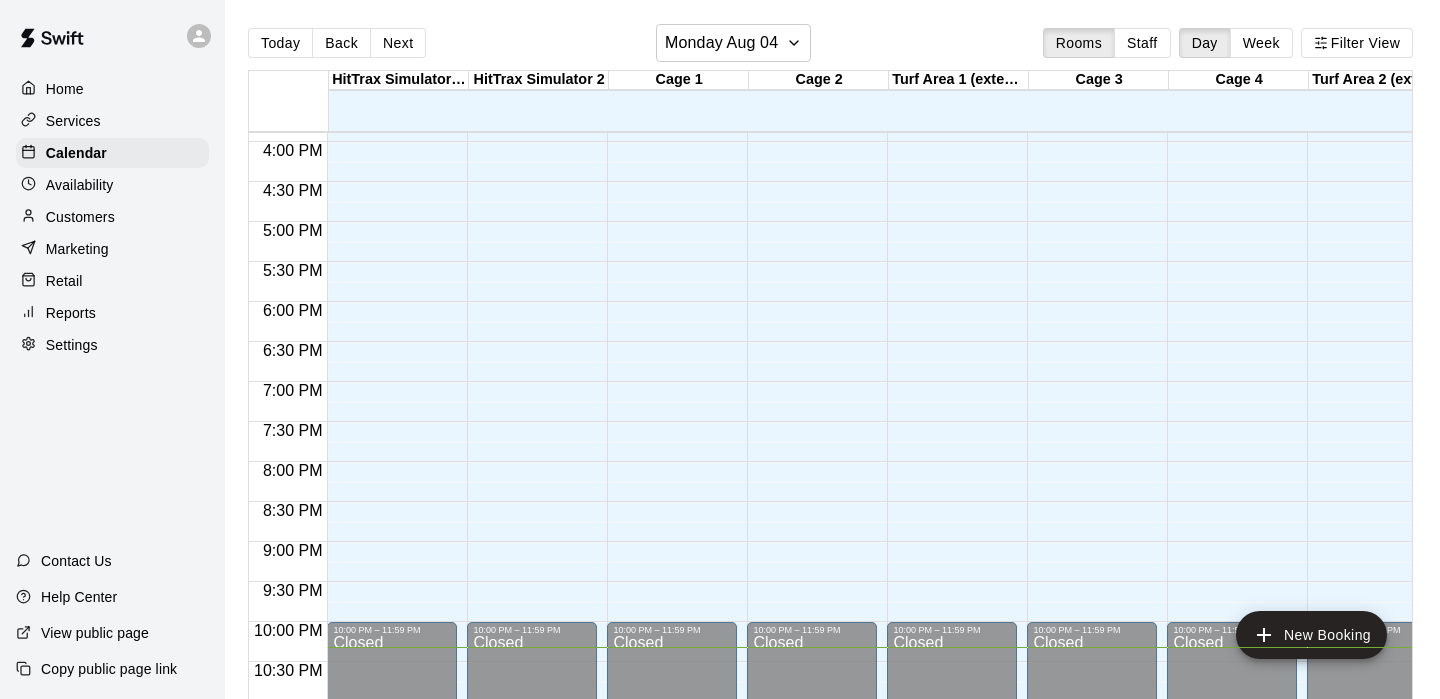 click on "Services" at bounding box center [73, 121] 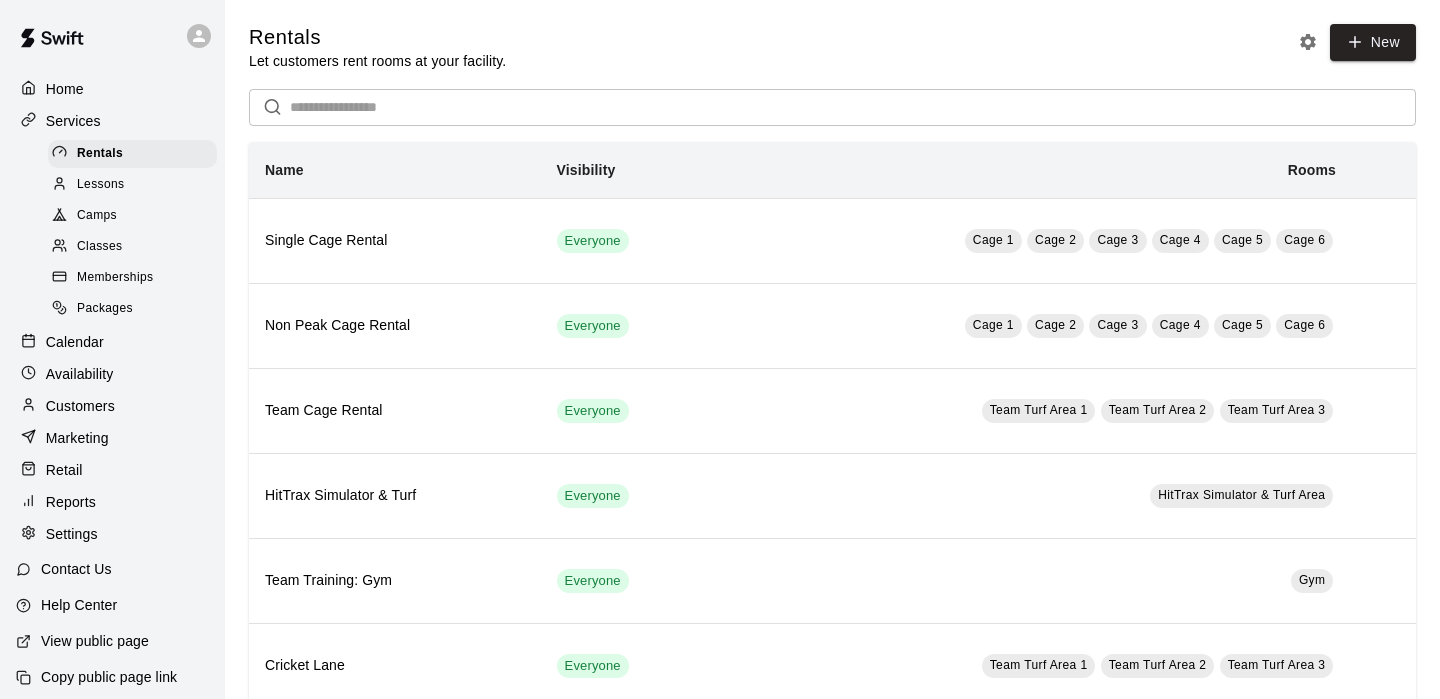 click on "Camps" at bounding box center [97, 216] 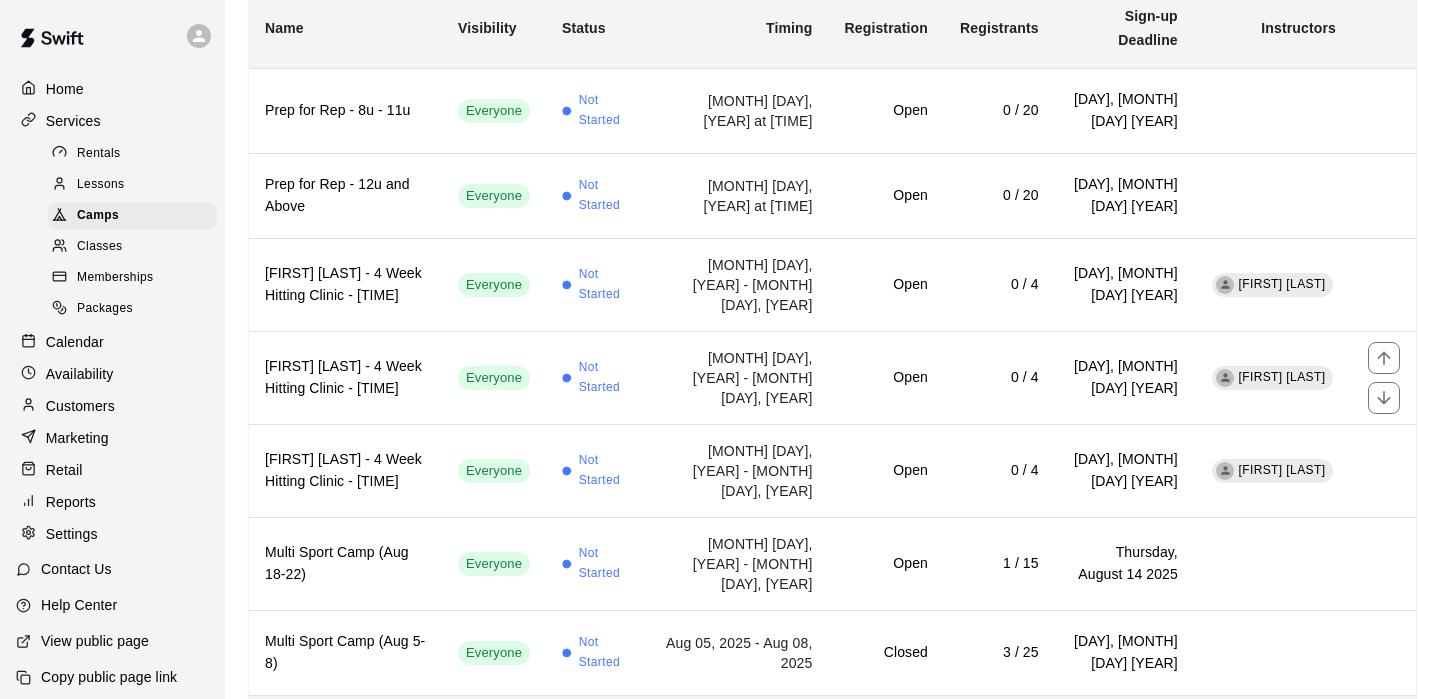 scroll, scrollTop: 209, scrollLeft: 0, axis: vertical 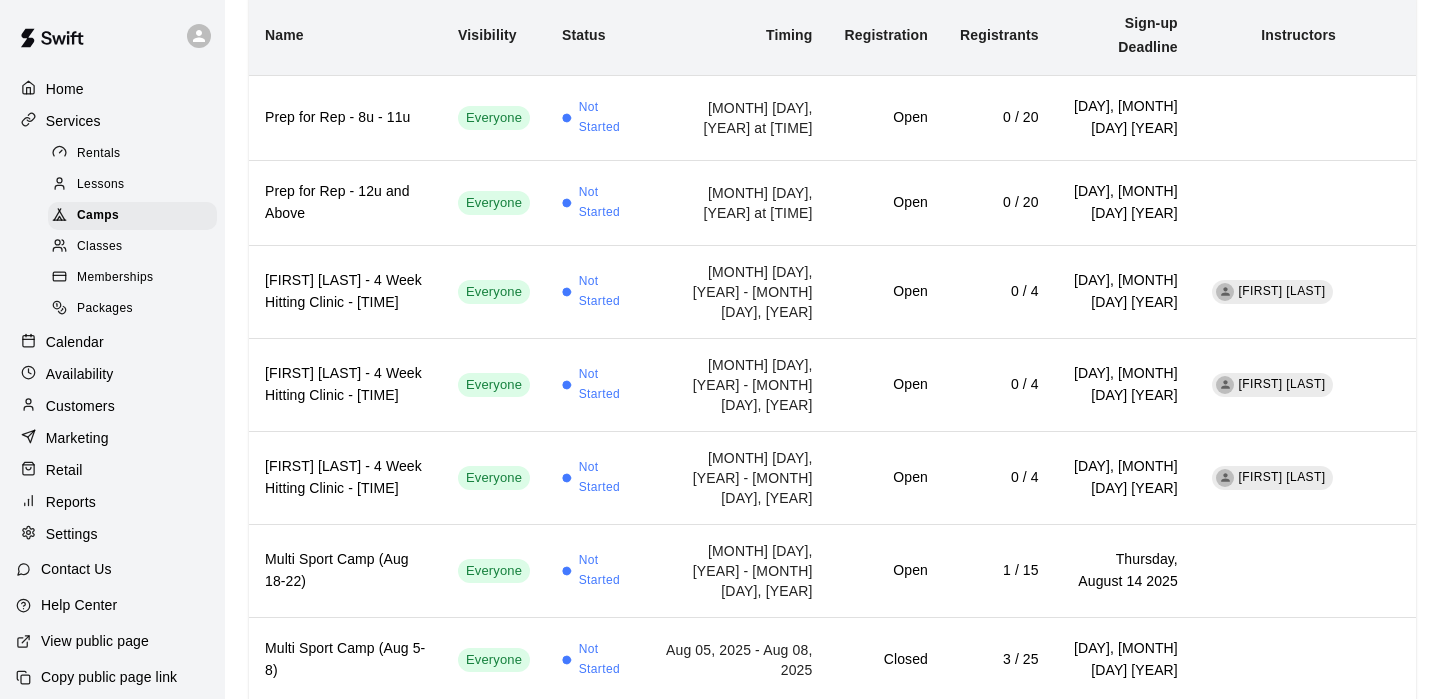 click on "Classes" at bounding box center (99, 247) 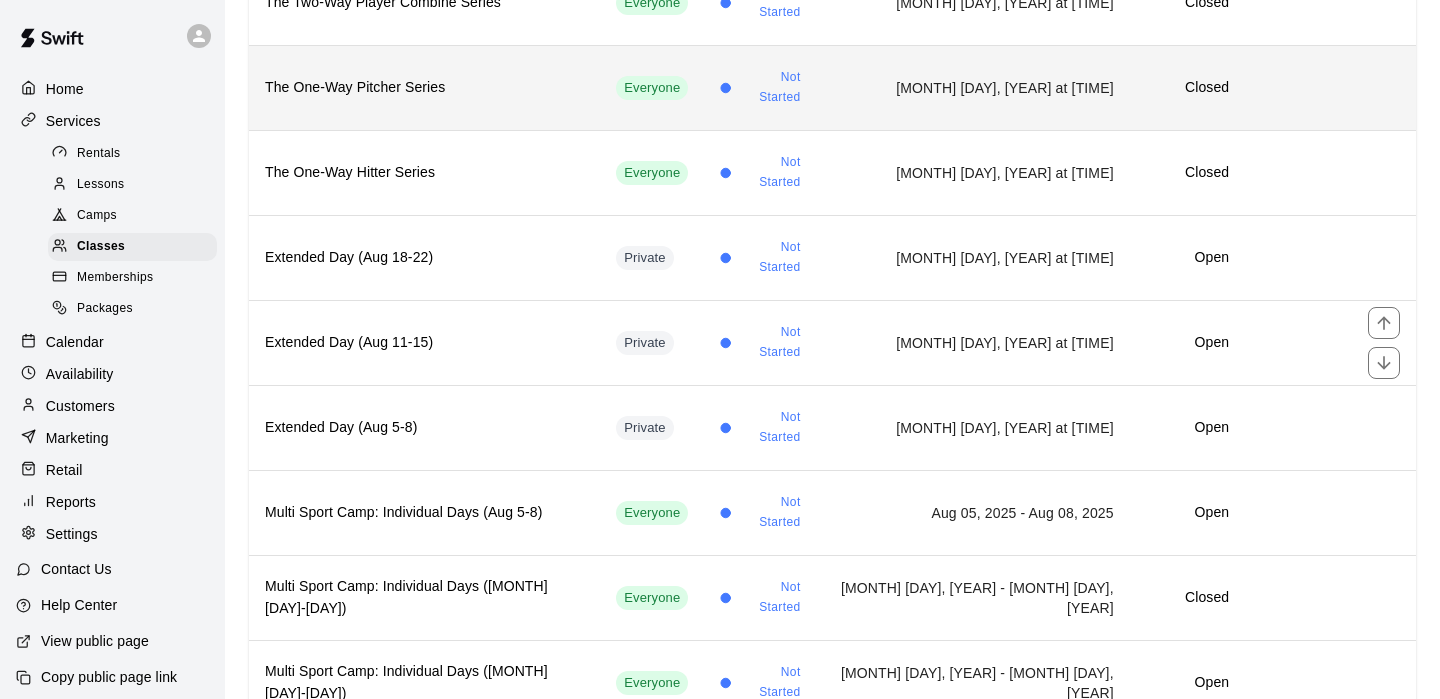 scroll, scrollTop: 302, scrollLeft: 0, axis: vertical 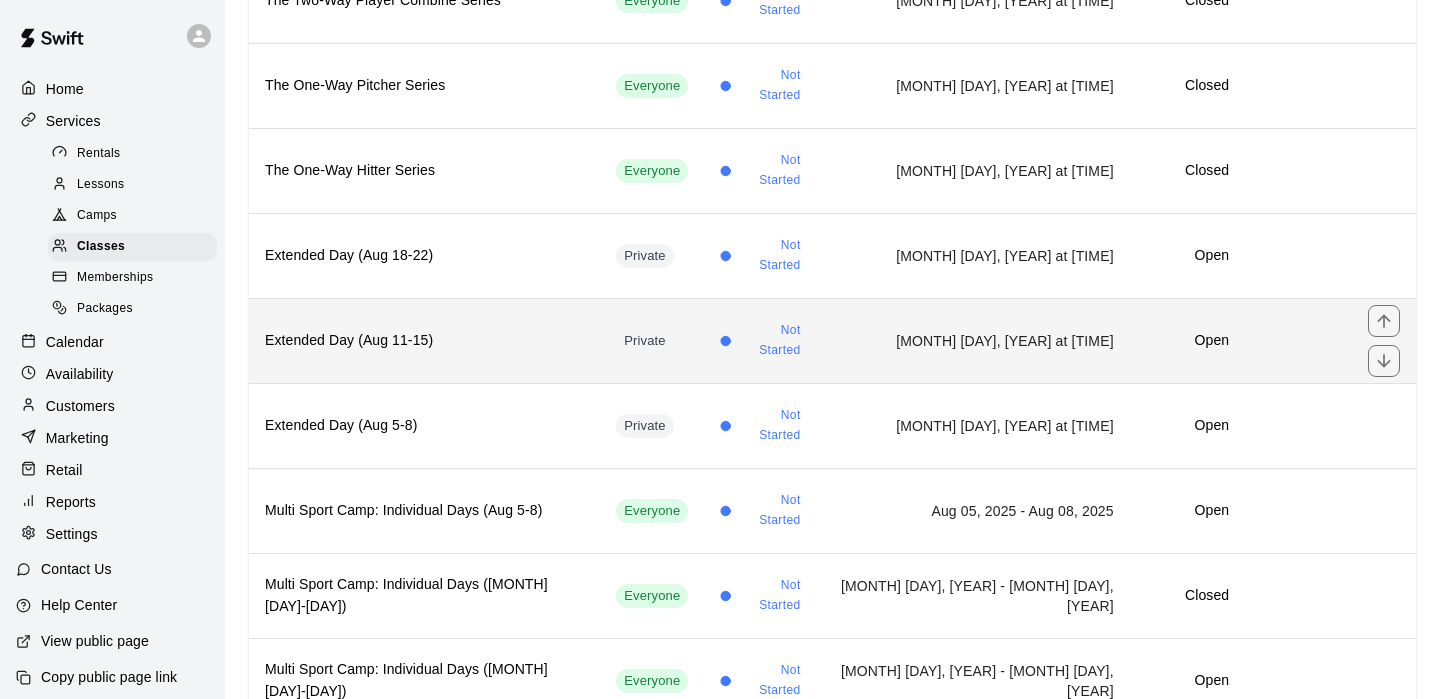 click on "Extended Day (Aug 11-15)" at bounding box center (424, 341) 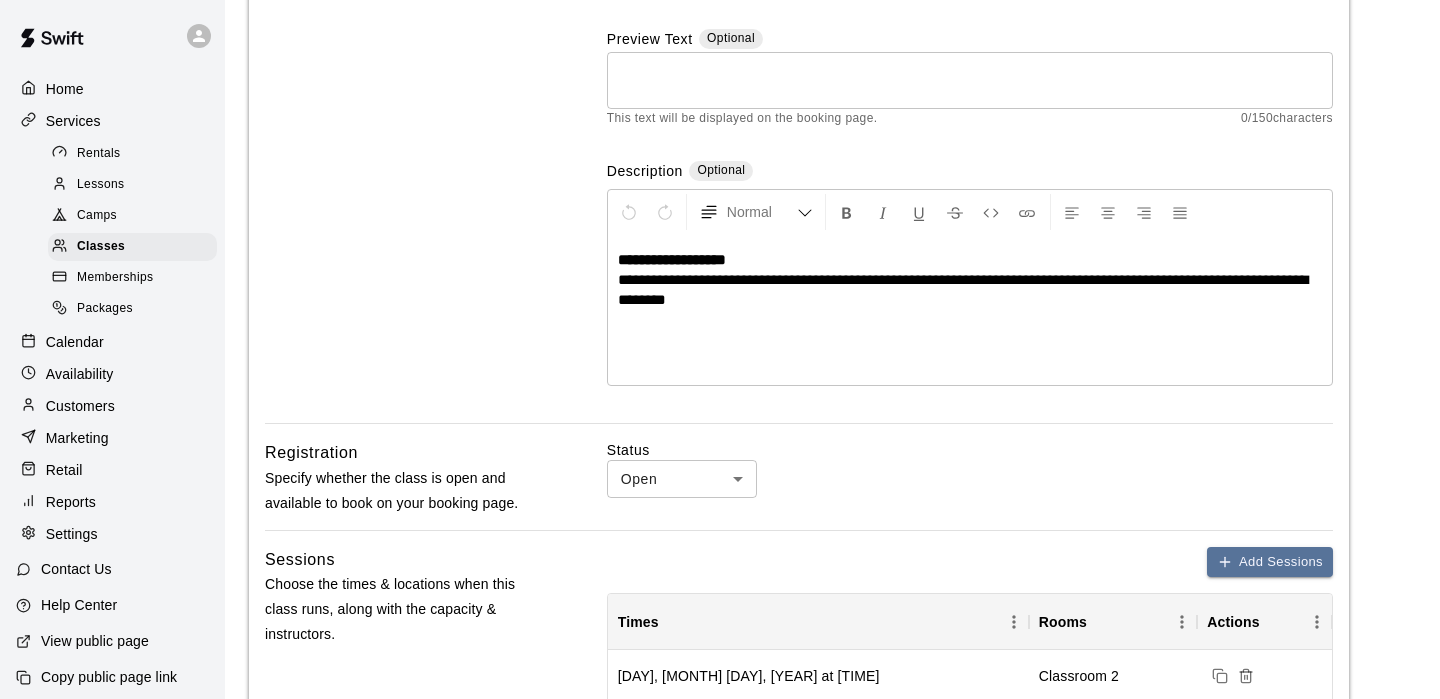 scroll, scrollTop: 248, scrollLeft: 0, axis: vertical 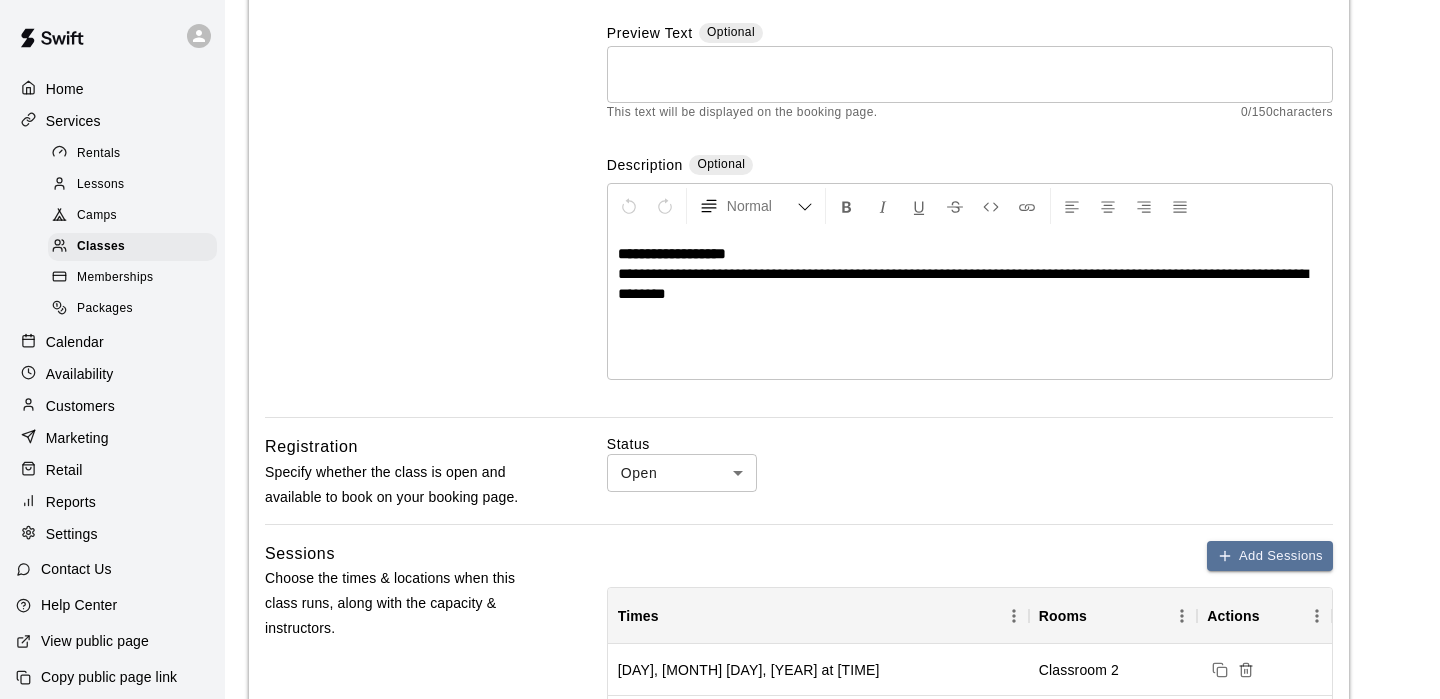 click on "**********" at bounding box center (720, 793) 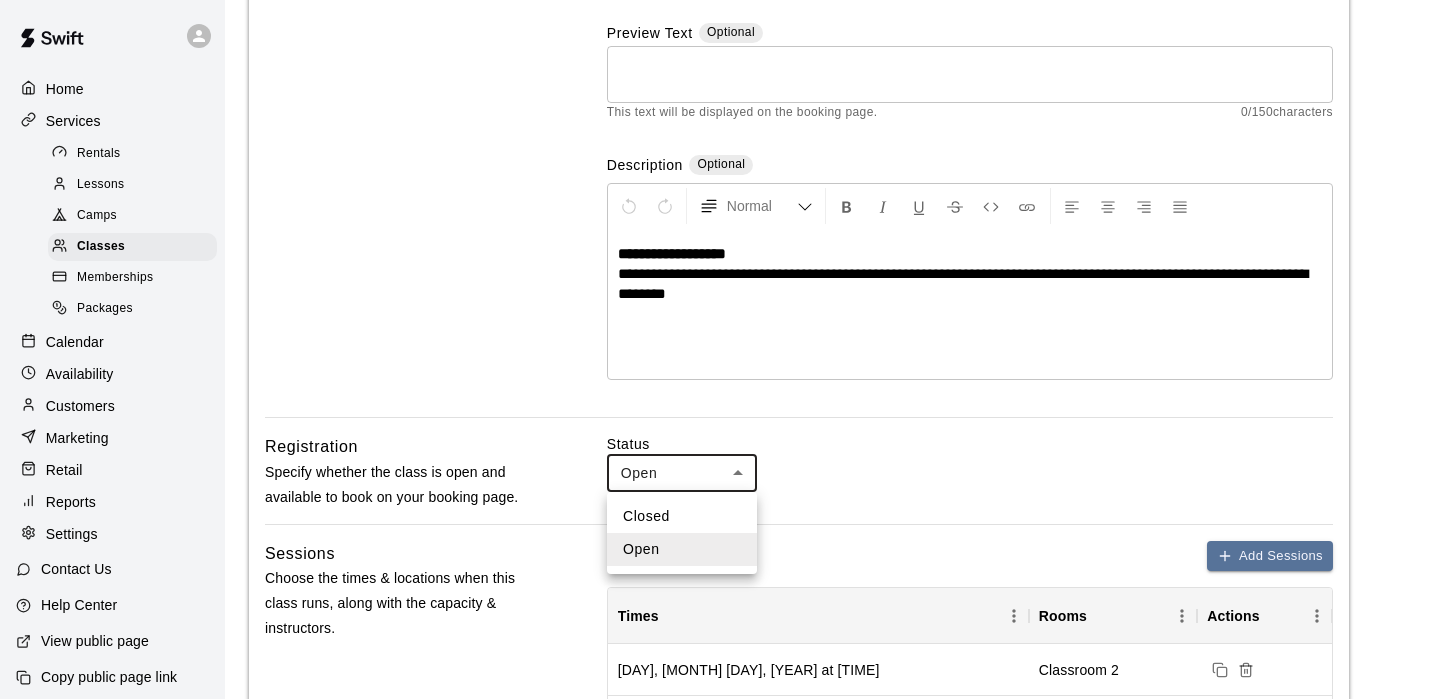 click on "Closed" at bounding box center (682, 516) 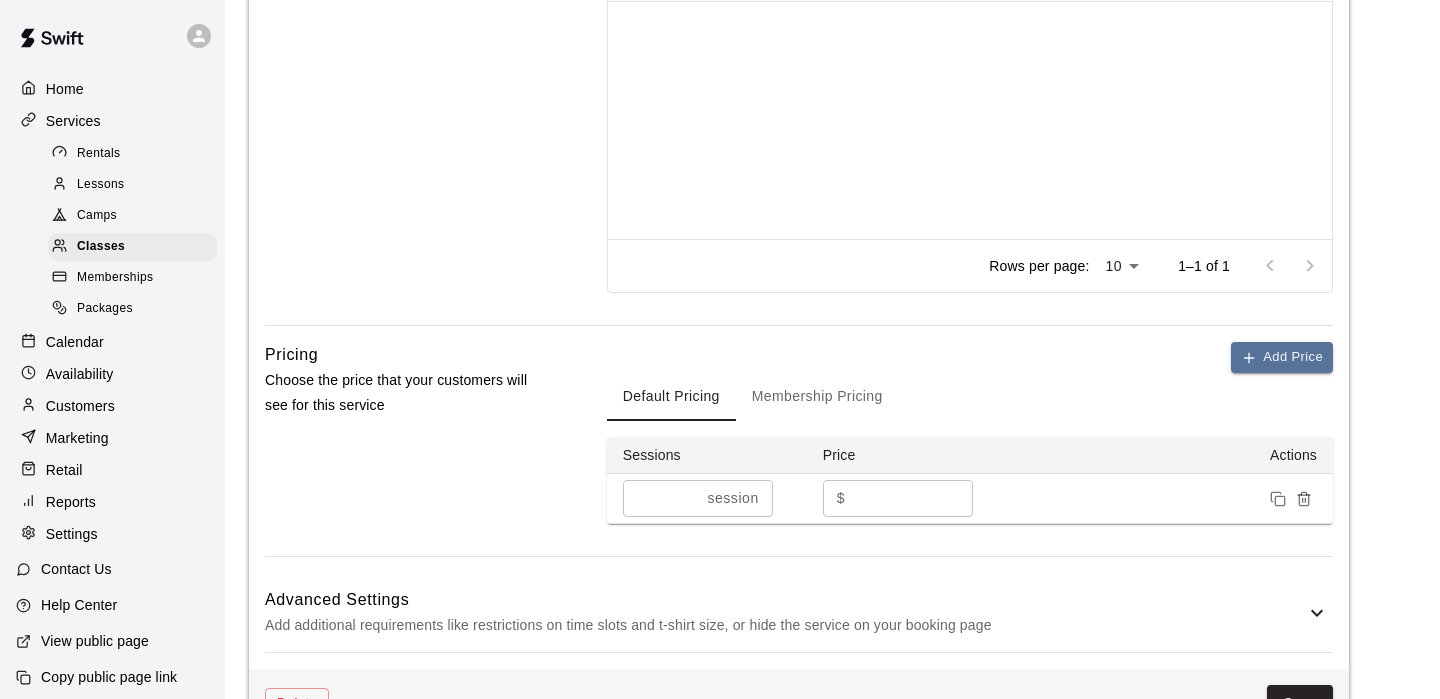 scroll, scrollTop: 1384, scrollLeft: 0, axis: vertical 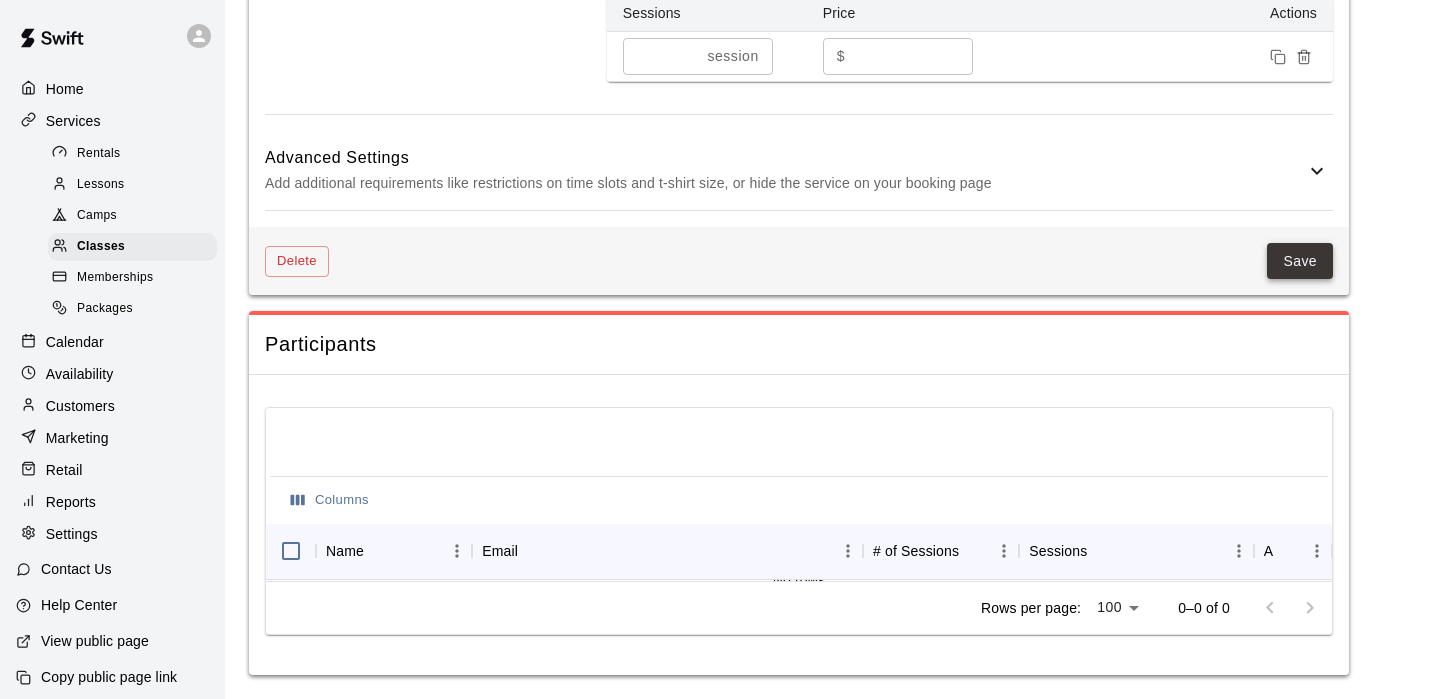 click on "Save" at bounding box center [1300, 261] 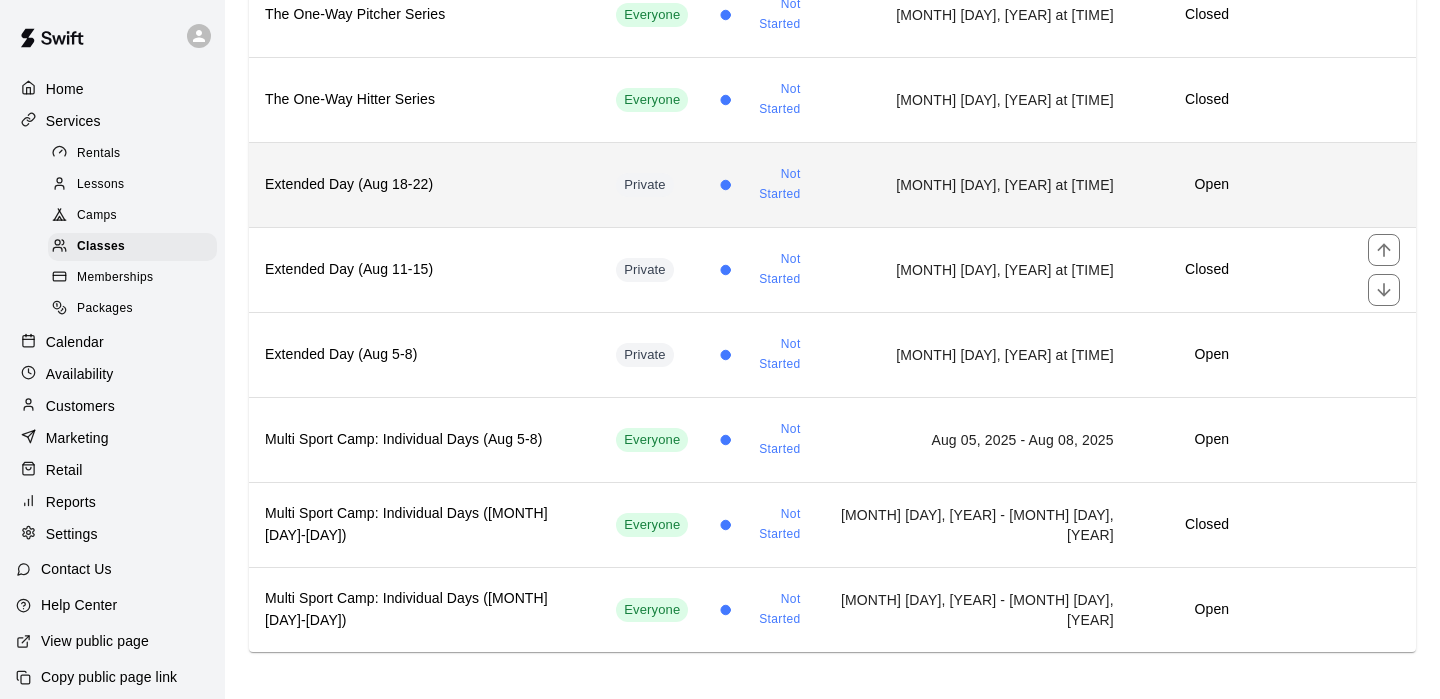scroll, scrollTop: 374, scrollLeft: 0, axis: vertical 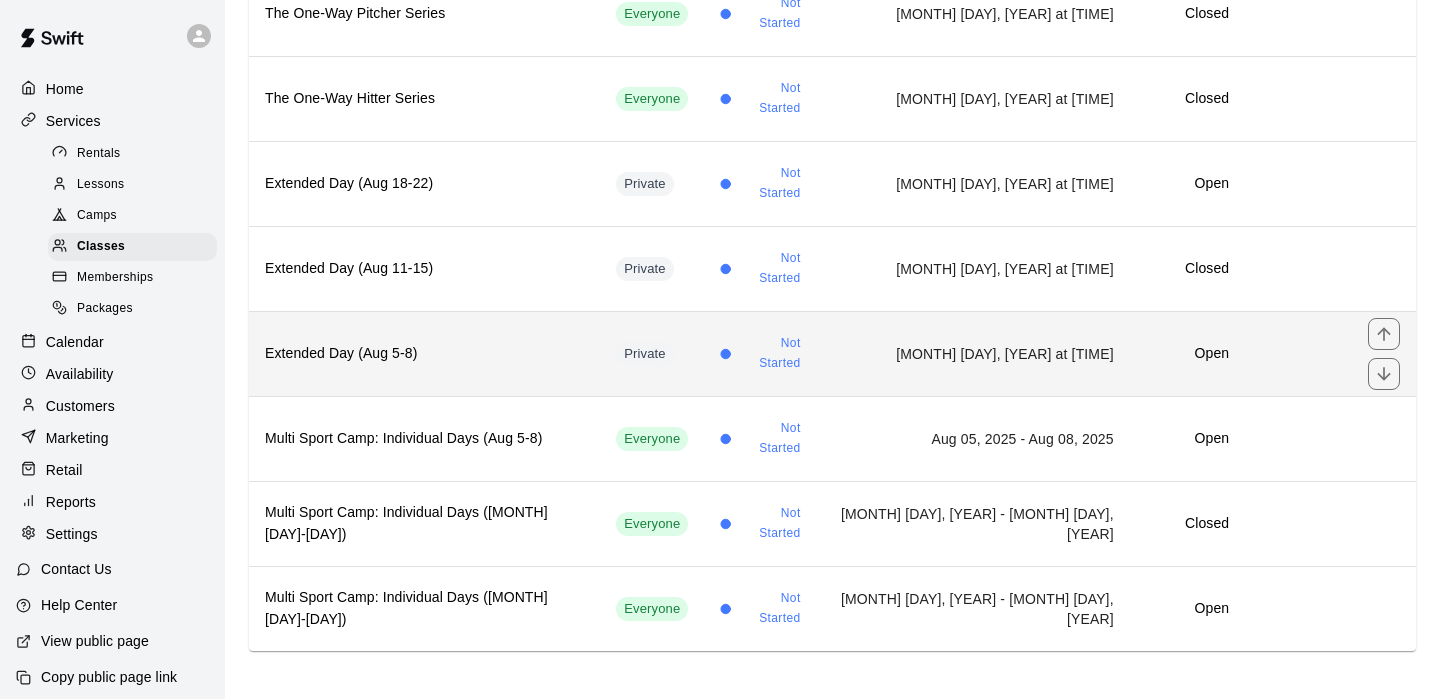 click on "Extended Day (Aug 5-8)" at bounding box center (424, 354) 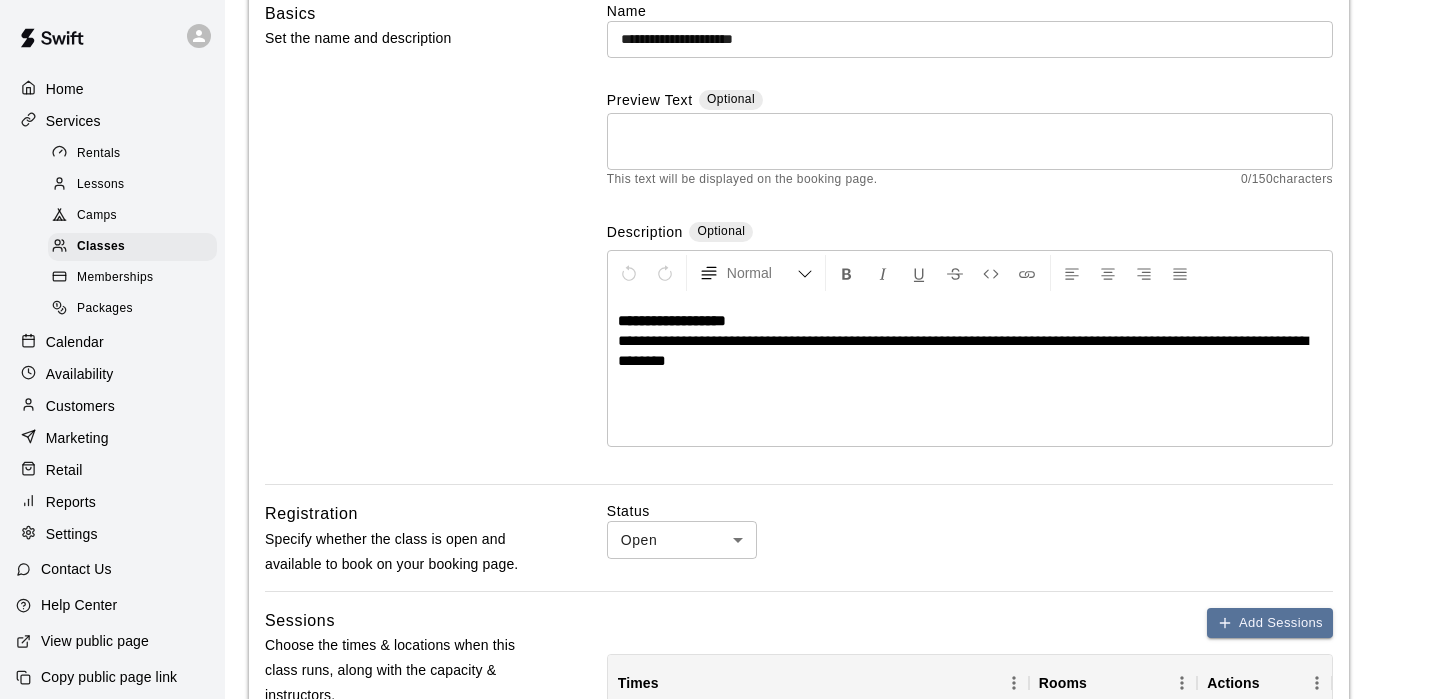 scroll, scrollTop: 0, scrollLeft: 0, axis: both 